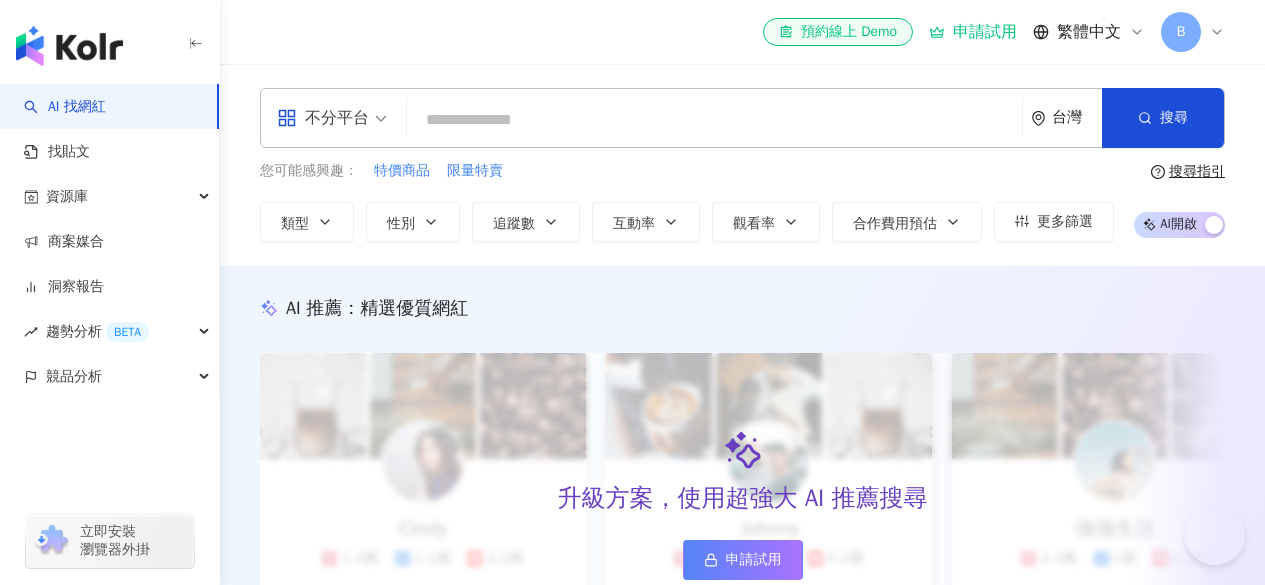 scroll, scrollTop: 0, scrollLeft: 0, axis: both 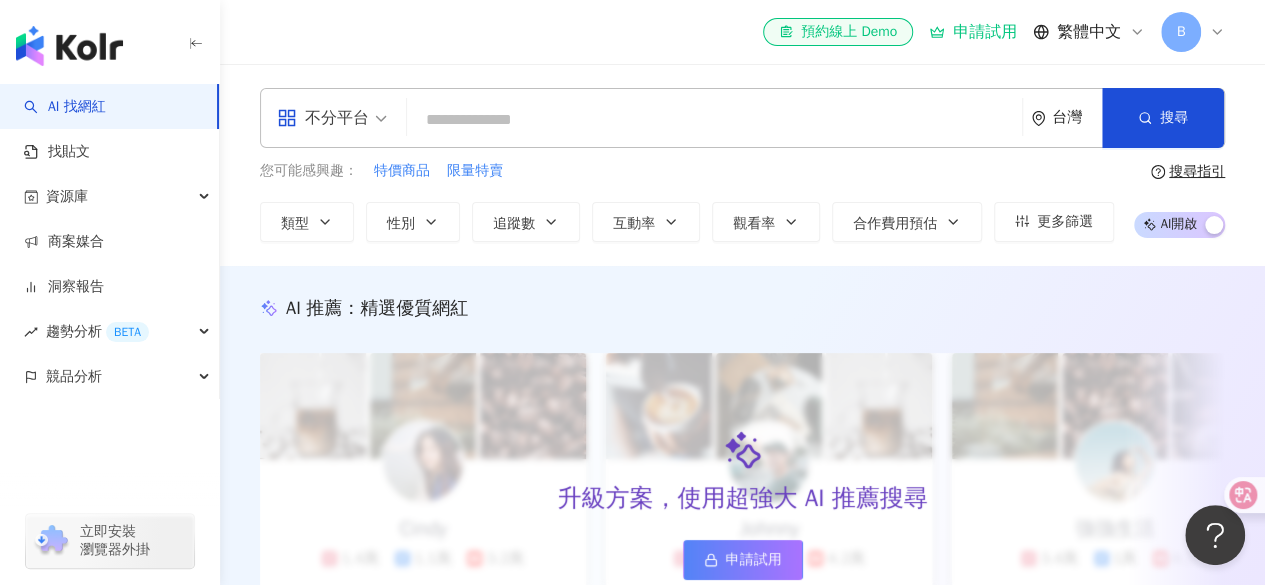 click on "el-icon-cs 預約線上 Demo 申請試用 繁體中文 B" at bounding box center (742, 32) 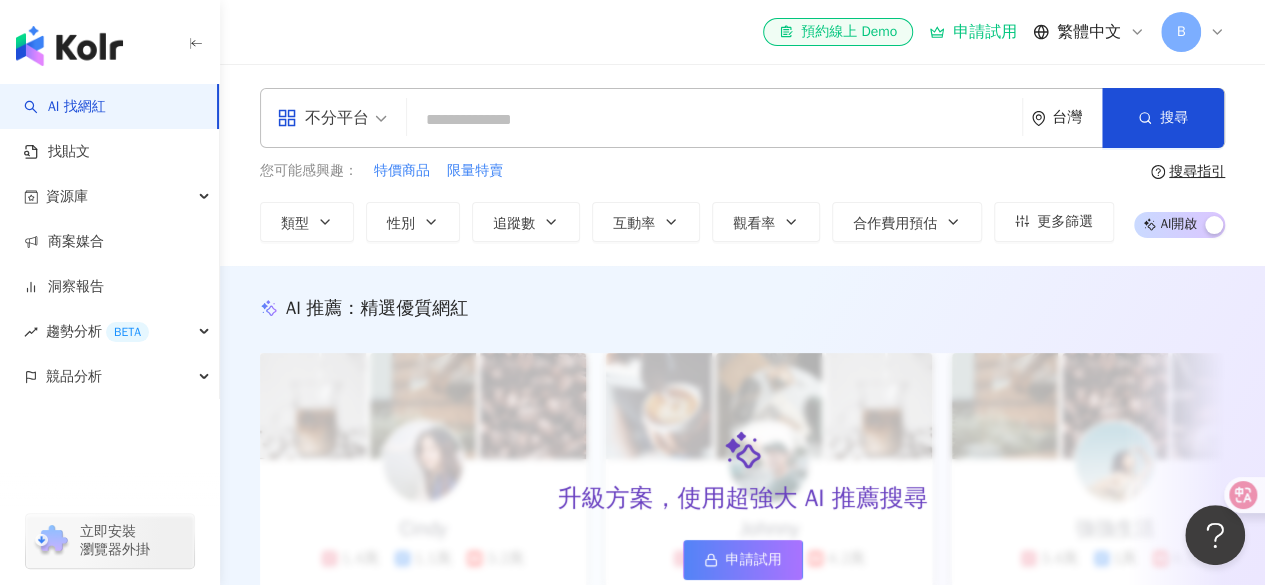 click on "B" at bounding box center [1181, 32] 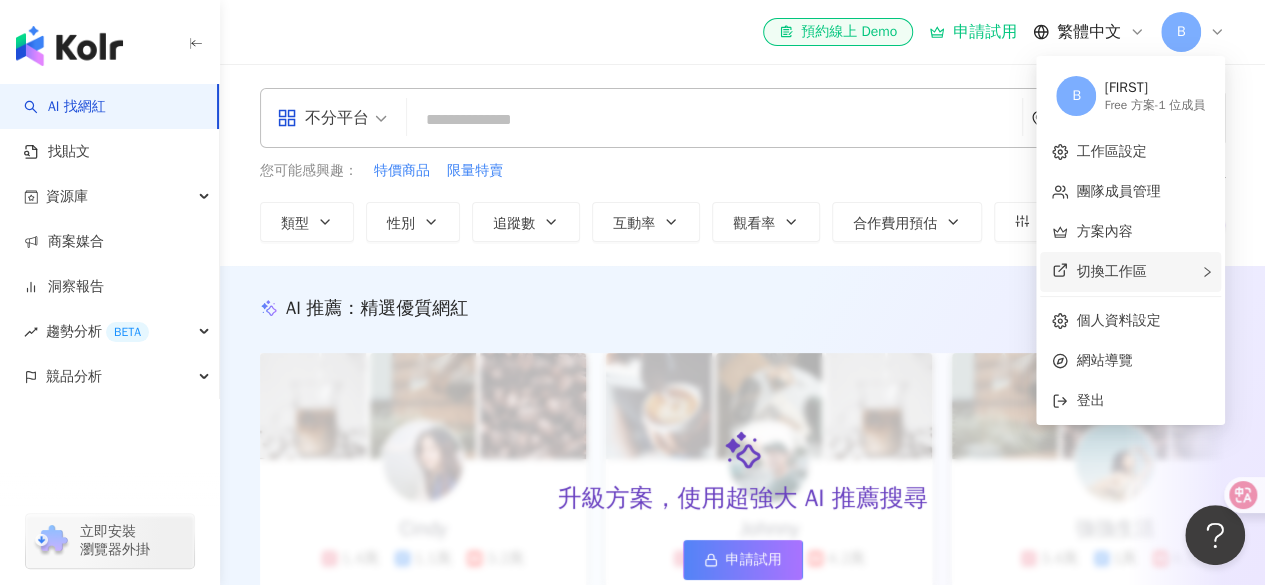 click on "切換工作區" at bounding box center [1130, 272] 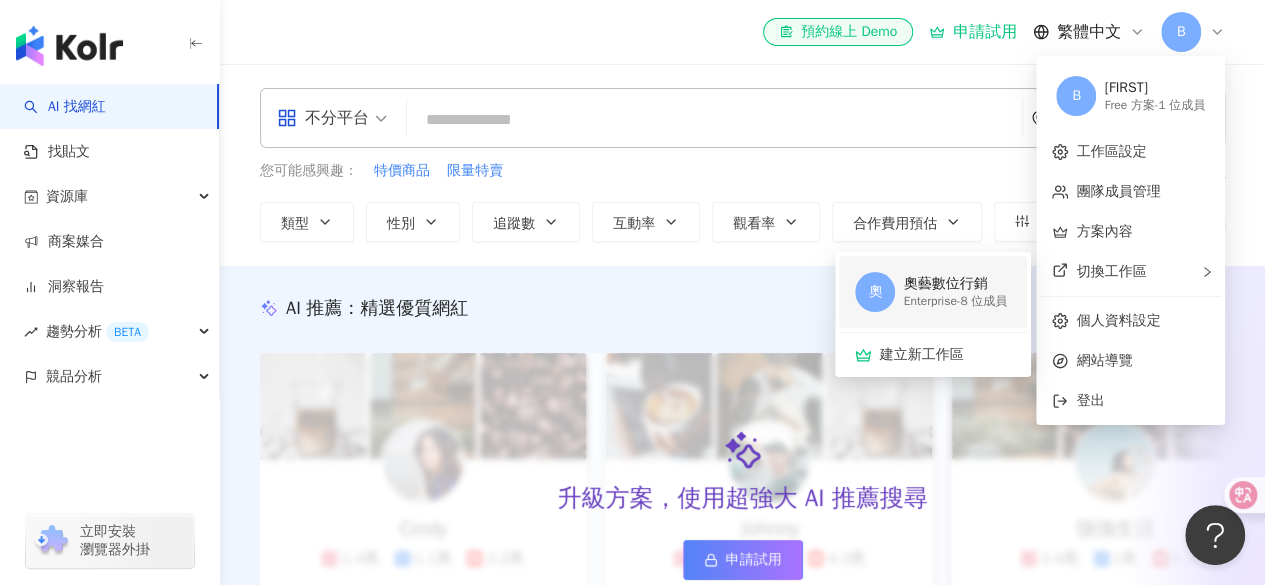 drag, startPoint x: 916, startPoint y: 321, endPoint x: 919, endPoint y: 289, distance: 32.140316 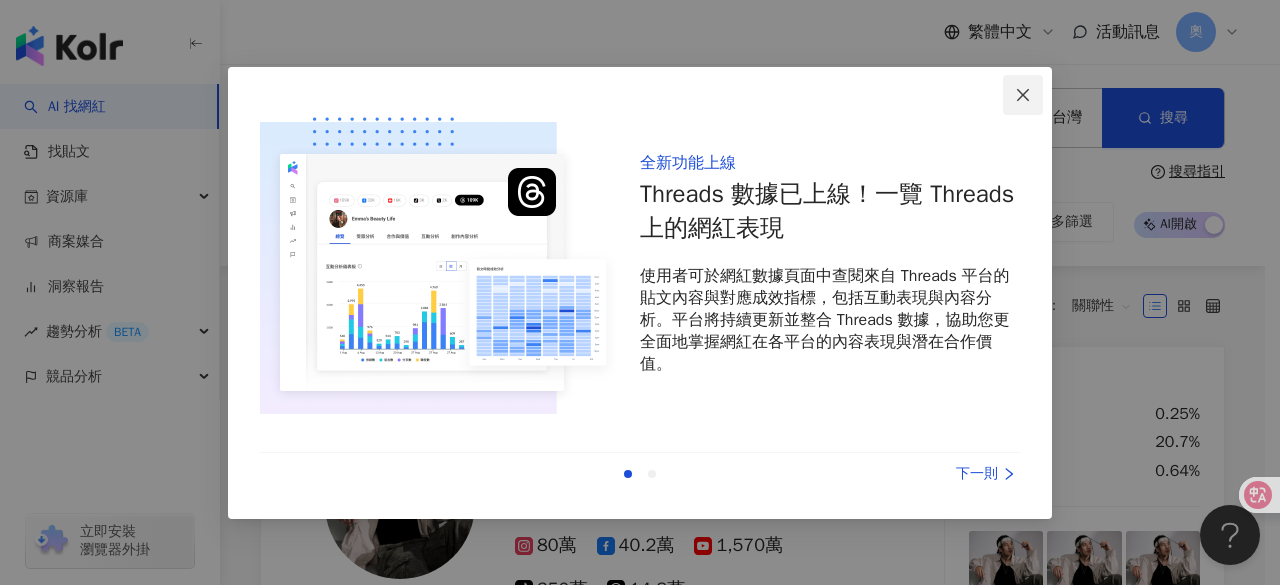 click at bounding box center [1023, 95] 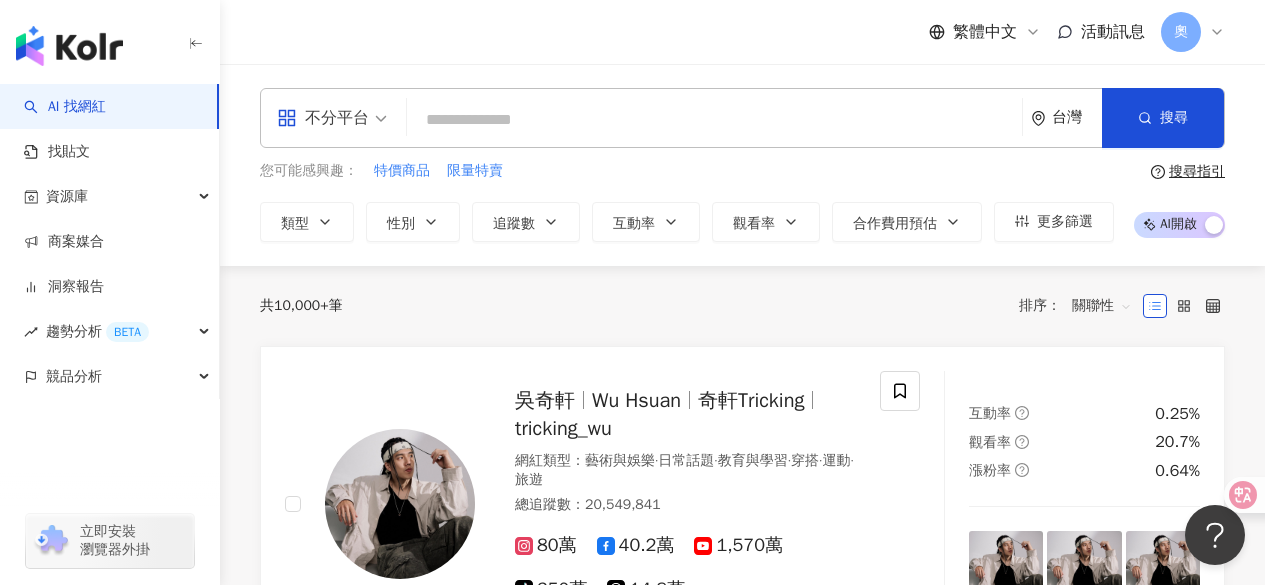 drag, startPoint x: 1216, startPoint y: 53, endPoint x: 1233, endPoint y: 13, distance: 43.462627 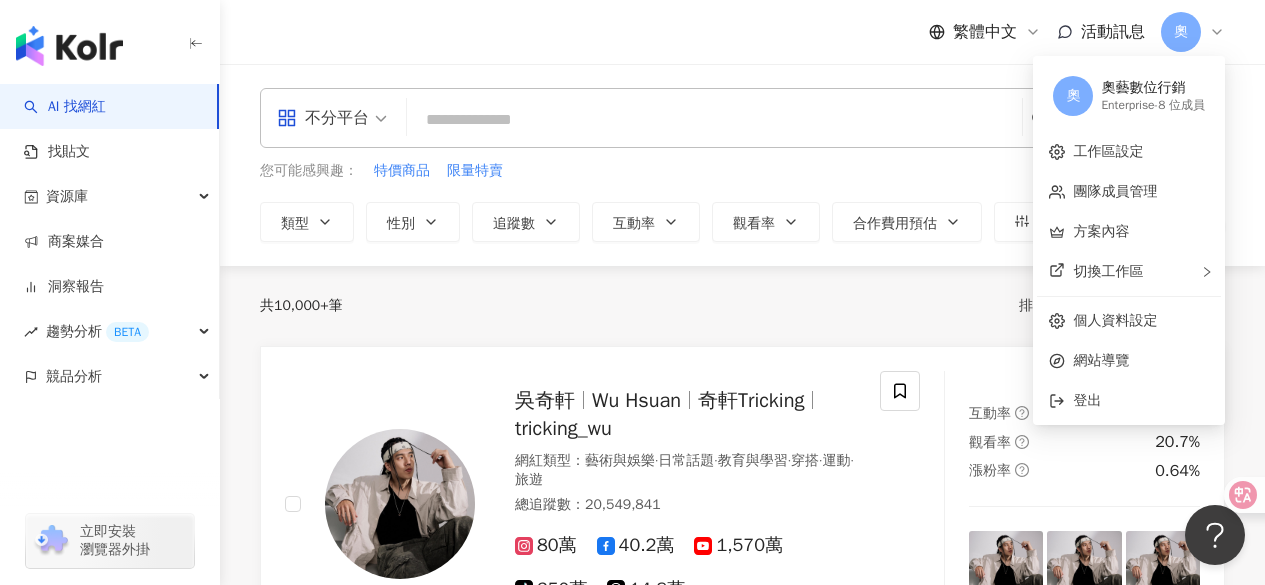 click on "奧" at bounding box center [1181, 32] 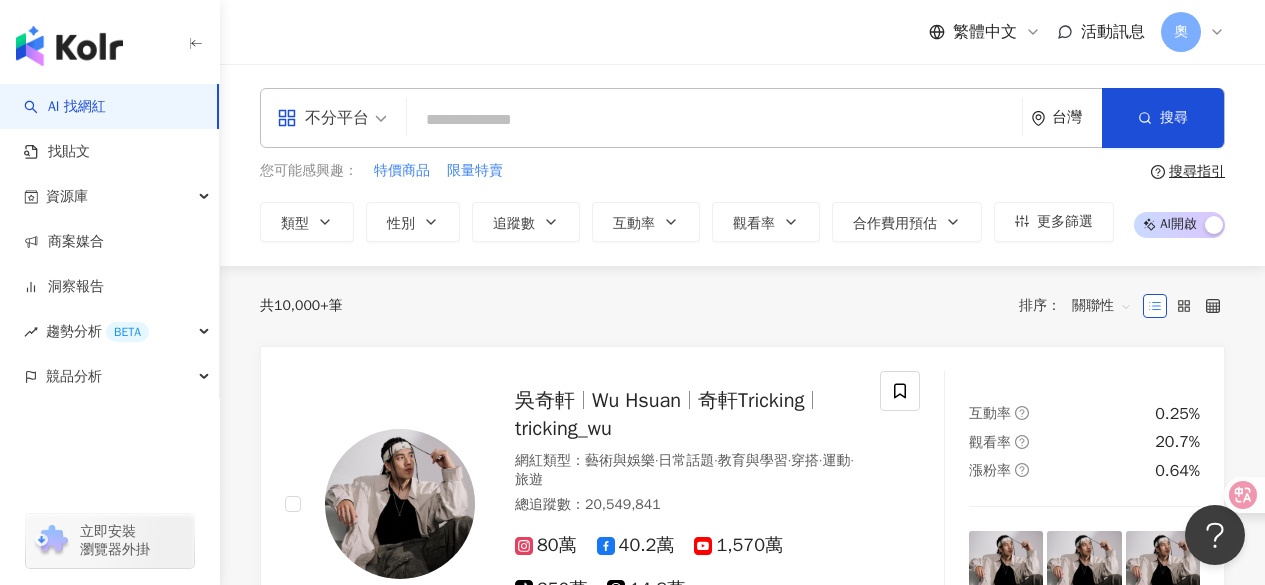click on "奧" at bounding box center [1181, 32] 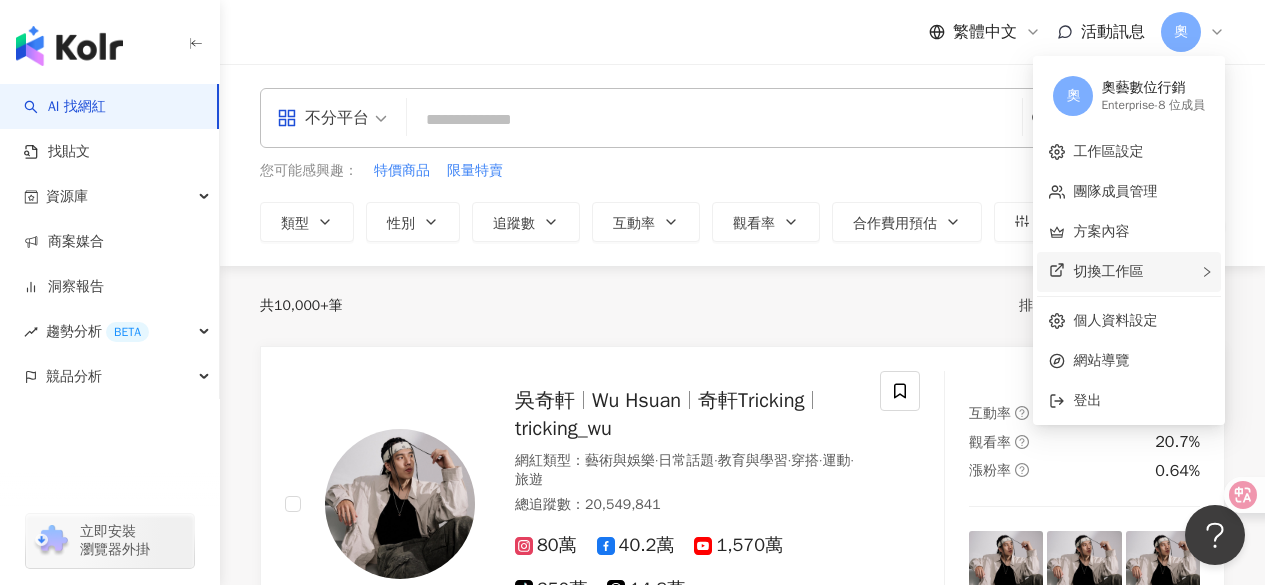 click on "切換工作區" at bounding box center (1108, 271) 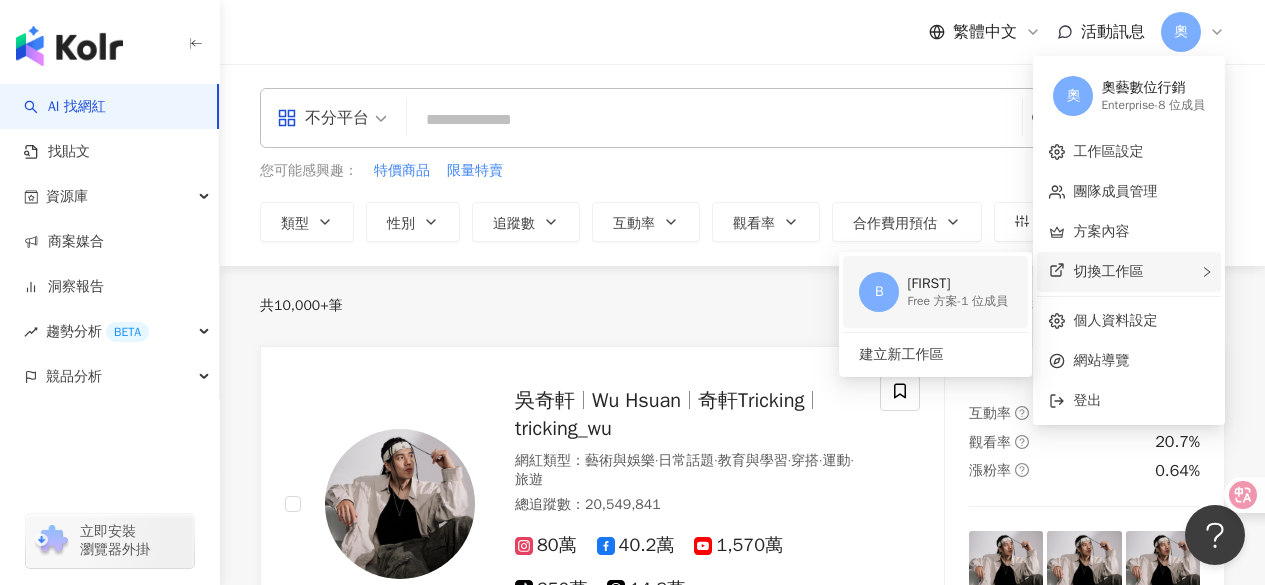 click on "Brady" at bounding box center (957, 284) 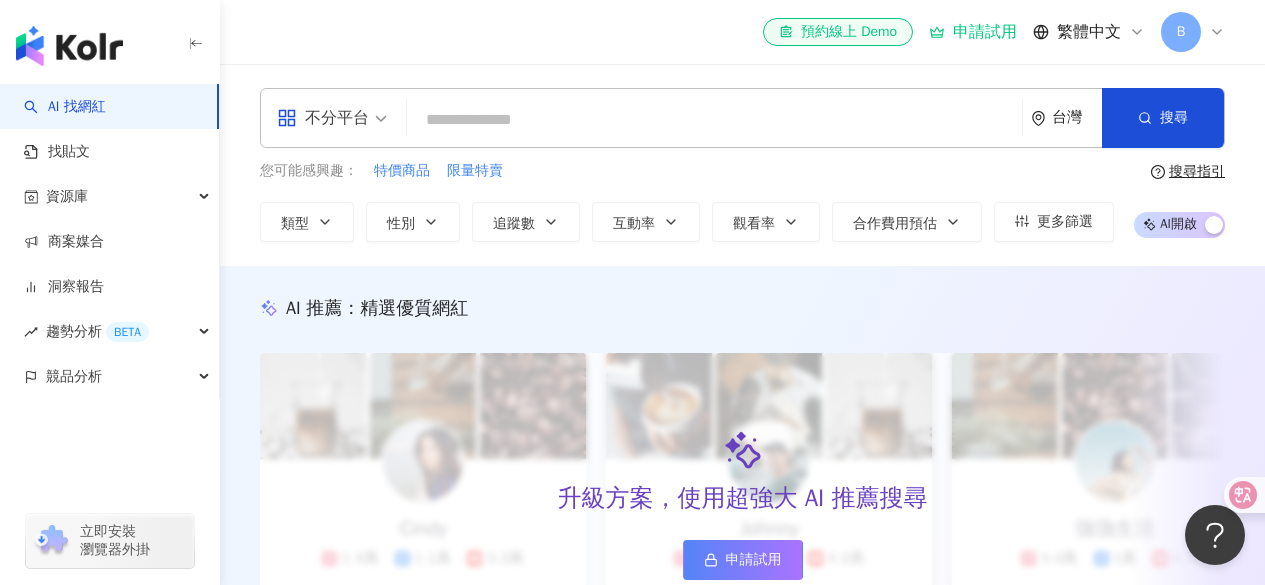 click on "B" at bounding box center (1181, 32) 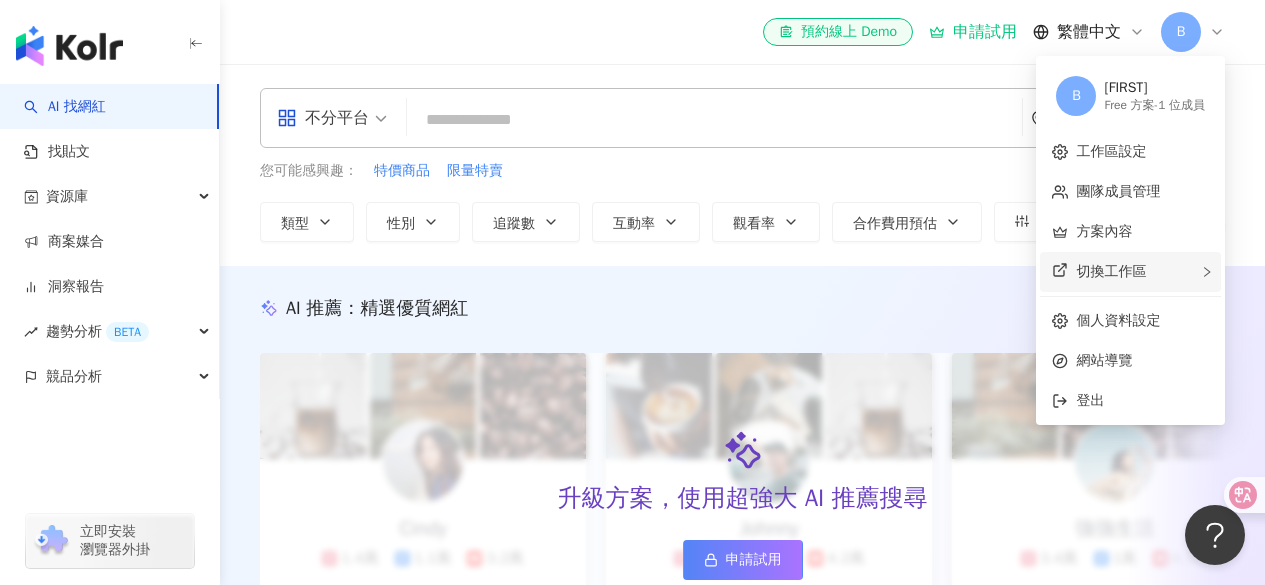 click on "切換工作區" at bounding box center [1111, 271] 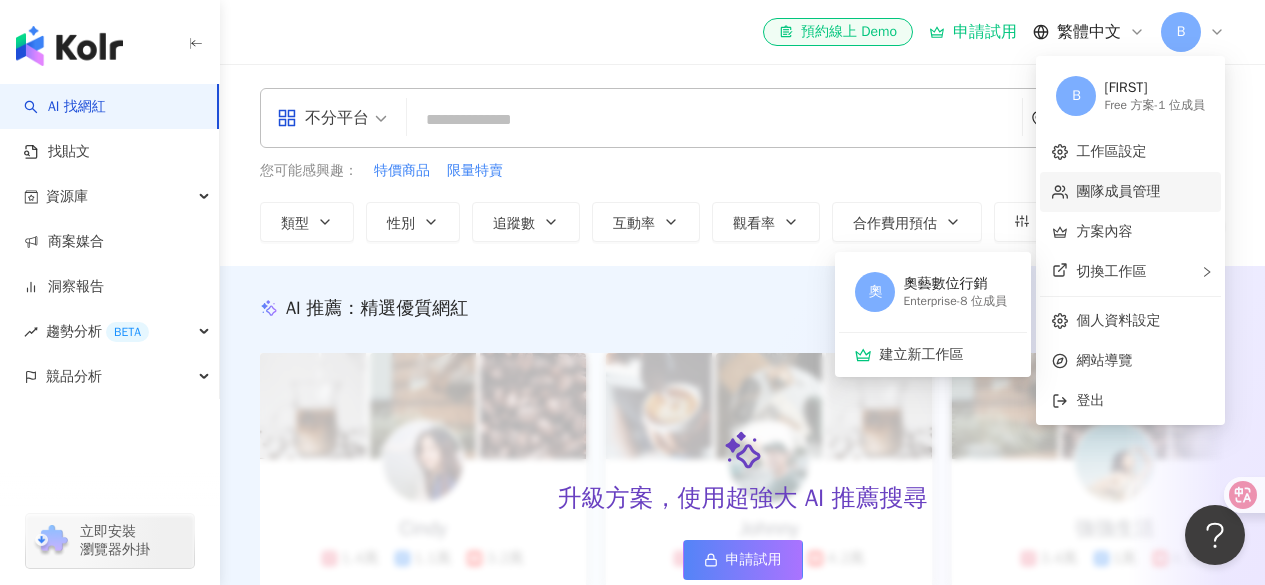 click on "團隊成員管理" at bounding box center [1118, 191] 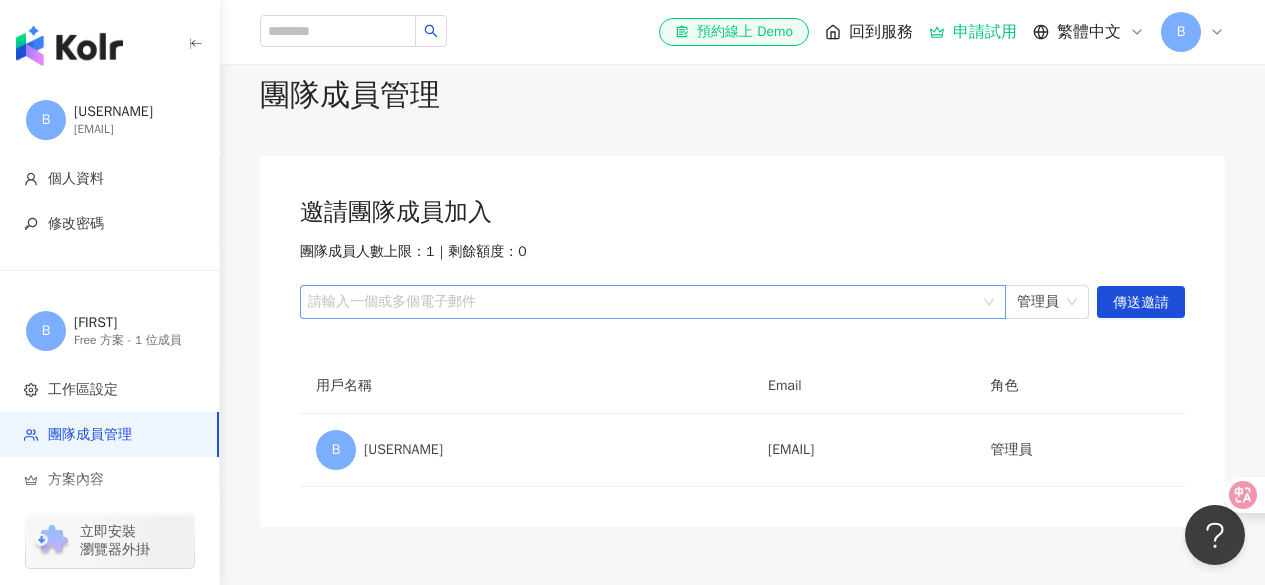 scroll, scrollTop: 0, scrollLeft: 0, axis: both 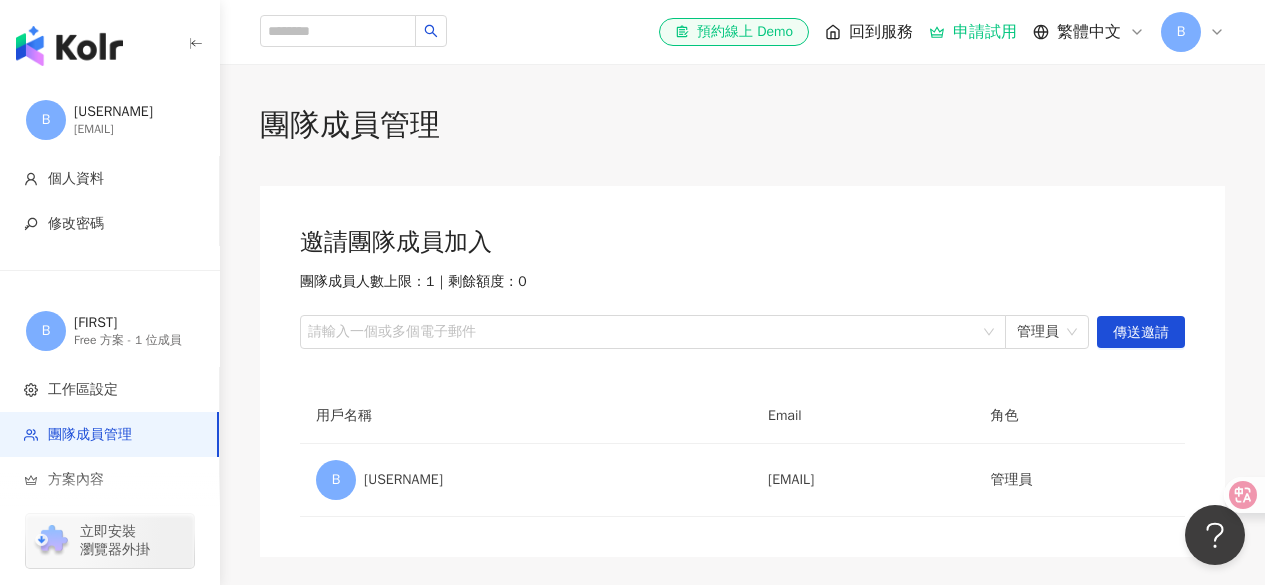 click on "B" at bounding box center [1193, 32] 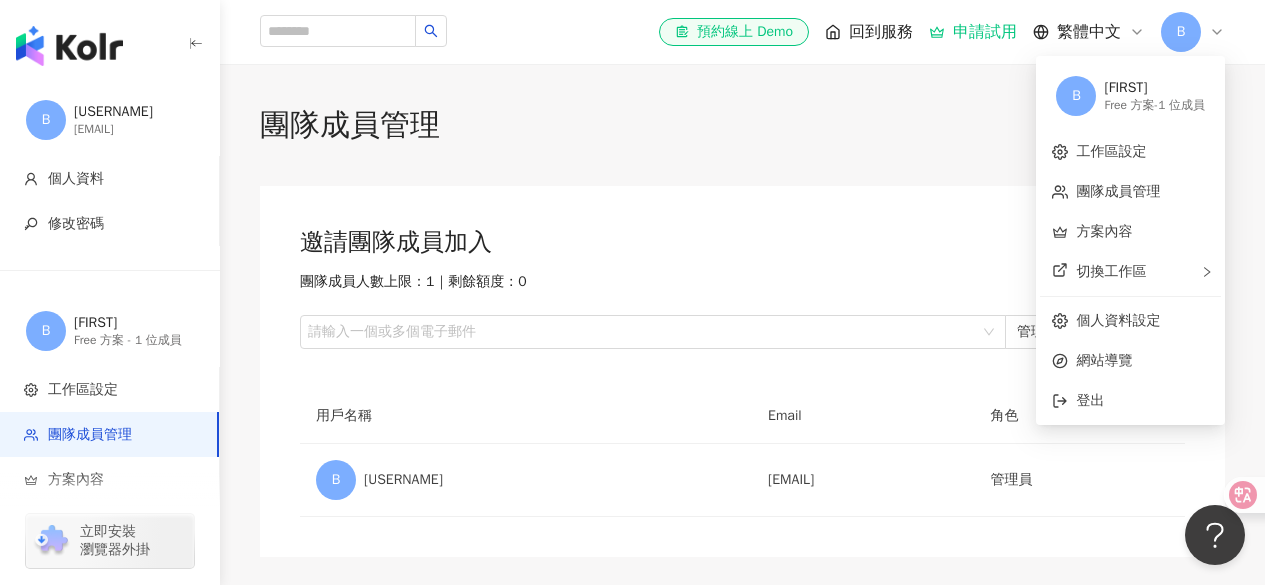 click on "B Brady   Free 方案  -  1 位成員 工作區設定 團隊成員管理 方案內容 切換工作區 個人資料設定 網站導覽 登出" at bounding box center [1130, 240] 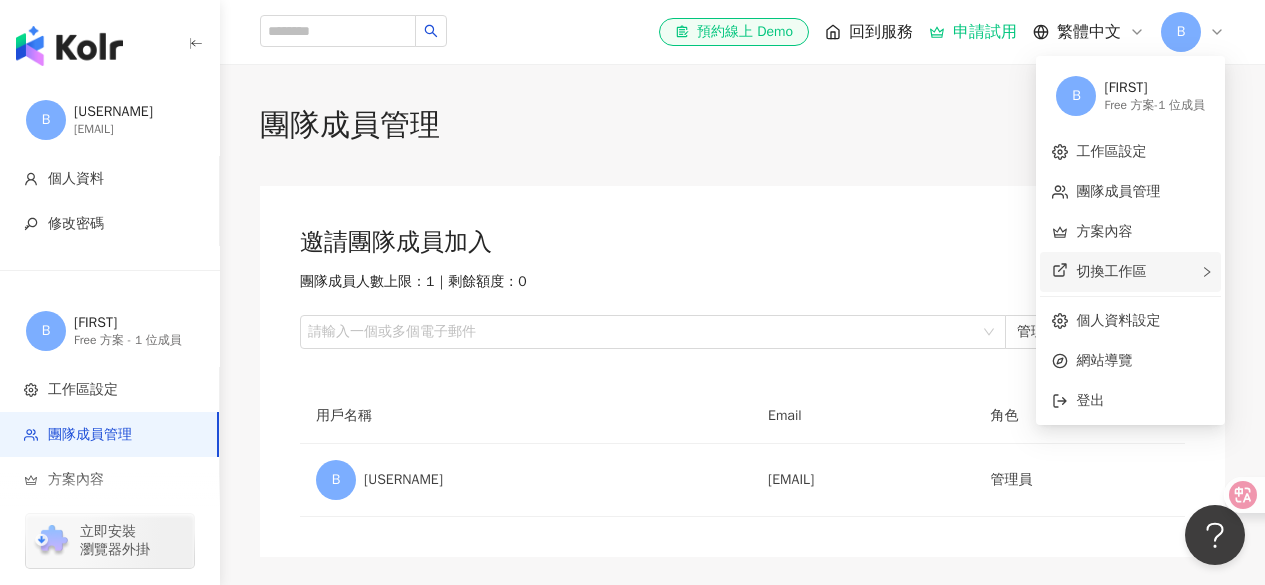 click on "切換工作區" at bounding box center (1130, 272) 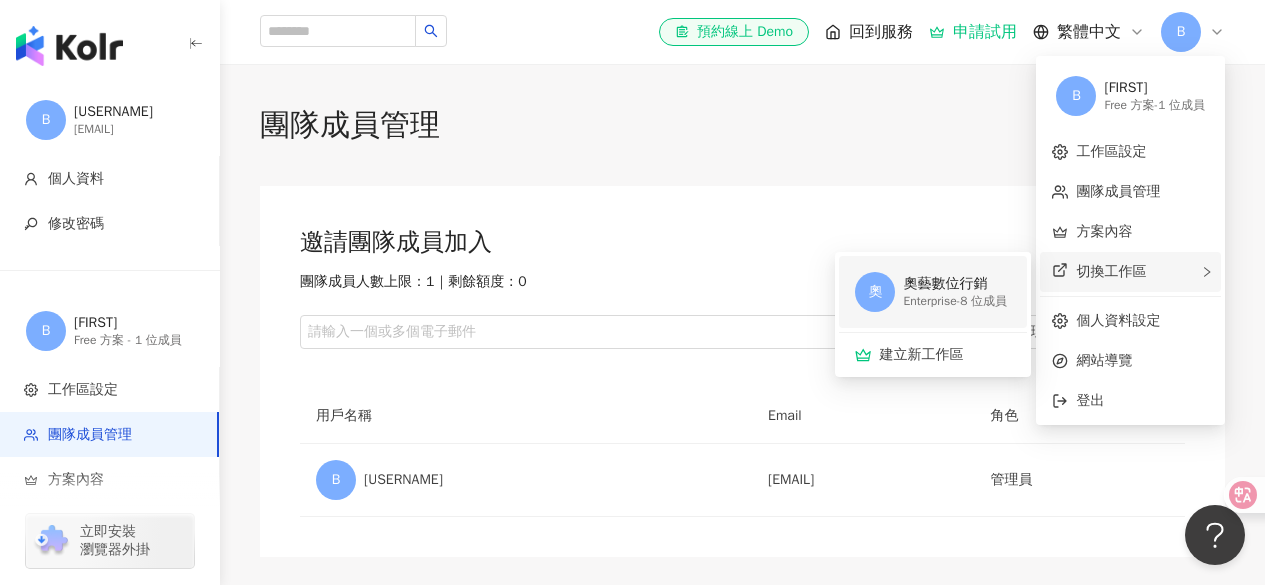 click on "奧藝數位行銷" at bounding box center [955, 284] 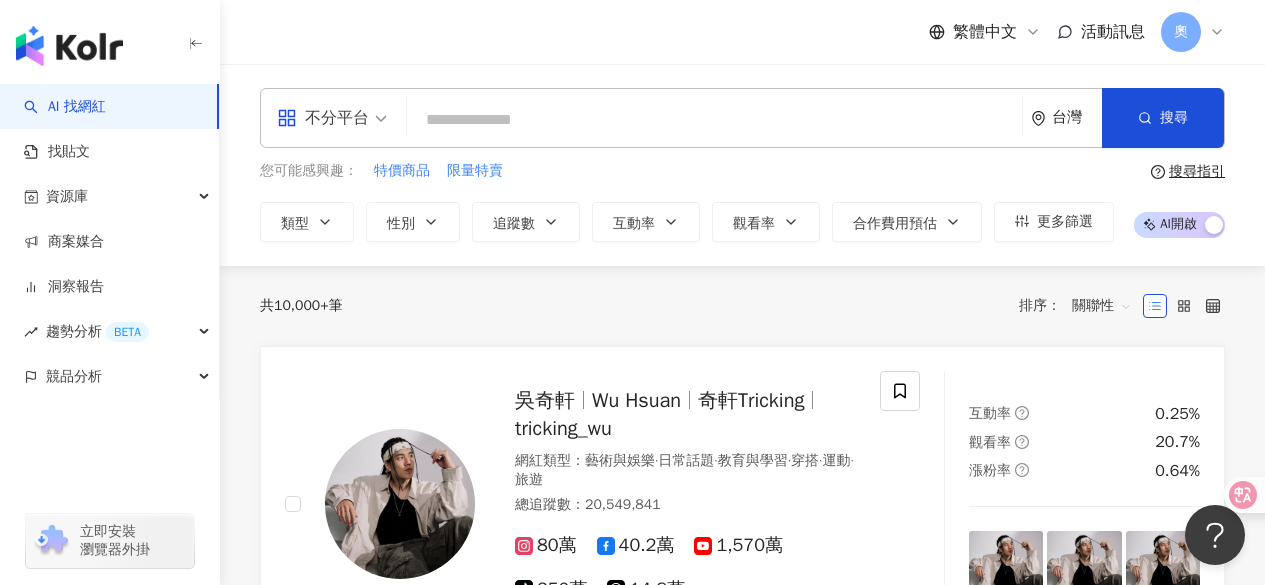 click on "奧" at bounding box center (1181, 32) 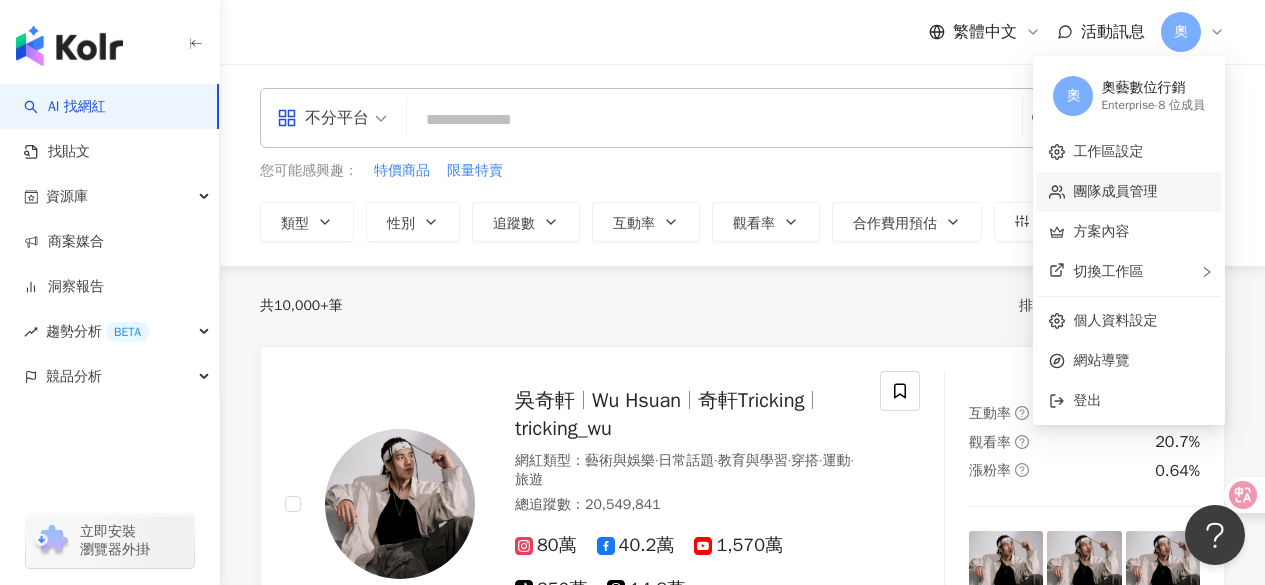 click on "團隊成員管理" at bounding box center [1115, 191] 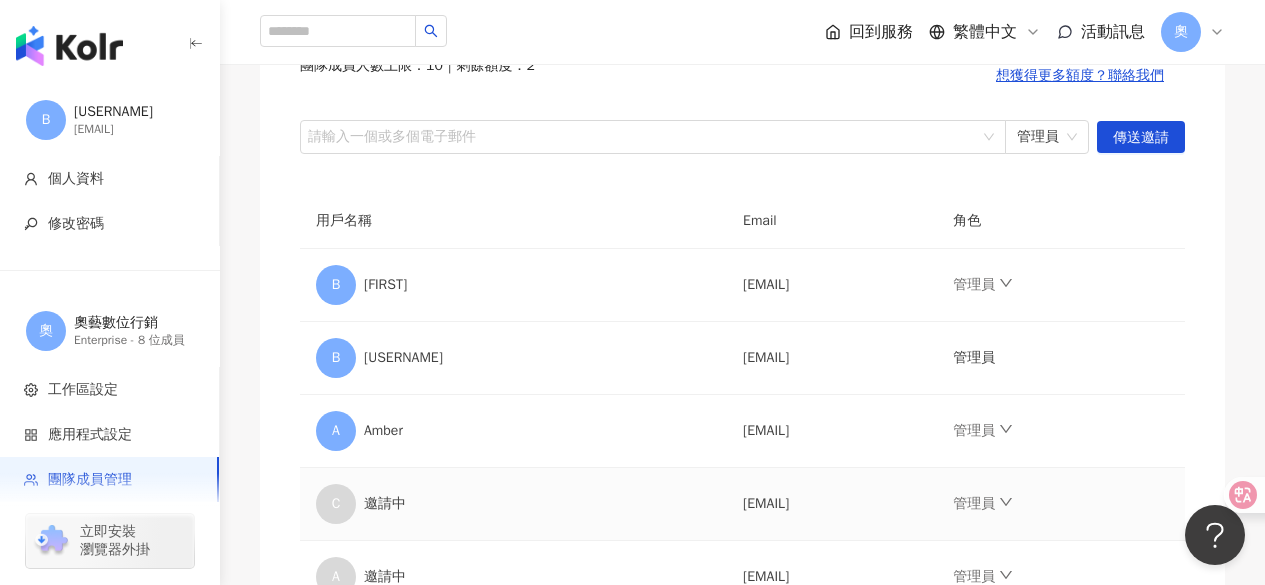 scroll, scrollTop: 100, scrollLeft: 0, axis: vertical 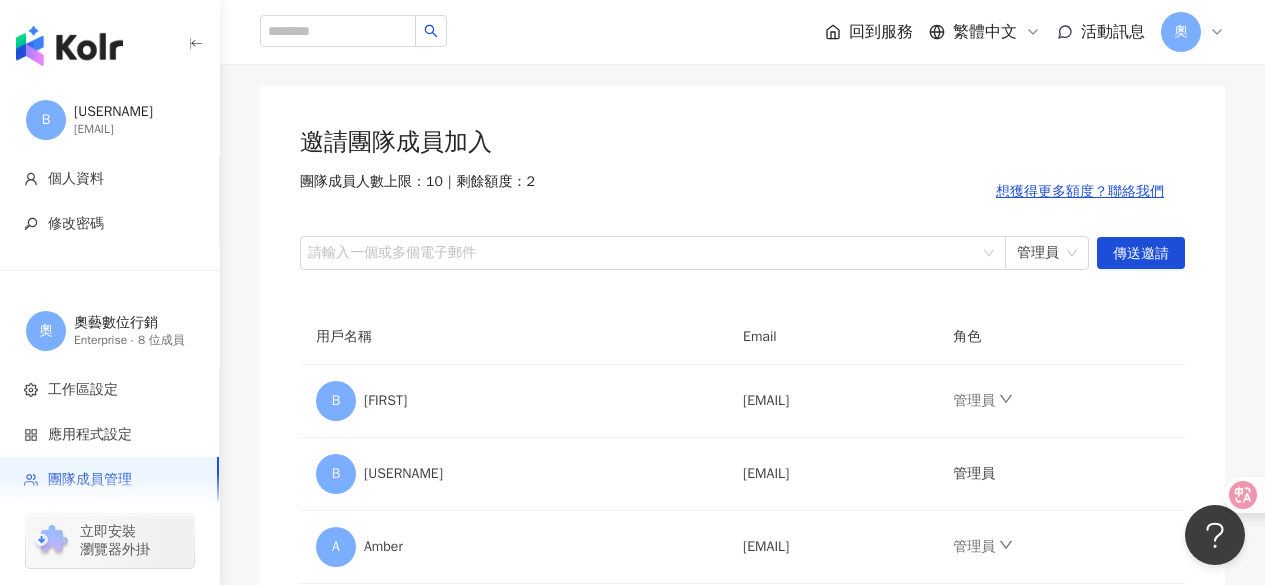 click on "奧" at bounding box center (1181, 32) 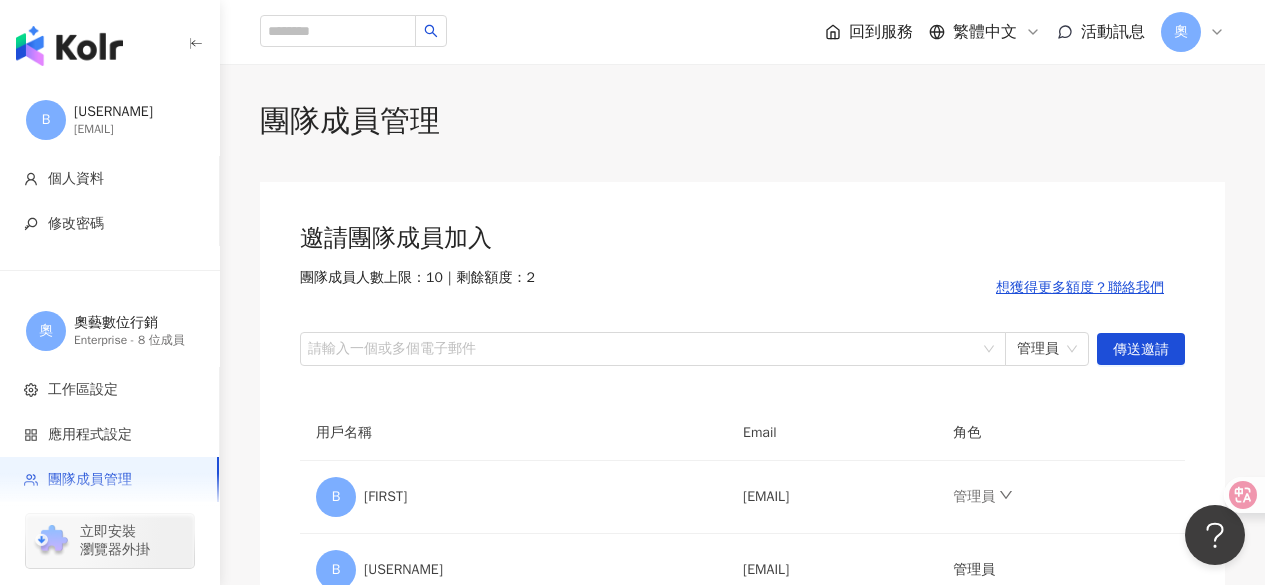 scroll, scrollTop: 0, scrollLeft: 0, axis: both 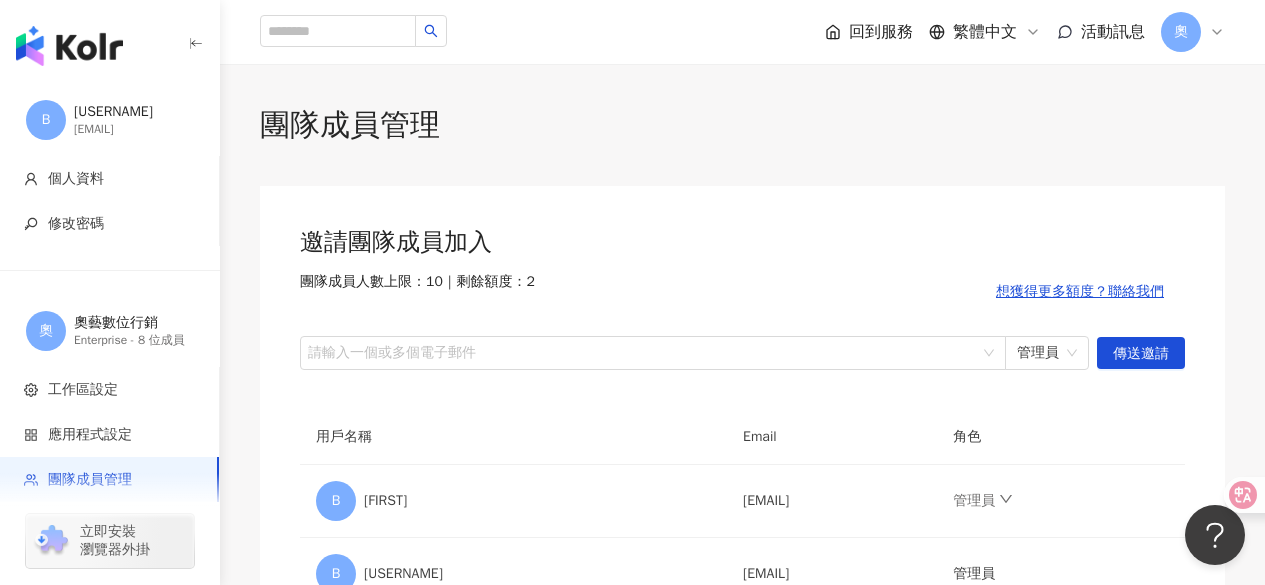 click at bounding box center (69, 46) 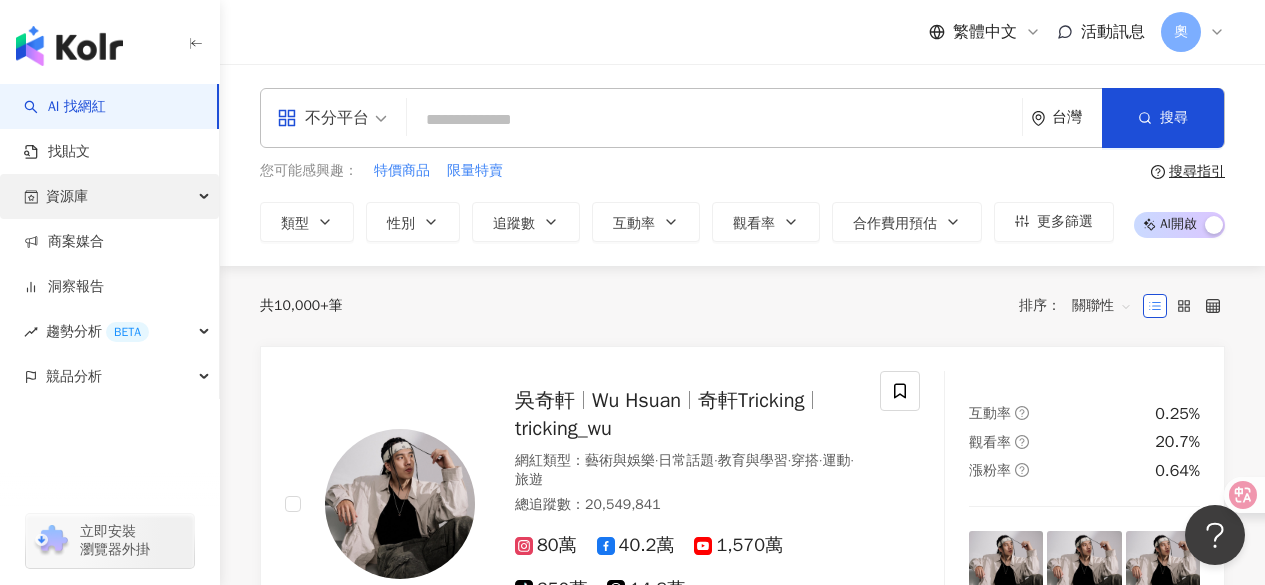 click on "資源庫" at bounding box center (109, 196) 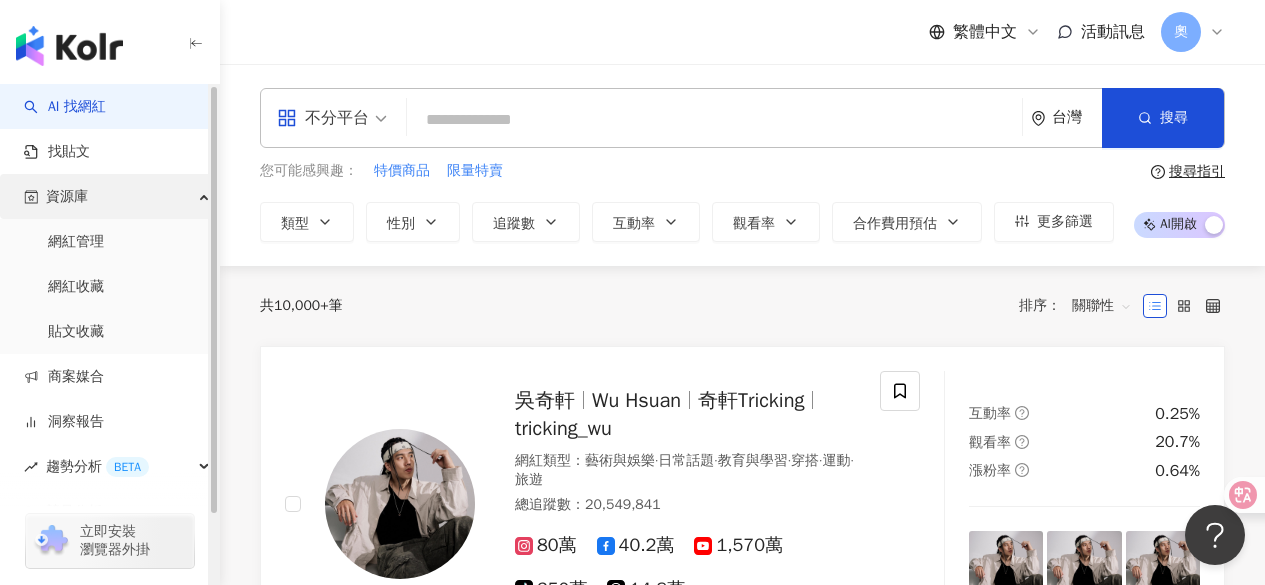 click on "資源庫" at bounding box center [109, 196] 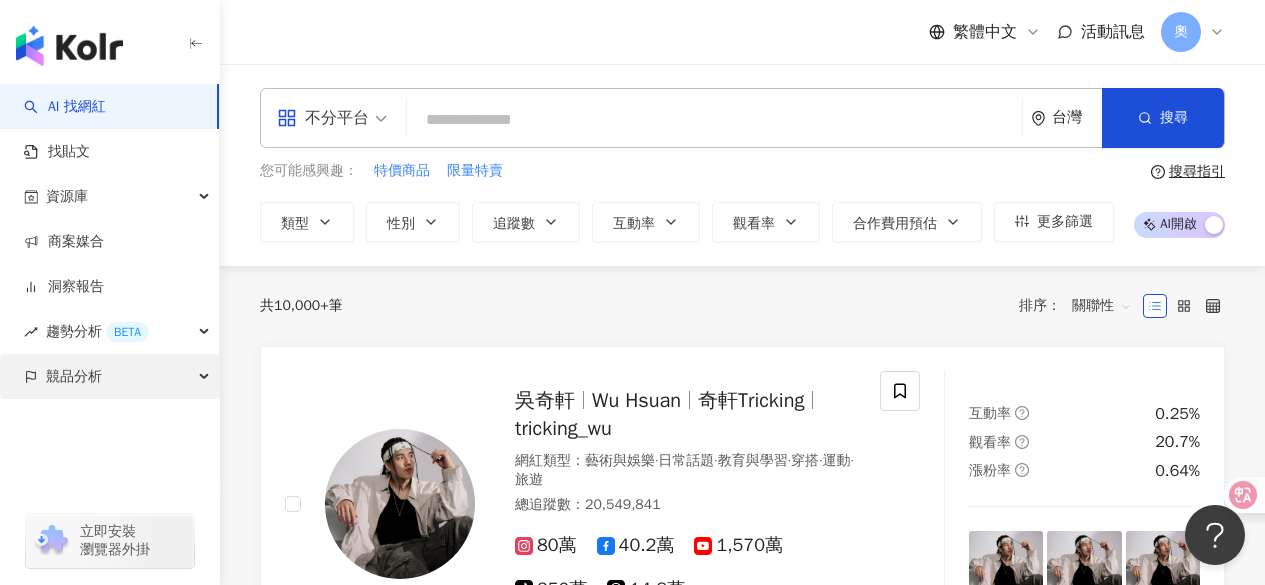 click on "競品分析" at bounding box center [74, 376] 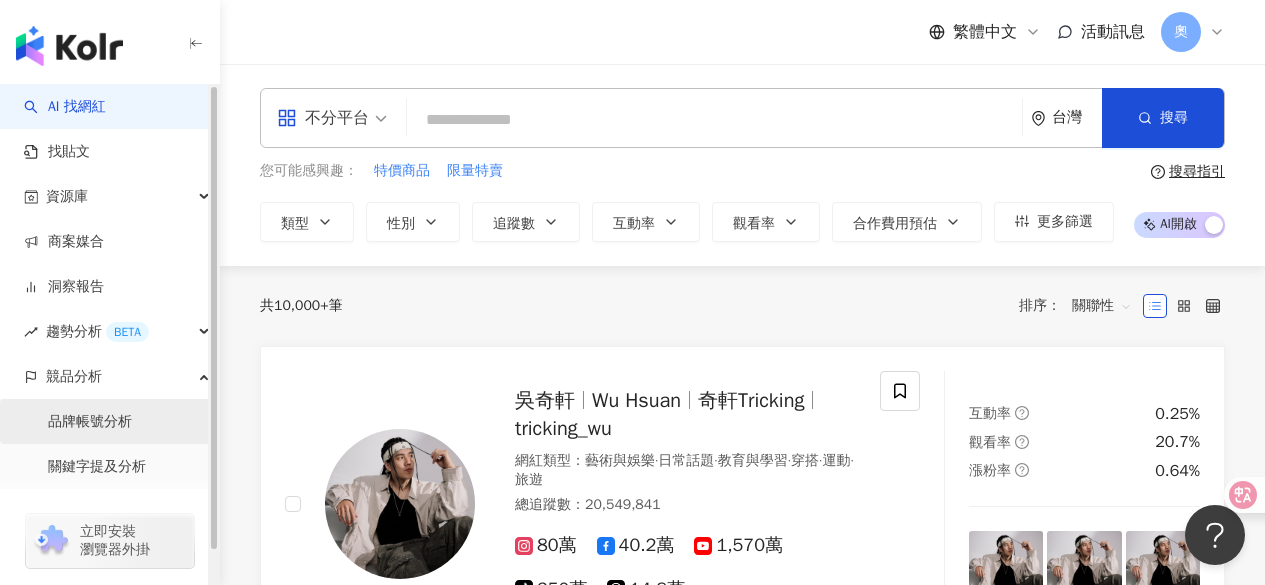 click on "品牌帳號分析" at bounding box center [90, 422] 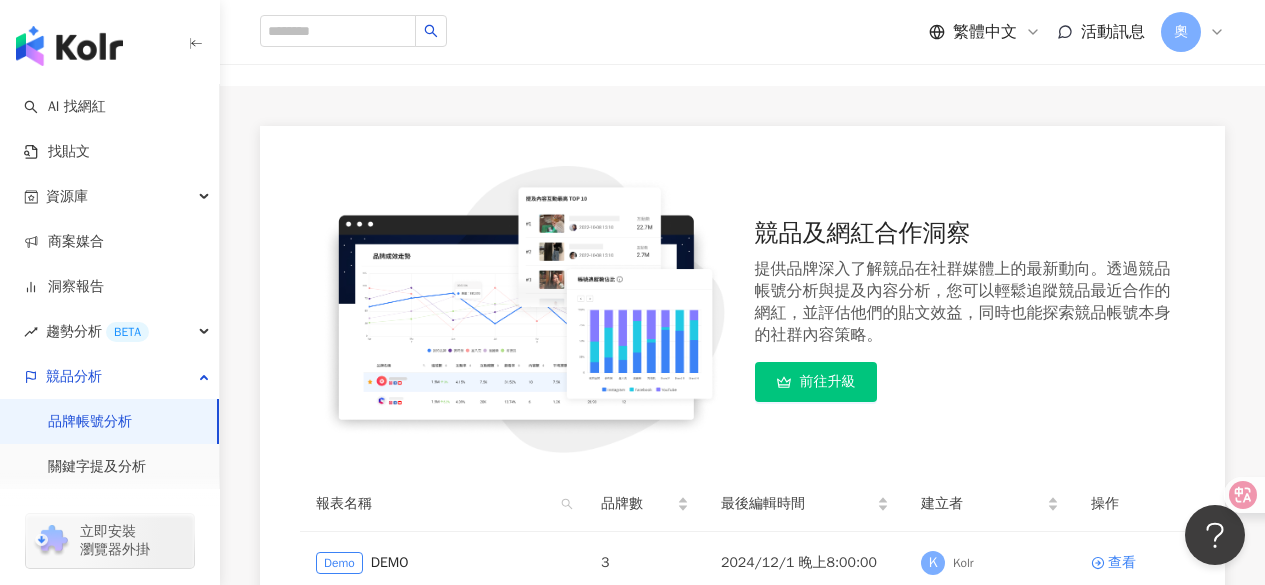 scroll, scrollTop: 200, scrollLeft: 0, axis: vertical 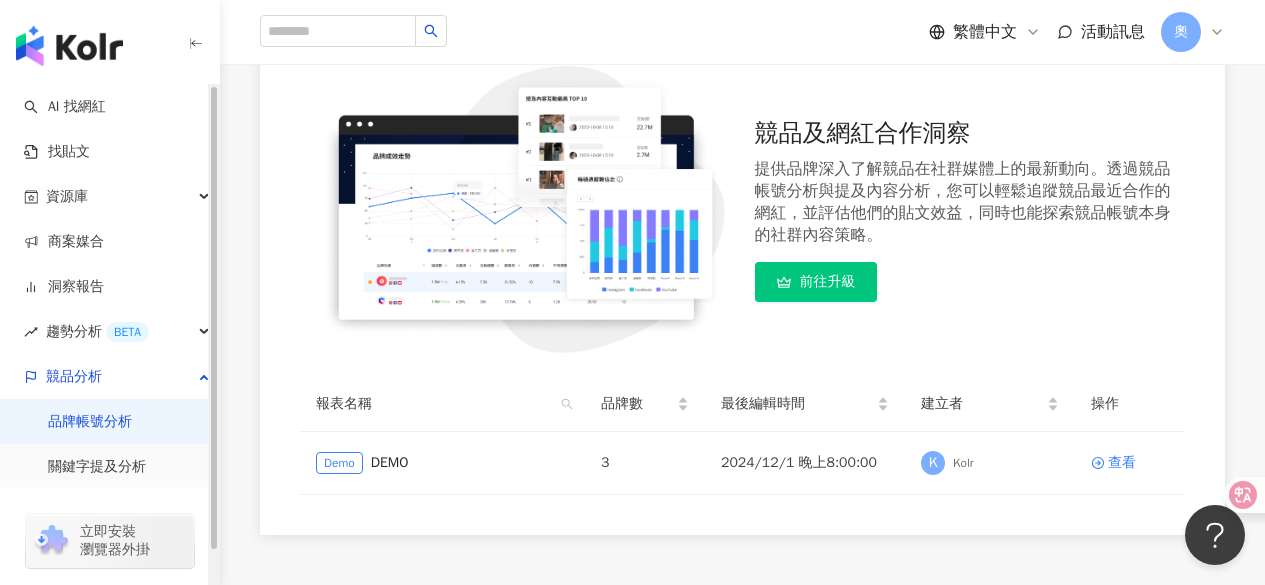 click at bounding box center [69, 46] 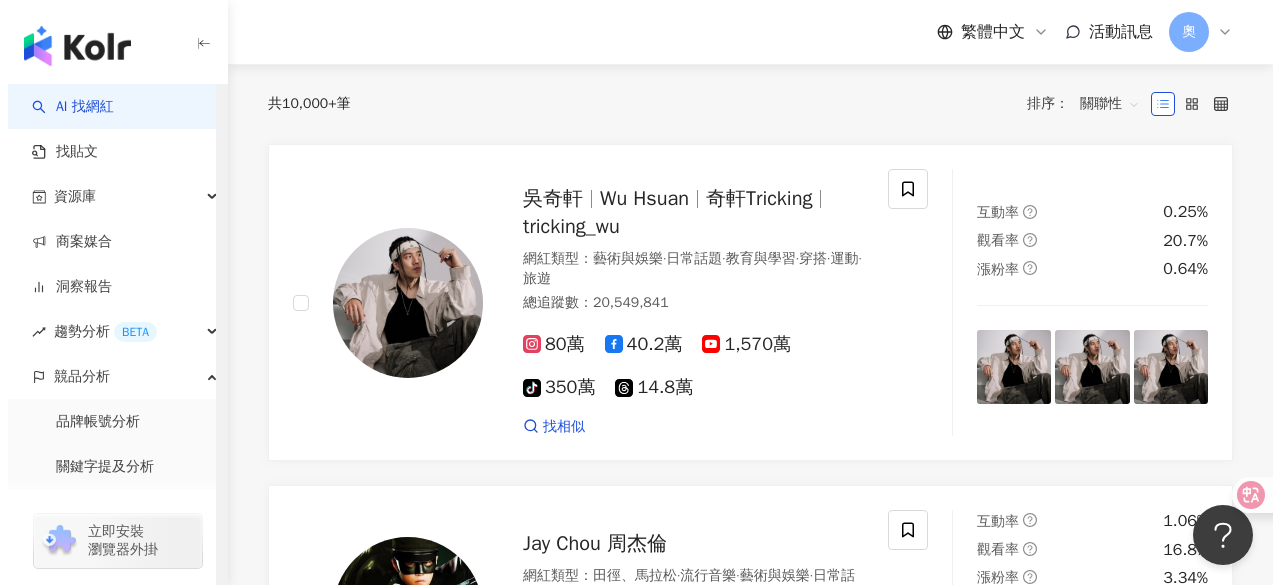 scroll, scrollTop: 0, scrollLeft: 0, axis: both 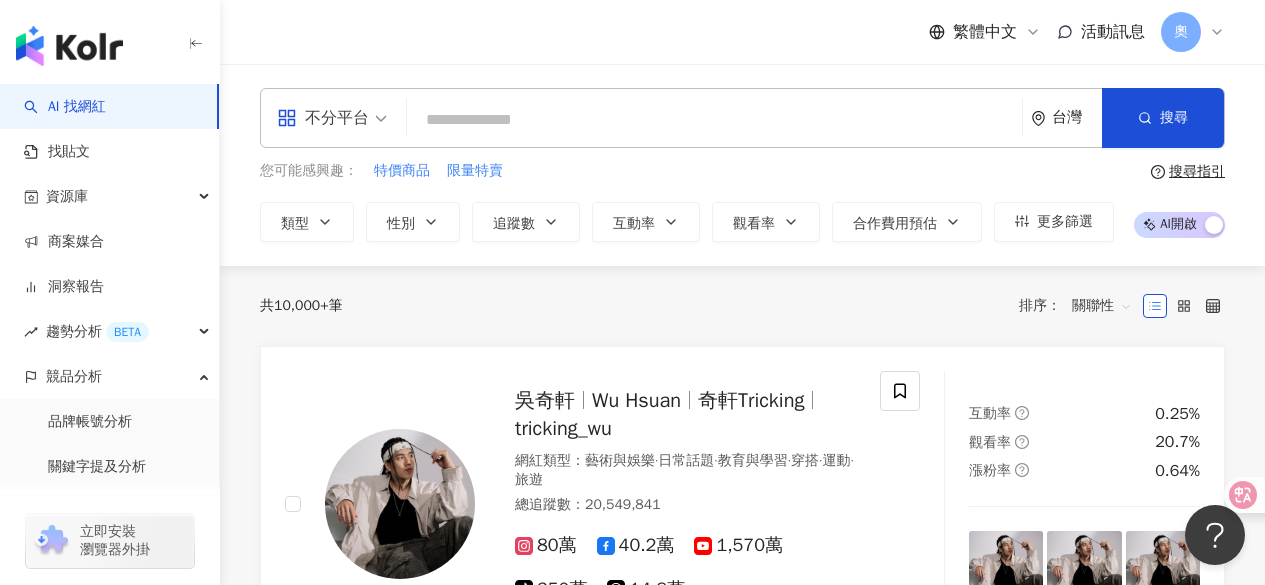 type on "*" 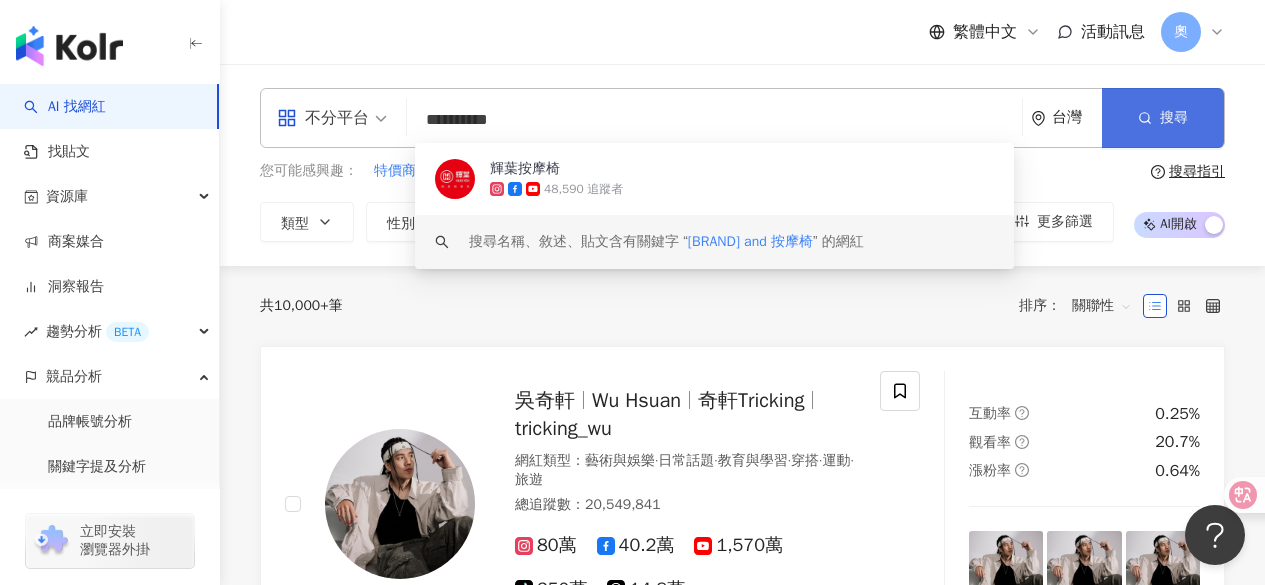 type on "**********" 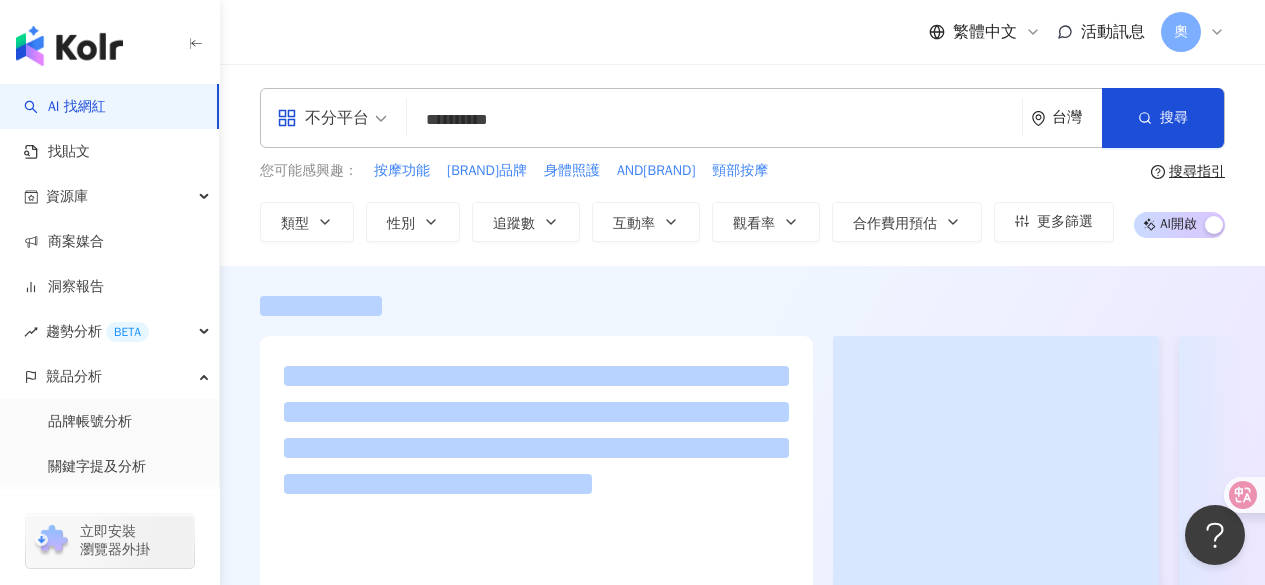 click on "搜尋指引" at bounding box center [1197, 172] 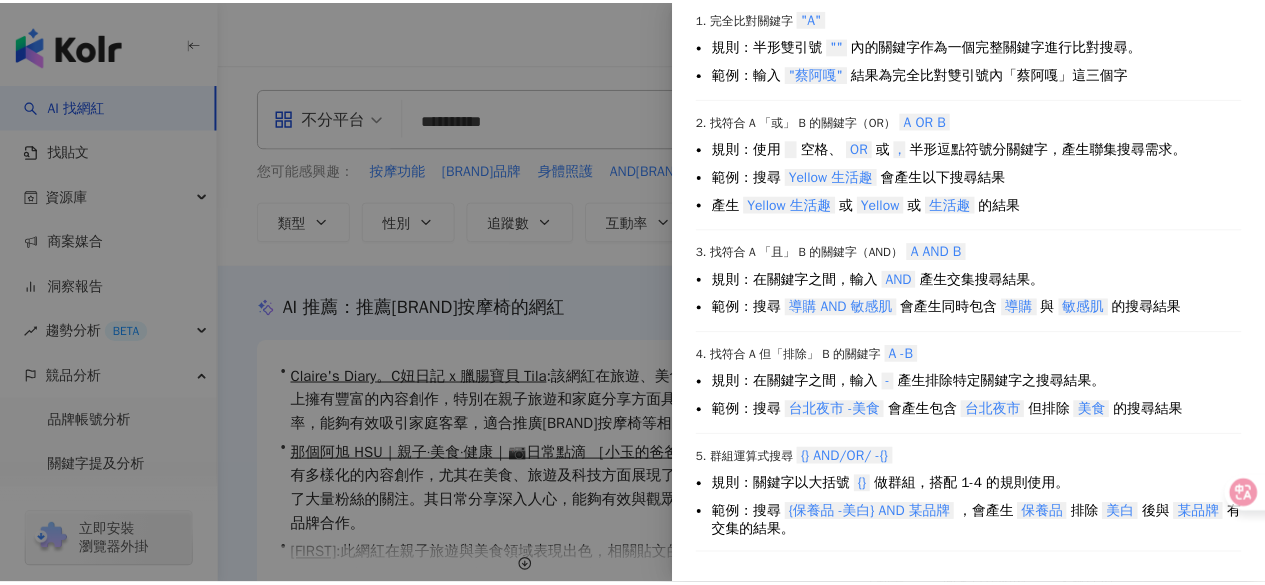 scroll, scrollTop: 0, scrollLeft: 0, axis: both 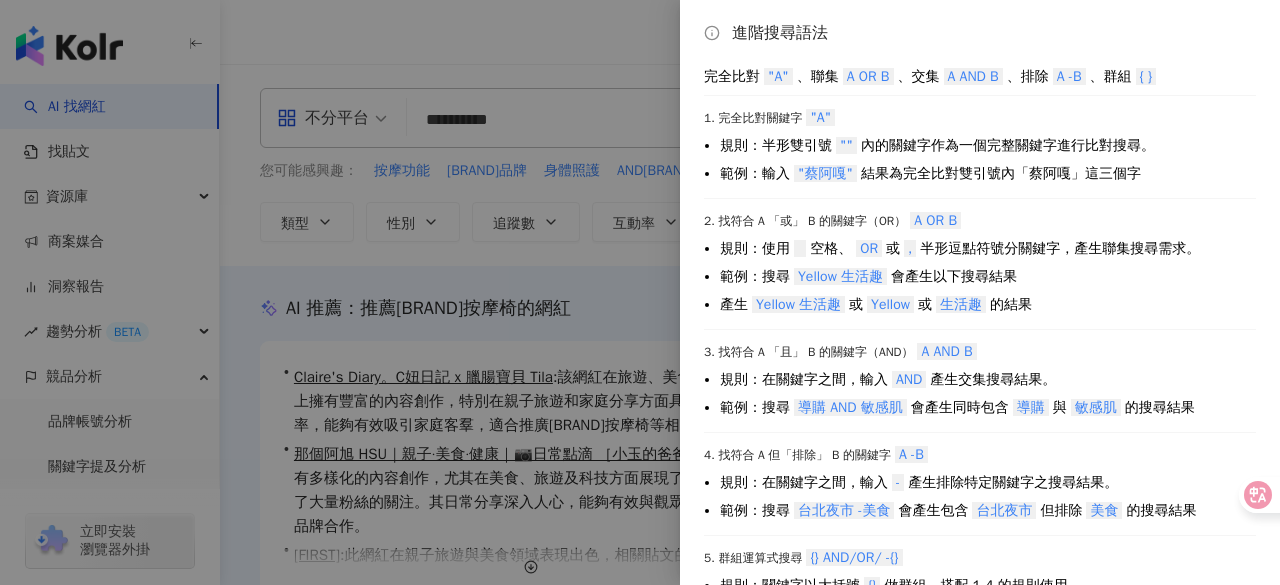 click at bounding box center (640, 292) 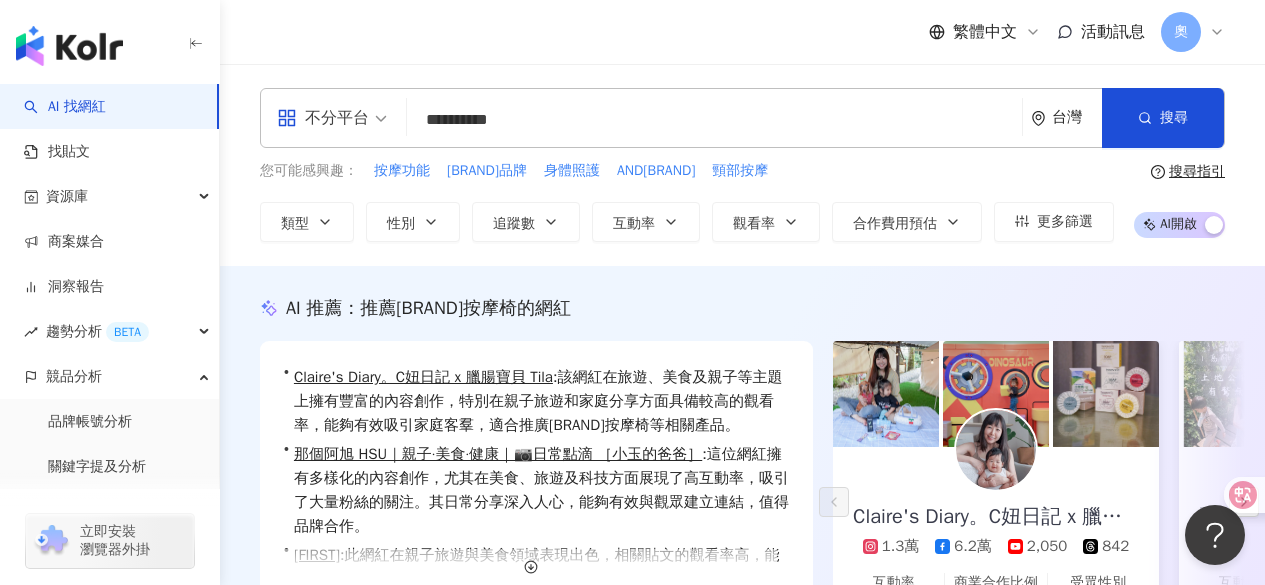 click on "台灣" at bounding box center (1077, 117) 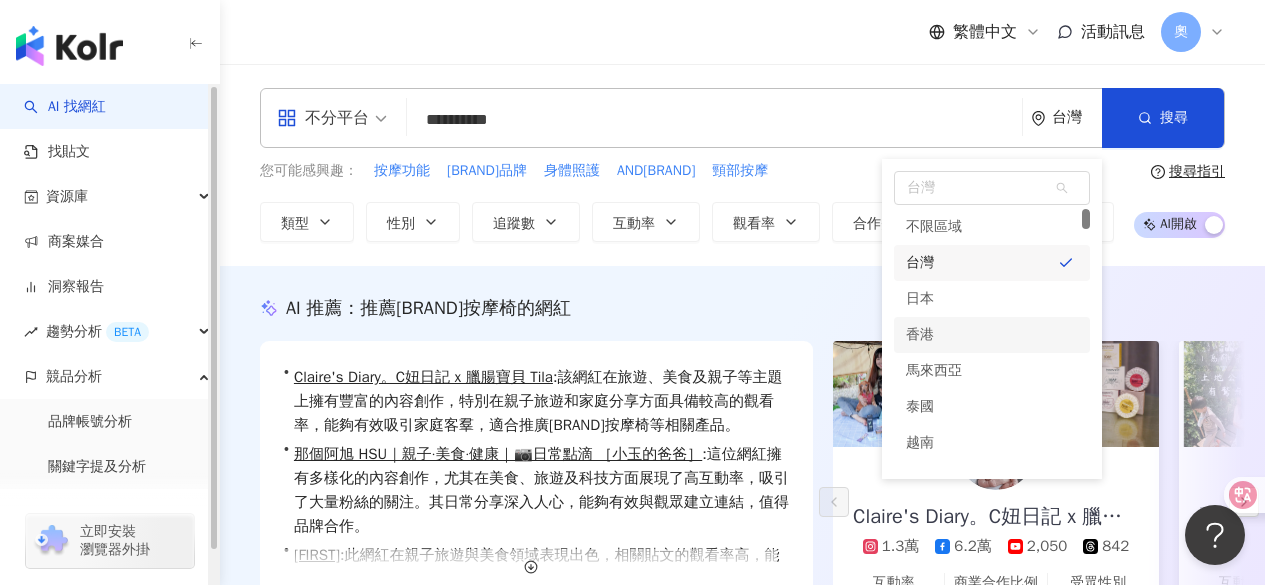 click on "不分平台" at bounding box center [332, 118] 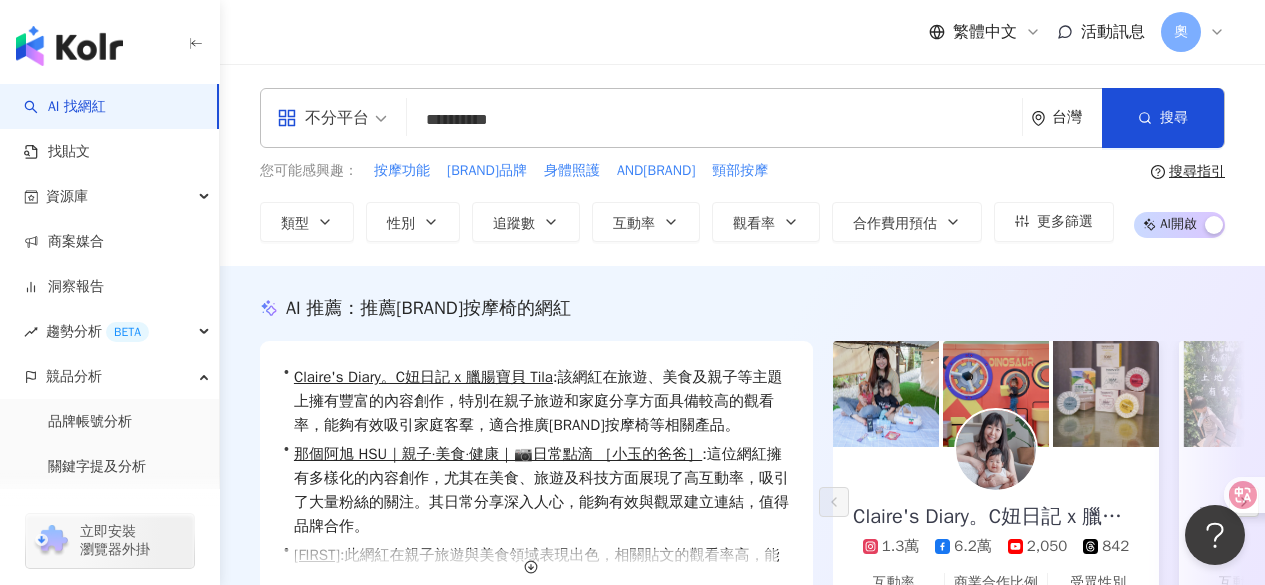 click at bounding box center (332, 105) 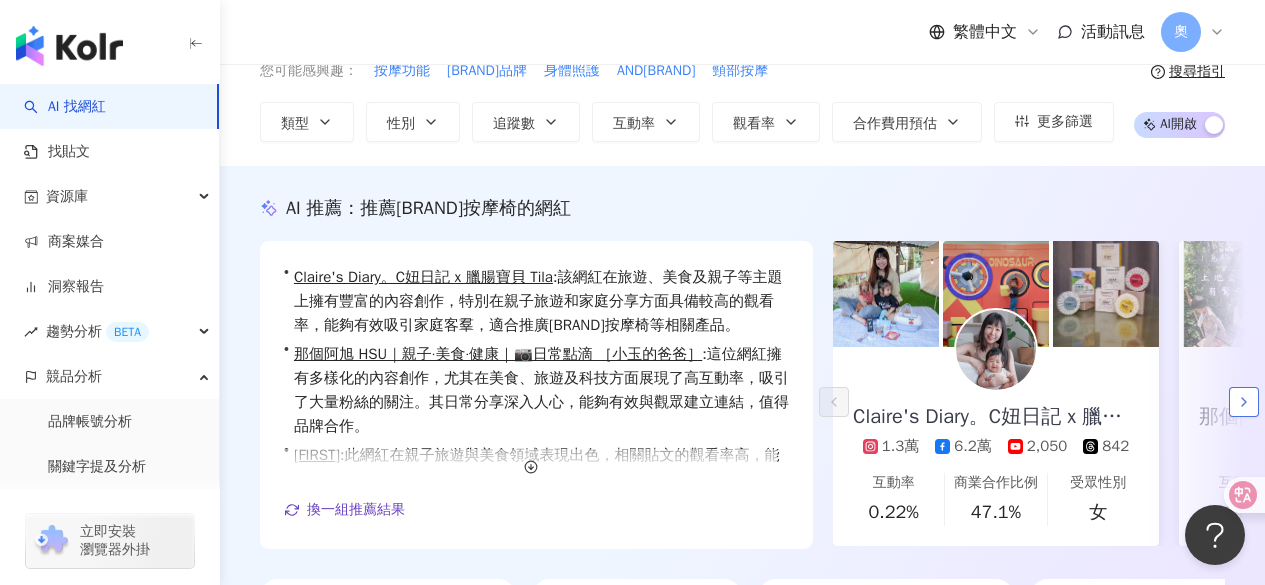 click 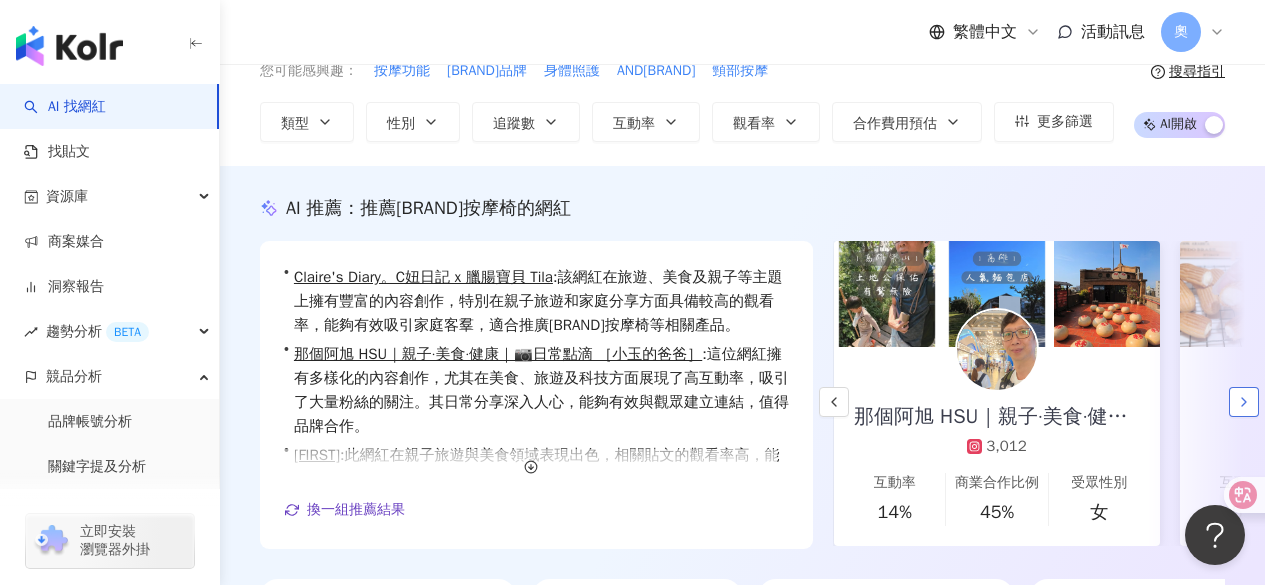 scroll, scrollTop: 0, scrollLeft: 346, axis: horizontal 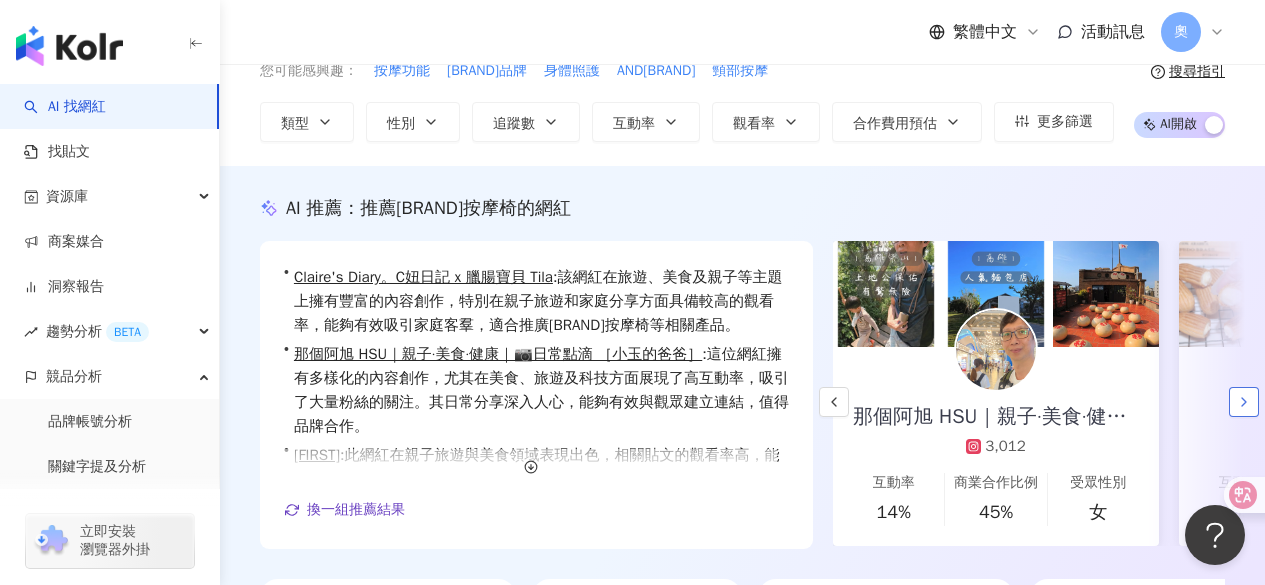 click 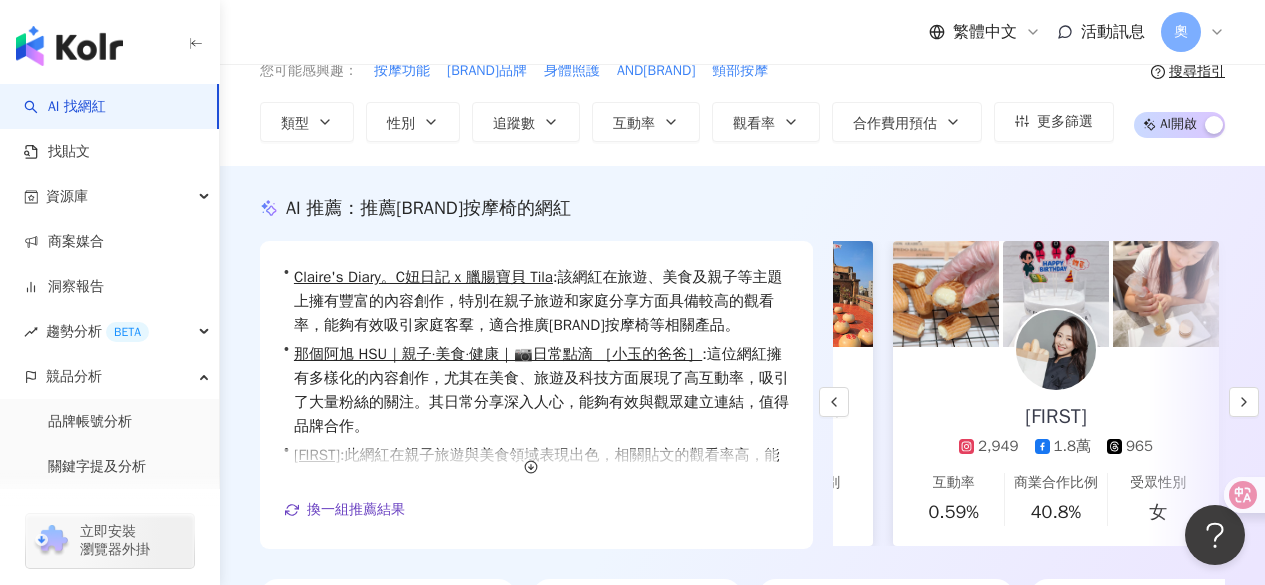 scroll, scrollTop: 0, scrollLeft: 666, axis: horizontal 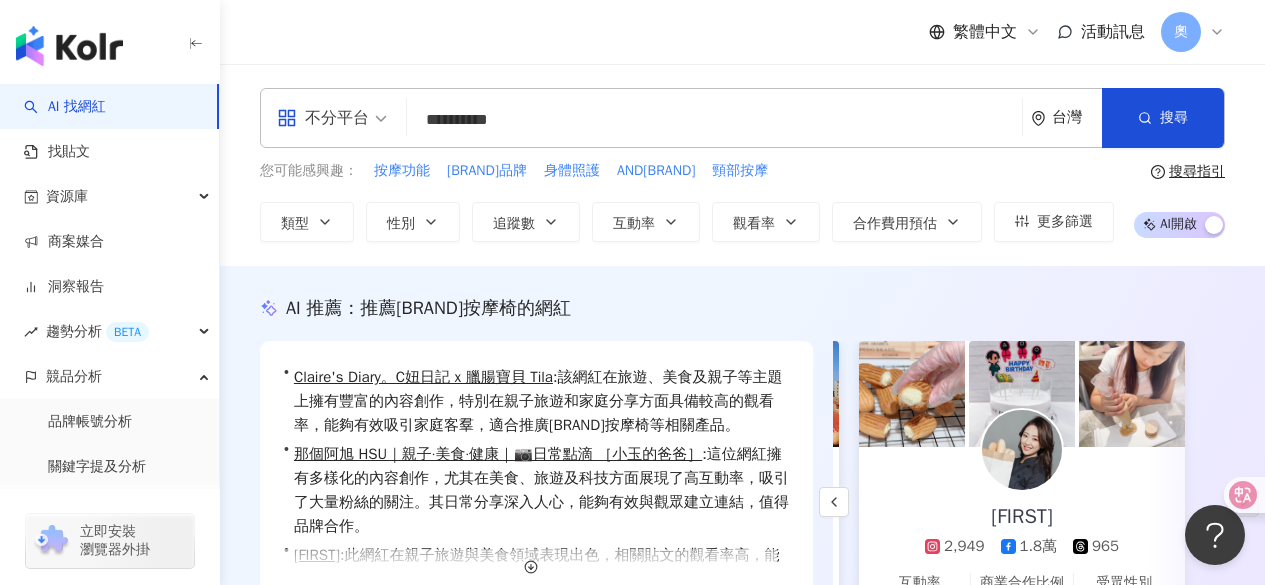 click on "AI  開啟 AI  關閉" at bounding box center [1179, 225] 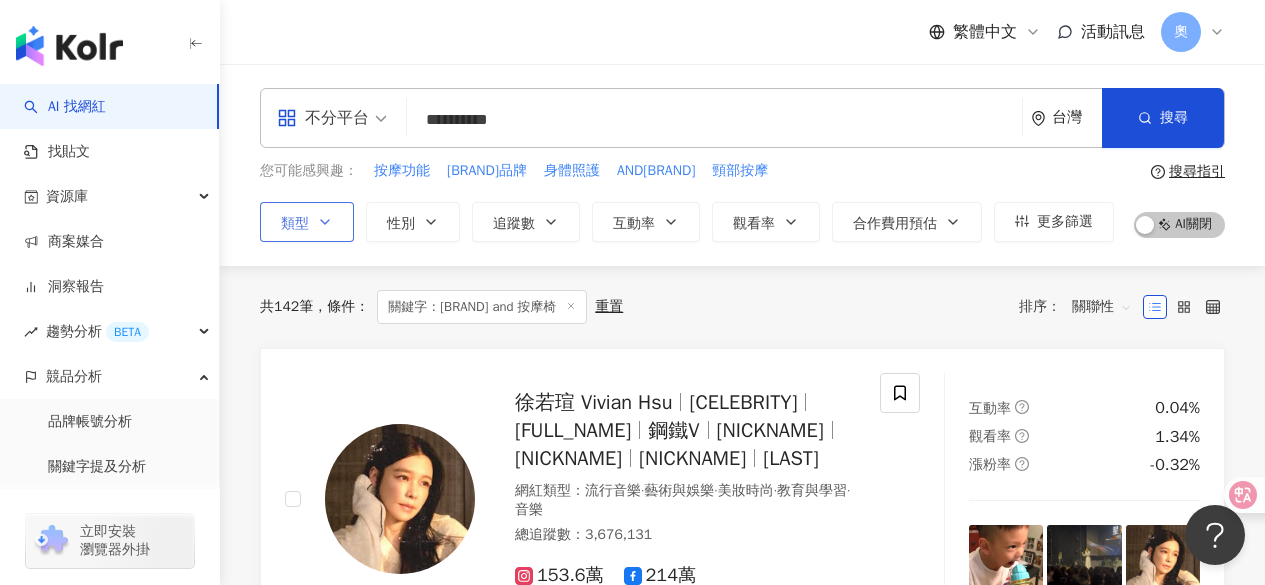 click 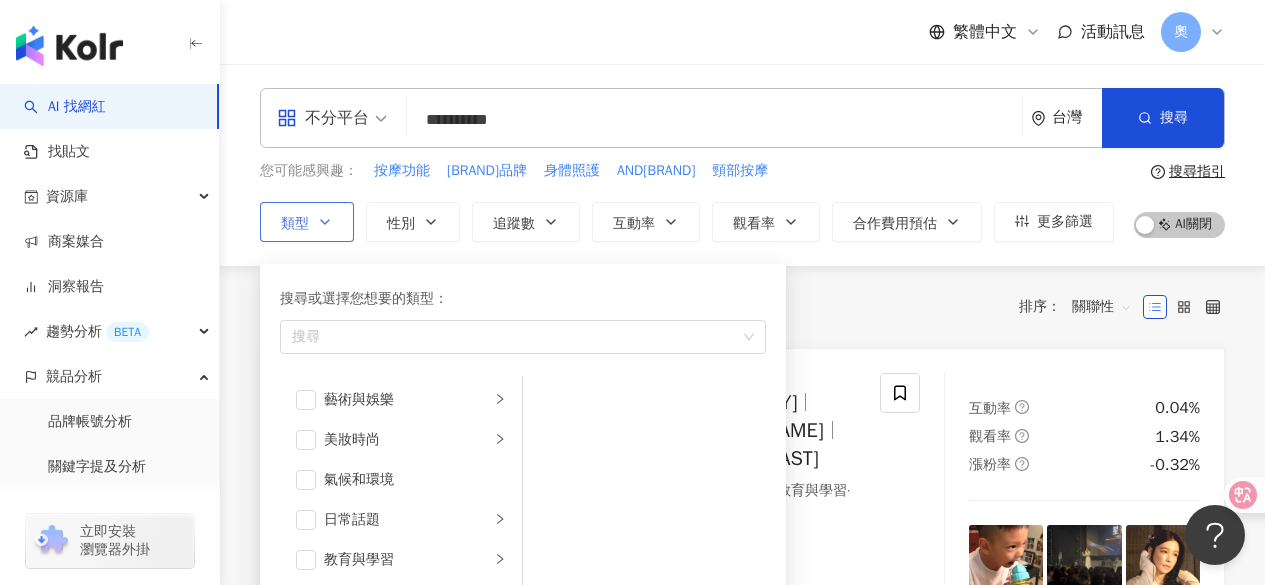 scroll, scrollTop: 100, scrollLeft: 0, axis: vertical 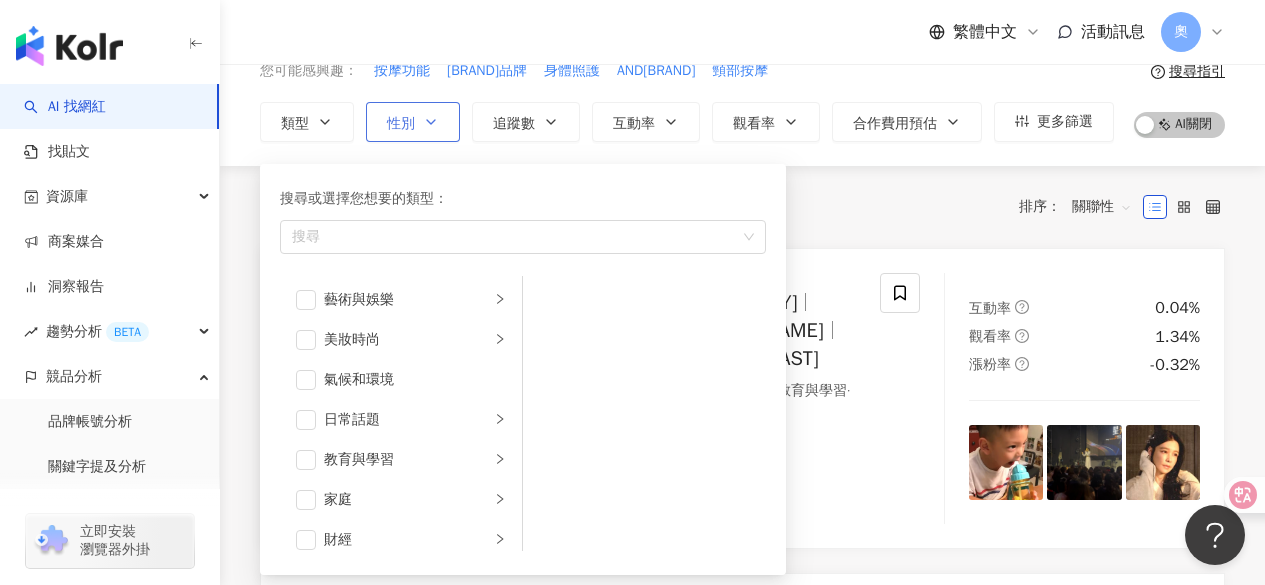 click 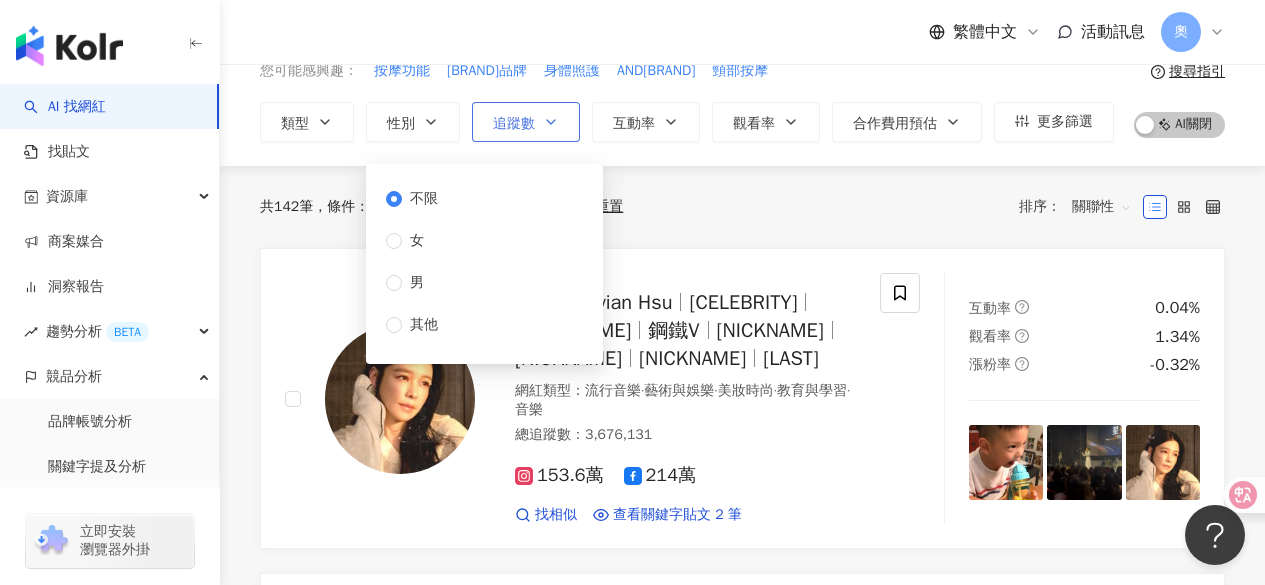 click on "追蹤數" at bounding box center [526, 122] 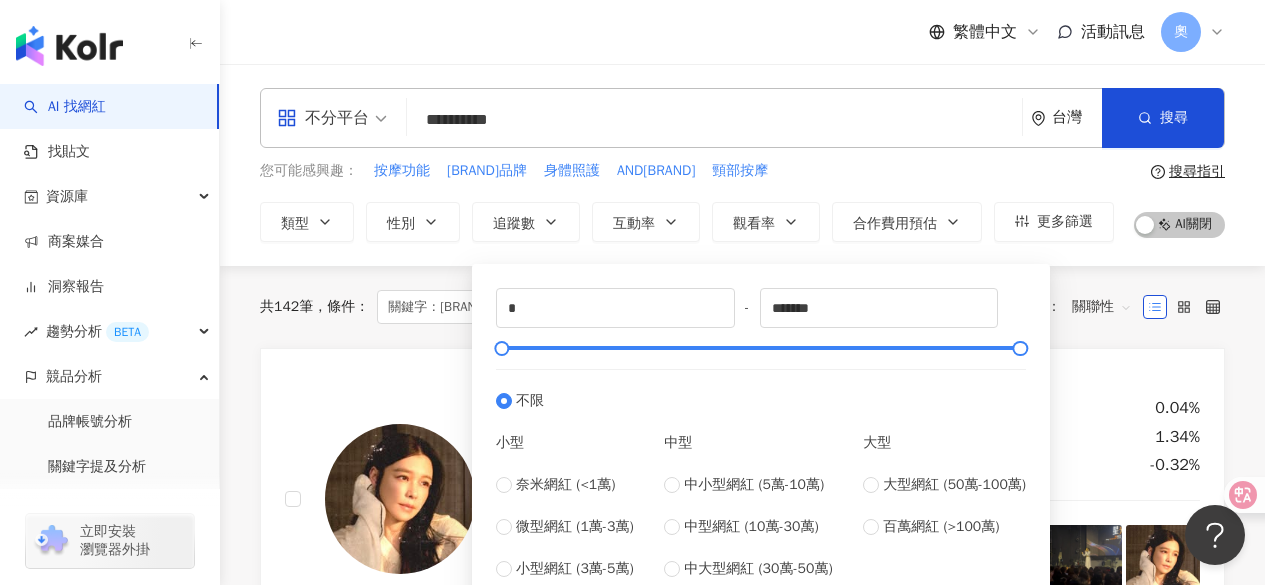 scroll, scrollTop: 100, scrollLeft: 0, axis: vertical 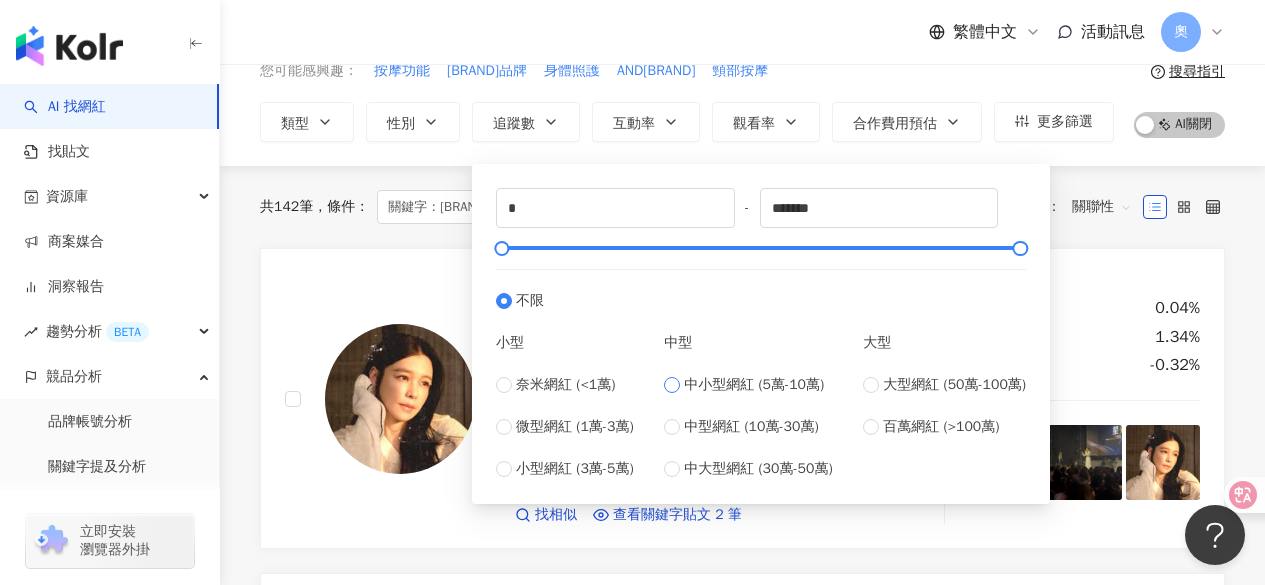 type on "*****" 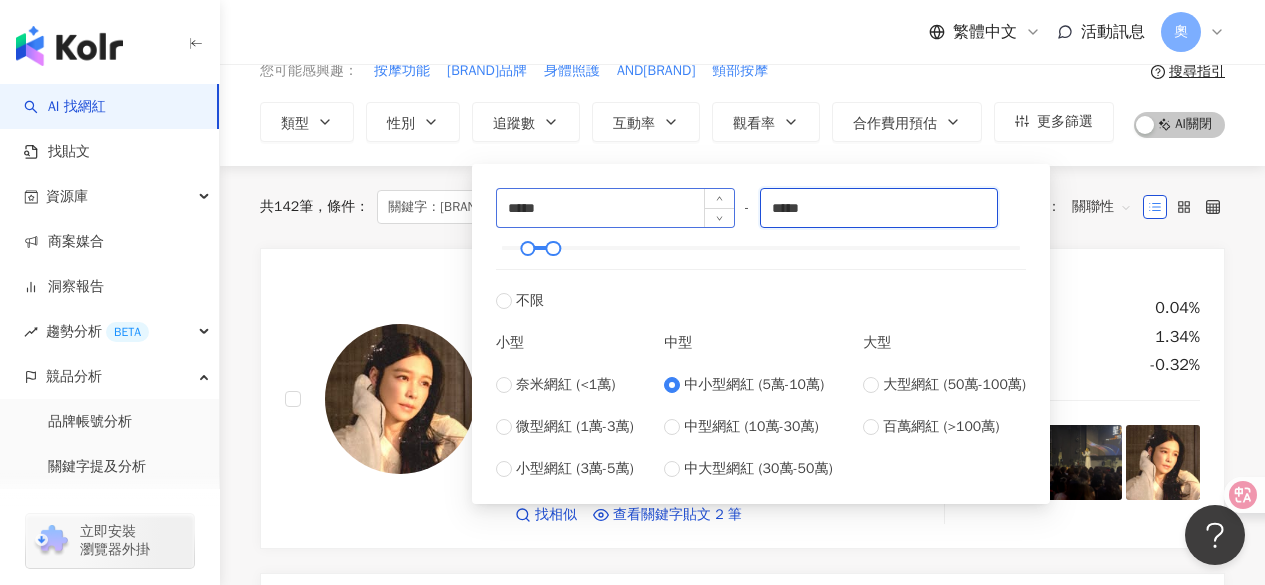 drag, startPoint x: 887, startPoint y: 207, endPoint x: 581, endPoint y: 213, distance: 306.0588 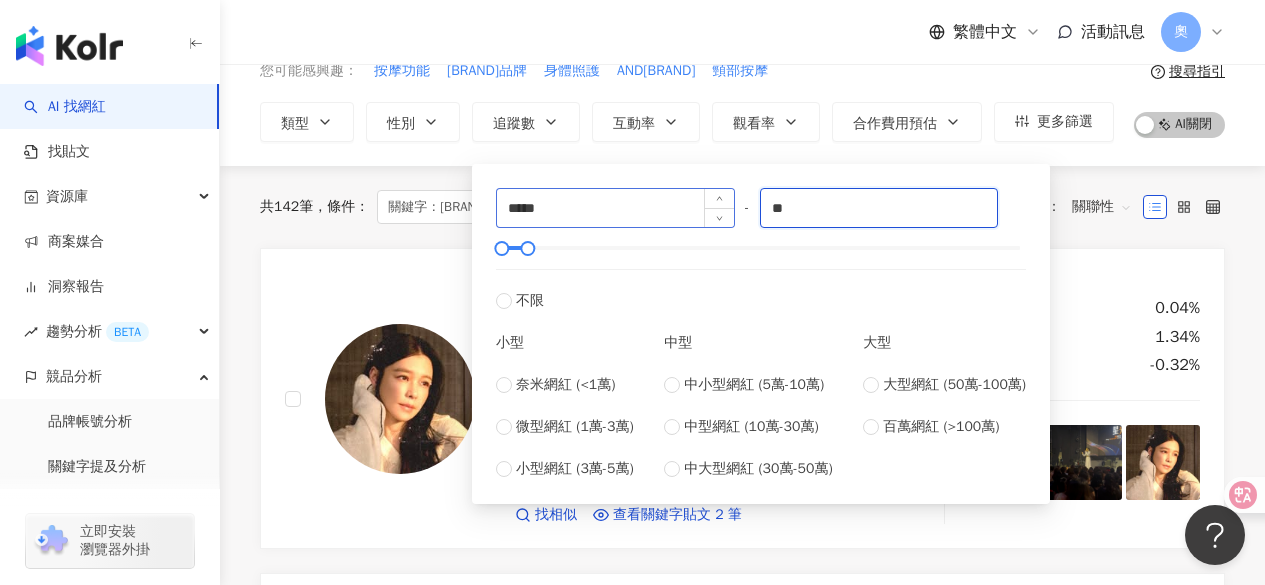 type on "*" 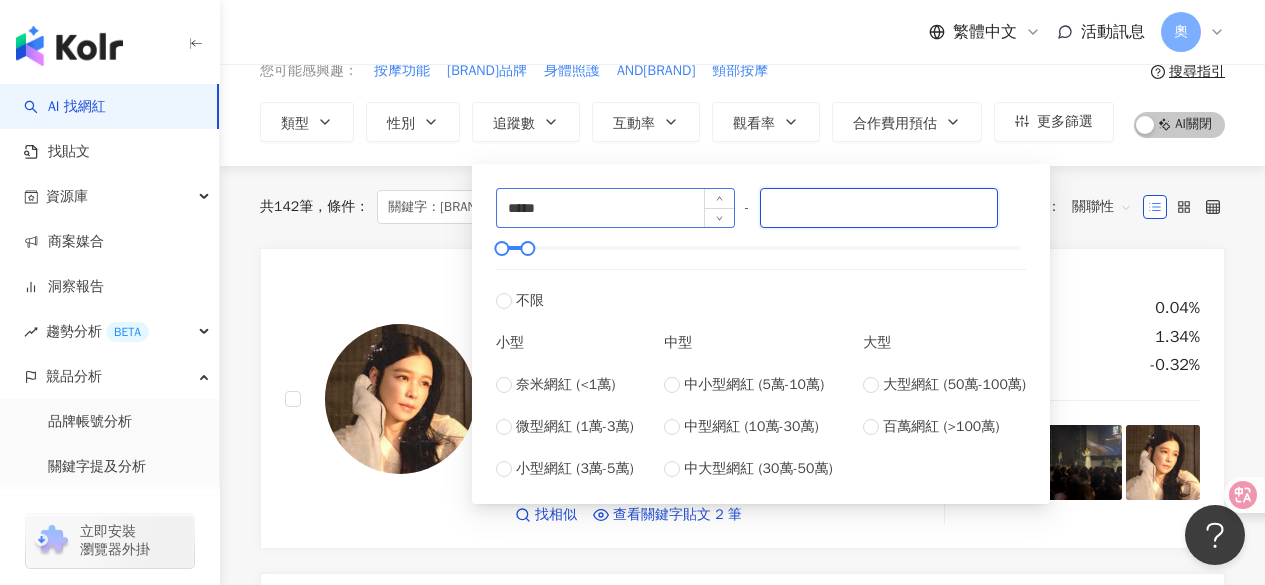 type on "*" 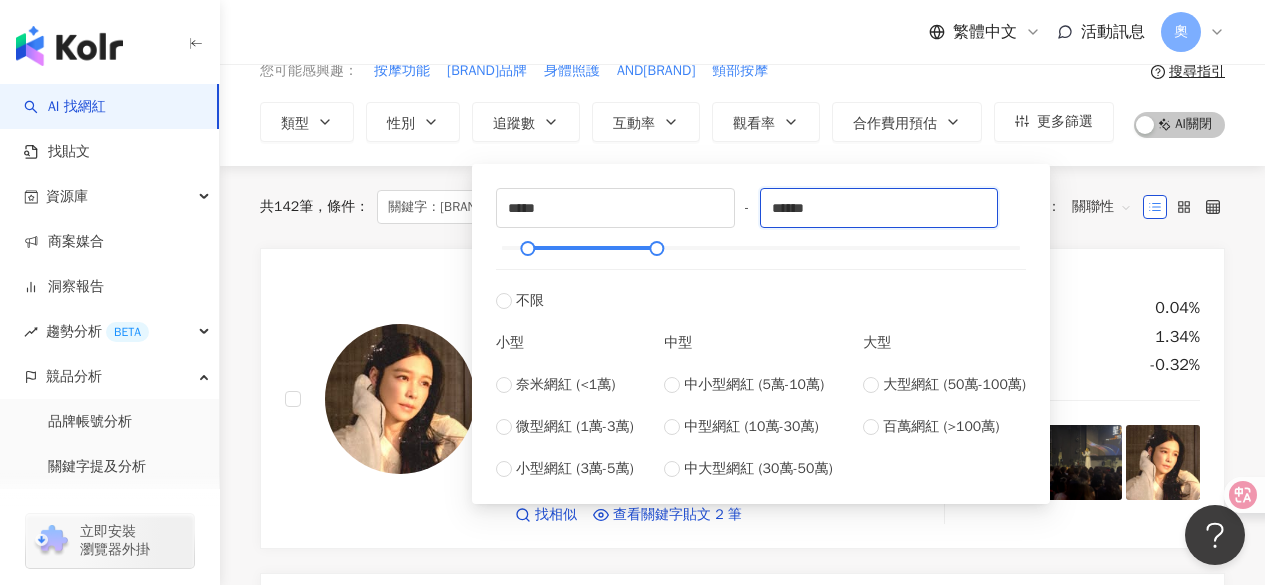 type on "******" 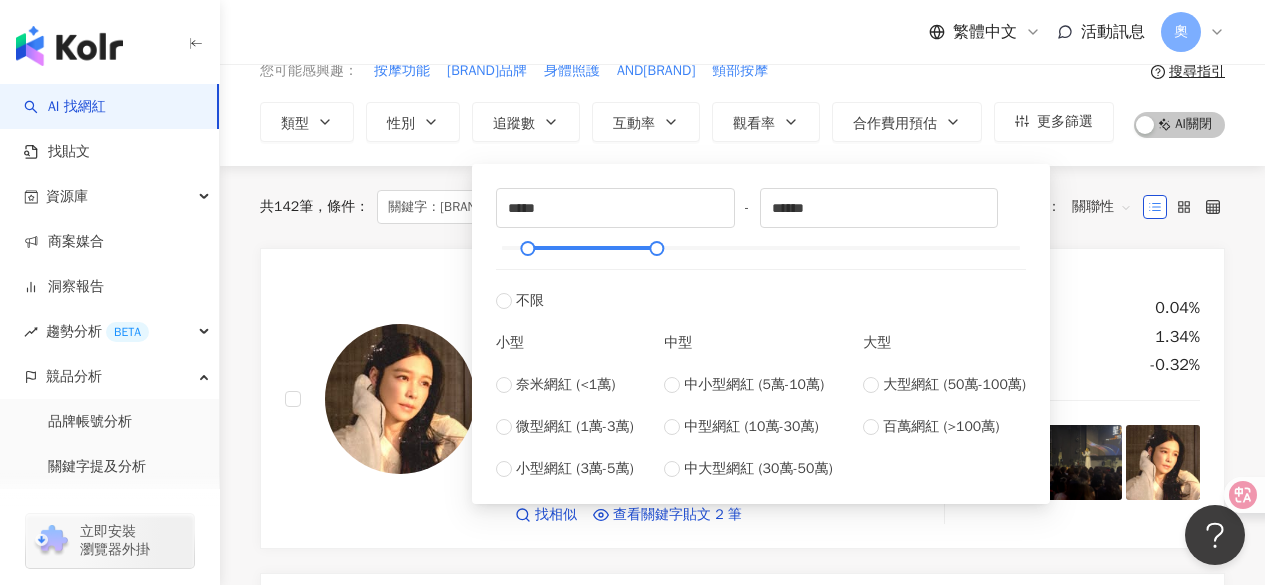 click on "共  142  筆" at bounding box center [286, 207] 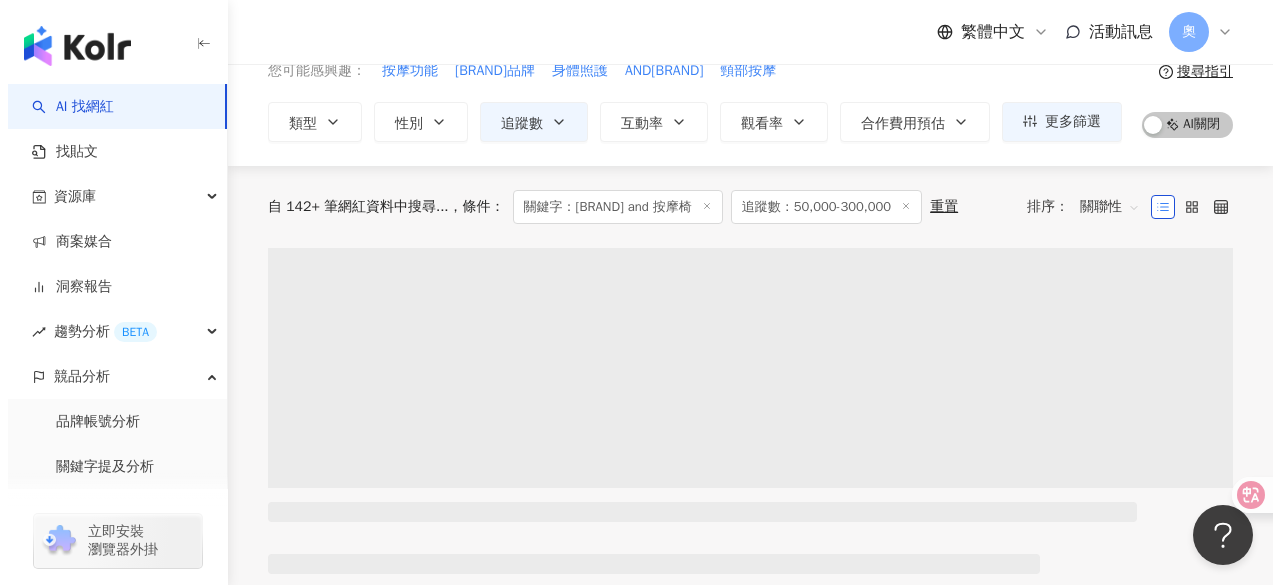 scroll, scrollTop: 0, scrollLeft: 0, axis: both 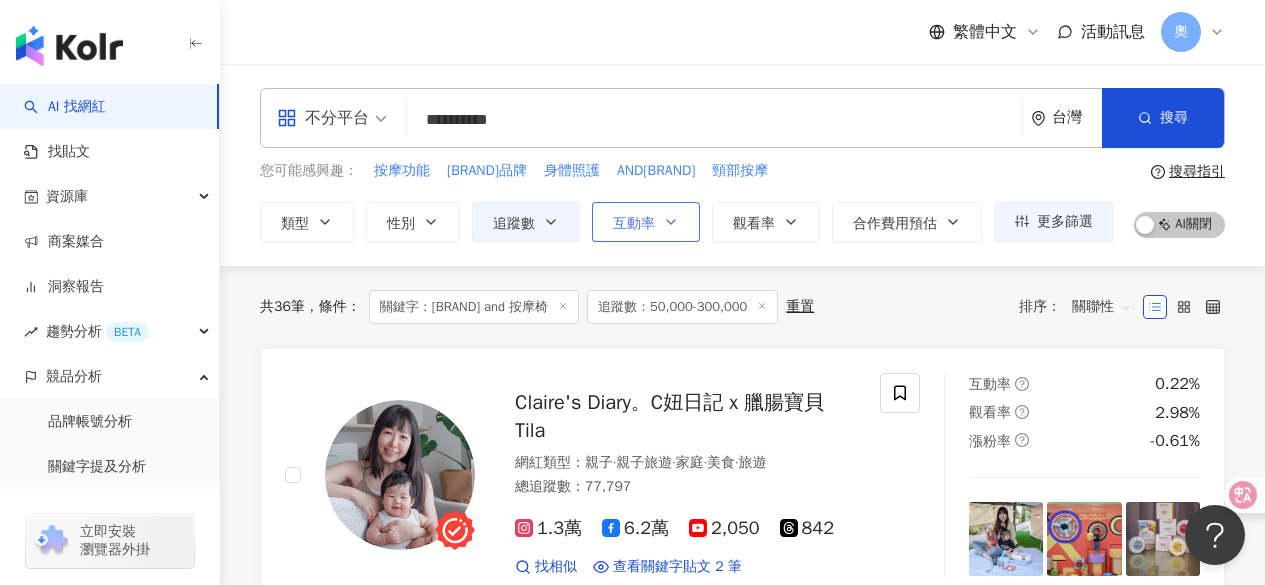 click on "互動率" at bounding box center (634, 224) 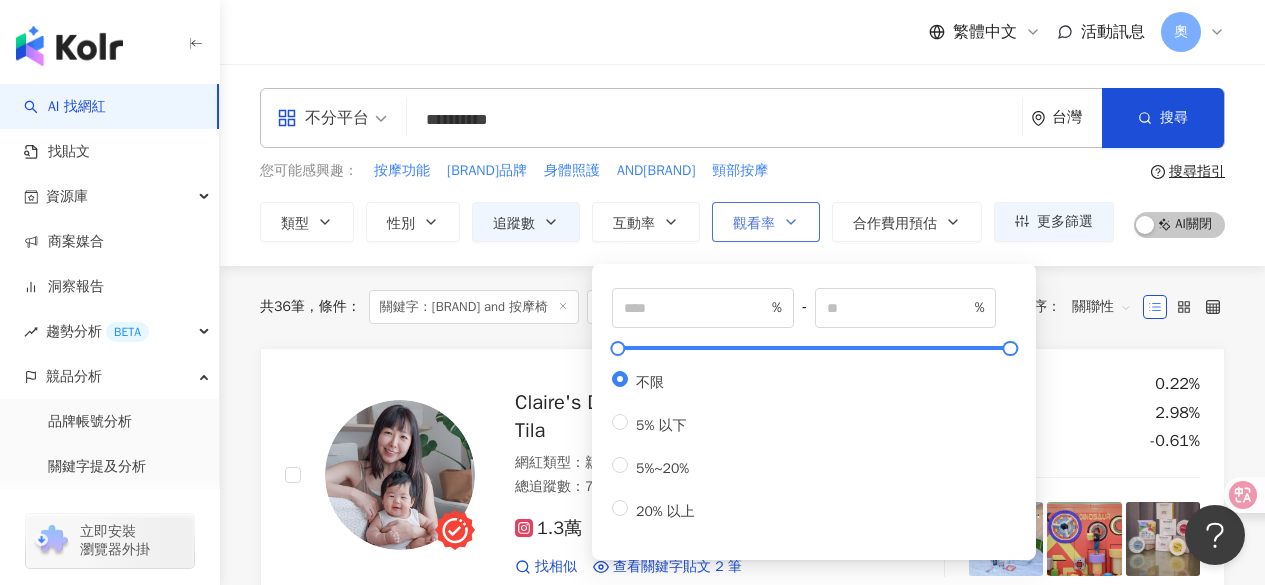 click 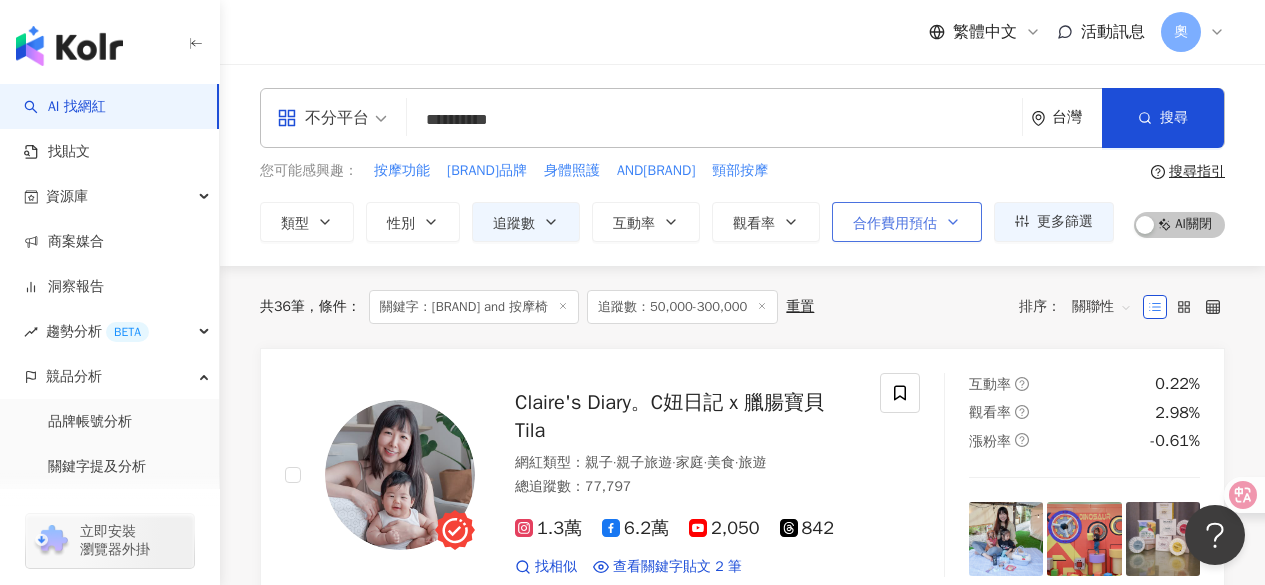 click on "合作費用預估" at bounding box center (907, 222) 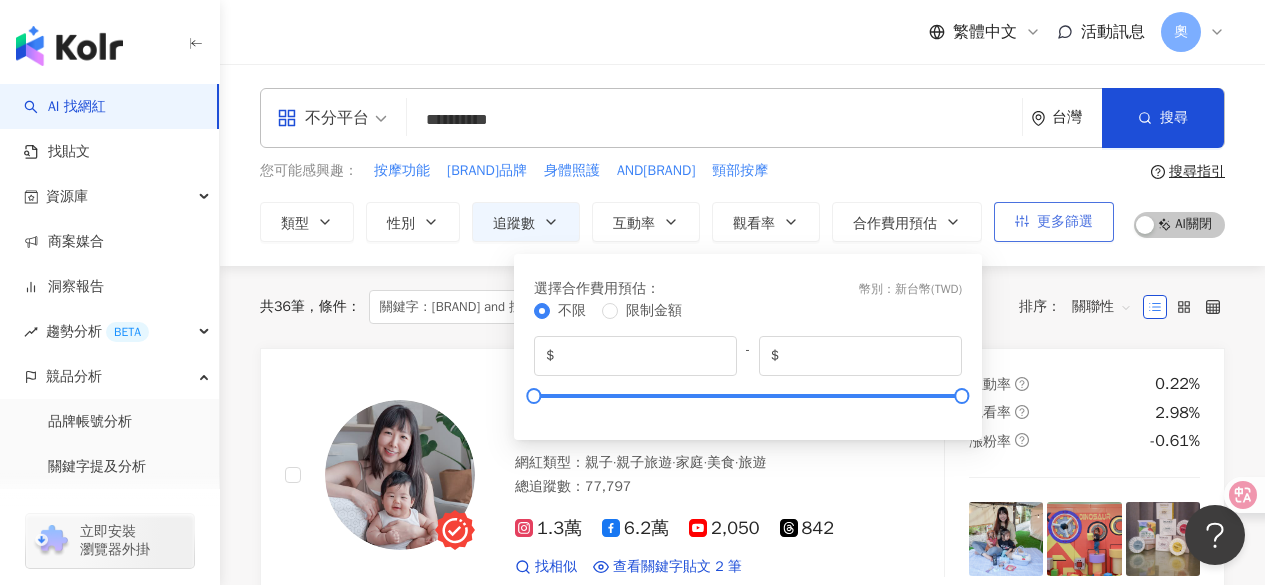 click on "更多篩選" at bounding box center (1065, 222) 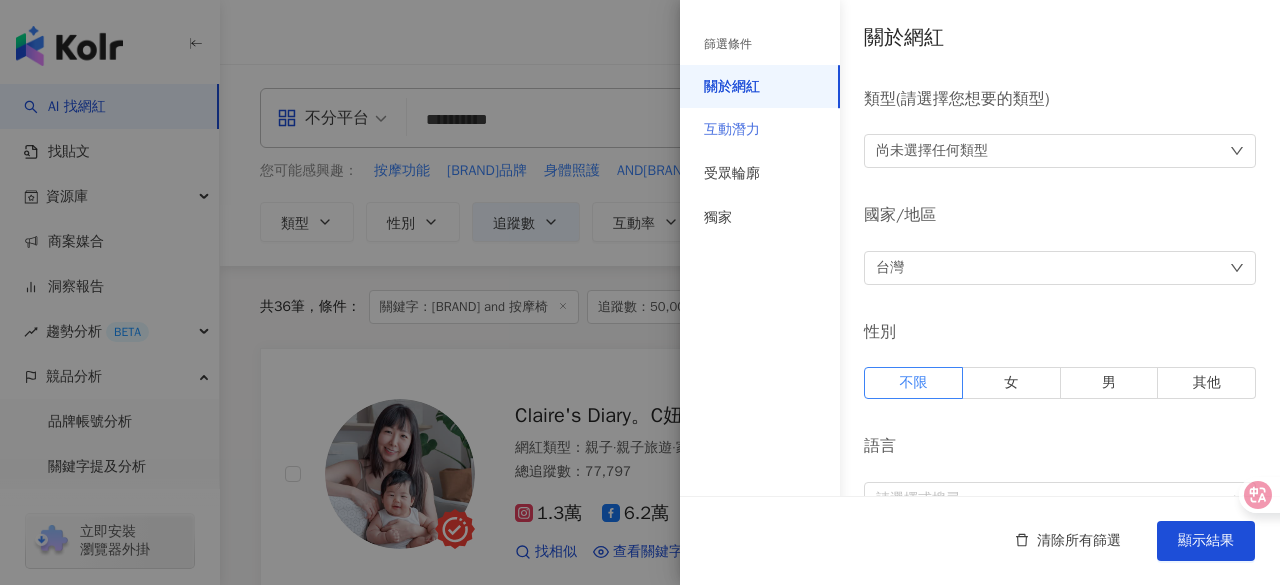 click on "互動潛力" at bounding box center [760, 130] 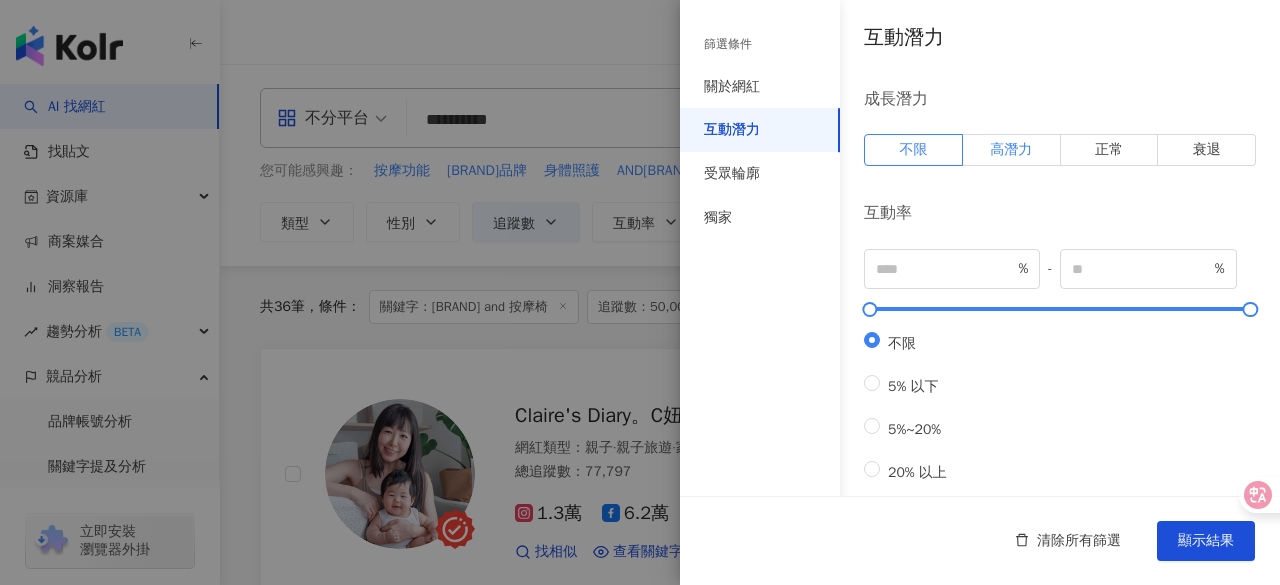 click on "高潛力" at bounding box center (1011, 149) 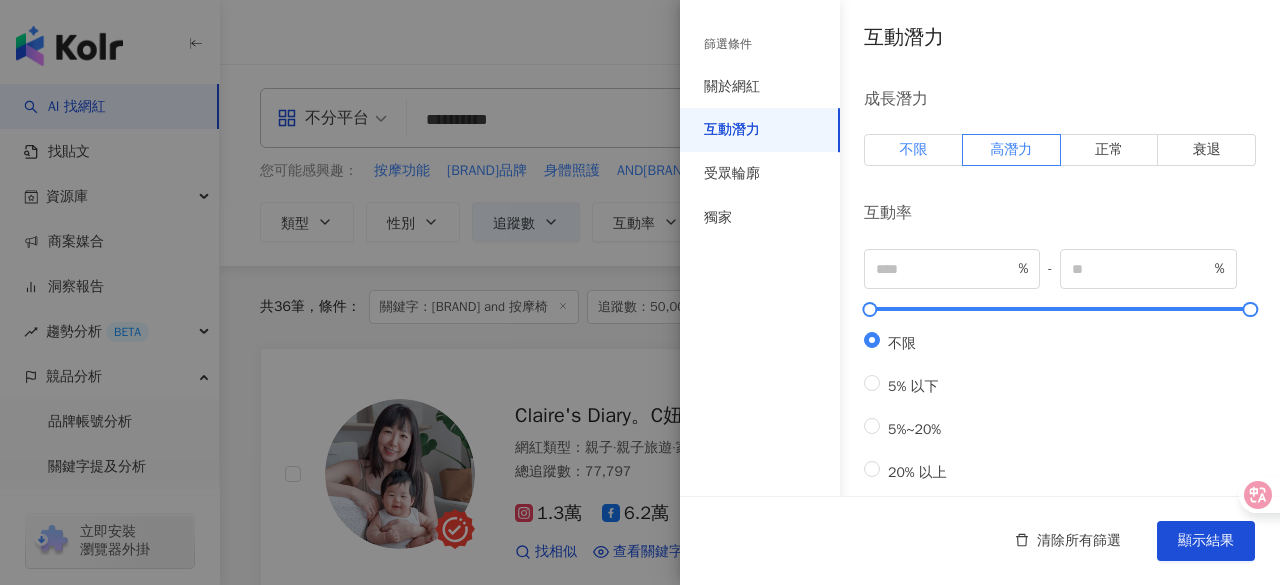 click on "不限" at bounding box center [913, 150] 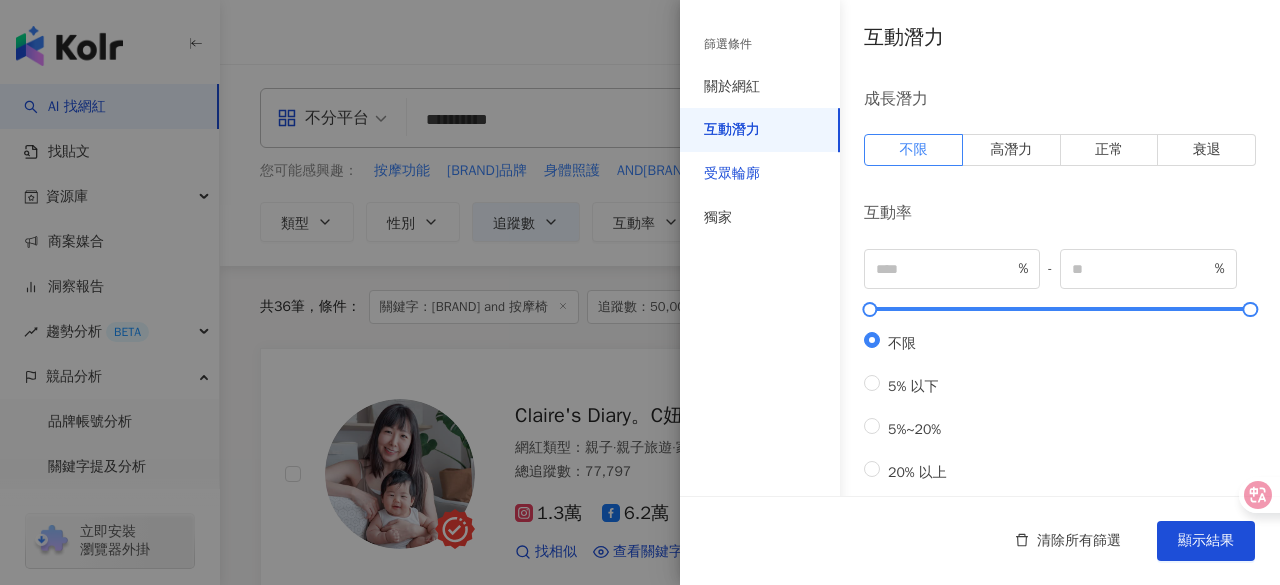 click on "受眾輪廓" at bounding box center (732, 174) 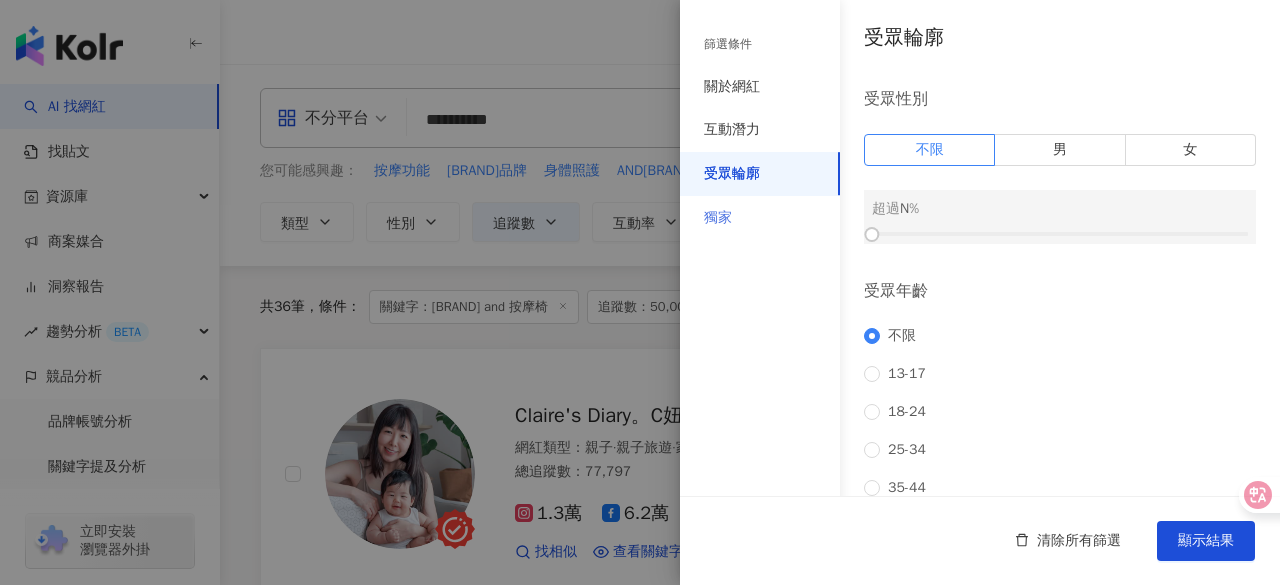 click on "獨家" at bounding box center [760, 218] 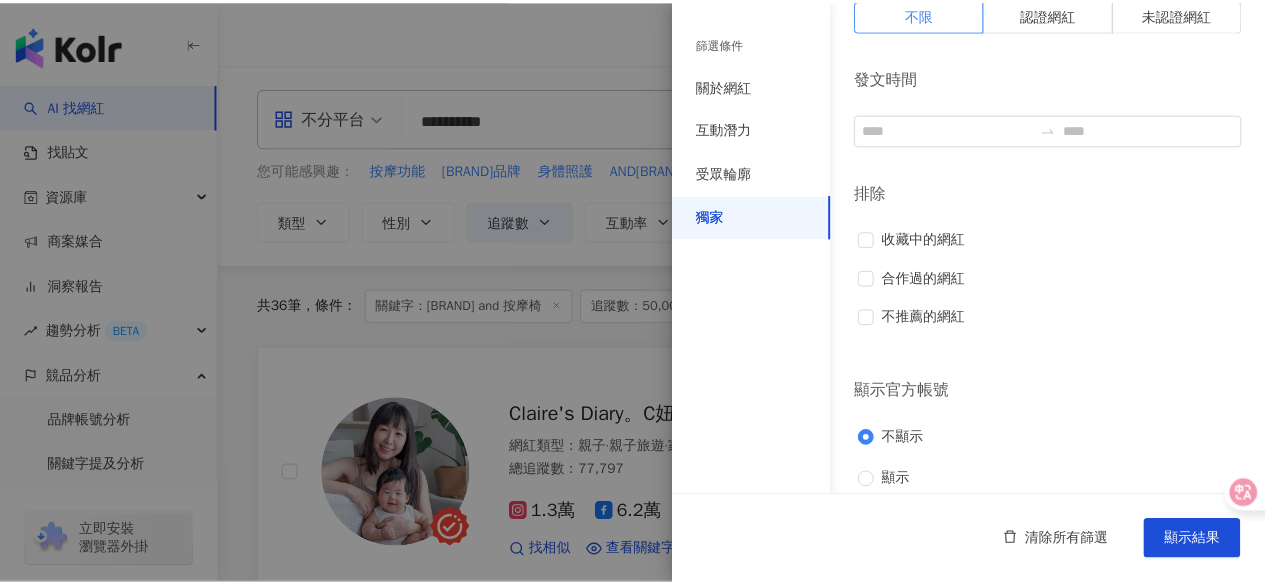 scroll, scrollTop: 151, scrollLeft: 0, axis: vertical 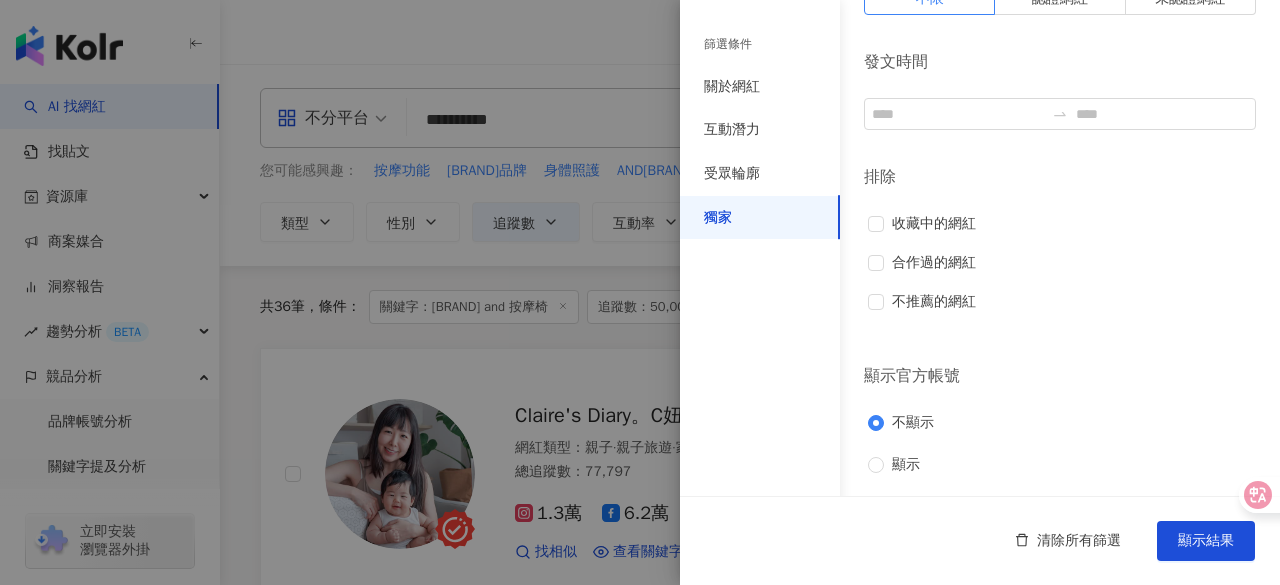 click at bounding box center [640, 292] 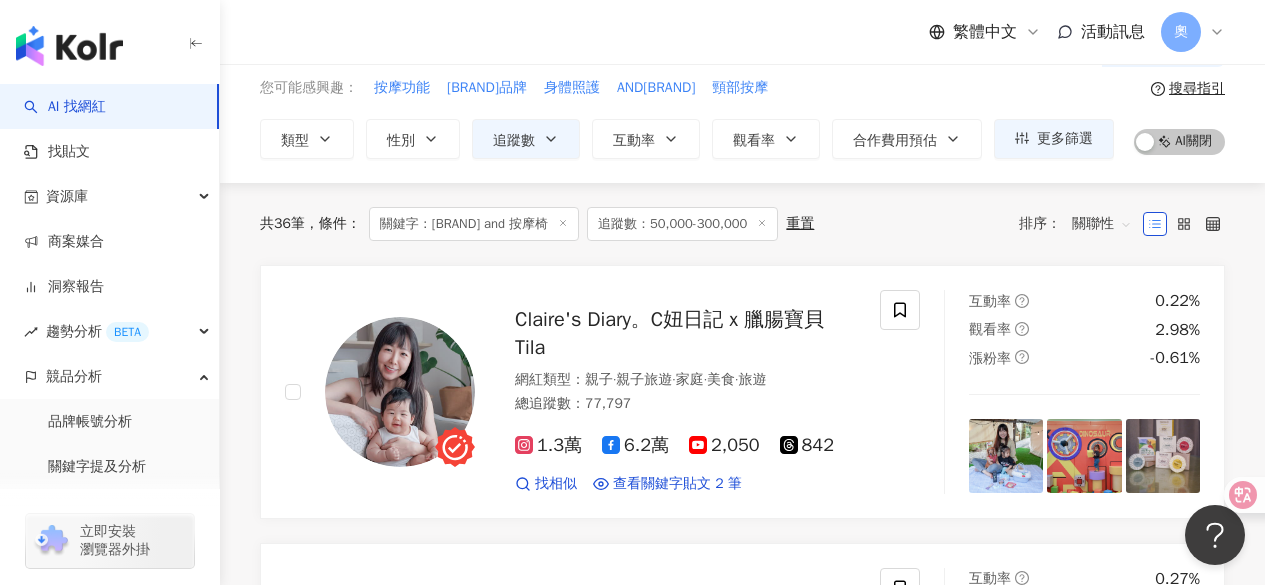 scroll, scrollTop: 100, scrollLeft: 0, axis: vertical 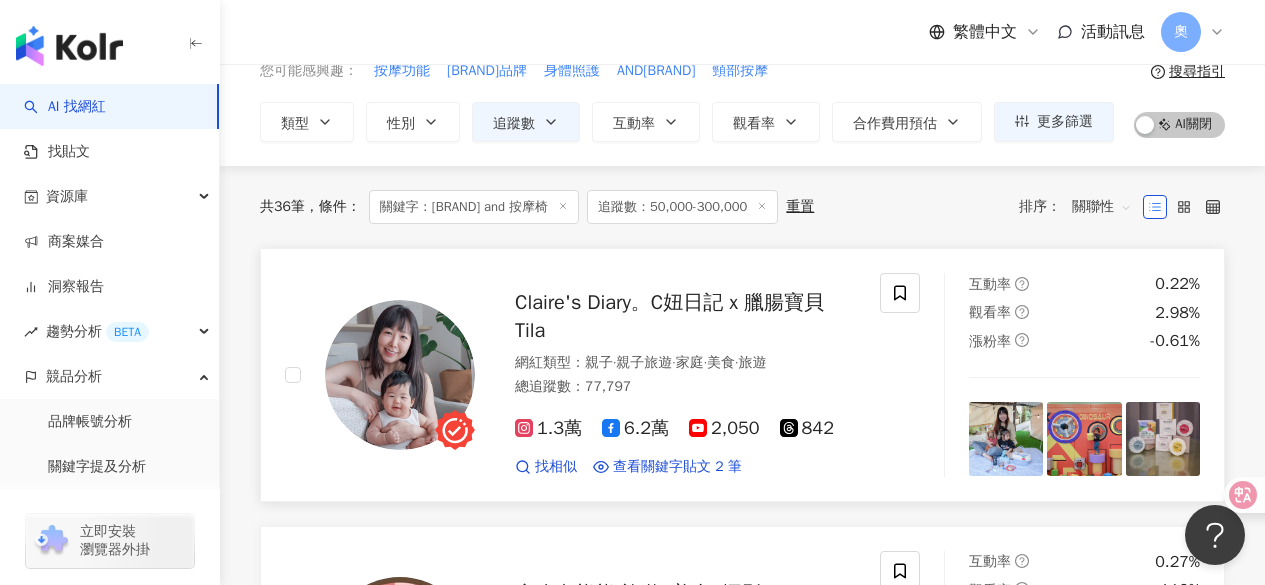 click on "Claire's Diary。C妞日記 x 臘腸寶貝 Tila 網紅類型 ： 親子  ·  親子旅遊  ·  家庭  ·  美食  ·  旅遊 總追蹤數 ： 77,797 1.3萬 6.2萬 2,050 842 找相似 查看關鍵字貼文 2 筆 2024/10/28 輝葉 年度福利品特賣會來啦！
2024最後下殺2折起↗ ↗ 這次沒買到就要等明年
按摩椅 超划算最高現省16萬
想跟徐若瑄躺一樣的 按摩椅 就趁現在入手～
偷偷跟你們說，更多福利品優惠可以問現場 輝葉 人員喔！
【 輝葉 福利品特賣會】
📍活動日期：10/23-11/10
📍營業時間：11:00~21:00
📍地址：台北市中正區八德路一段27號
📍大眾運輸：捷運藍線，忠孝新生站一號出口步行5-8分鐘
# 輝葉  # 輝葉按摩椅  @hueiyeh1983 2024/10/26 輝葉 福利品特賣會！ 輝葉 年度福利品特賣會來啦！
2024最後下殺2折起↗ ↗ 這次沒買到就要等明年
按摩椅 超划算最高現省16萬
想跟徐若瑄躺一樣的 按摩椅 輝葉按摩椅 按摩椅 輝葉" at bounding box center (742, 375) 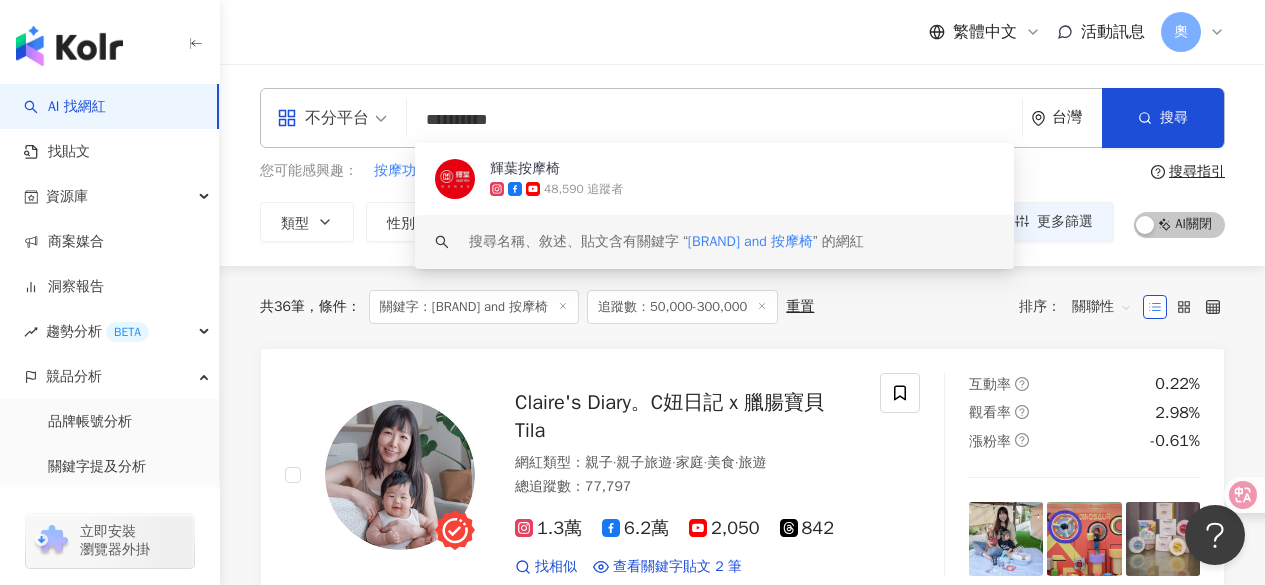 drag, startPoint x: 628, startPoint y: 107, endPoint x: 372, endPoint y: 110, distance: 256.01758 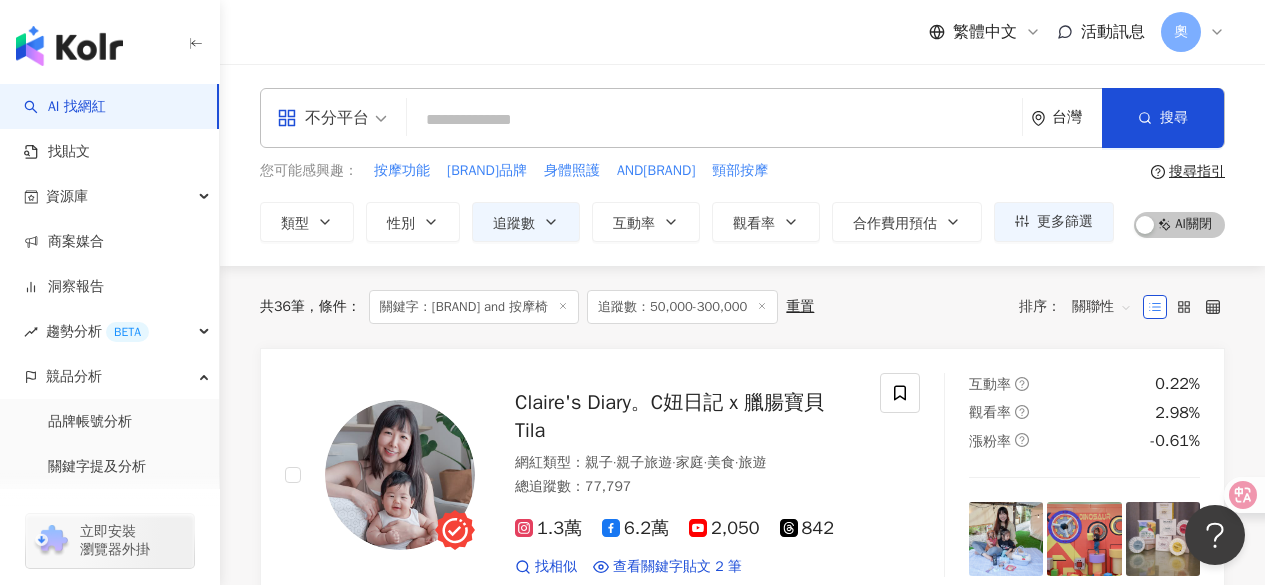 click 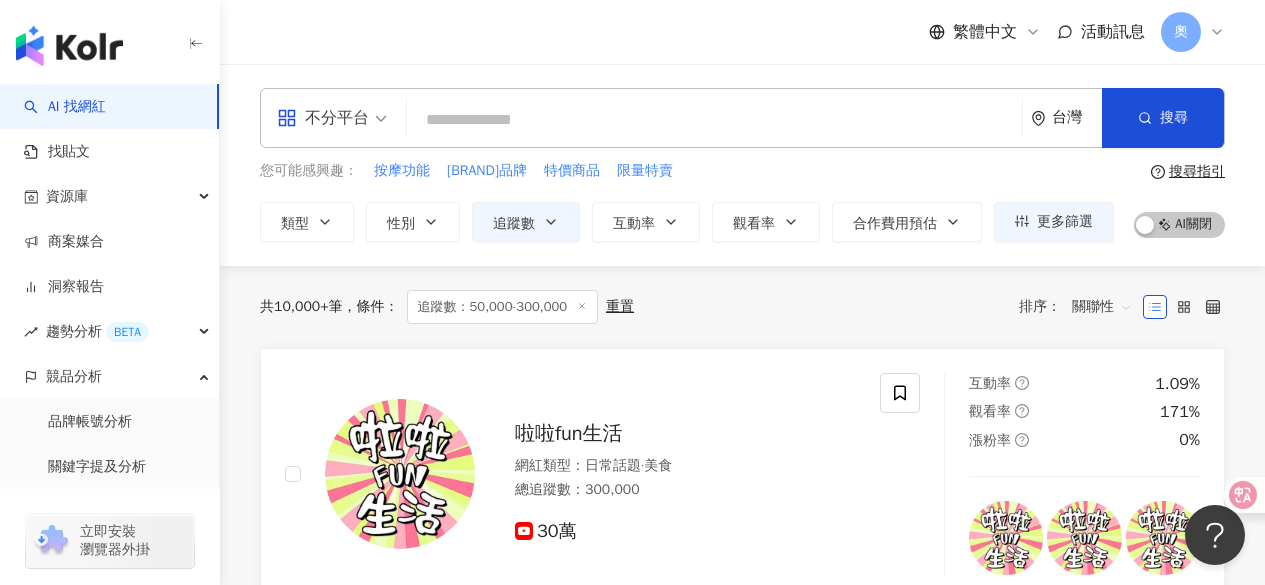 click 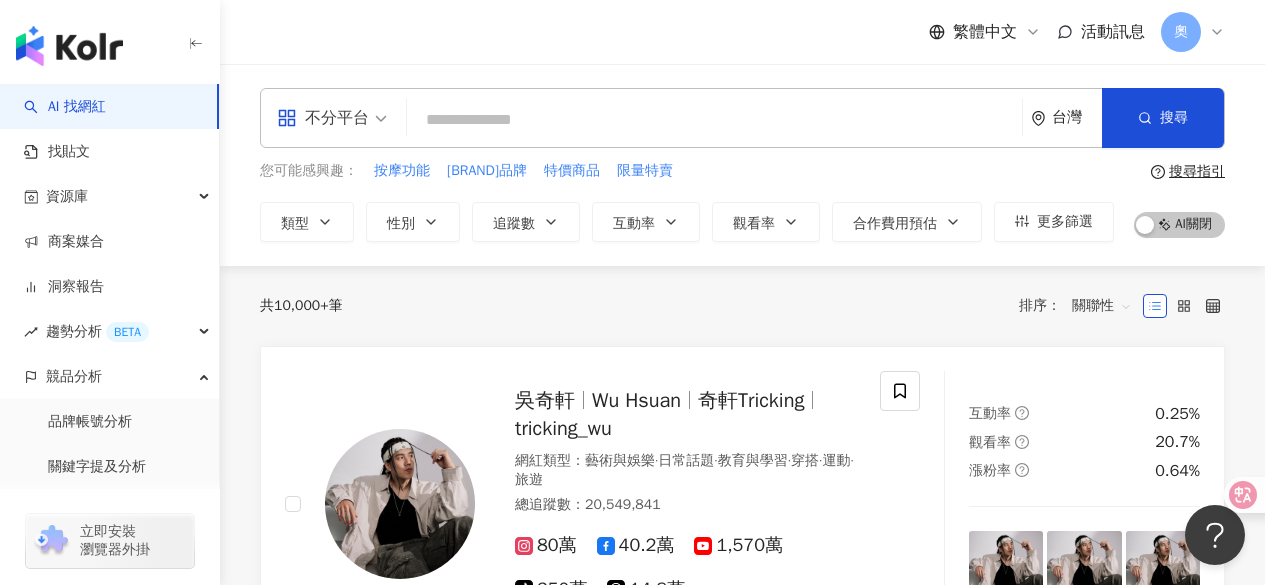 type on "*" 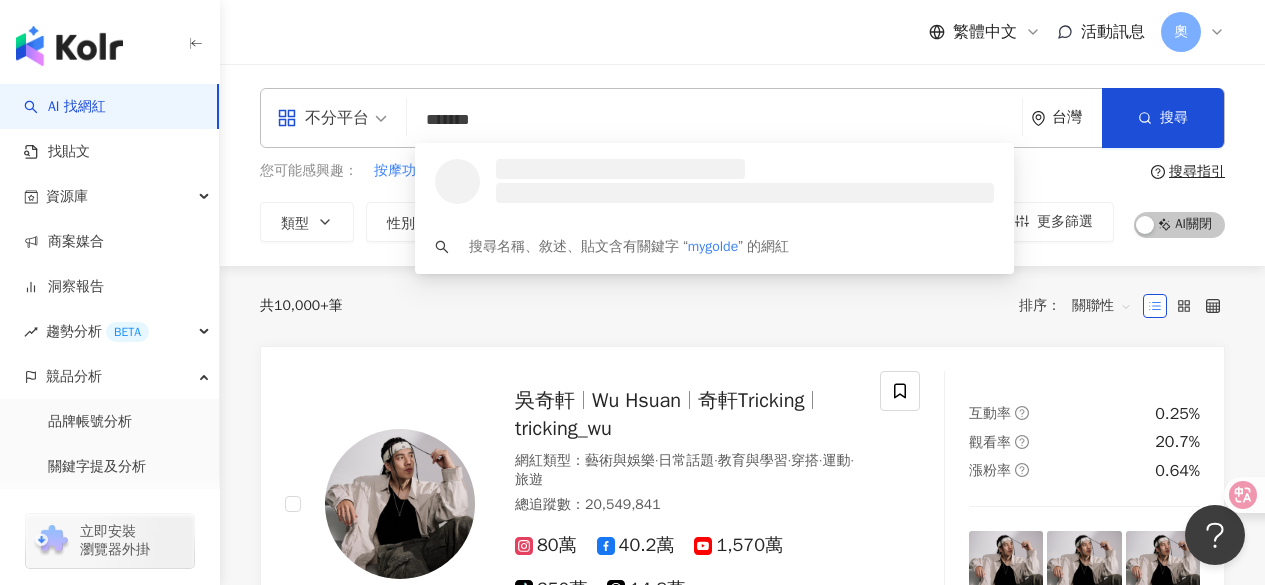 type on "********" 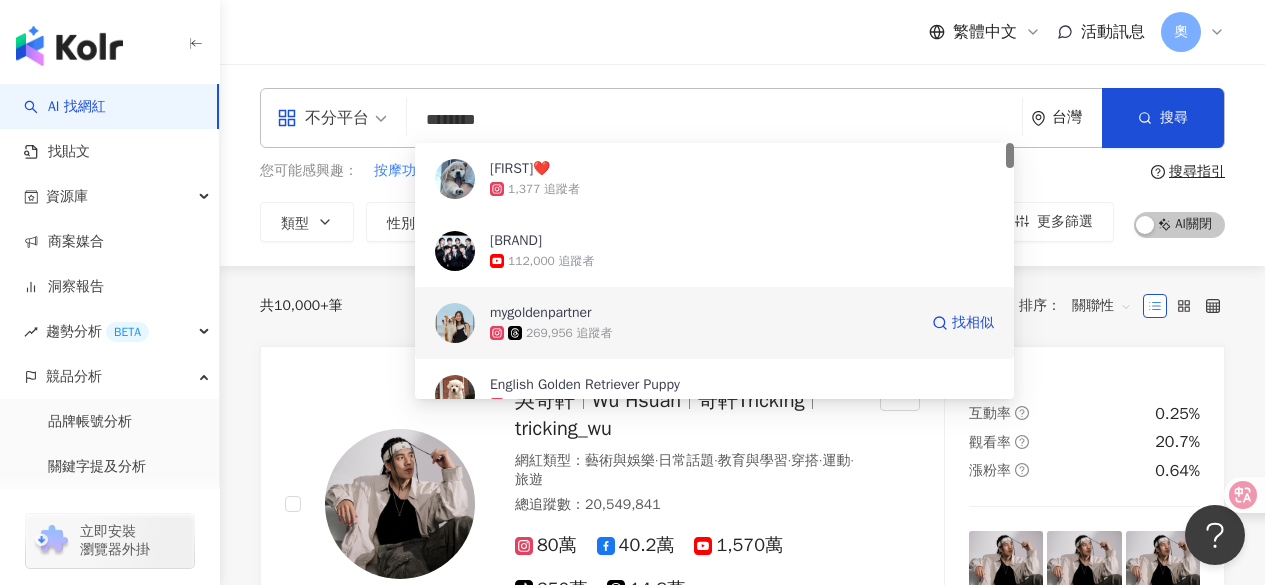 click on "269,956   追蹤者" at bounding box center [703, 333] 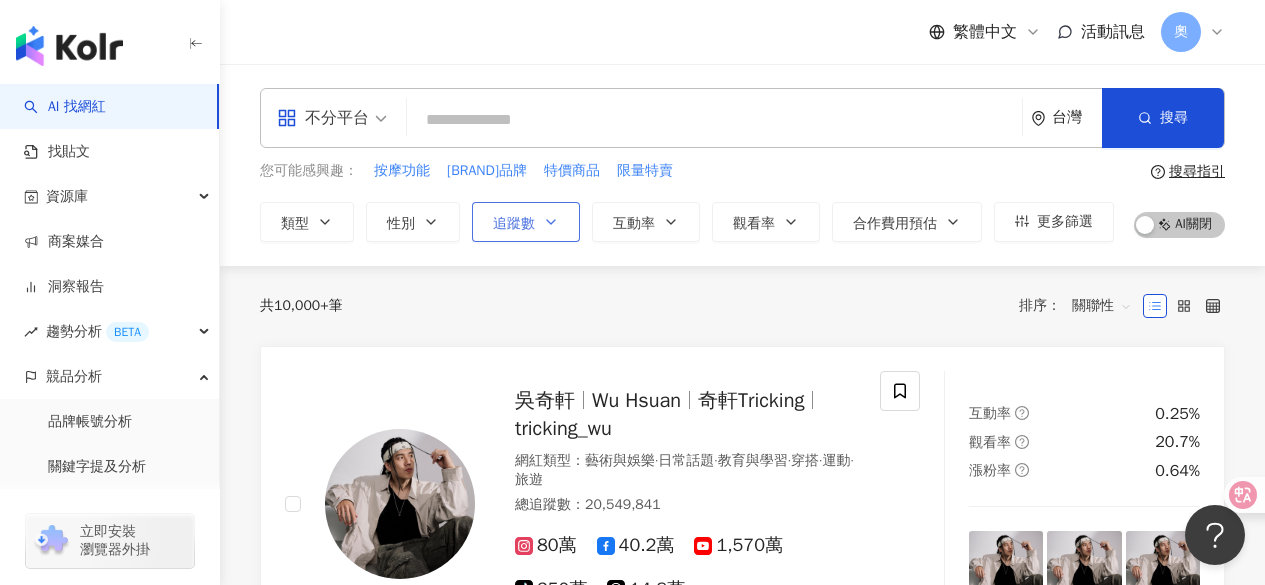 click on "追蹤數" at bounding box center [514, 224] 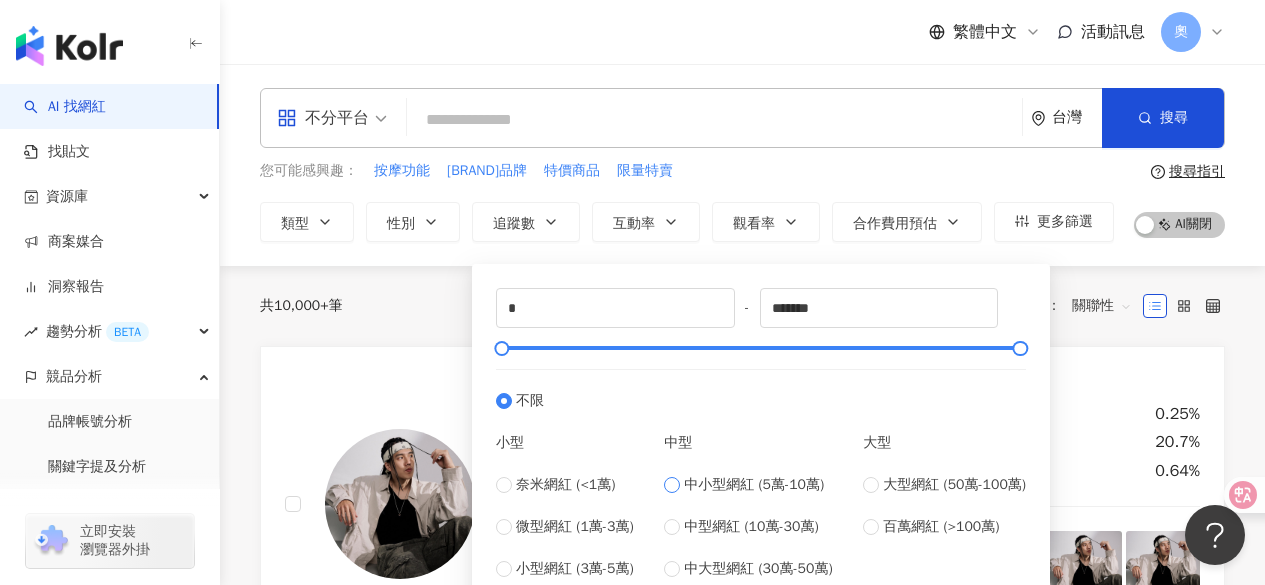 scroll, scrollTop: 100, scrollLeft: 0, axis: vertical 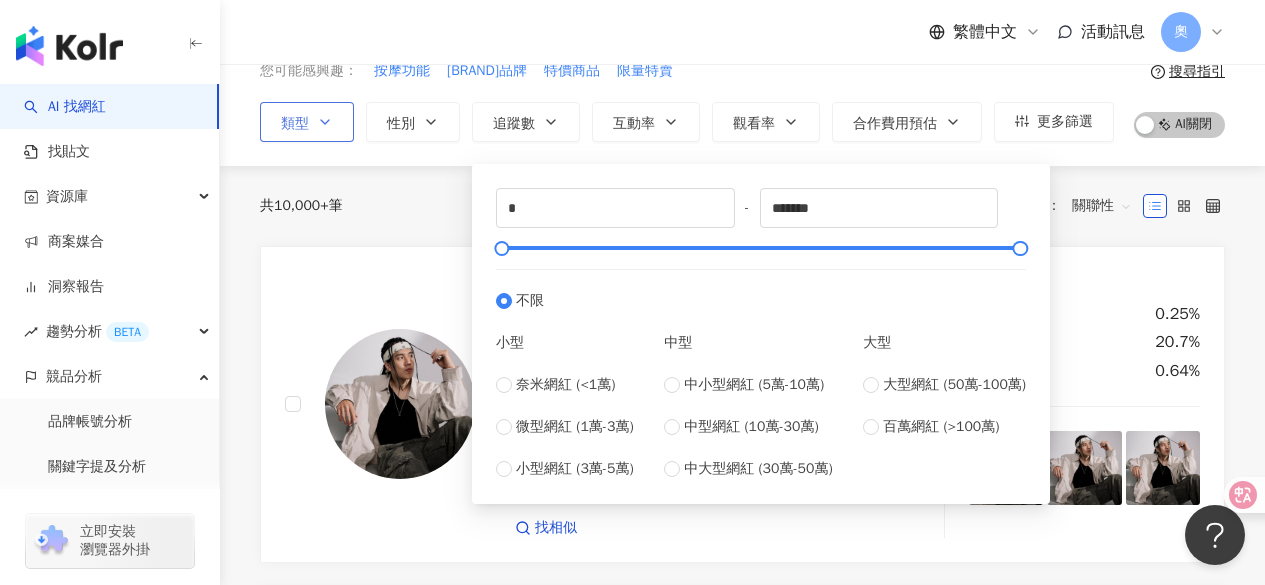 click on "類型" at bounding box center [307, 122] 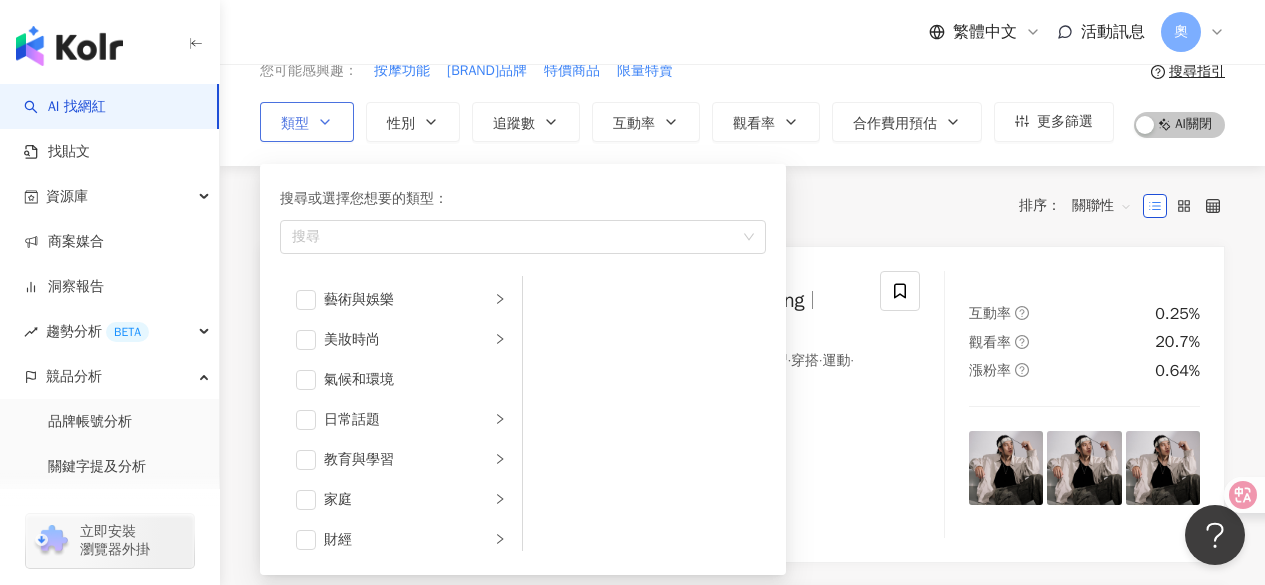 scroll, scrollTop: 0, scrollLeft: 0, axis: both 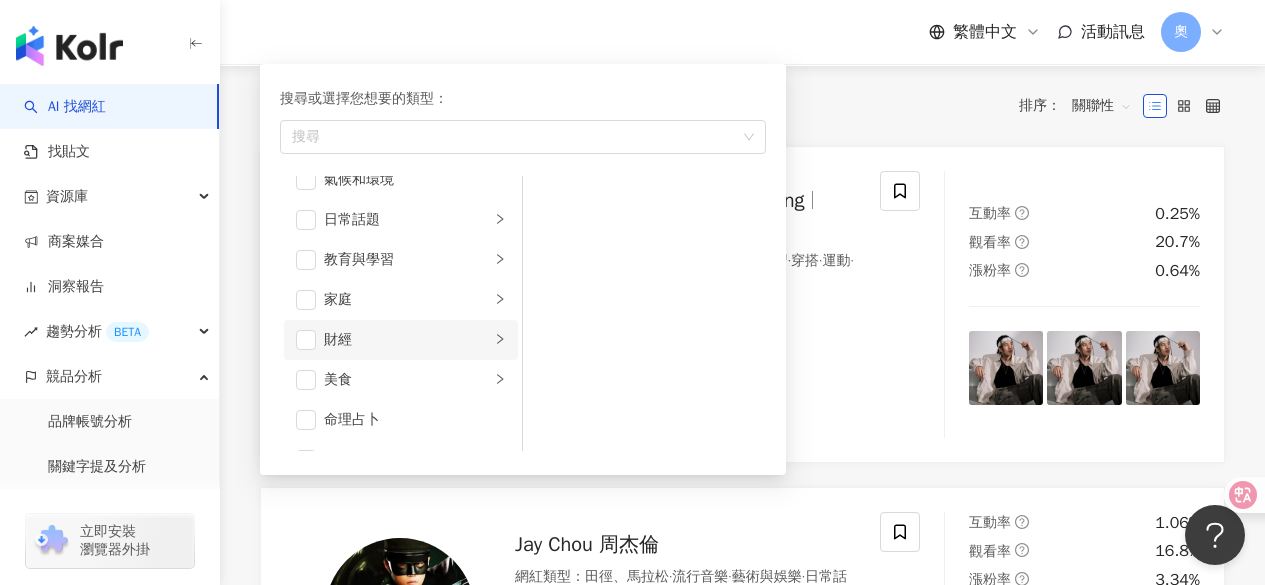 click on "財經" at bounding box center (407, 340) 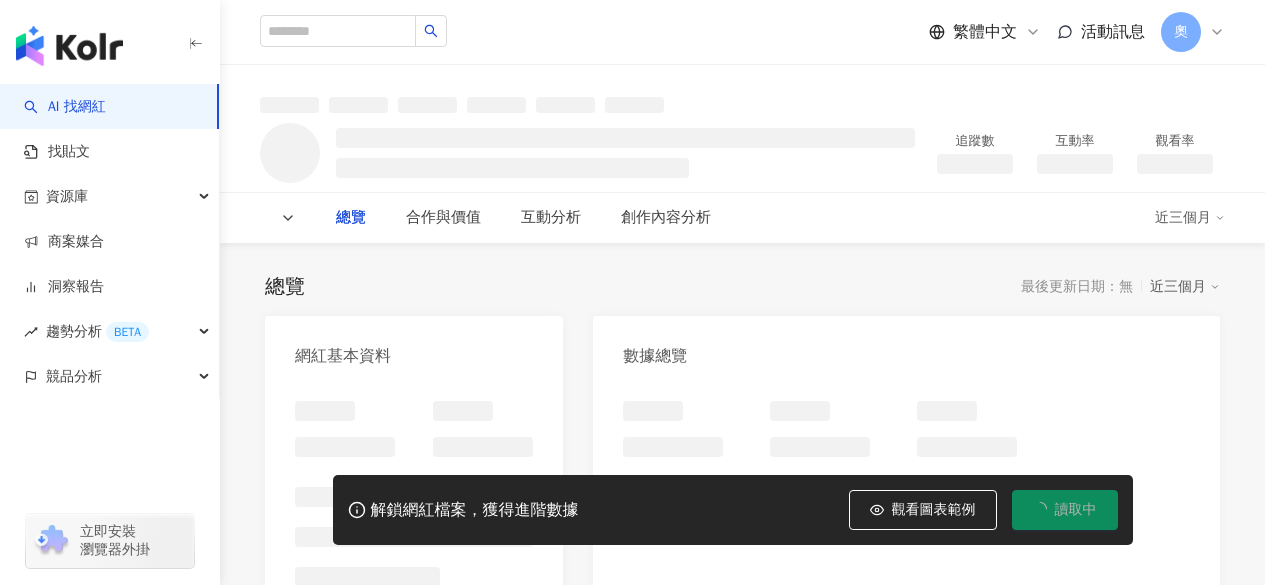 scroll, scrollTop: 0, scrollLeft: 0, axis: both 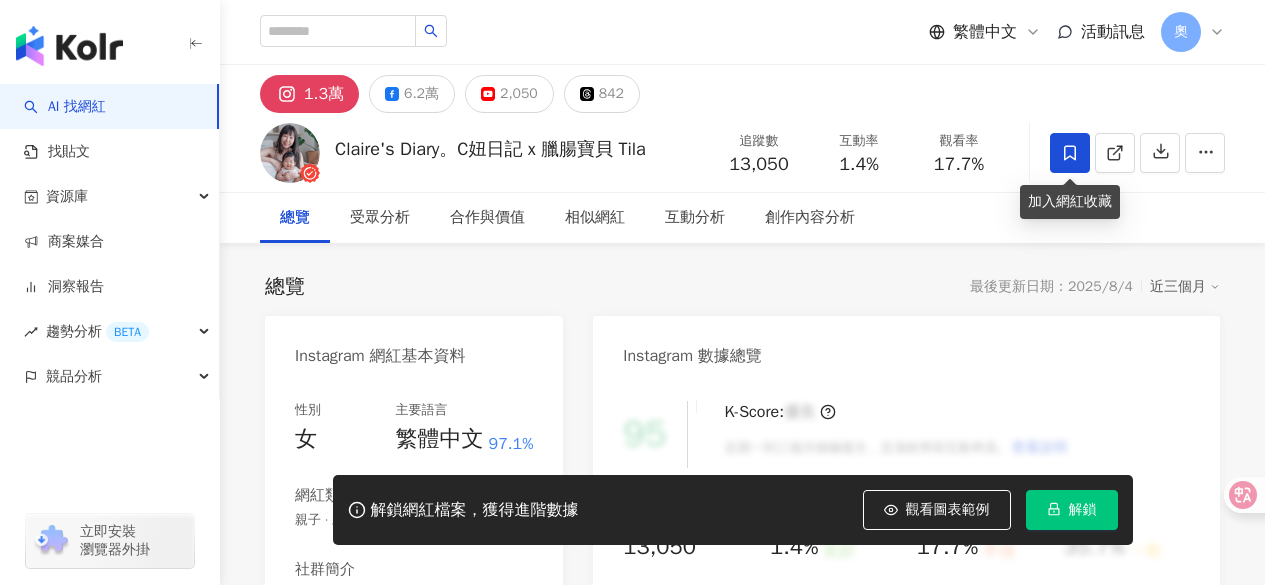 click at bounding box center (1070, 153) 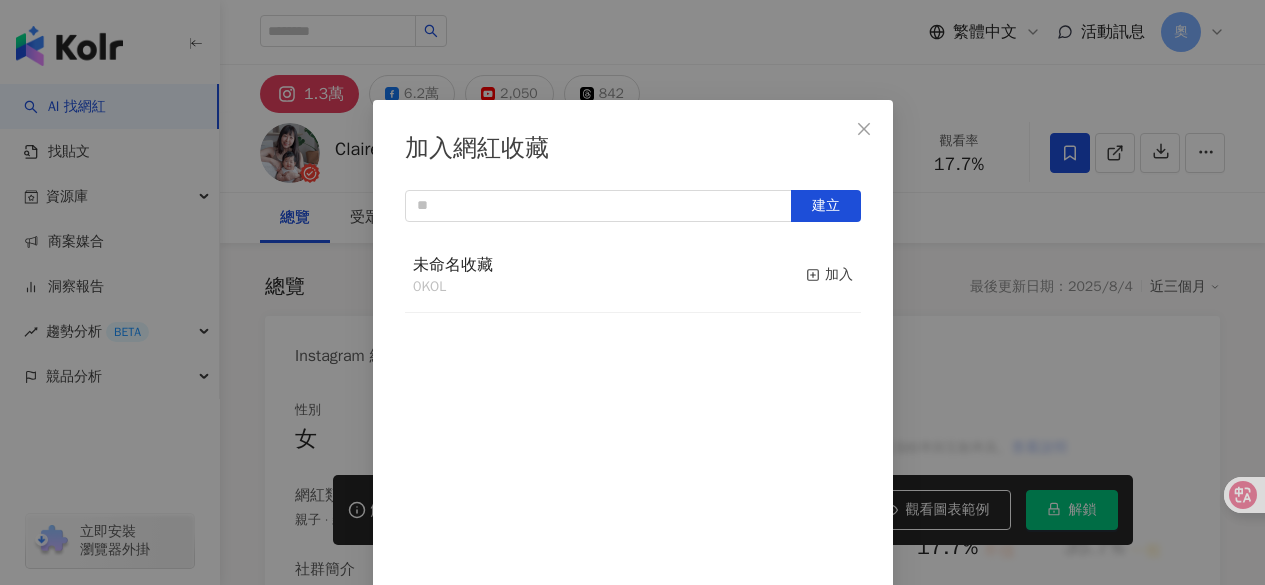 scroll, scrollTop: 36, scrollLeft: 0, axis: vertical 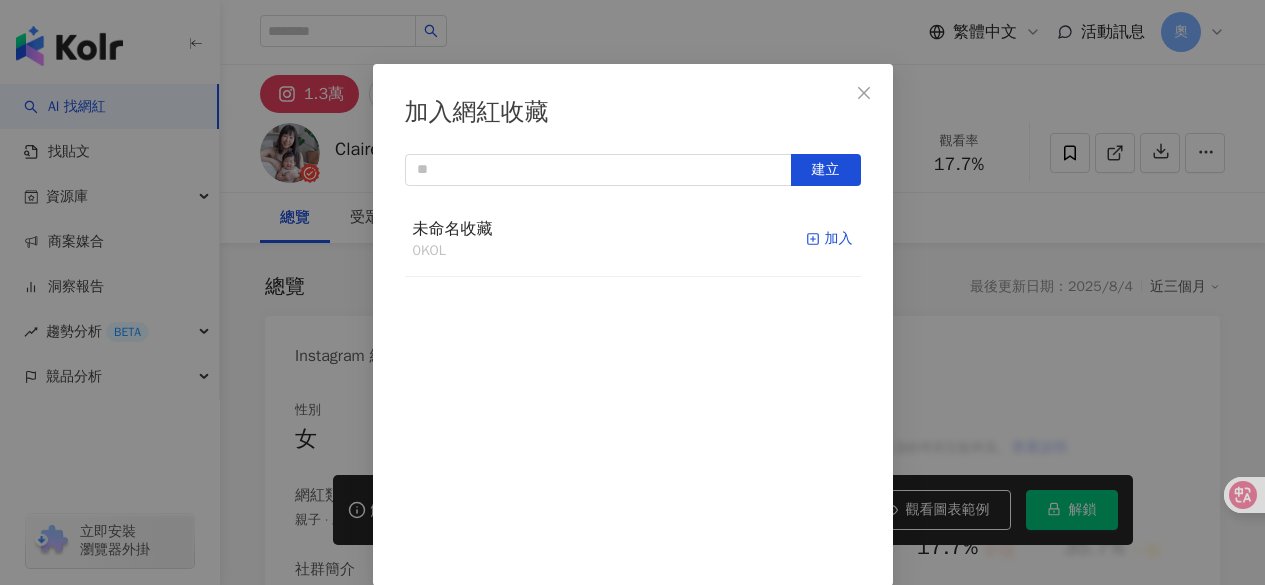 click on "加入" at bounding box center (829, 239) 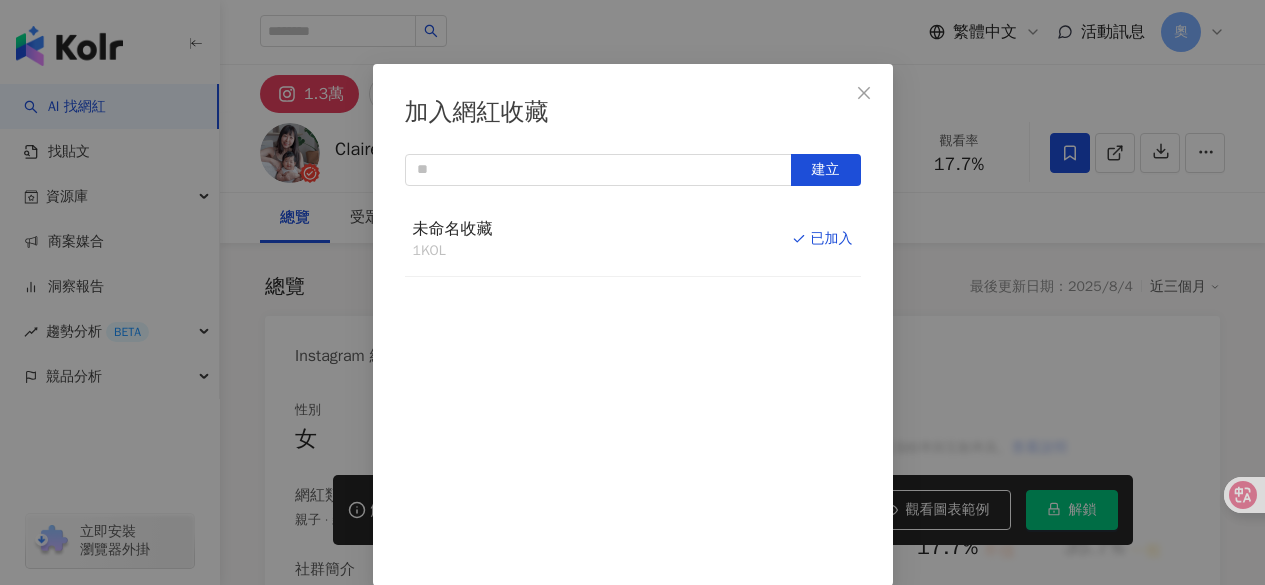 click on "加入網紅收藏 建立 未命名收藏 1  KOL 已加入" at bounding box center (632, 292) 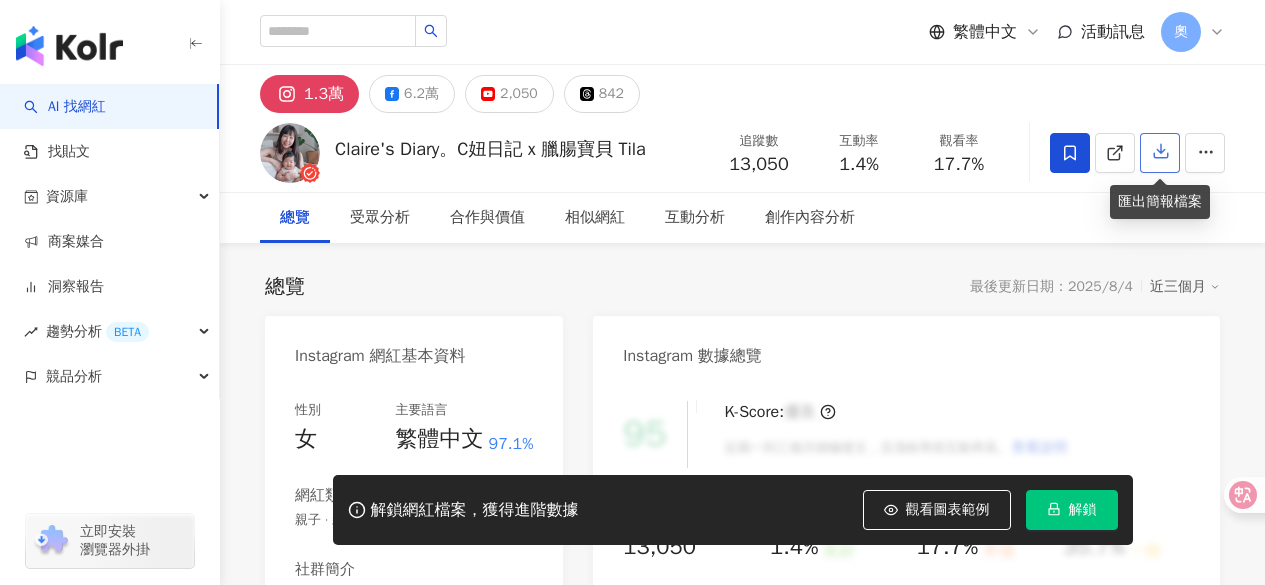 click 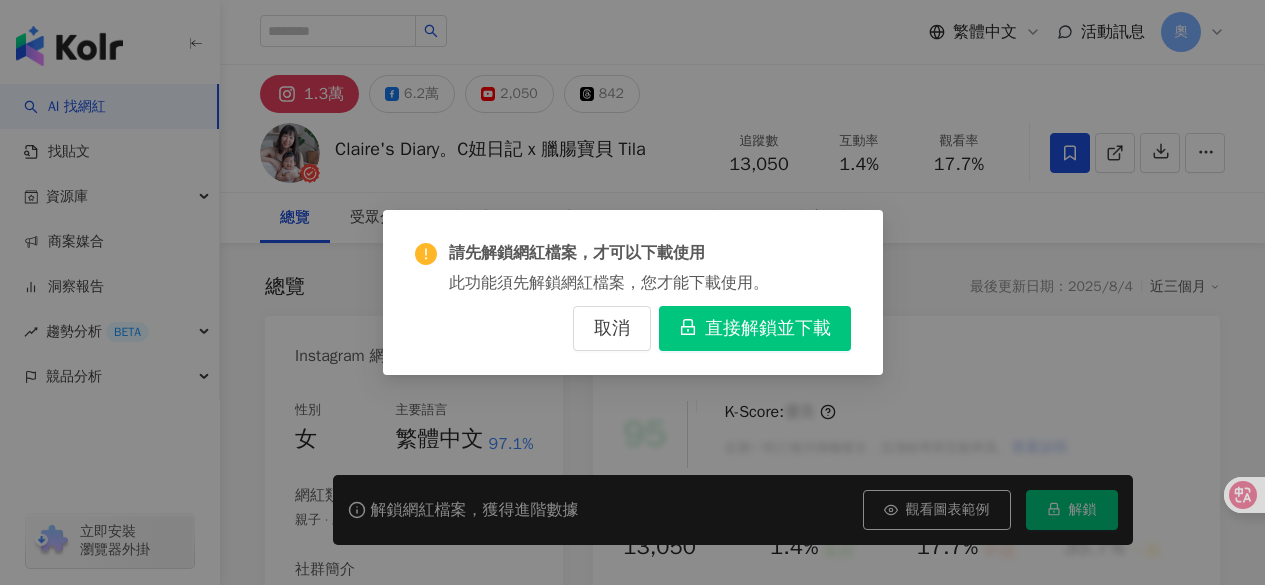 click on "請先解鎖網紅檔案，才可以下載使用 此功能須先解鎖網紅檔案，您才能下載使用。 取消 直接解鎖並下載" at bounding box center [632, 292] 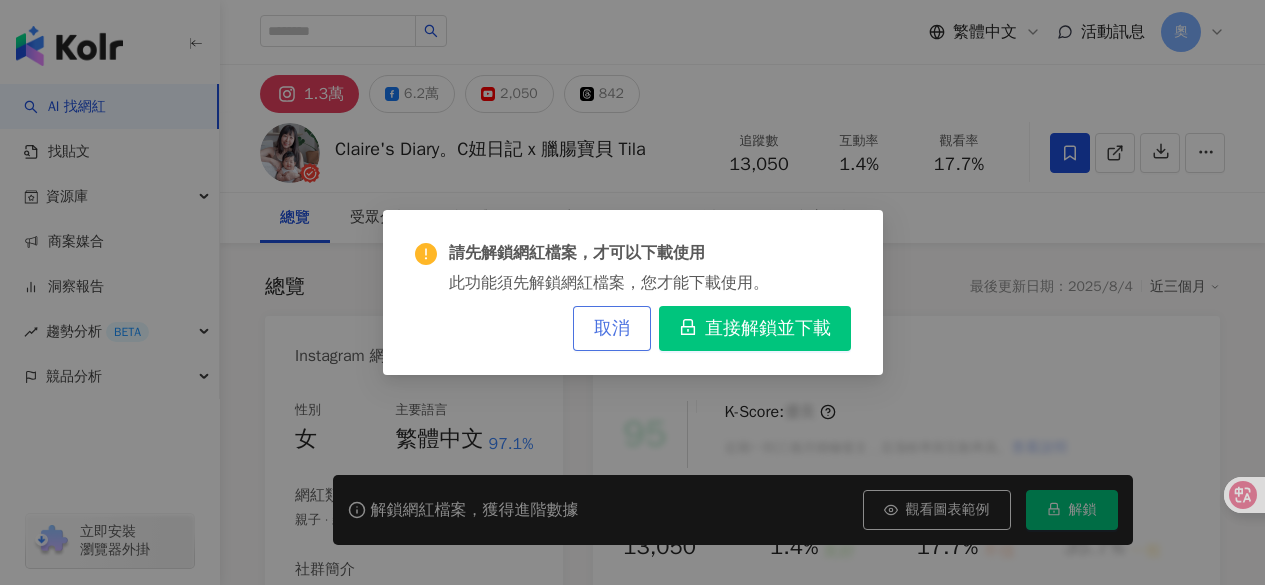 click on "取消" at bounding box center (612, 329) 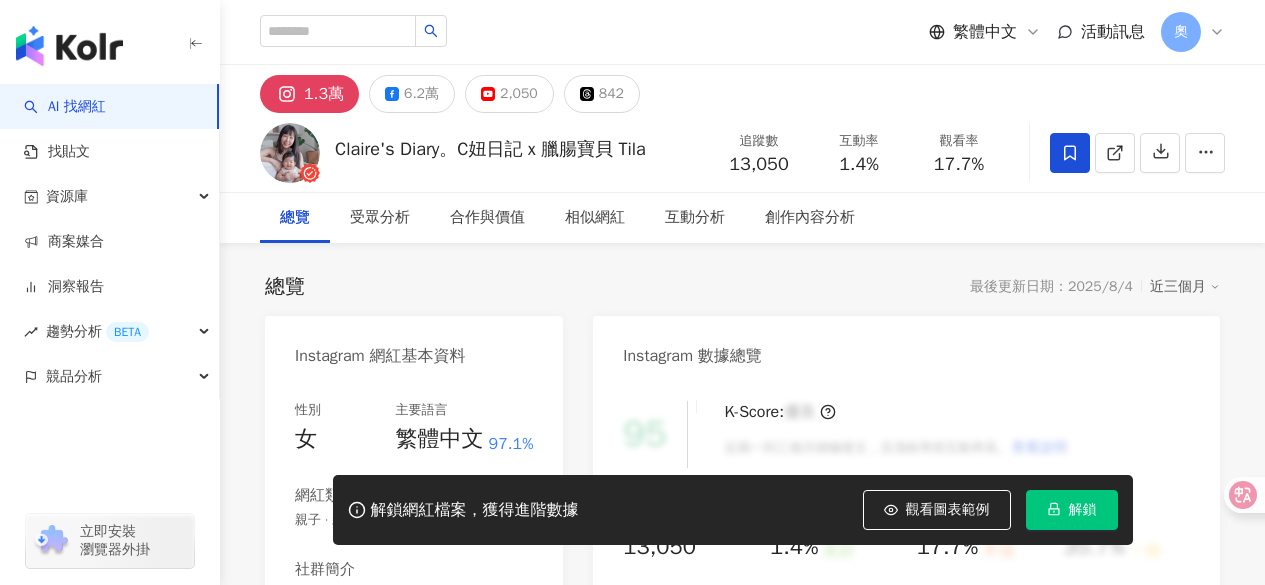 click on "奧" at bounding box center [1181, 32] 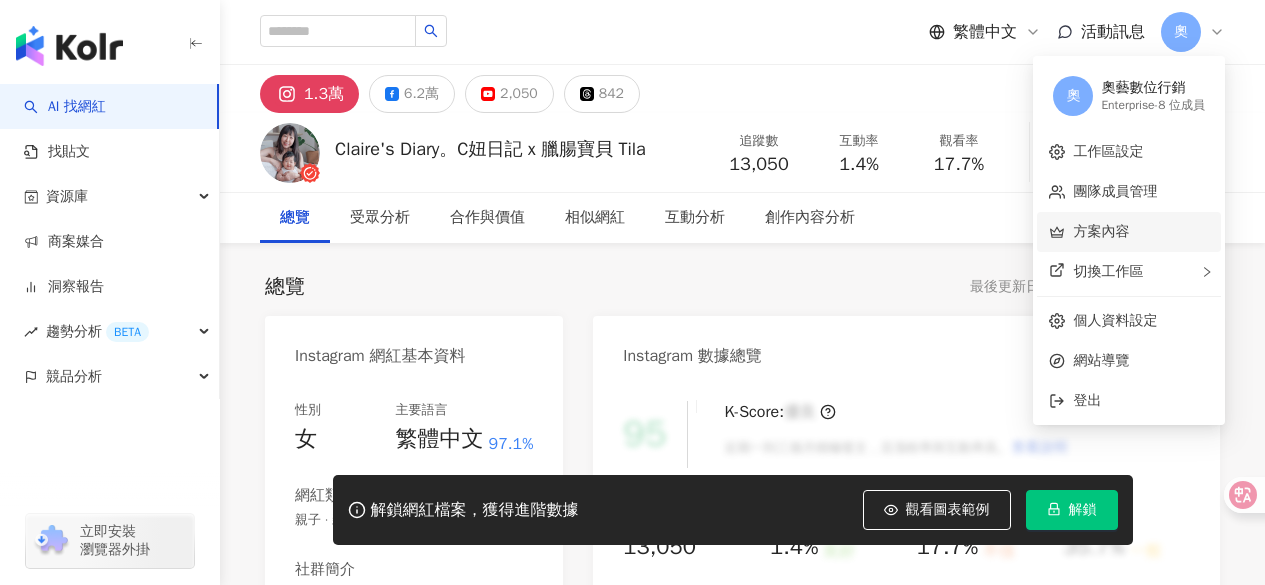 click on "方案內容" at bounding box center (1101, 231) 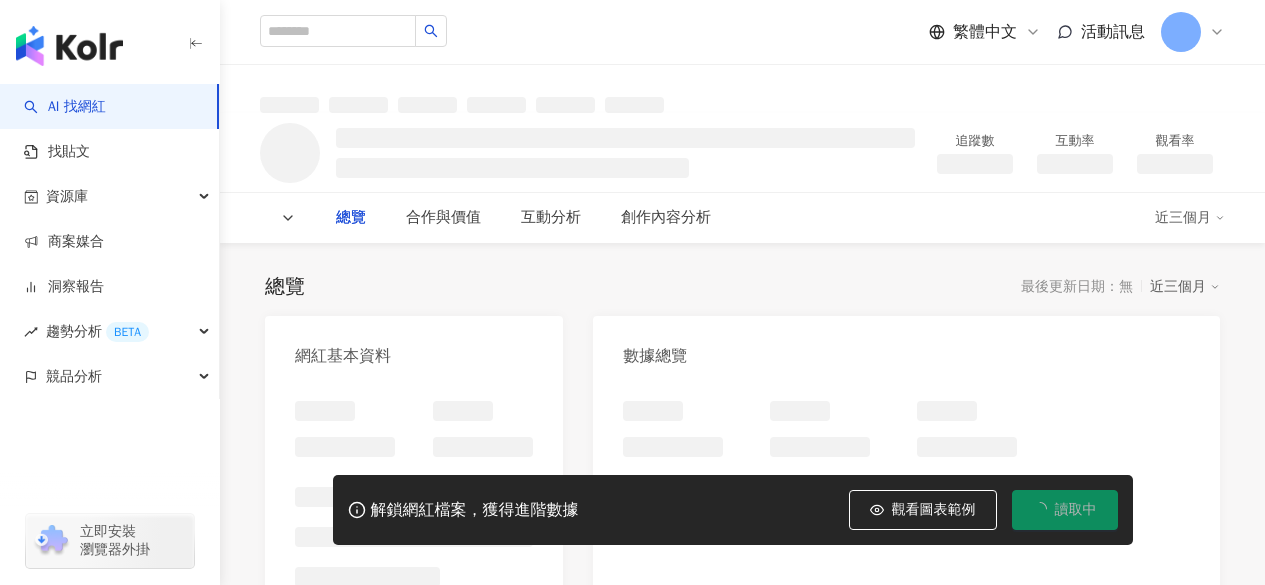 scroll, scrollTop: 0, scrollLeft: 0, axis: both 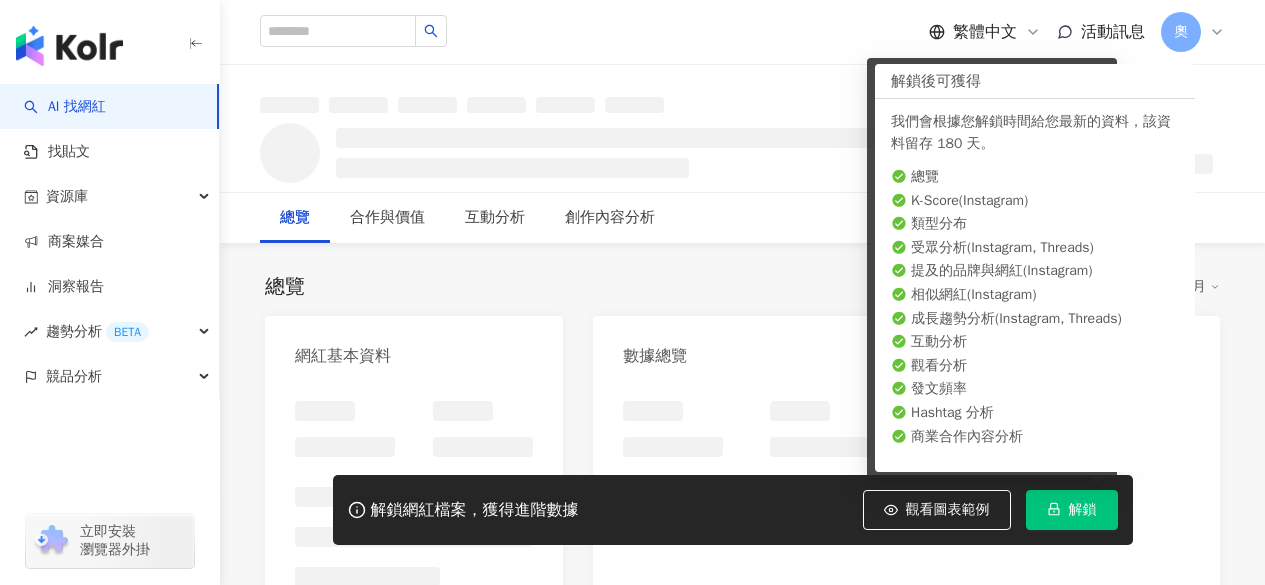 click on "解鎖" at bounding box center (1072, 510) 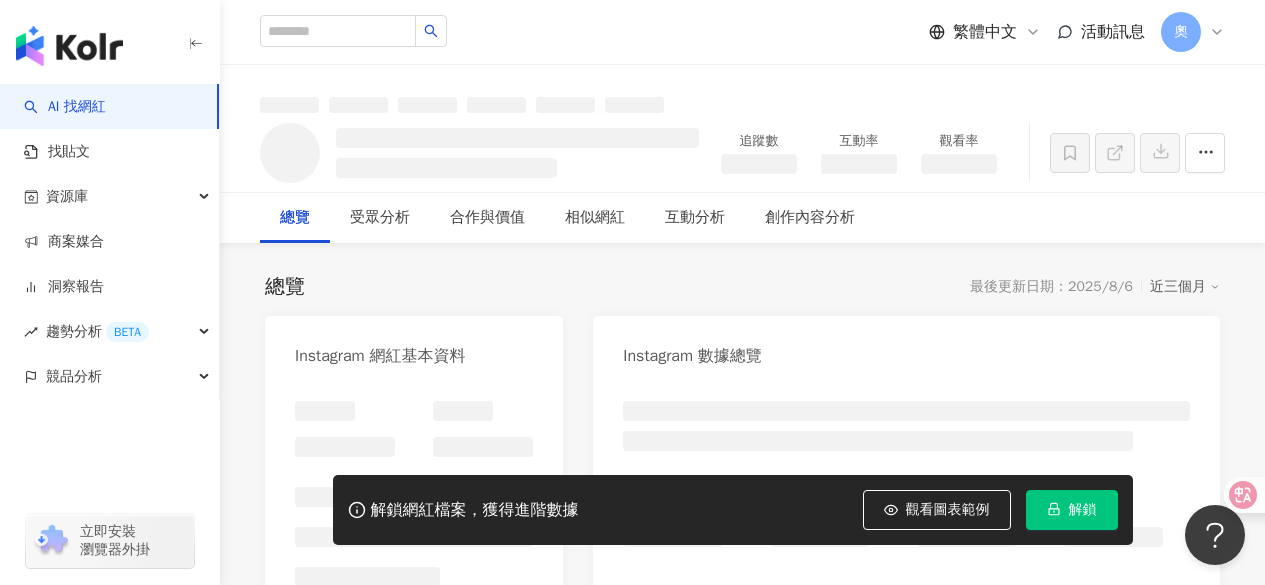 scroll, scrollTop: 0, scrollLeft: 0, axis: both 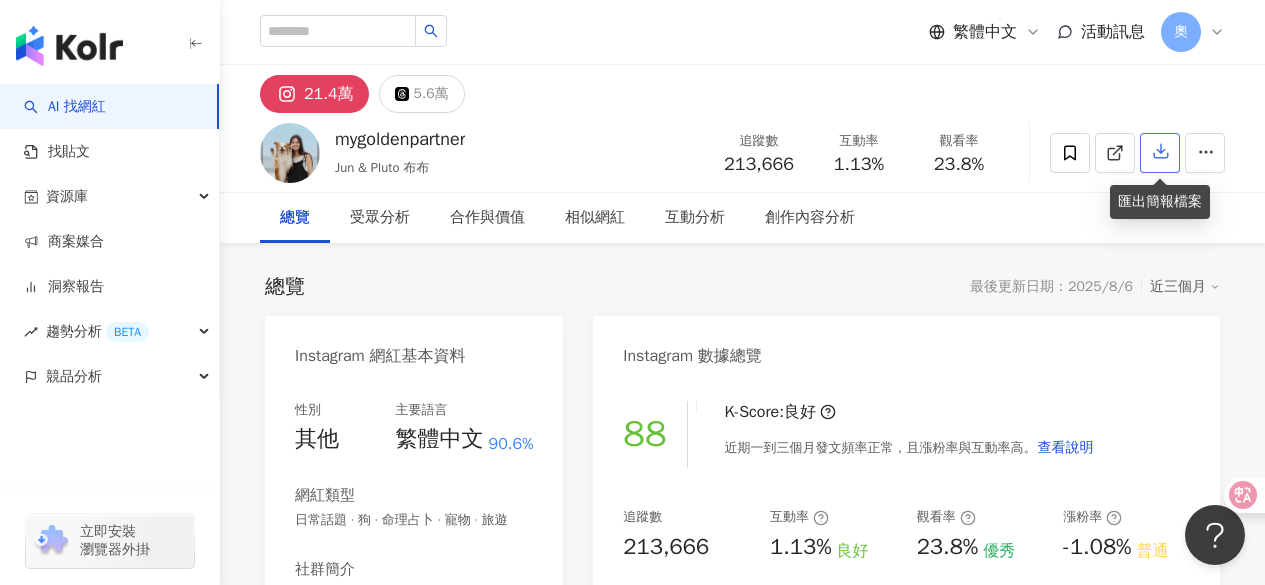 click 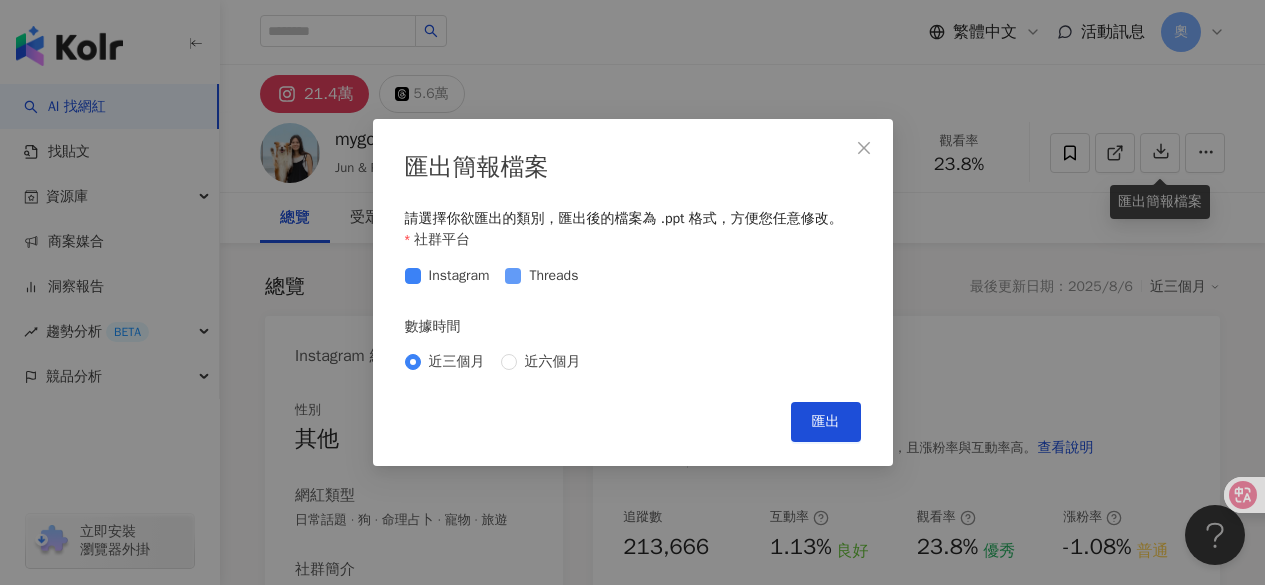 click on "Threads" at bounding box center (553, 276) 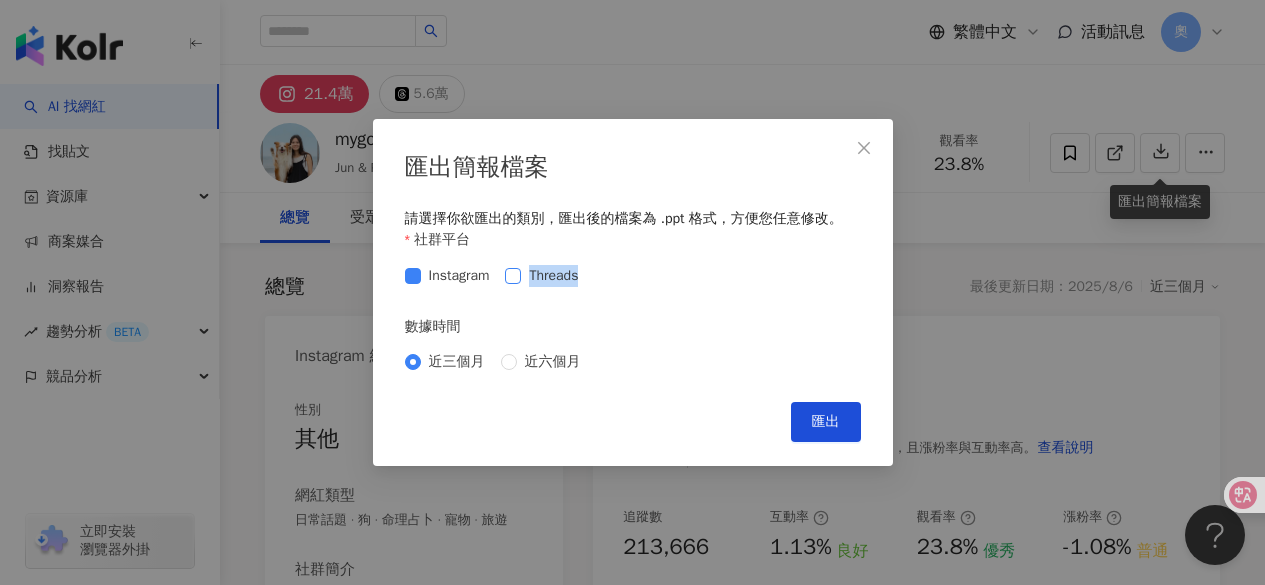 click on "Threads" at bounding box center (553, 276) 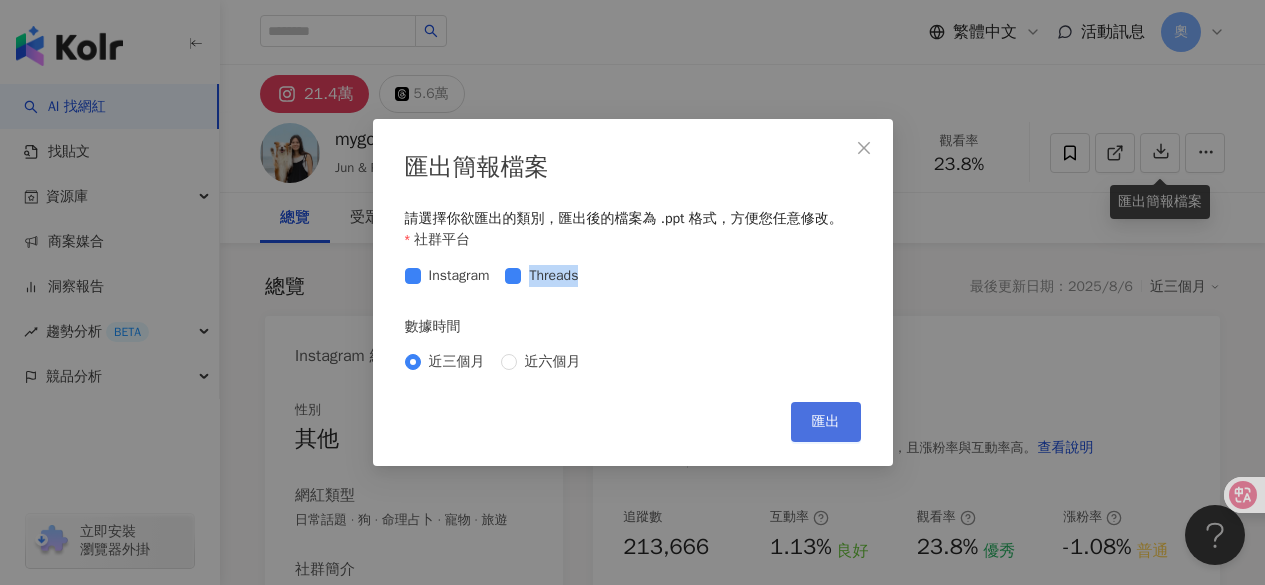 click on "匯出" at bounding box center [826, 422] 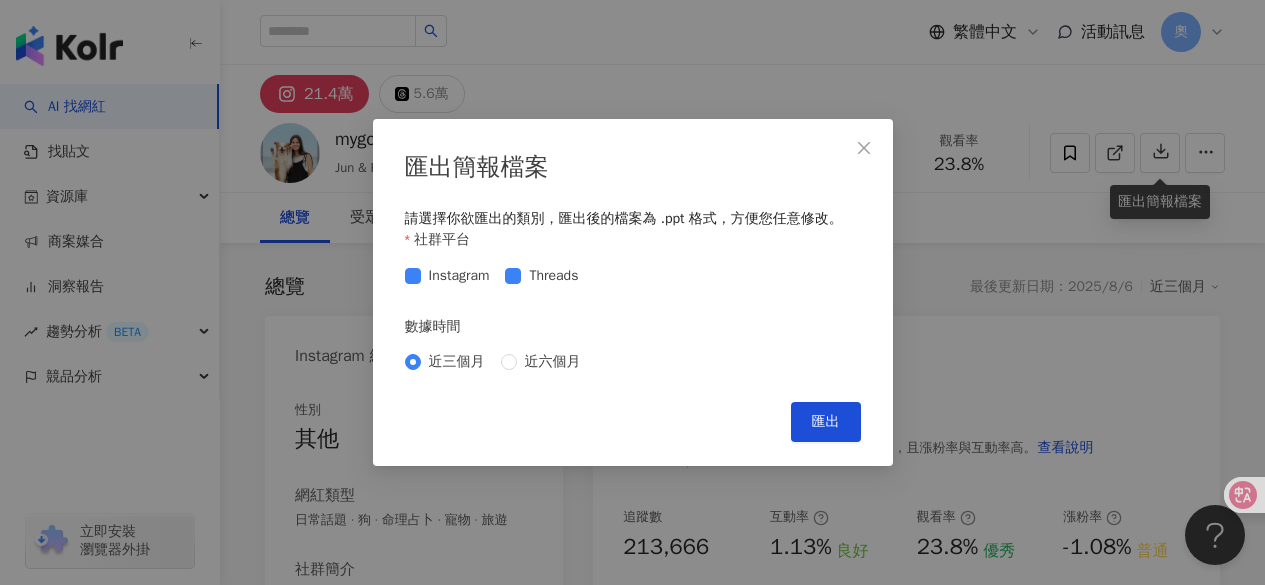 click on "匯出簡報檔案 請選擇你欲匯出的類別，匯出後的檔案為 .ppt 格式，方便您任意修改。 社群平台 Instagram Threads 數據時間 近三個月 近六個月 Cancel 匯出" at bounding box center [632, 292] 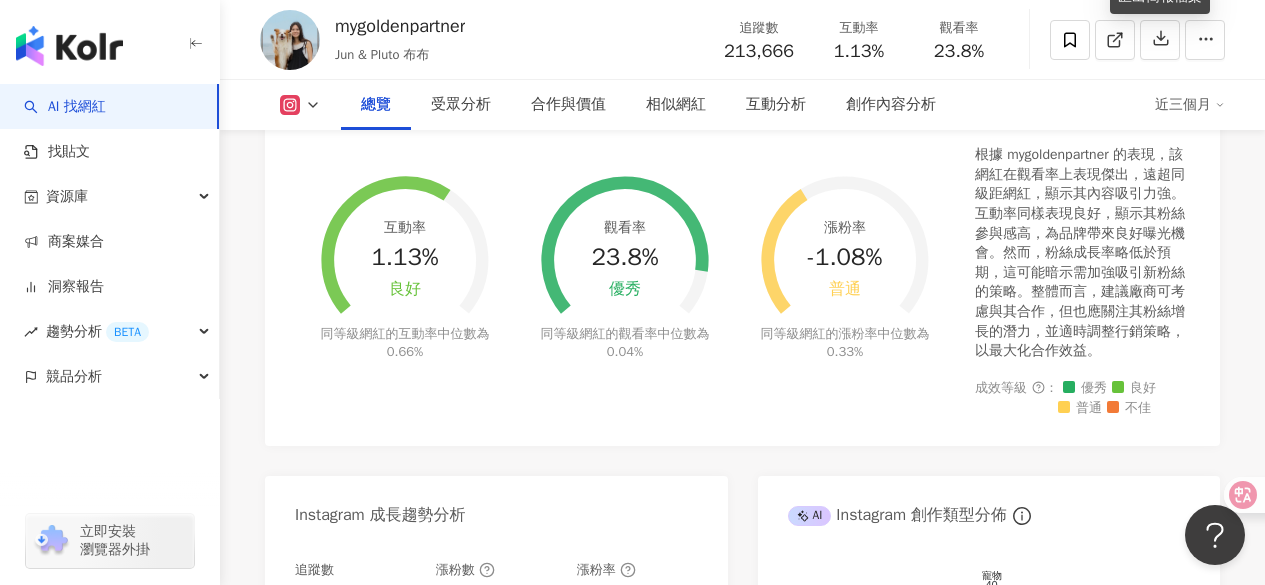 scroll, scrollTop: 700, scrollLeft: 0, axis: vertical 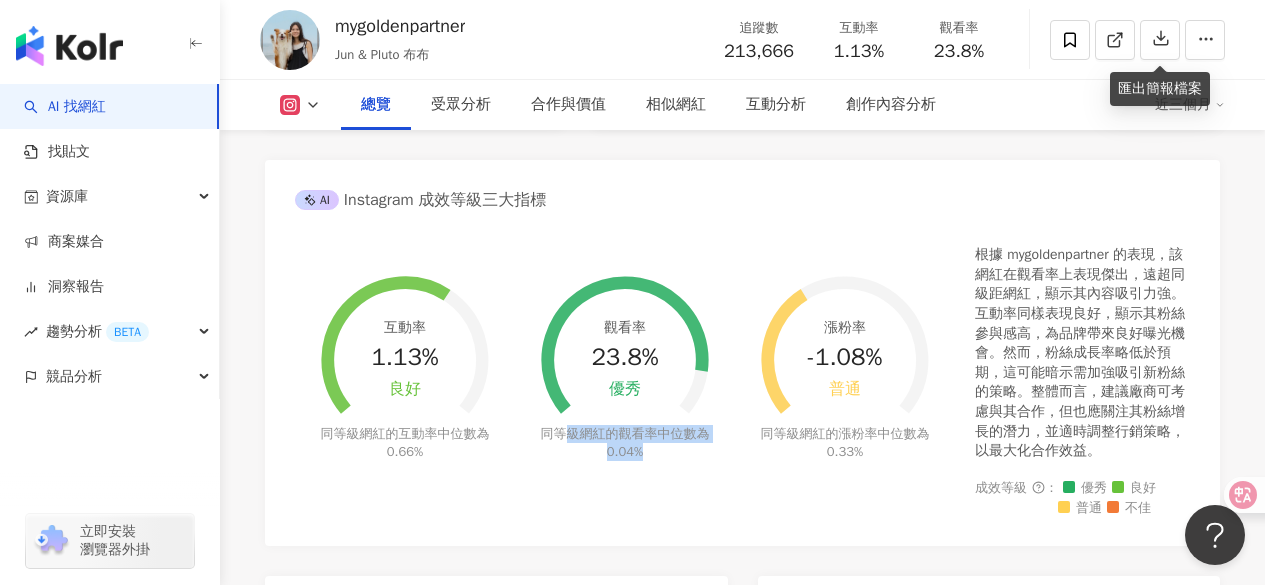 drag, startPoint x: 568, startPoint y: 453, endPoint x: 695, endPoint y: 464, distance: 127.47549 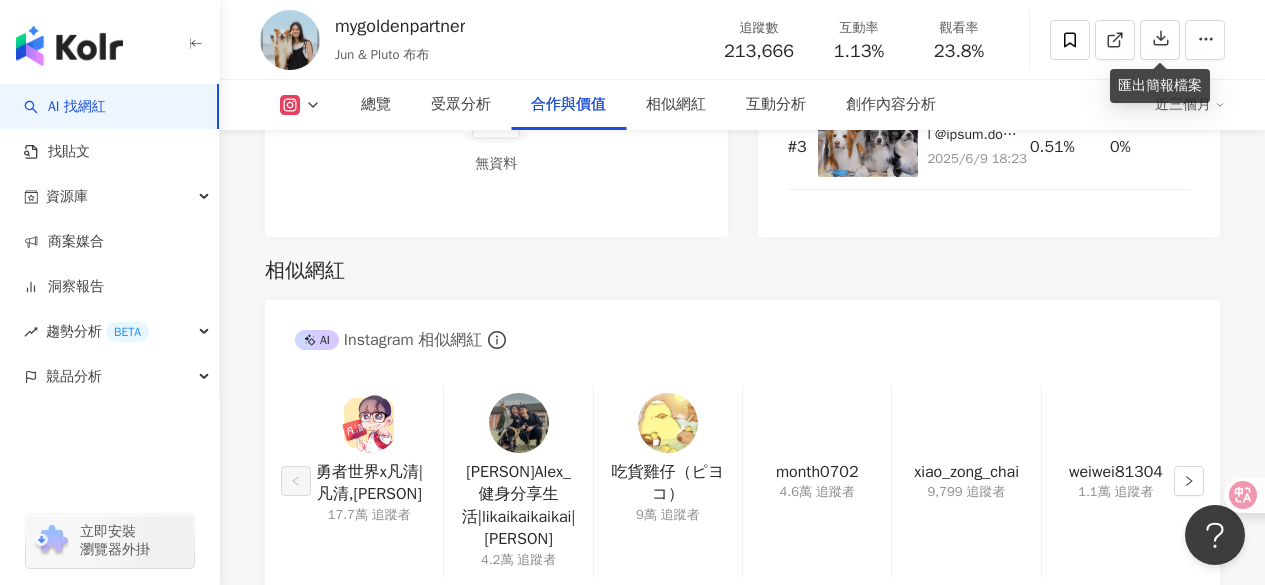 scroll, scrollTop: 2800, scrollLeft: 0, axis: vertical 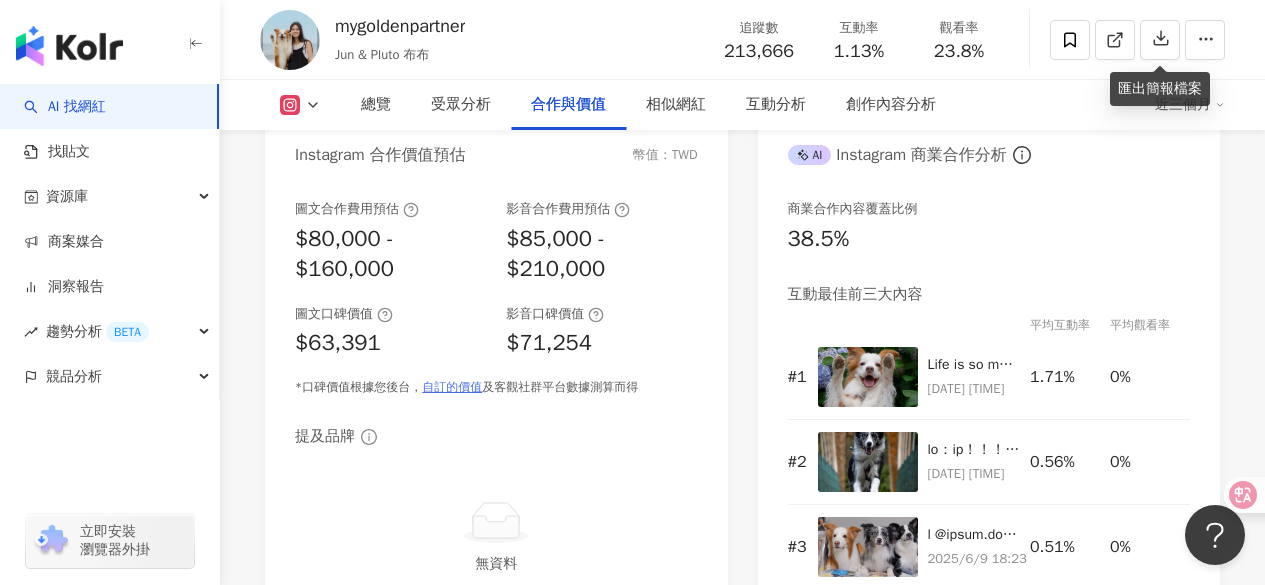 click on "自訂的價值" at bounding box center (452, 387) 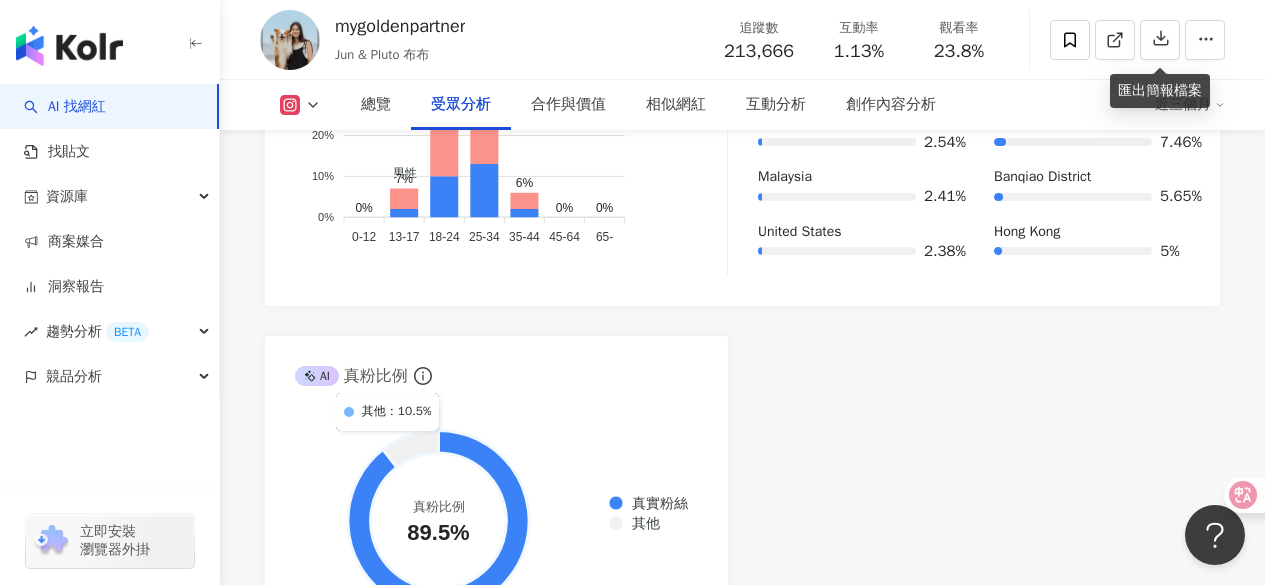 scroll, scrollTop: 2300, scrollLeft: 0, axis: vertical 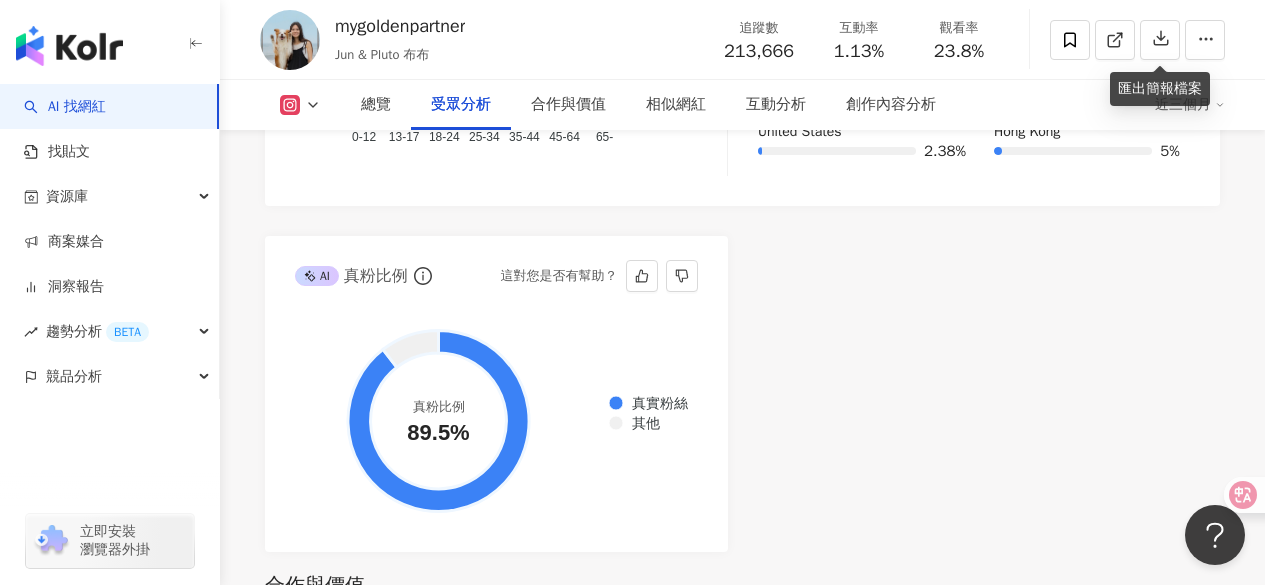 drag, startPoint x: 629, startPoint y: 393, endPoint x: 580, endPoint y: 392, distance: 49.010204 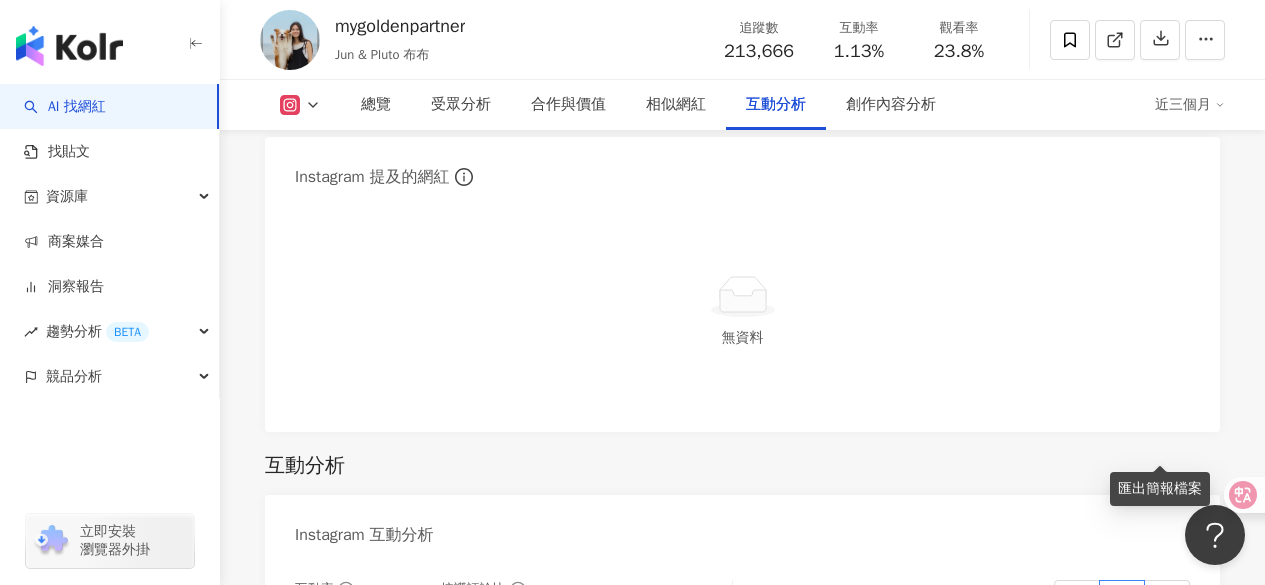 scroll, scrollTop: 4100, scrollLeft: 0, axis: vertical 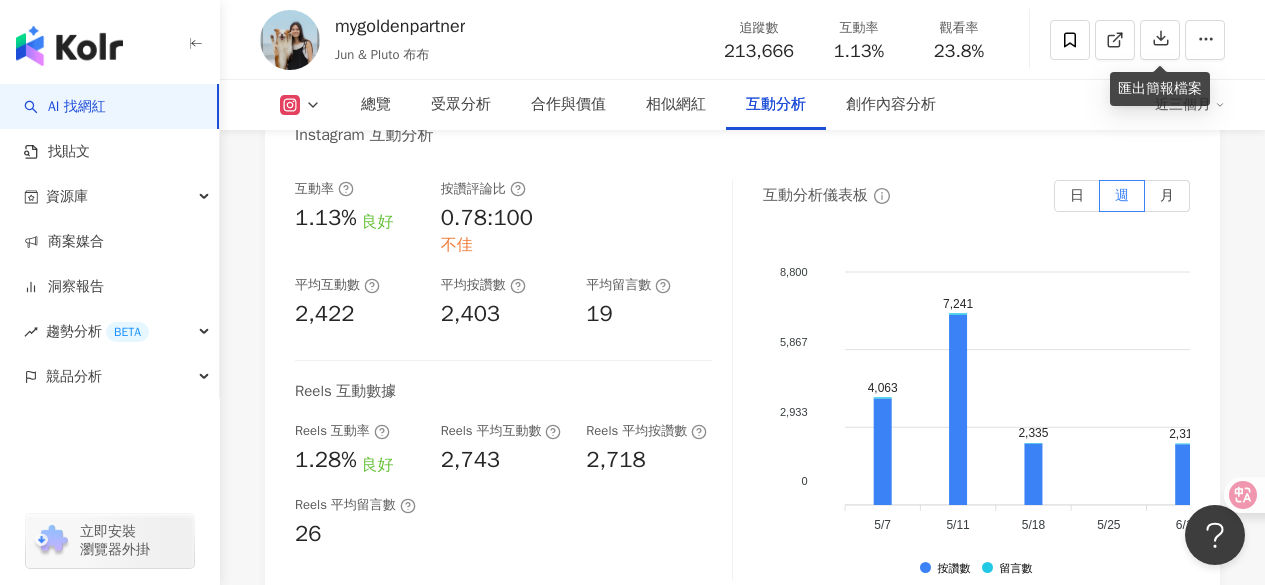 click on "近三個月" at bounding box center (1190, 105) 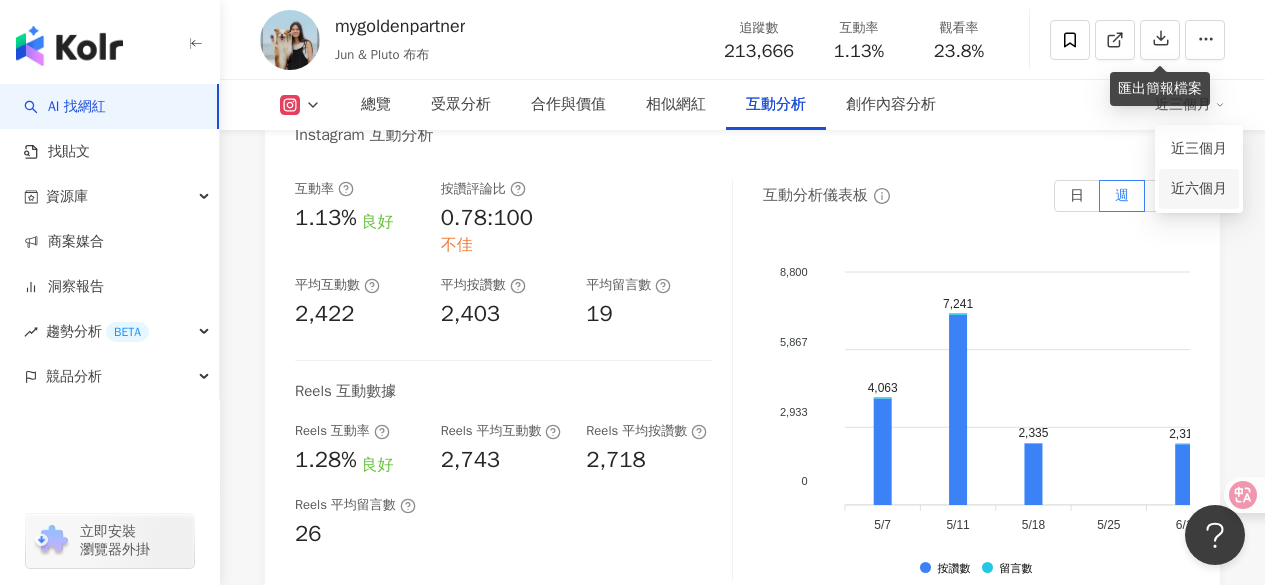 click on "近六個月" at bounding box center (1199, 189) 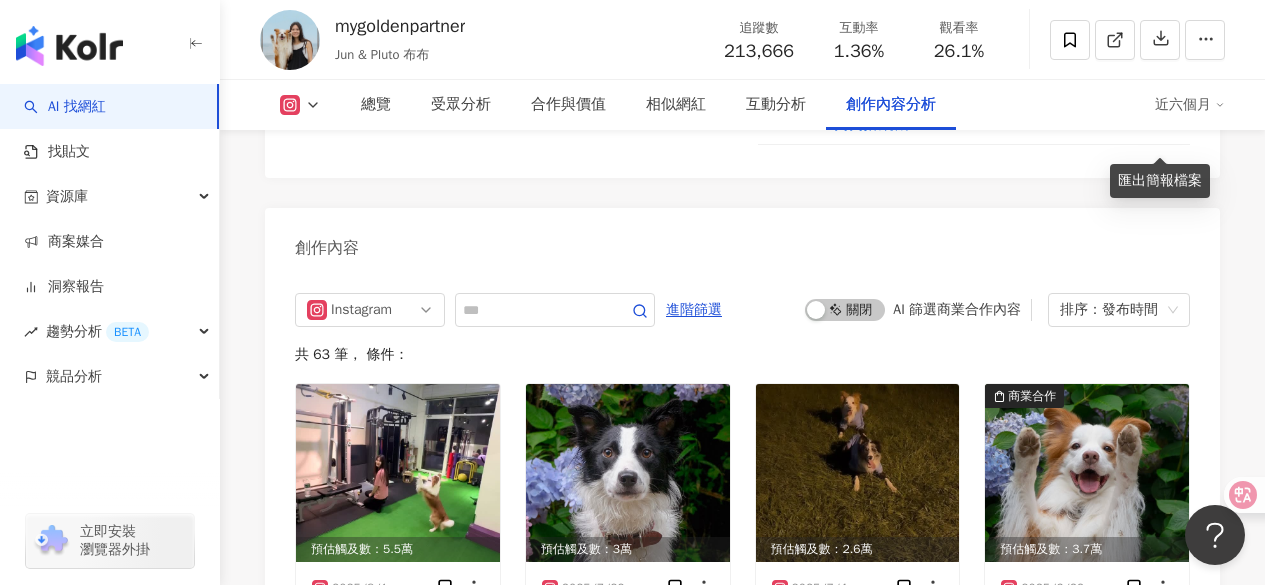 scroll, scrollTop: 6170, scrollLeft: 0, axis: vertical 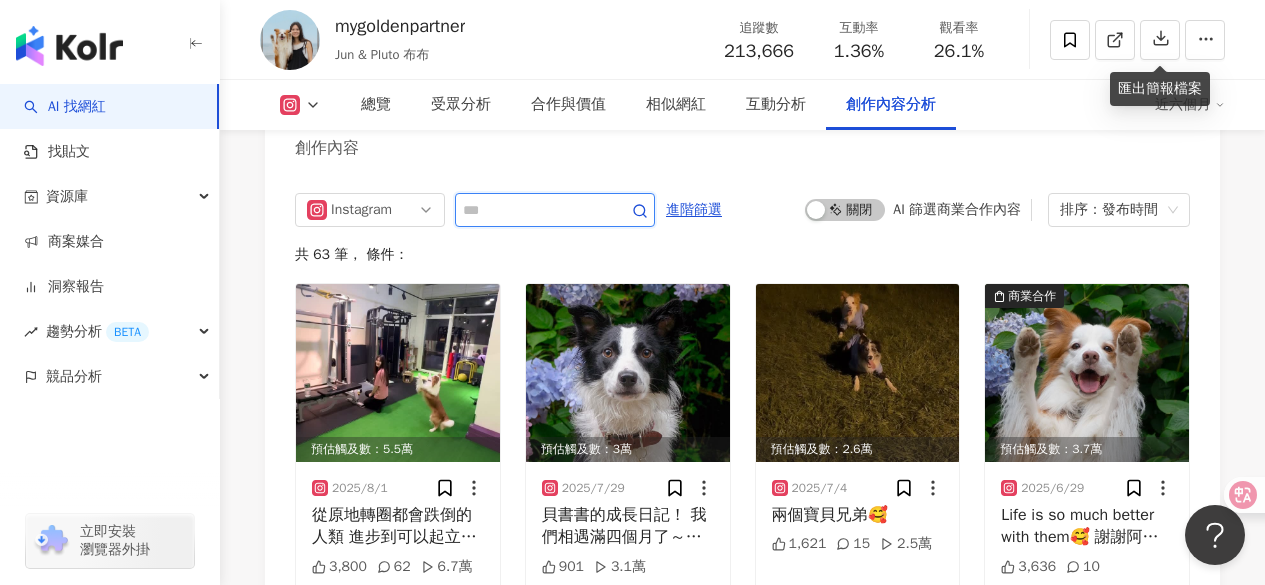 click at bounding box center (533, 210) 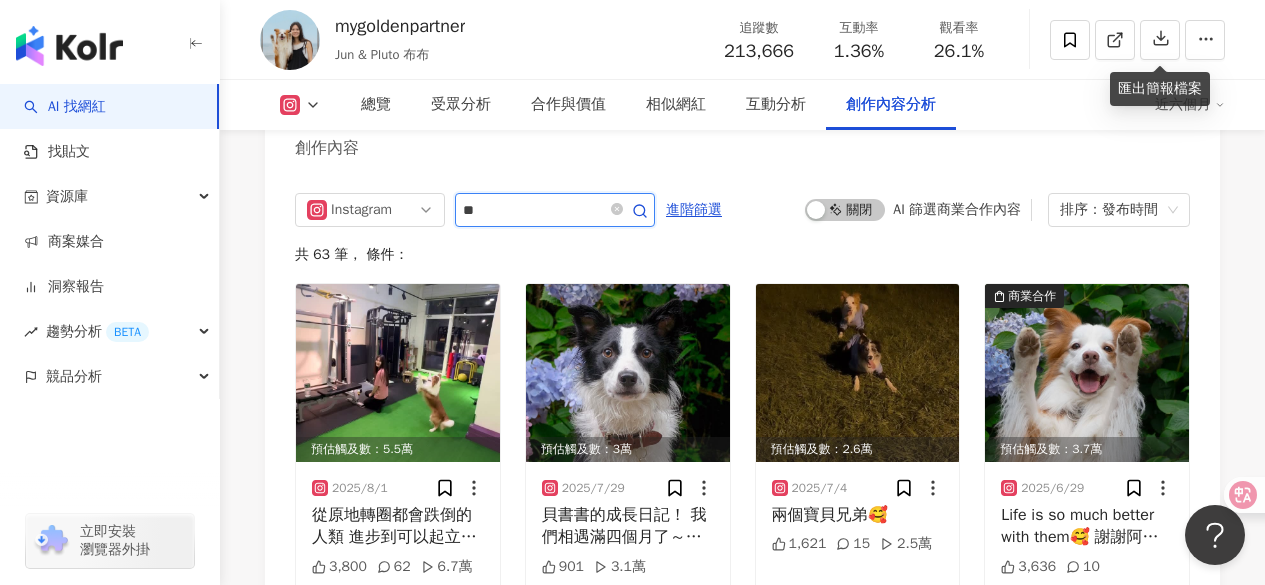 type on "*" 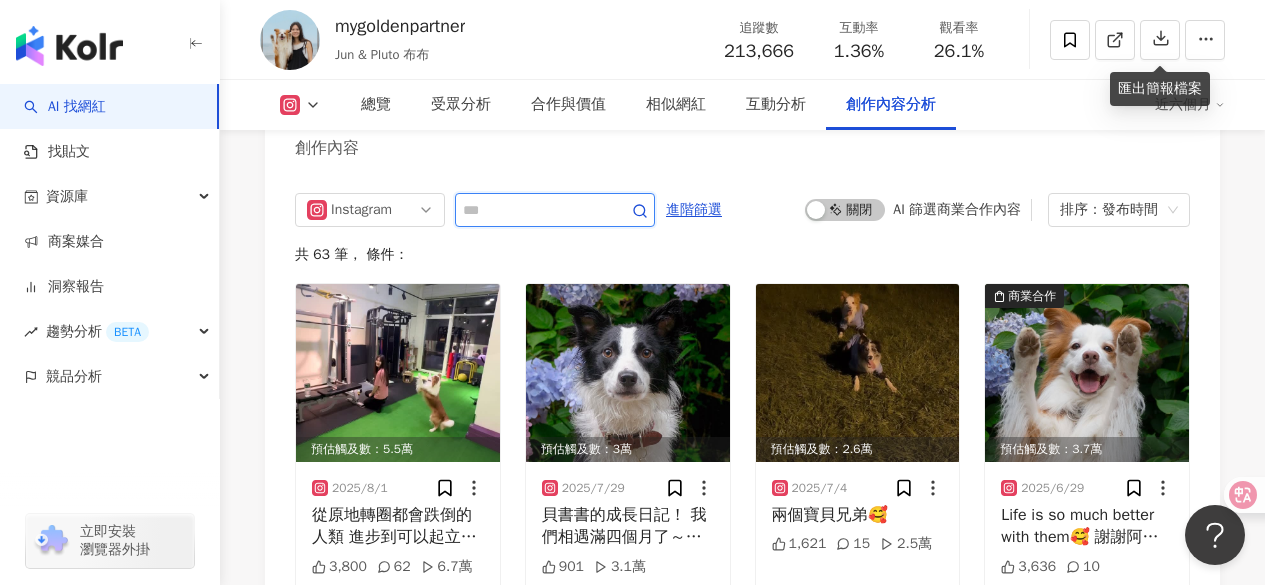 type on "*" 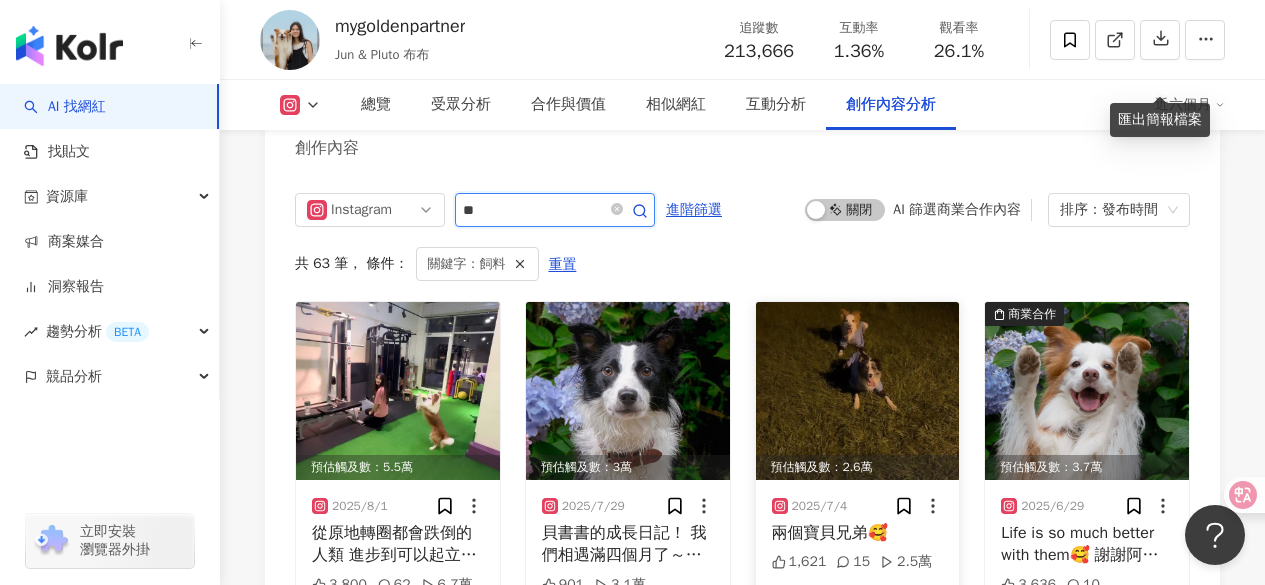 scroll, scrollTop: 6201, scrollLeft: 0, axis: vertical 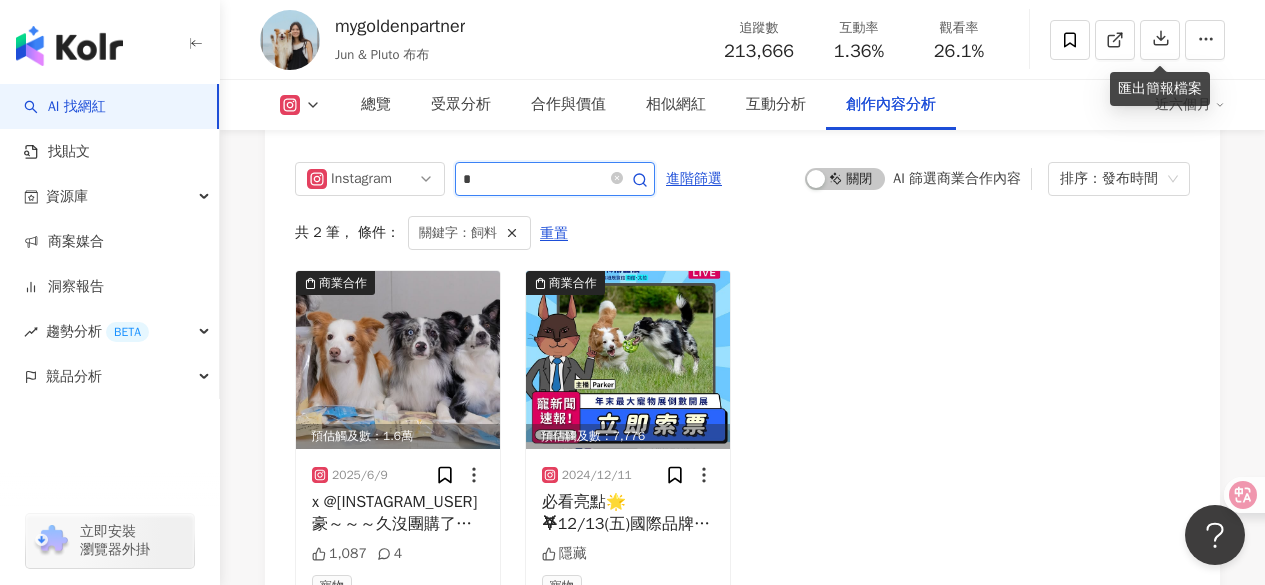 type on "*" 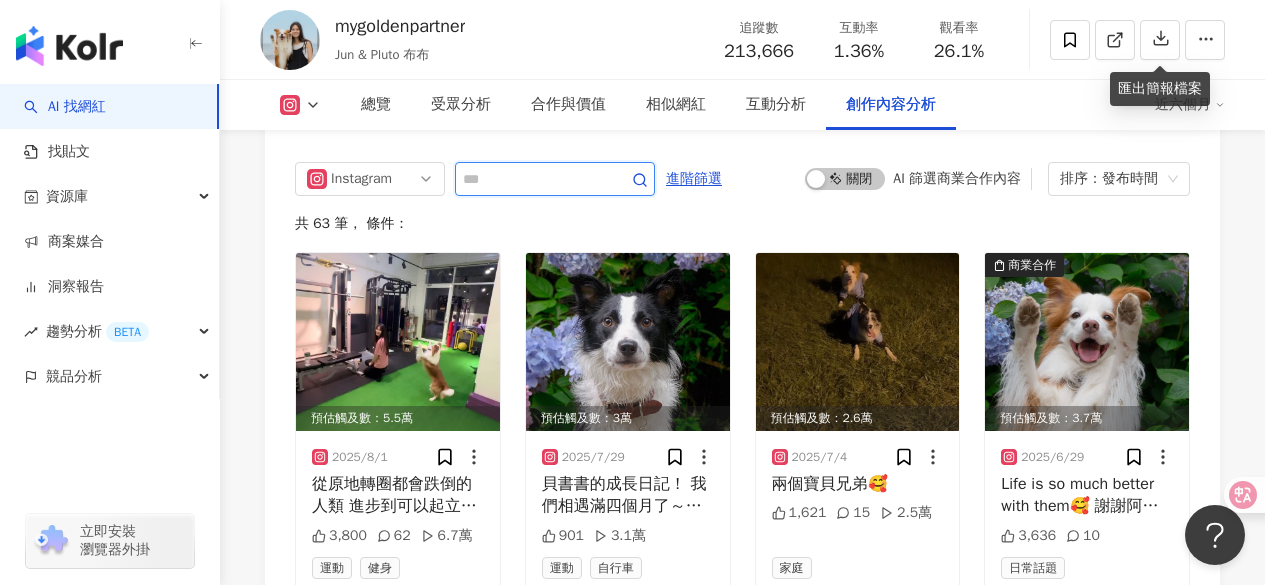 click at bounding box center (533, 179) 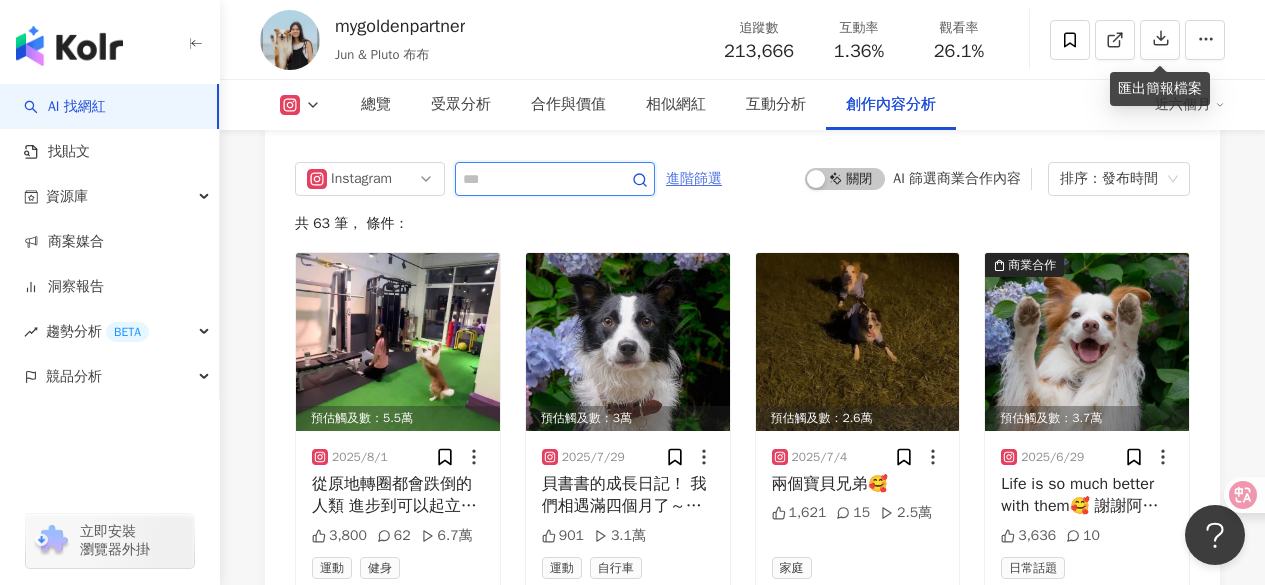 type 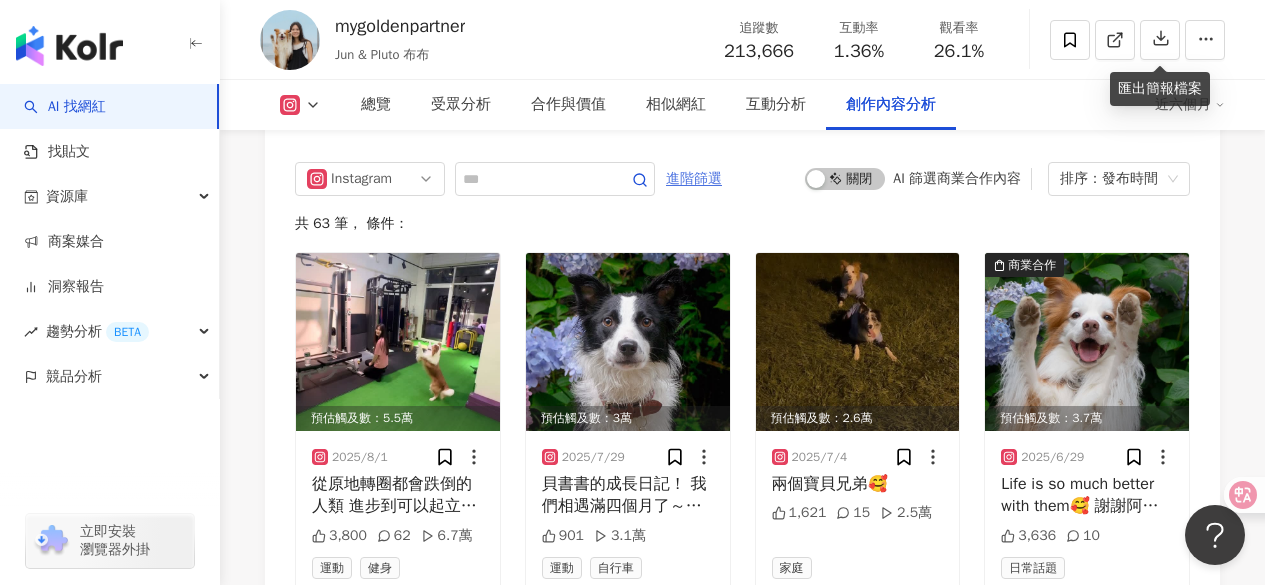 click on "進階篩選" at bounding box center (694, 179) 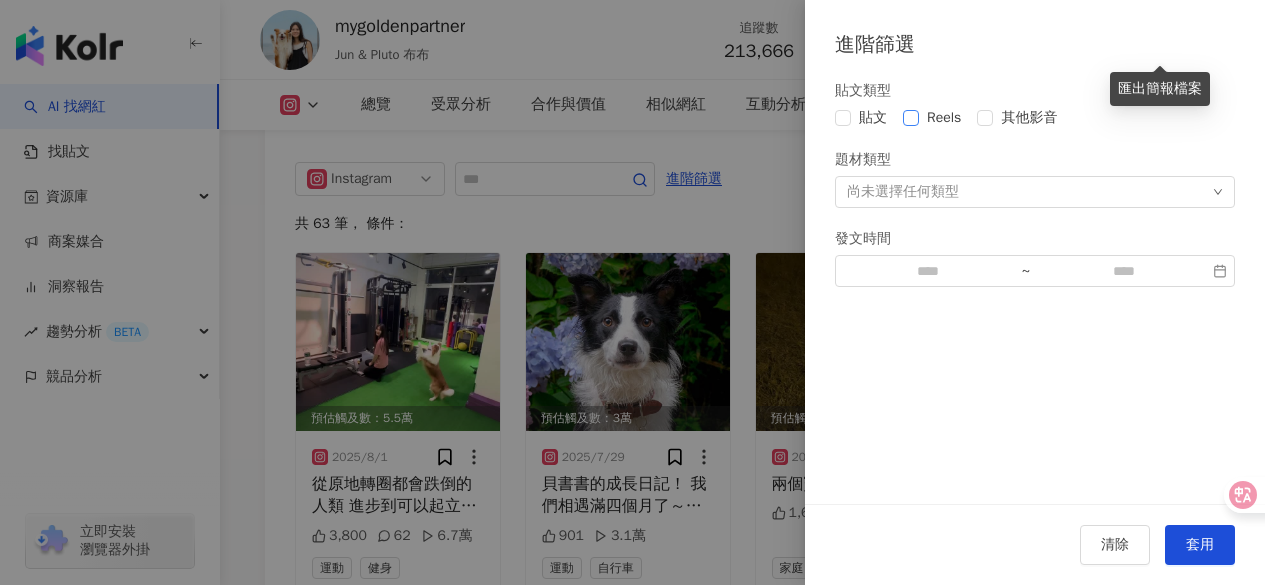 click on "Reels" at bounding box center [944, 118] 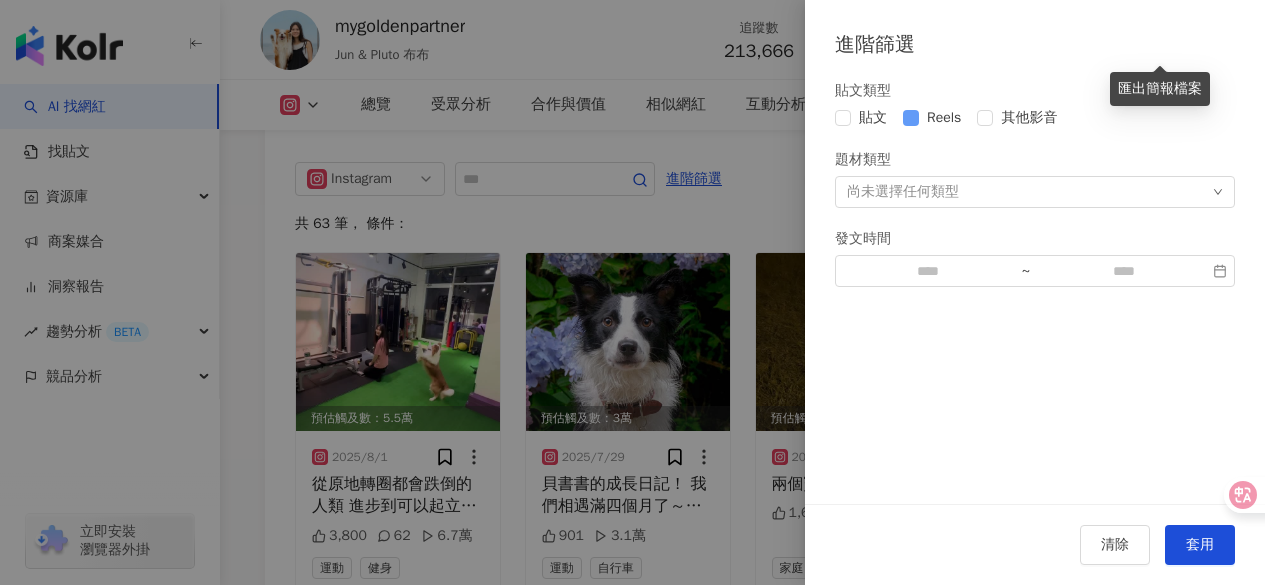 click on "Reels" at bounding box center (944, 118) 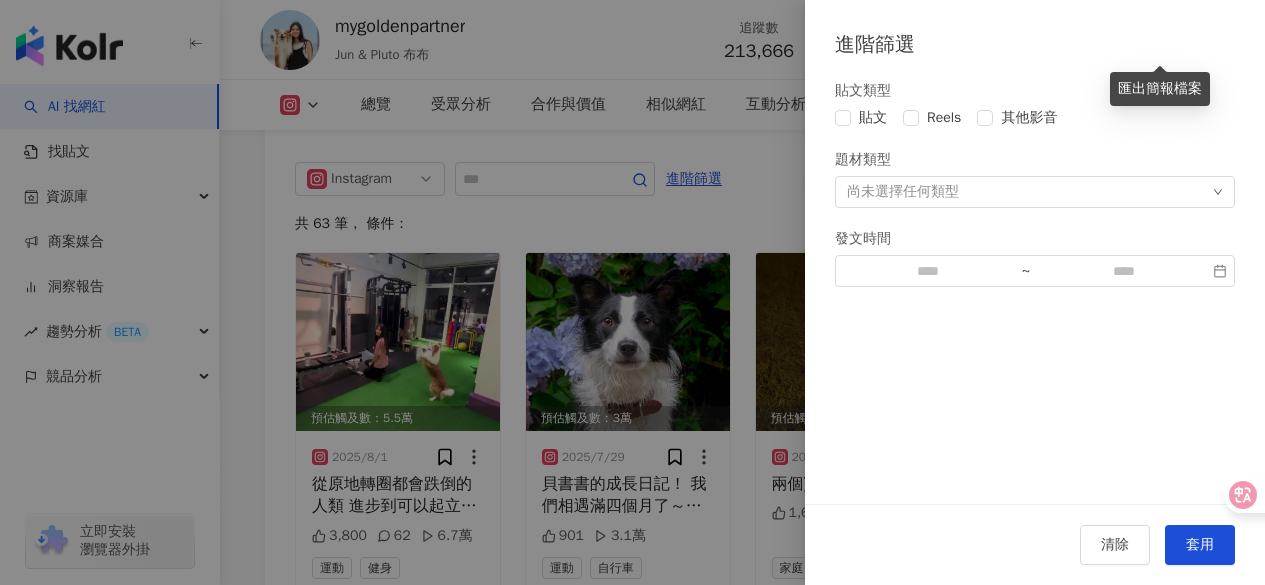 click on "尚未選擇任何類型" at bounding box center [903, 192] 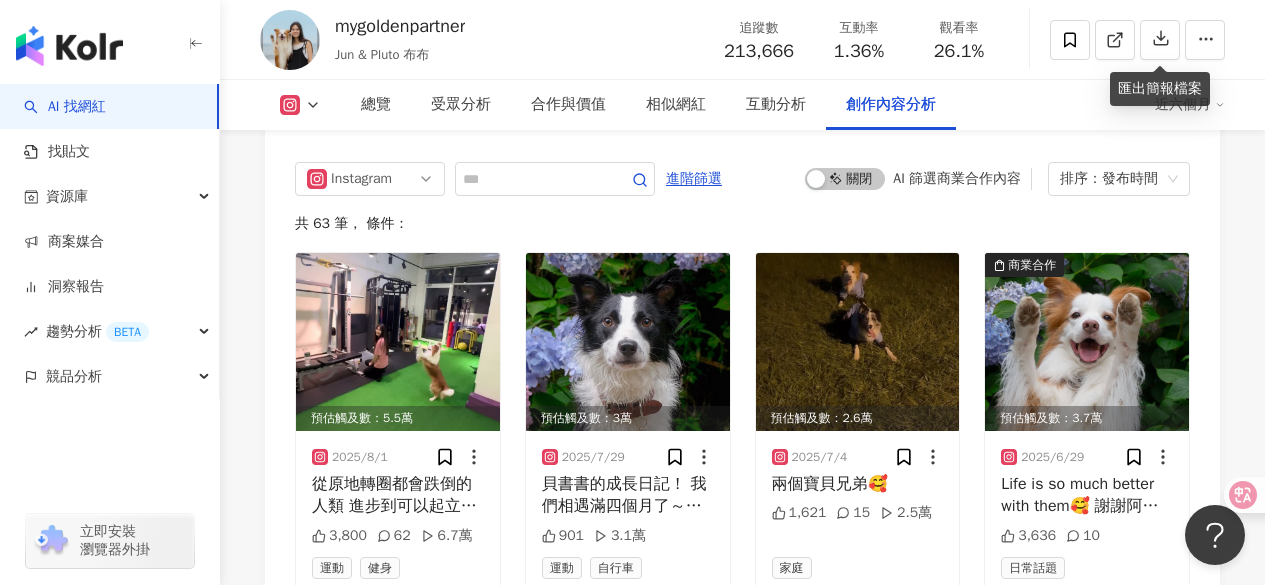click on "創作內容" at bounding box center (742, 109) 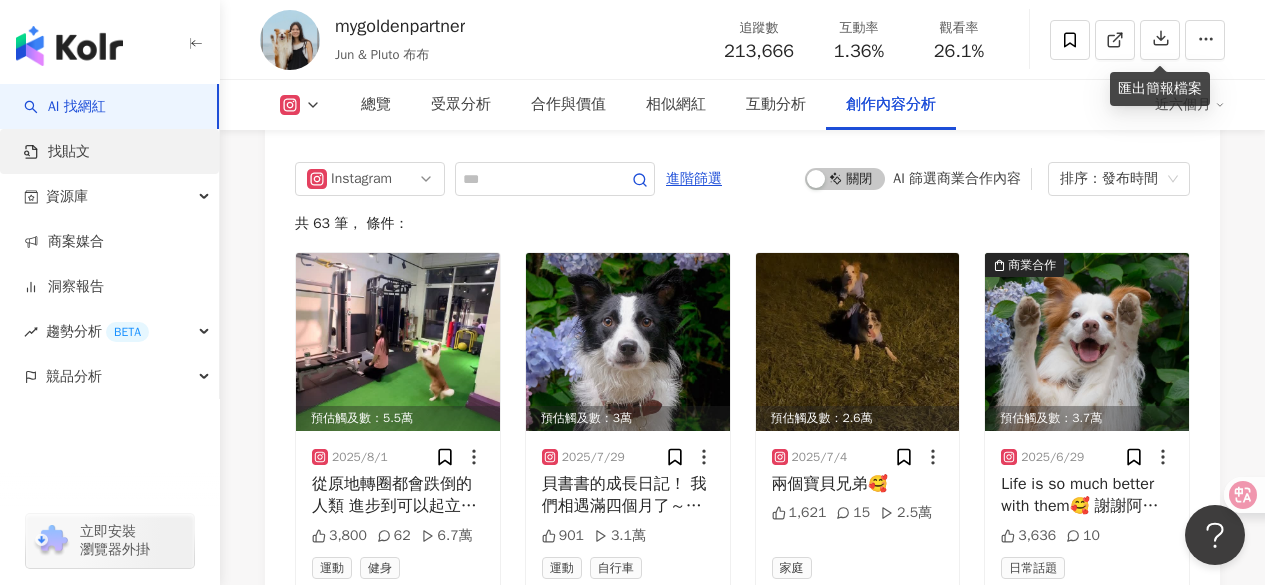 click on "找貼文" at bounding box center [57, 152] 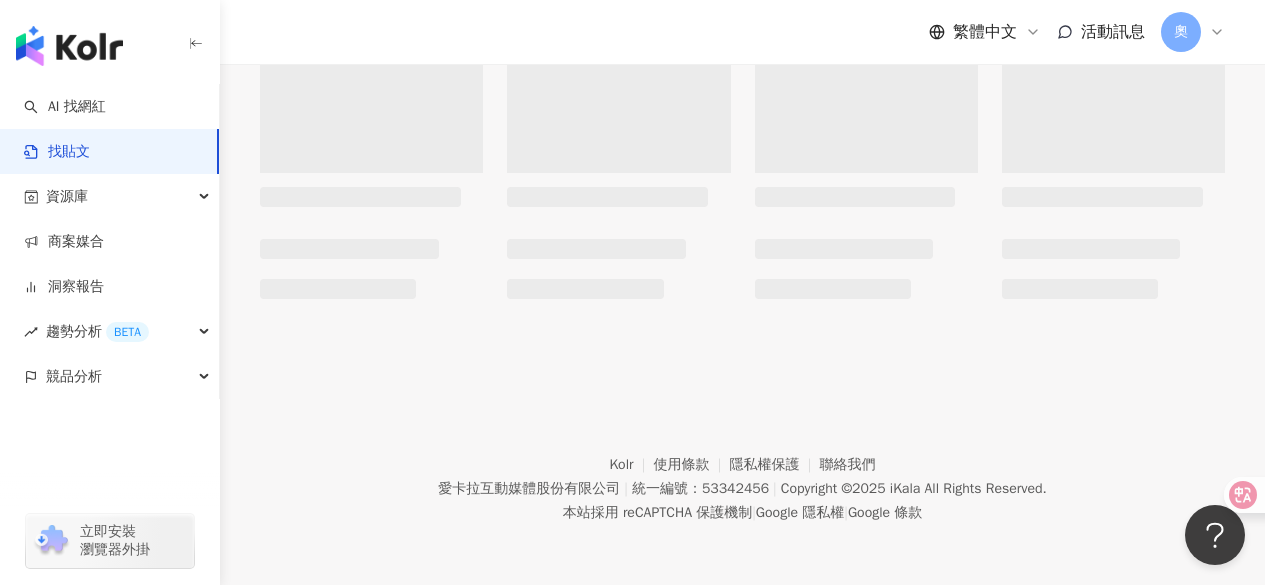 scroll, scrollTop: 0, scrollLeft: 0, axis: both 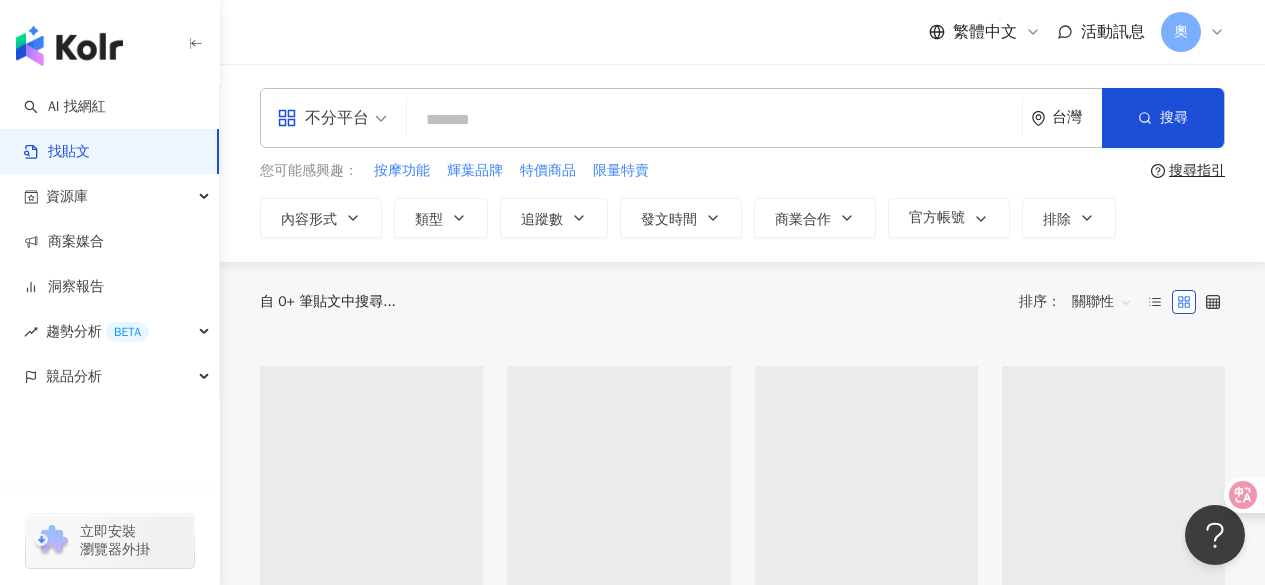 click on "不分平台" at bounding box center [323, 118] 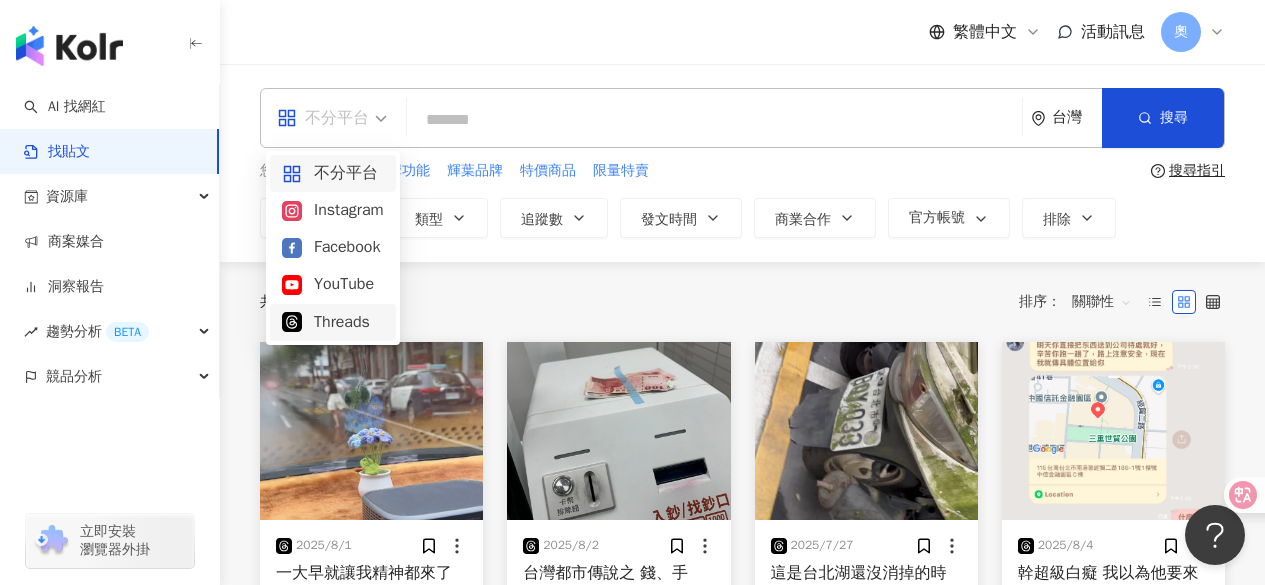 click on "Threads" at bounding box center (333, 322) 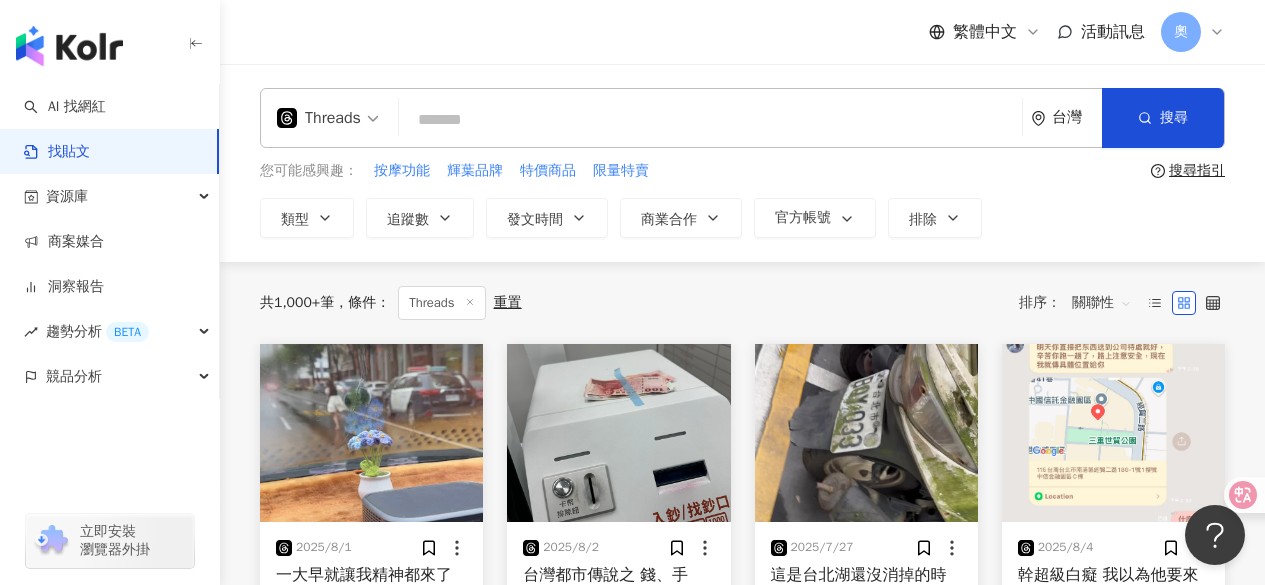 click at bounding box center [710, 119] 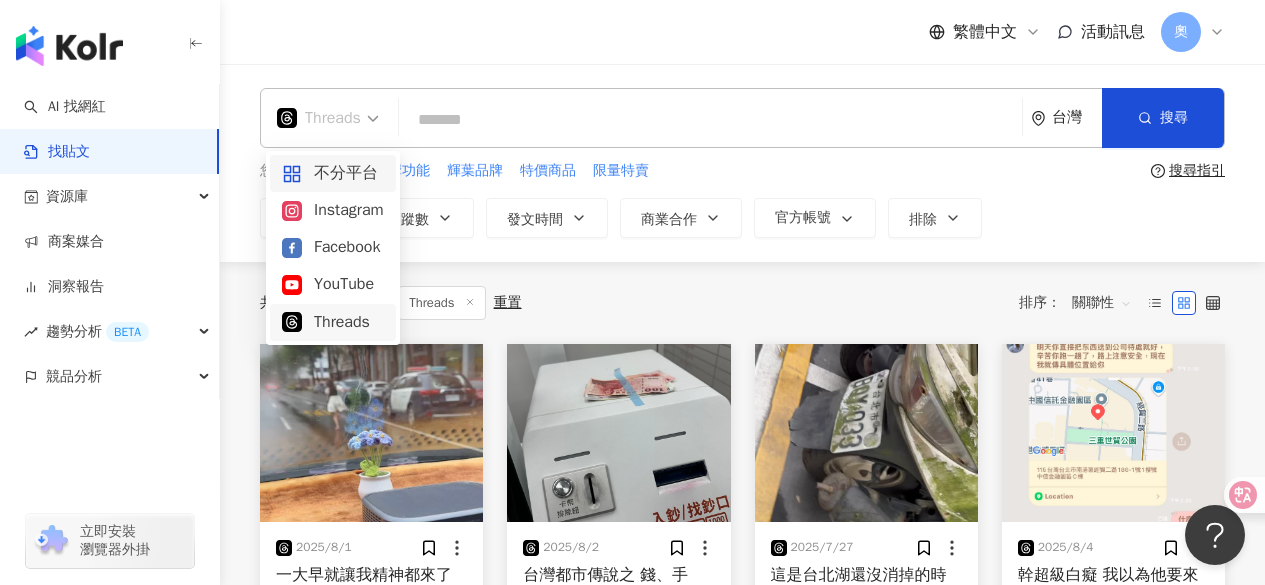 click on "不分平台" at bounding box center (333, 173) 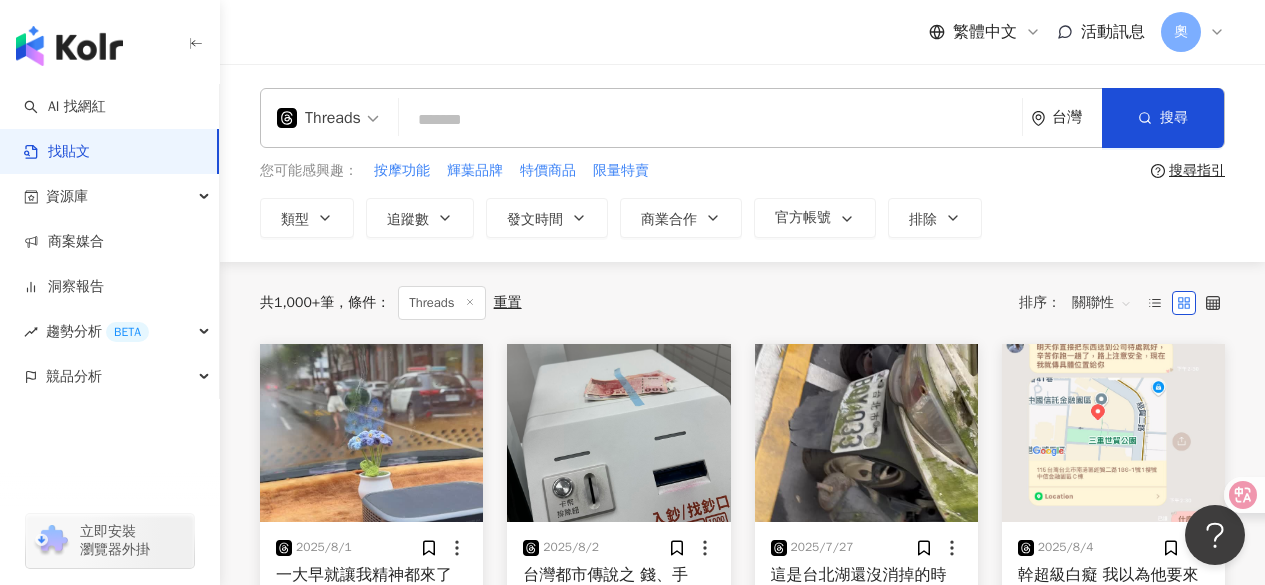 click at bounding box center [710, 119] 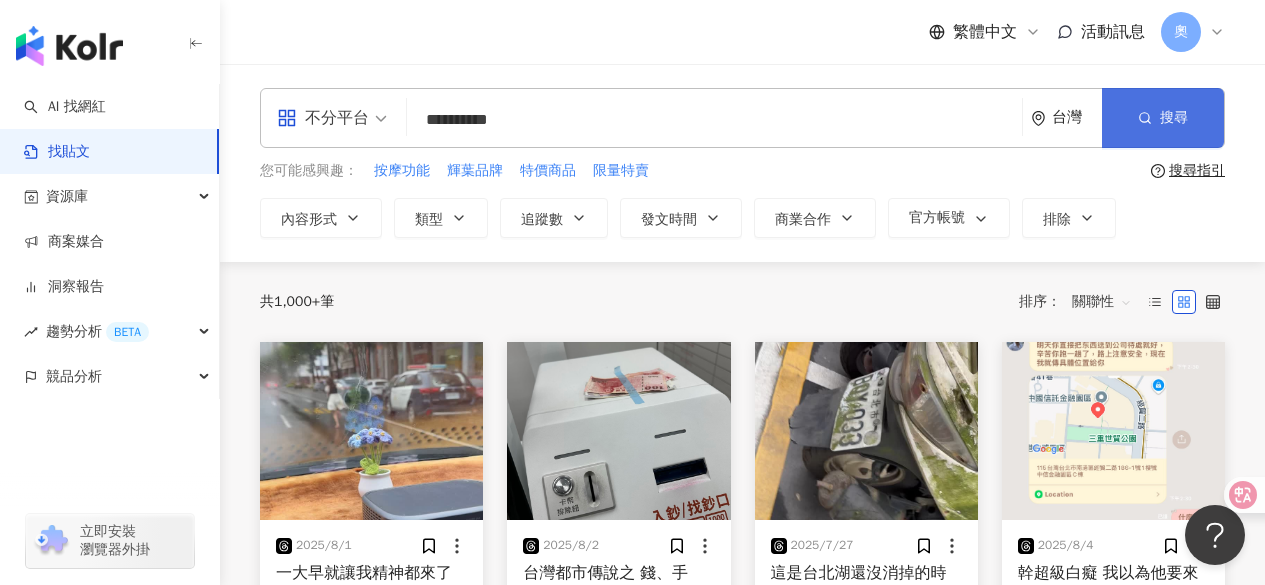 type on "**********" 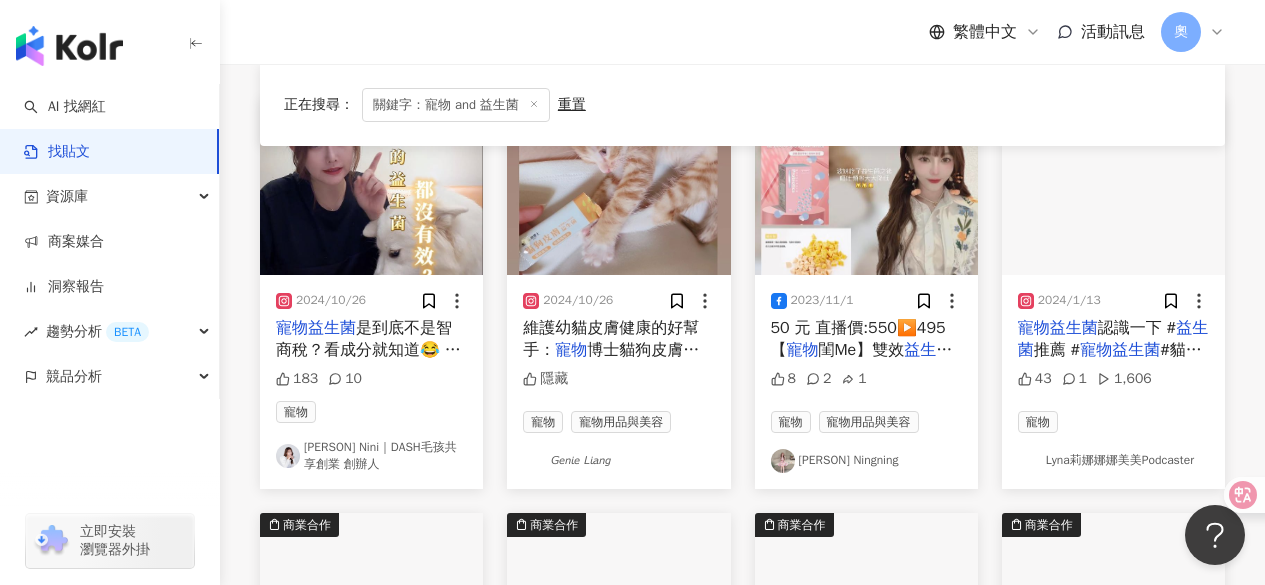 scroll, scrollTop: 0, scrollLeft: 0, axis: both 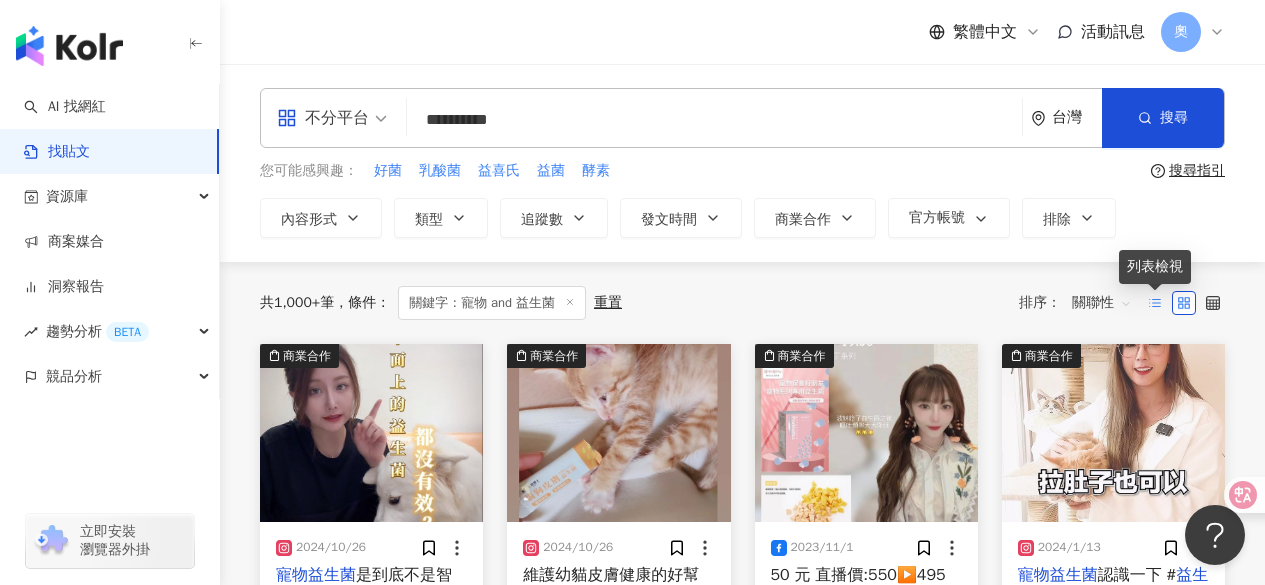click 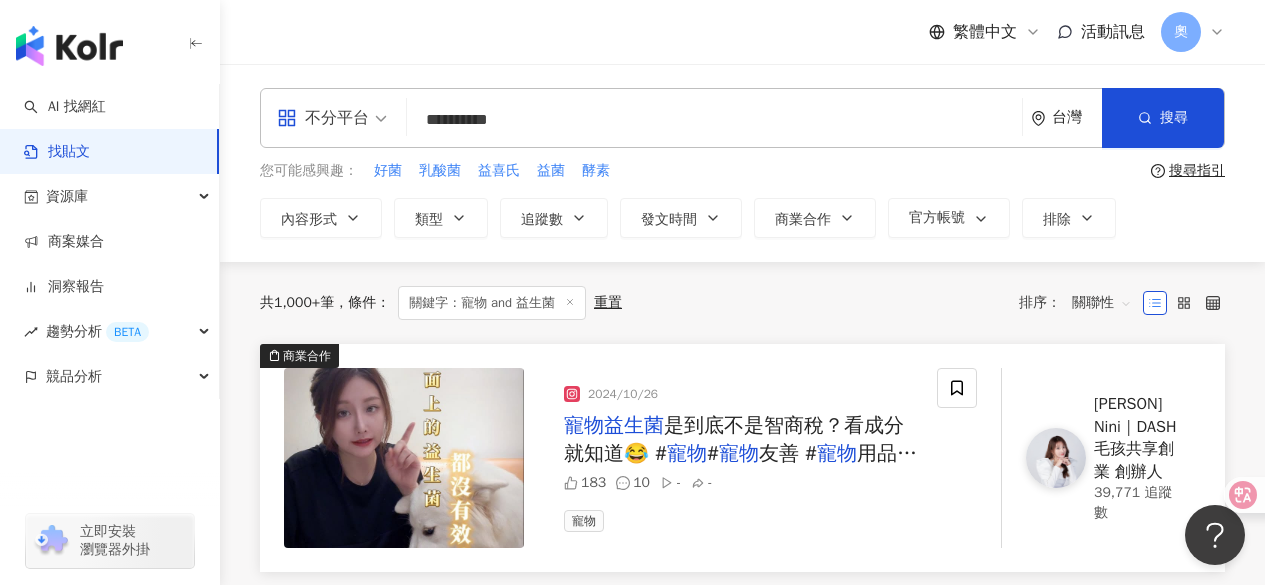 click on "關聯性" at bounding box center [1102, 303] 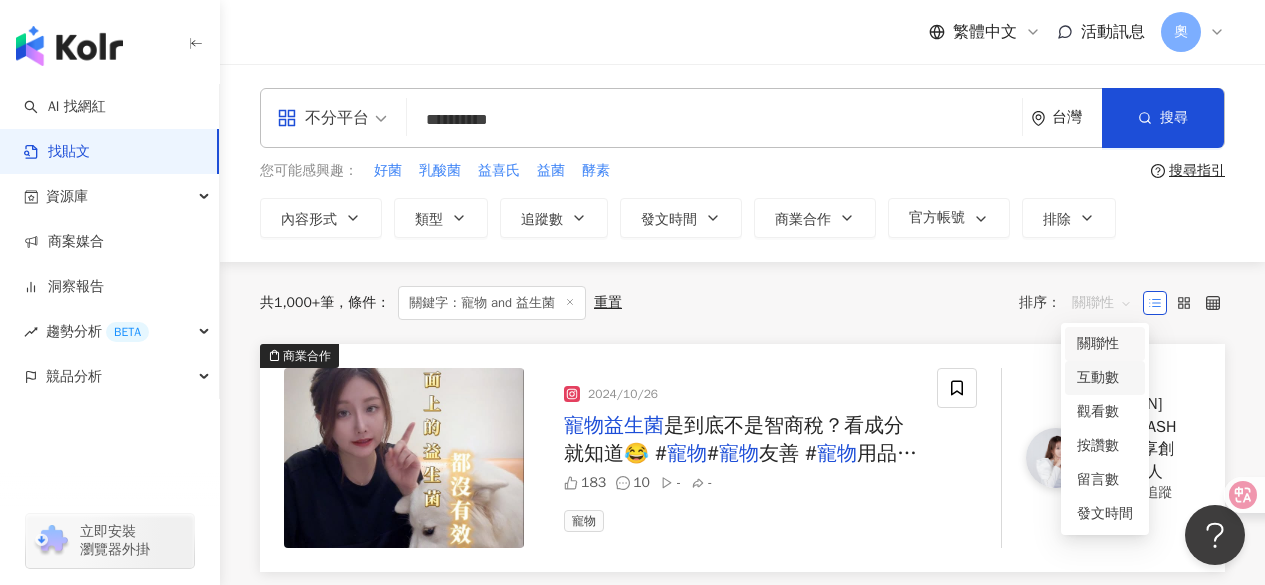 click on "互動數" at bounding box center [1105, 378] 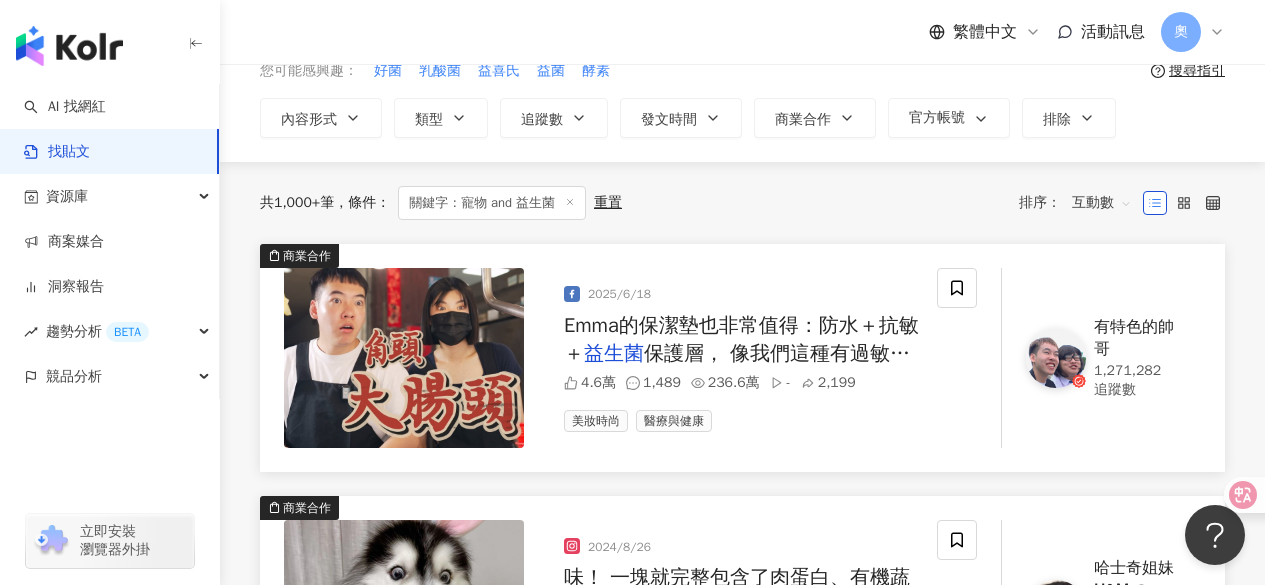 scroll, scrollTop: 0, scrollLeft: 0, axis: both 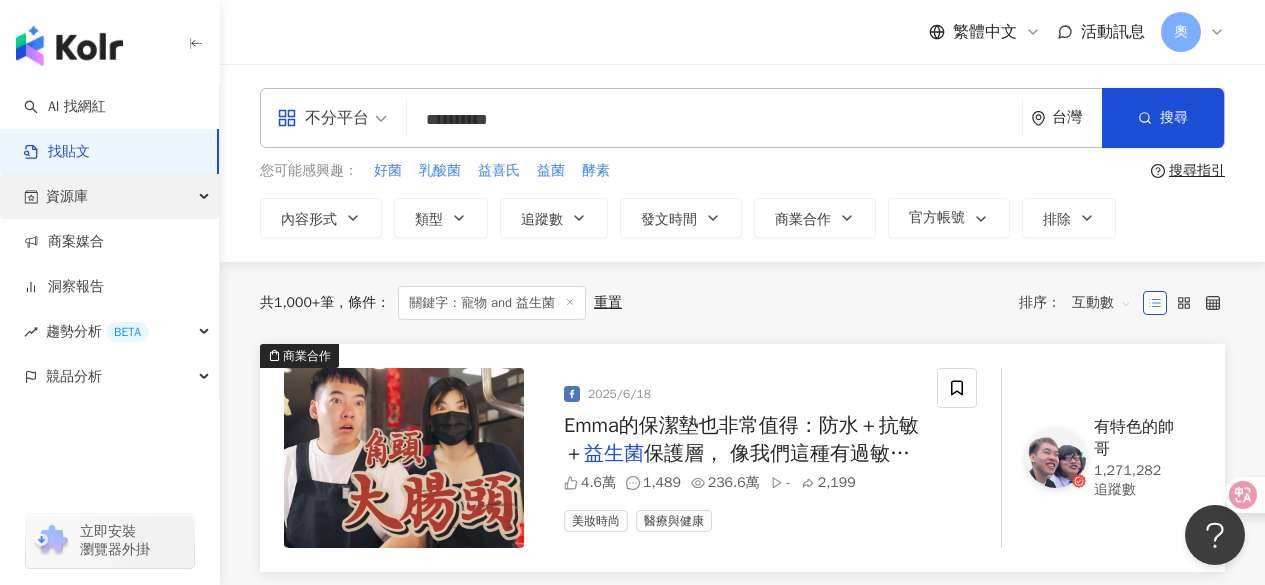 click on "資源庫" at bounding box center (109, 196) 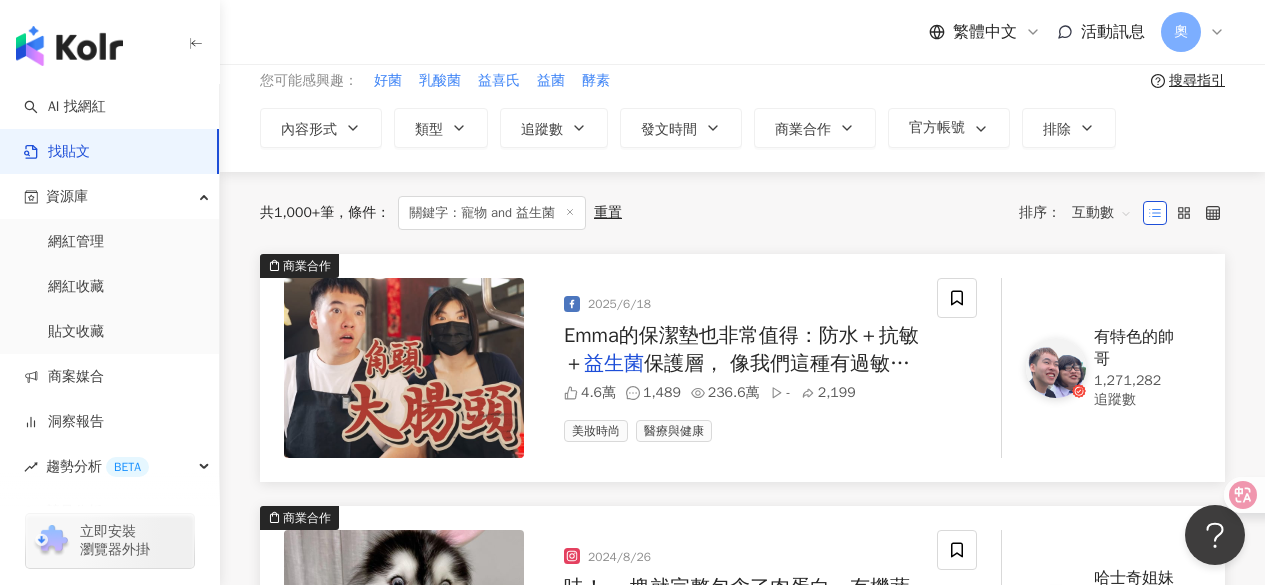 scroll, scrollTop: 100, scrollLeft: 0, axis: vertical 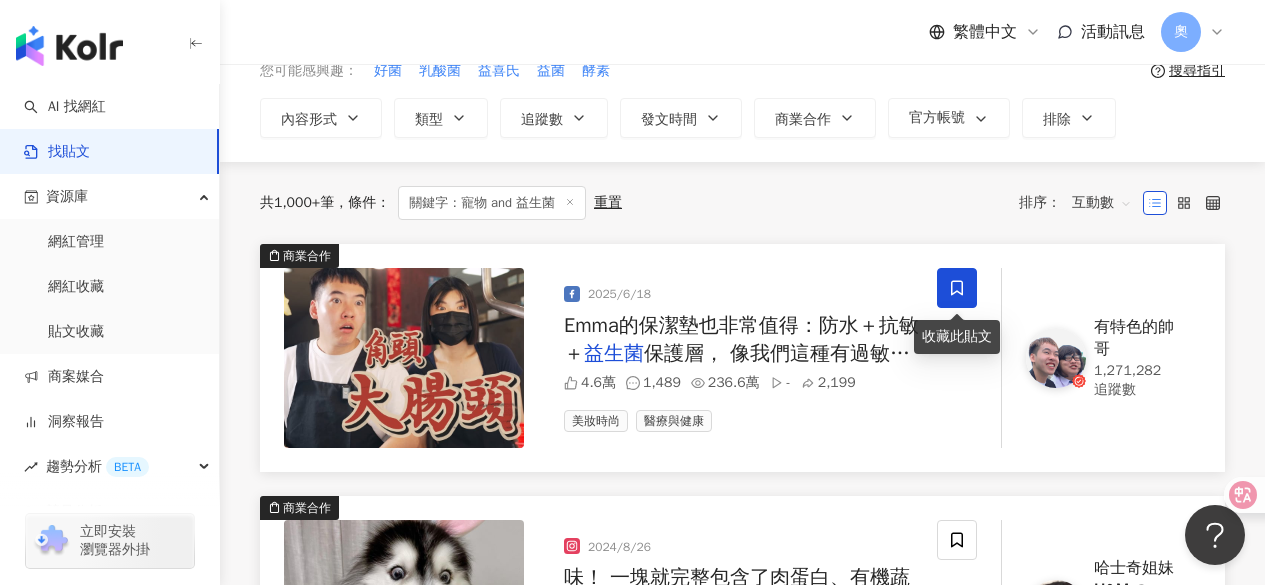 click 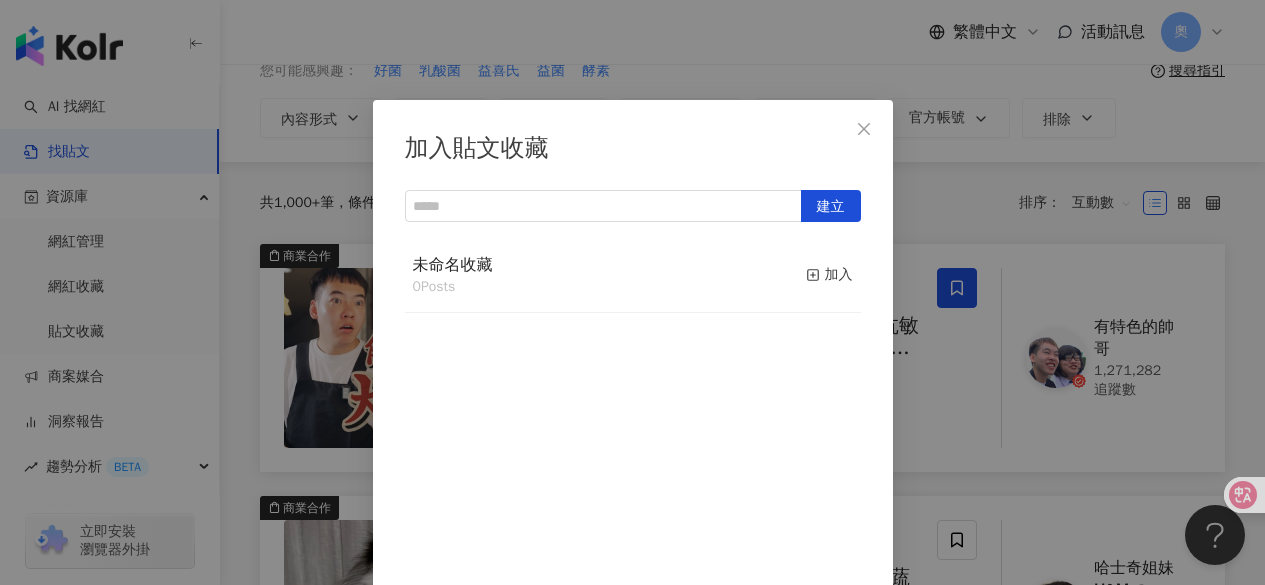 scroll, scrollTop: 36, scrollLeft: 0, axis: vertical 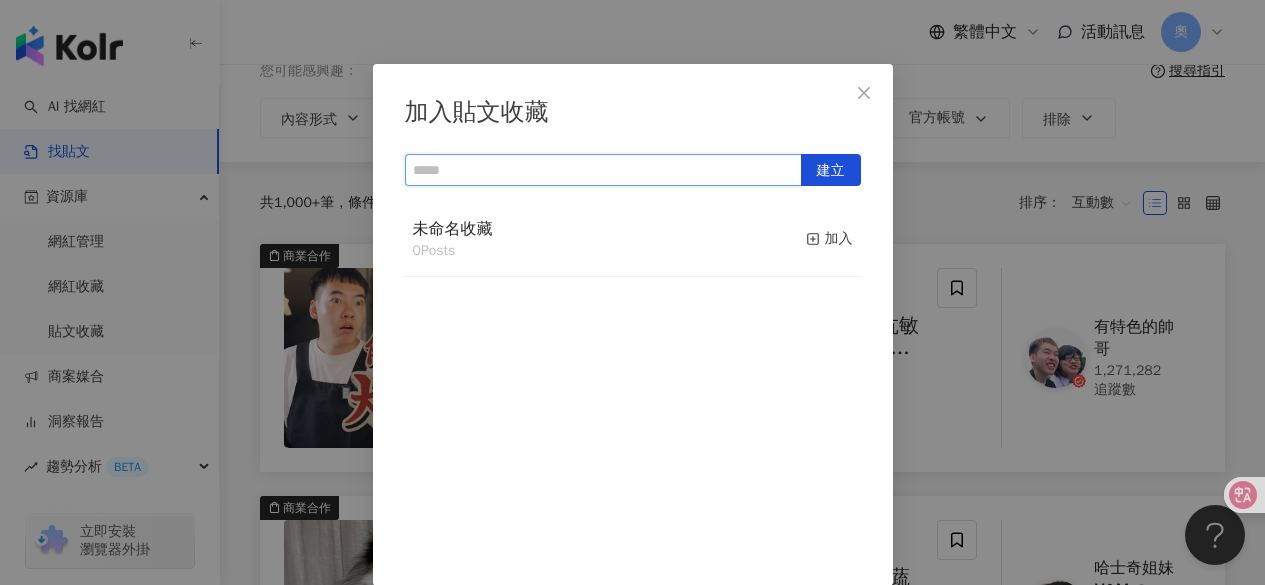 click at bounding box center [603, 170] 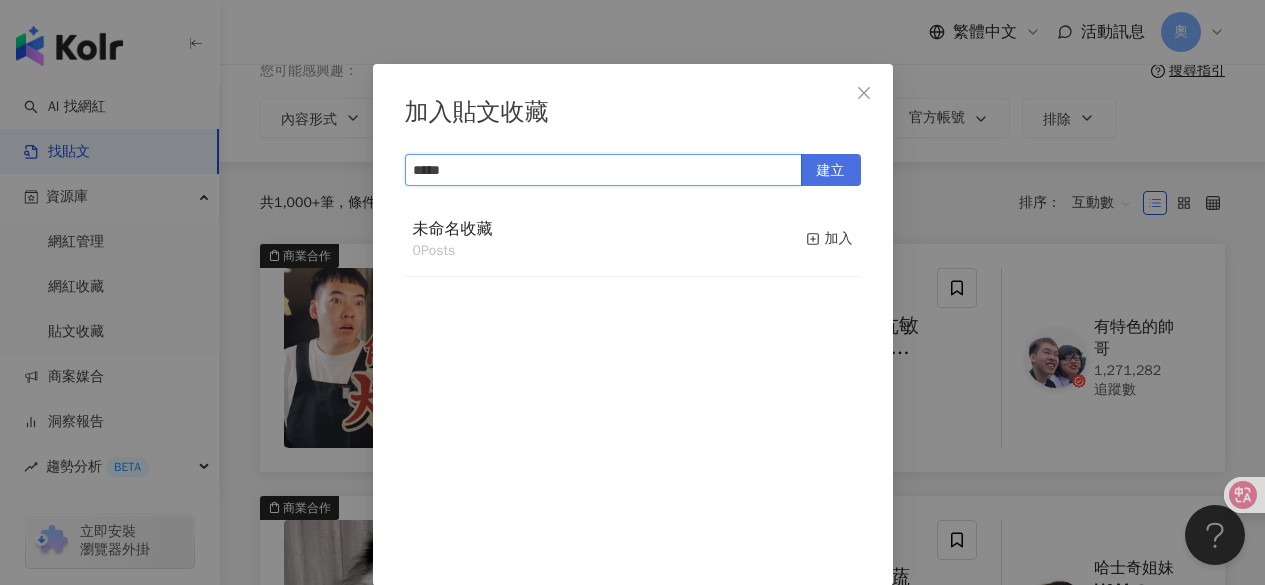 click on "建立" at bounding box center (831, 170) 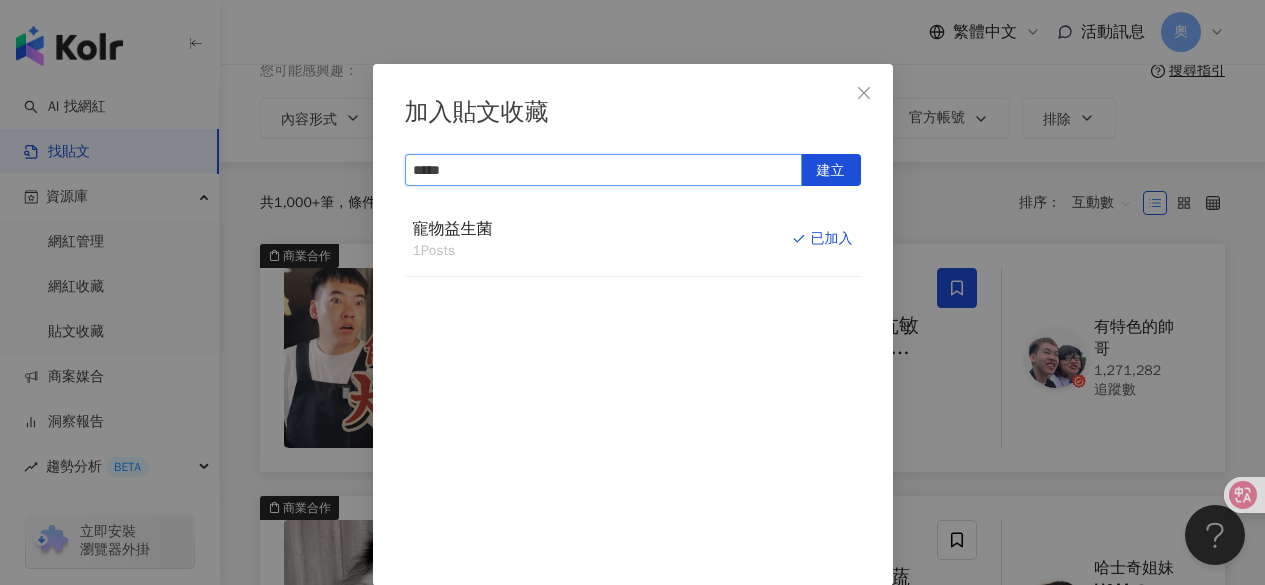 type on "*****" 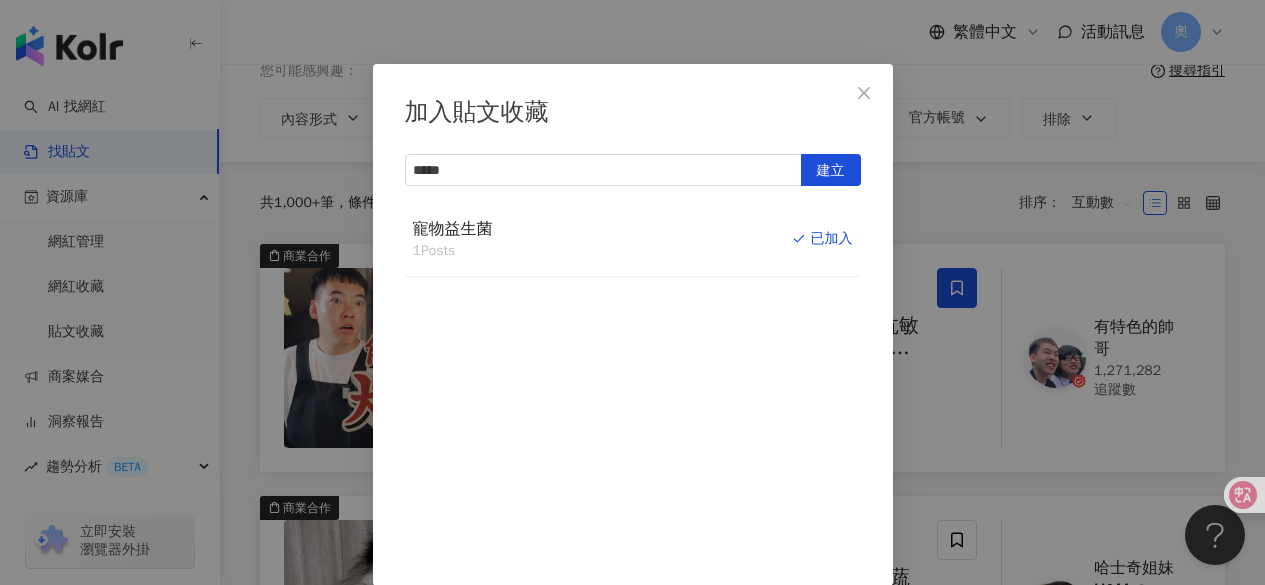 click on "加入貼文收藏 ***** 建立 寵物益生菌 1  Posts 已加入" at bounding box center (632, 292) 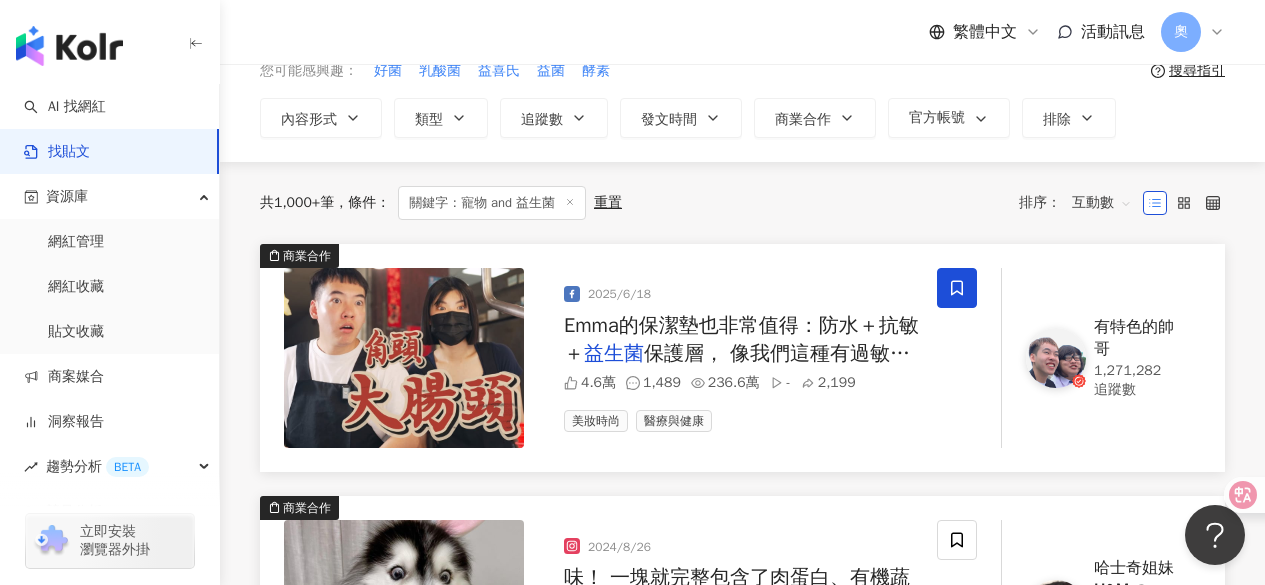 scroll, scrollTop: 0, scrollLeft: 0, axis: both 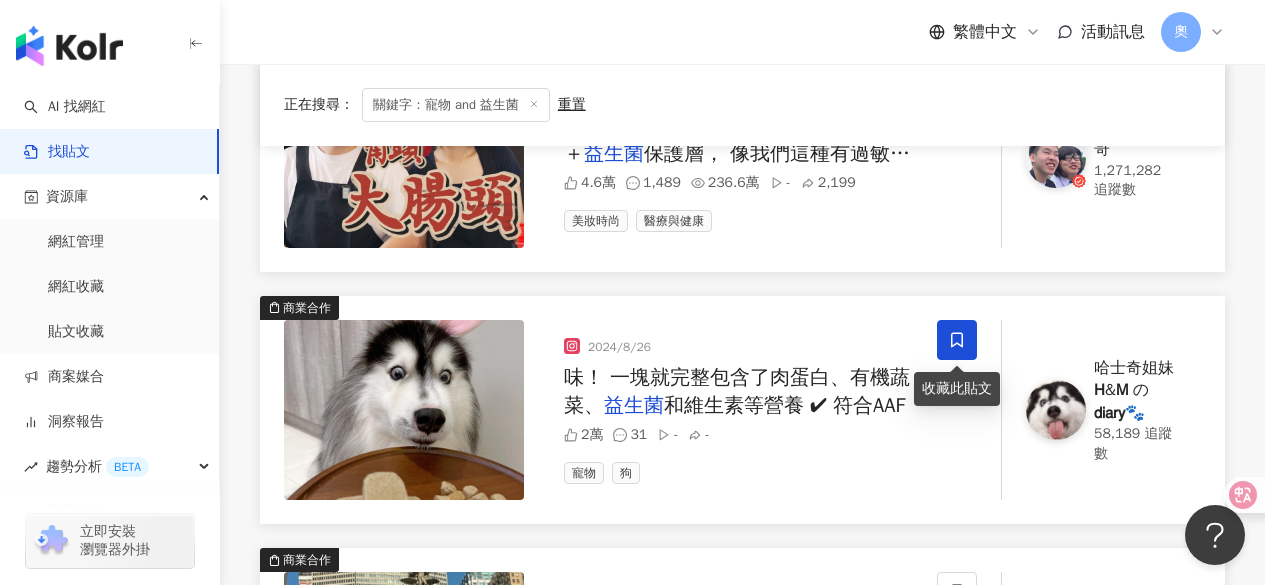 click at bounding box center (957, 340) 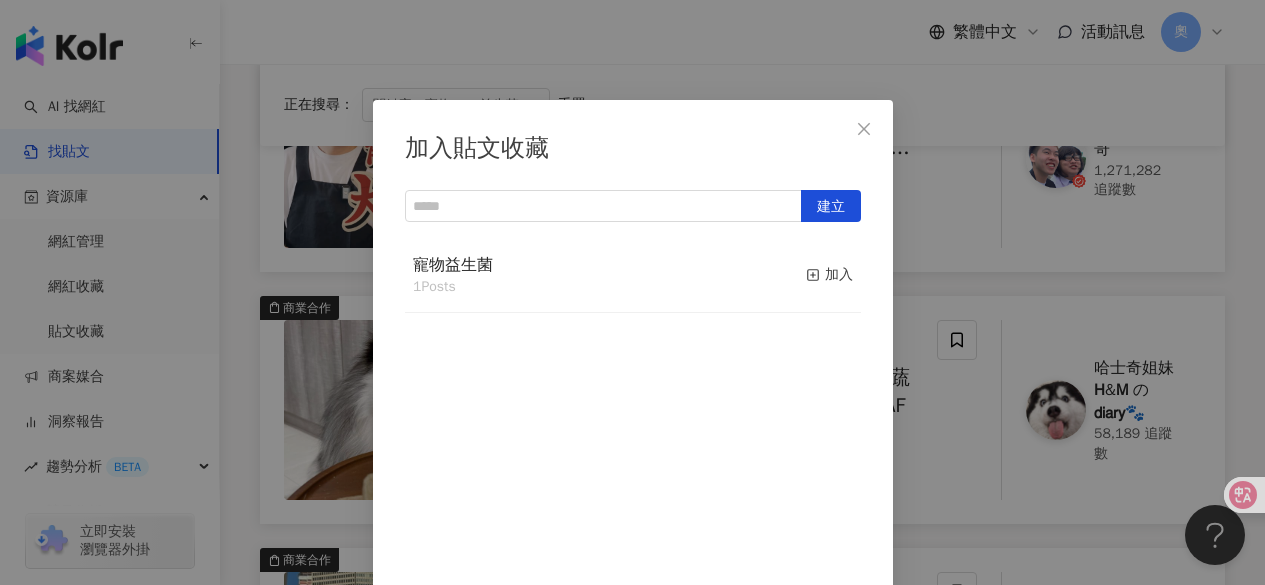 scroll, scrollTop: 36, scrollLeft: 0, axis: vertical 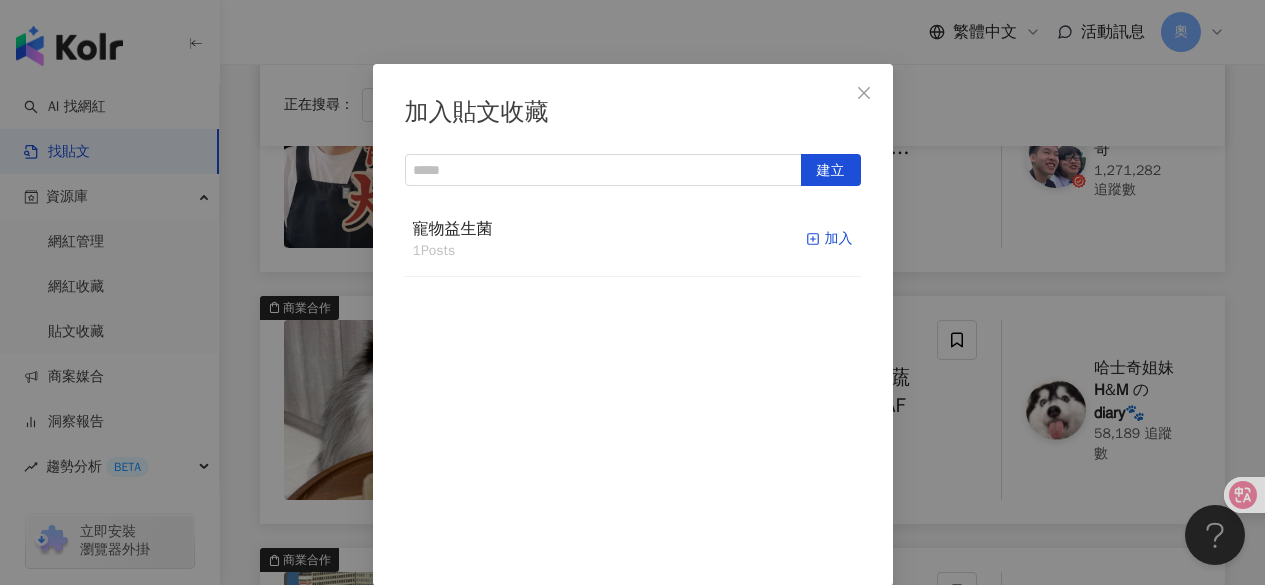 click on "加入" at bounding box center [829, 239] 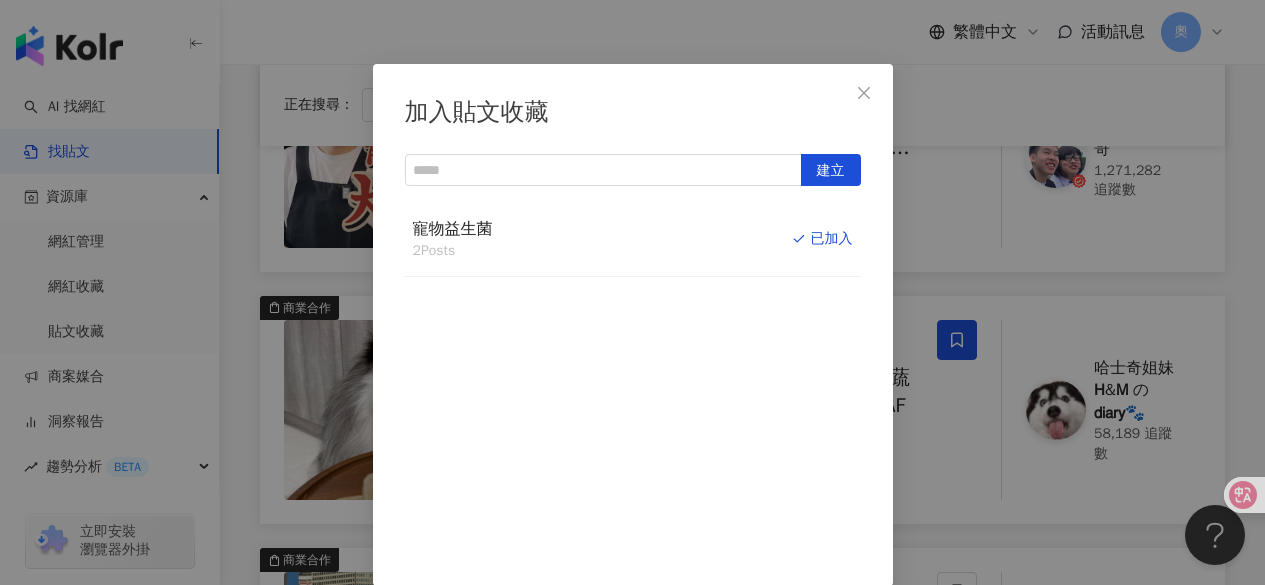 click on "加入貼文收藏 建立 寵物益生菌 2  Posts 已加入" at bounding box center [632, 292] 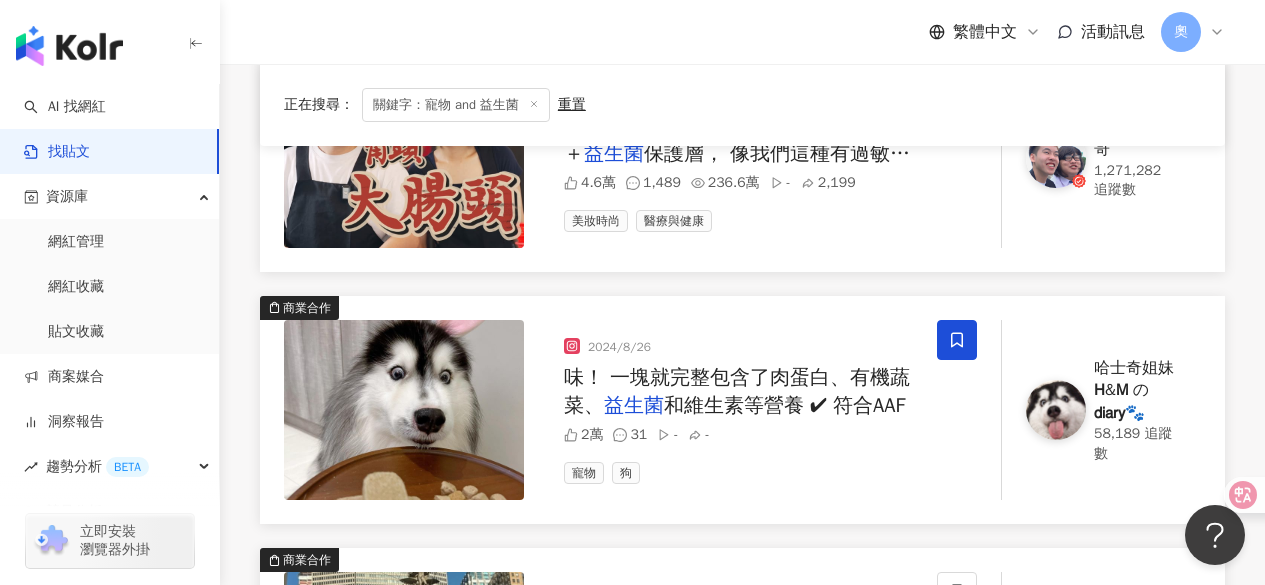 scroll, scrollTop: 0, scrollLeft: 0, axis: both 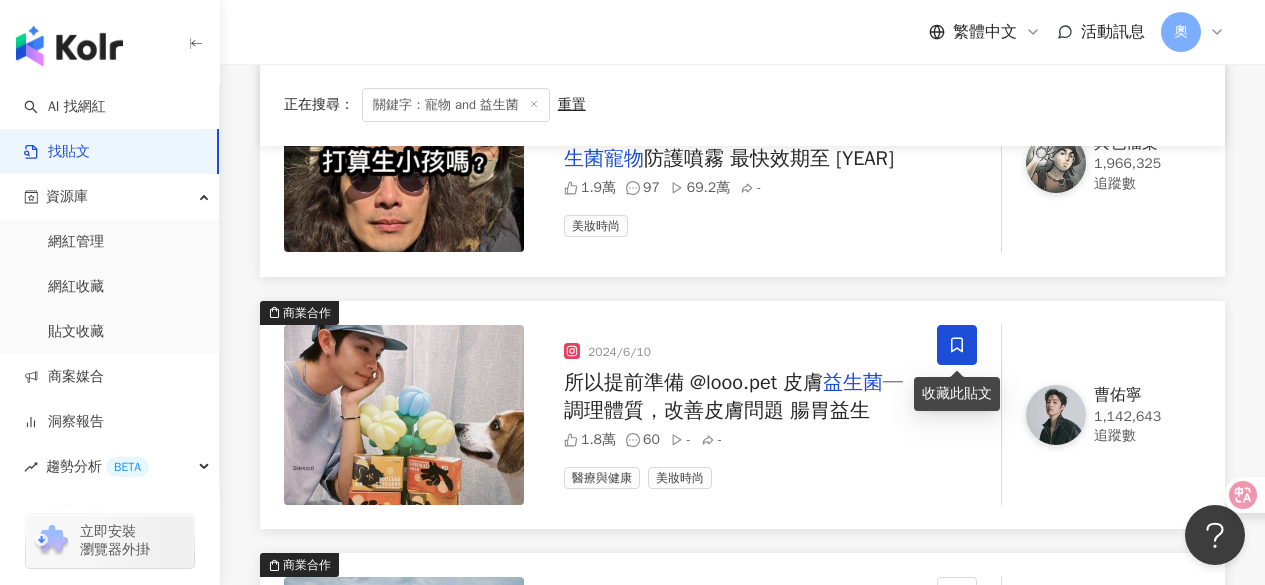 click at bounding box center [957, 345] 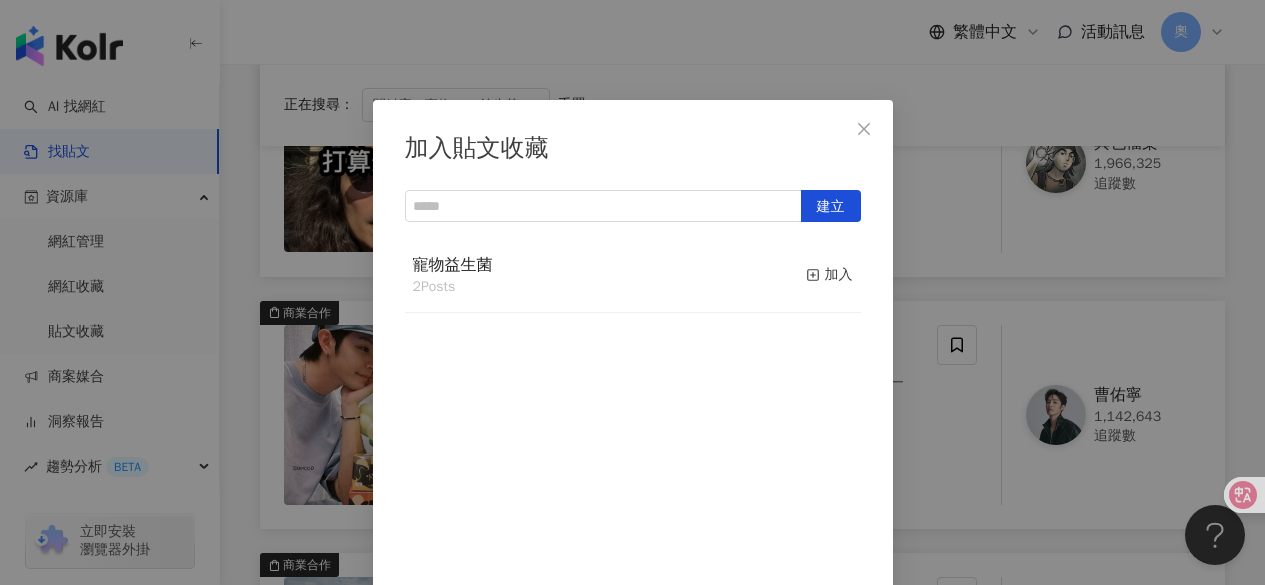 scroll, scrollTop: 36, scrollLeft: 0, axis: vertical 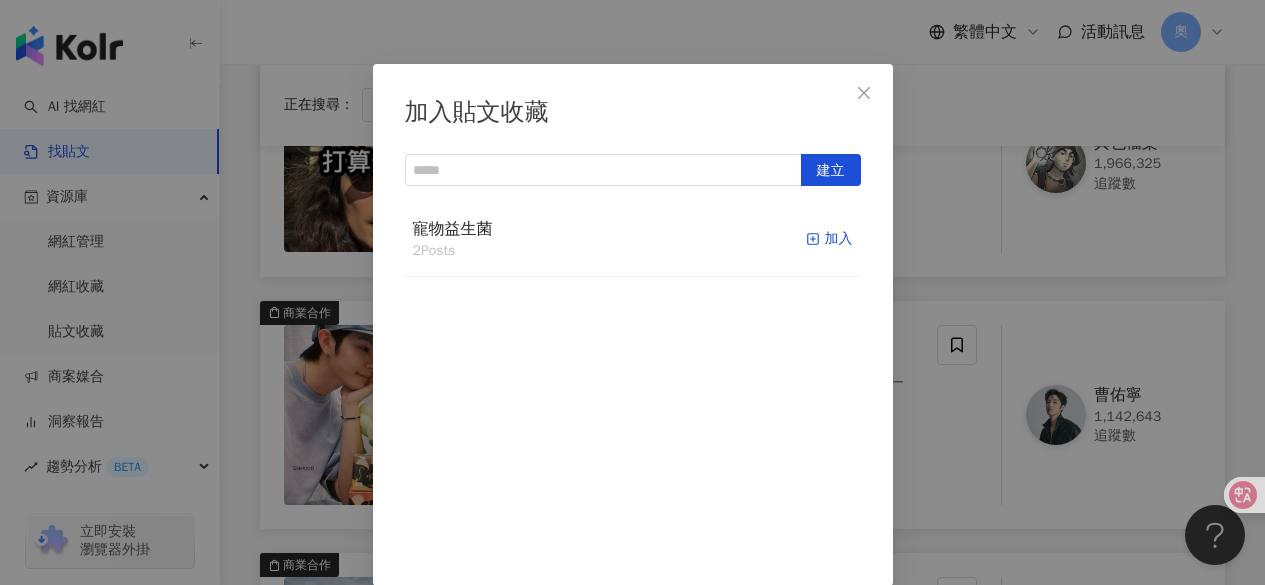 click on "加入" at bounding box center [829, 239] 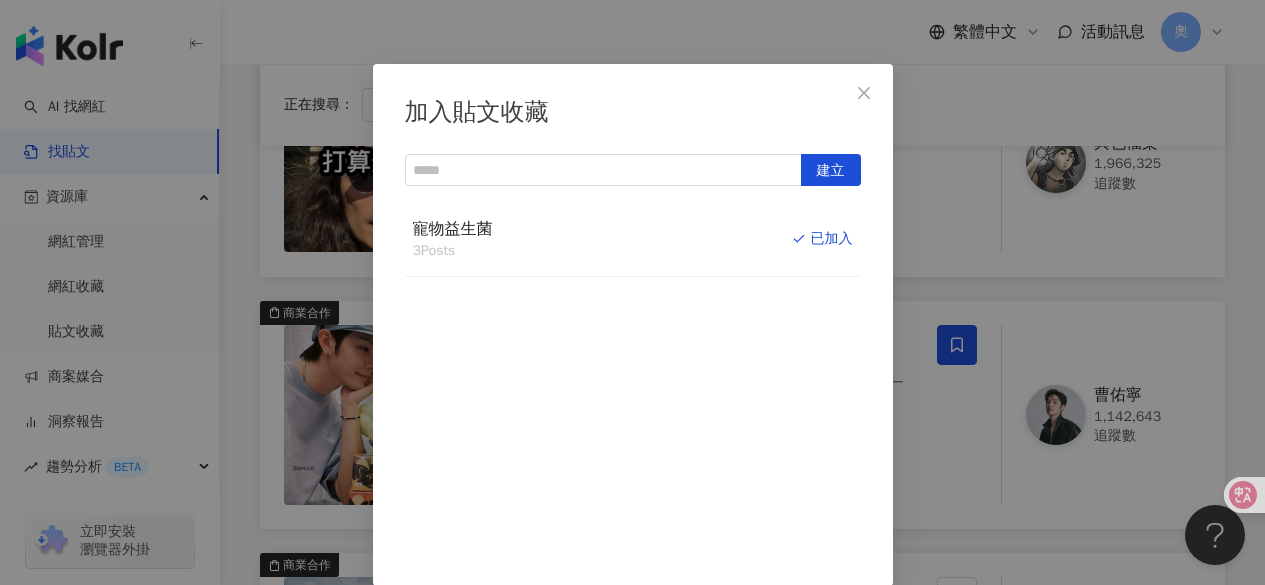 click on "加入貼文收藏 建立 寵物益生菌 3  Posts 已加入" at bounding box center [632, 292] 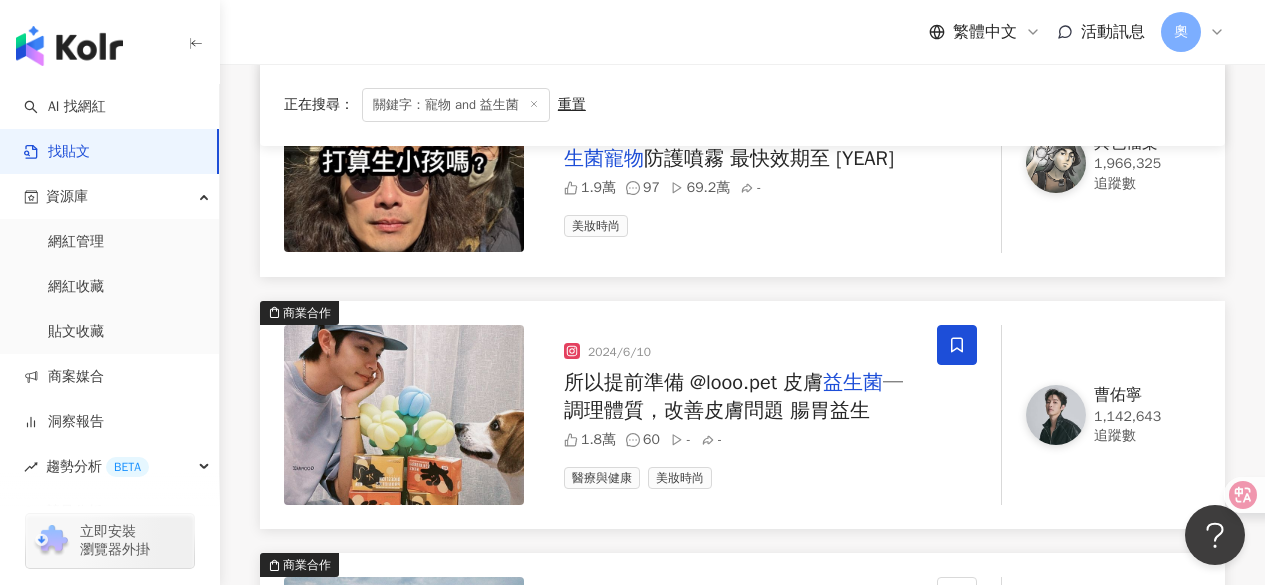 scroll, scrollTop: 0, scrollLeft: 0, axis: both 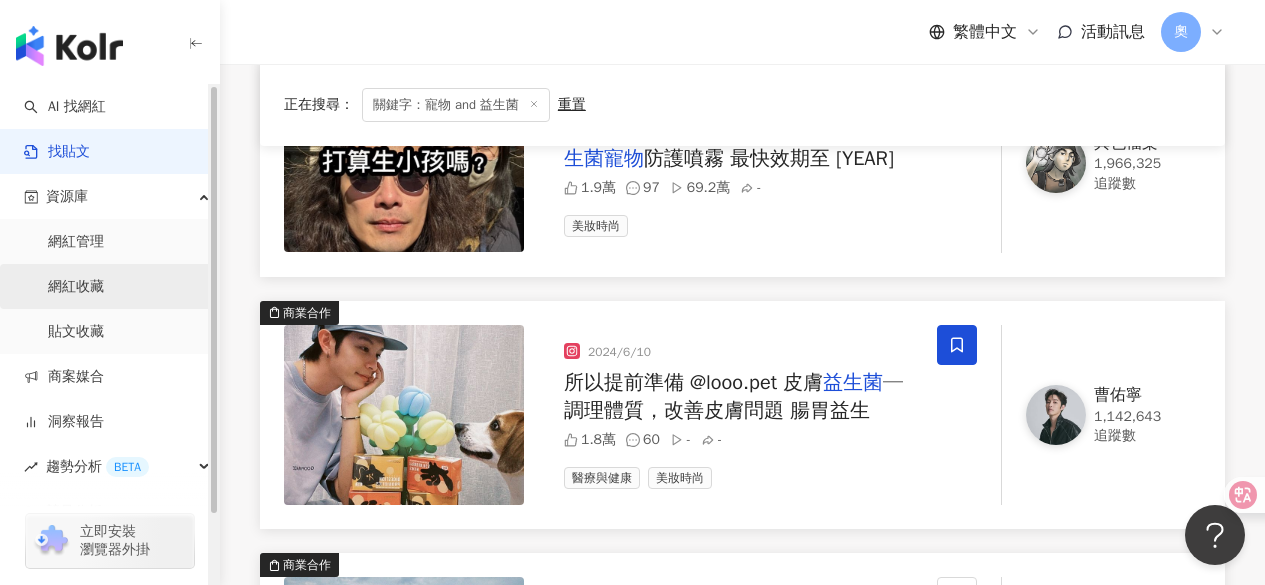 click on "網紅收藏" at bounding box center (76, 287) 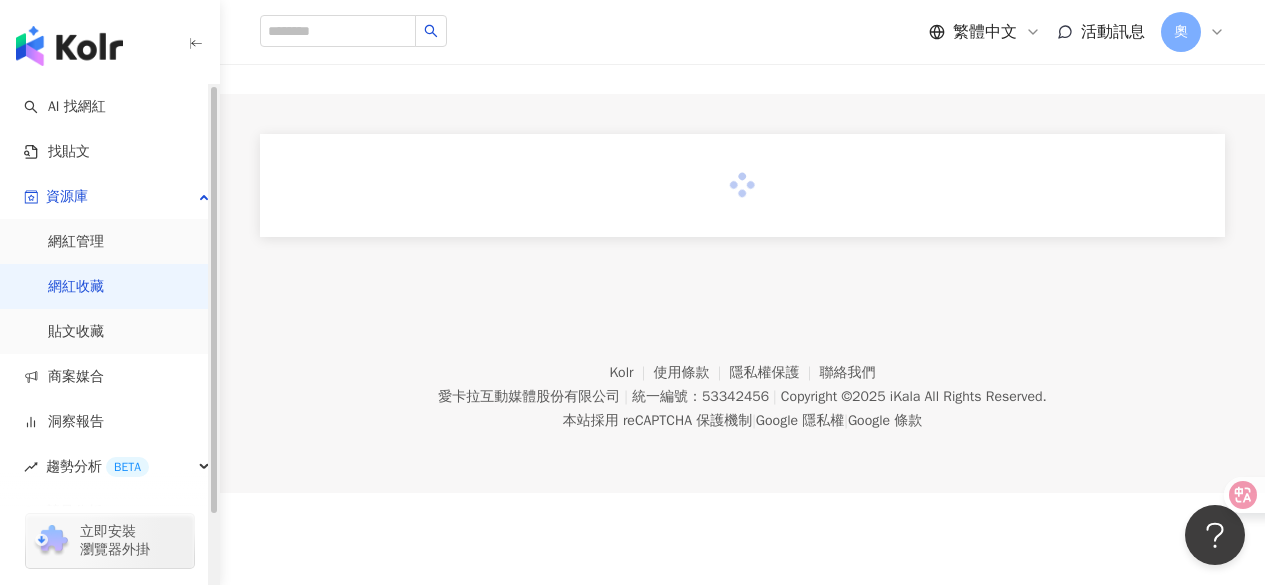 scroll, scrollTop: 0, scrollLeft: 0, axis: both 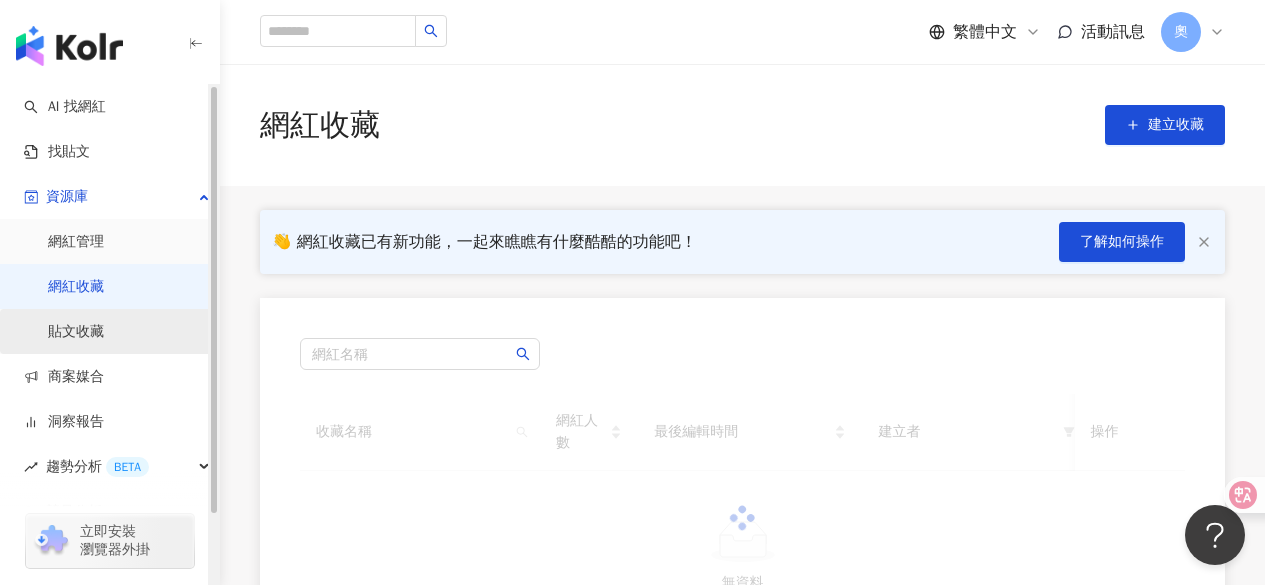 click on "貼文收藏" at bounding box center (76, 332) 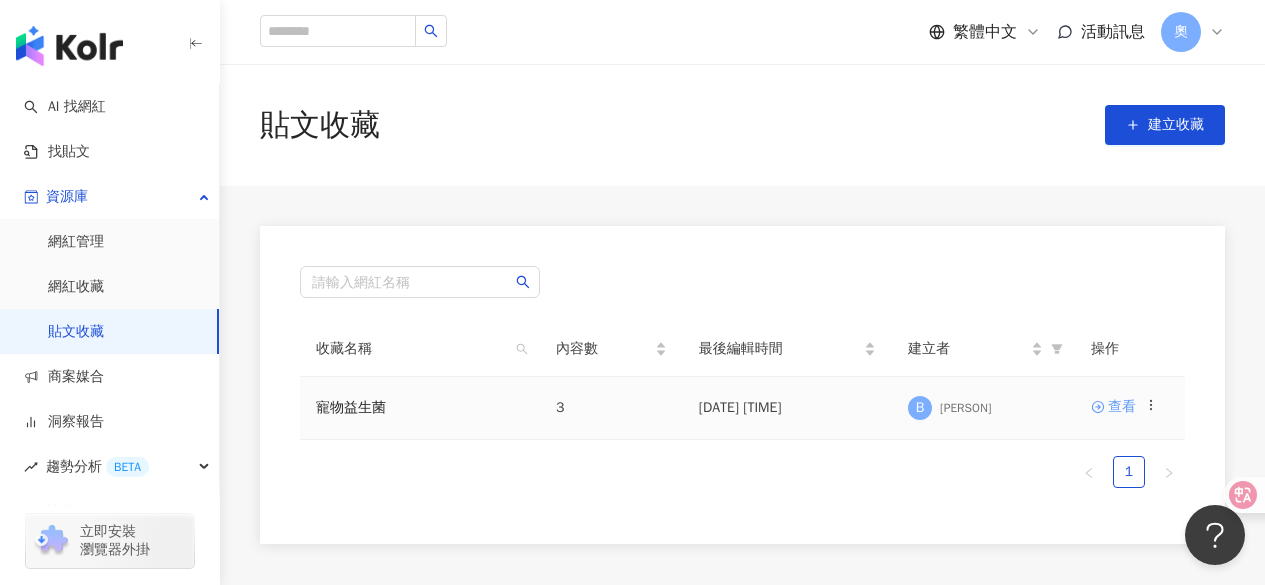 click 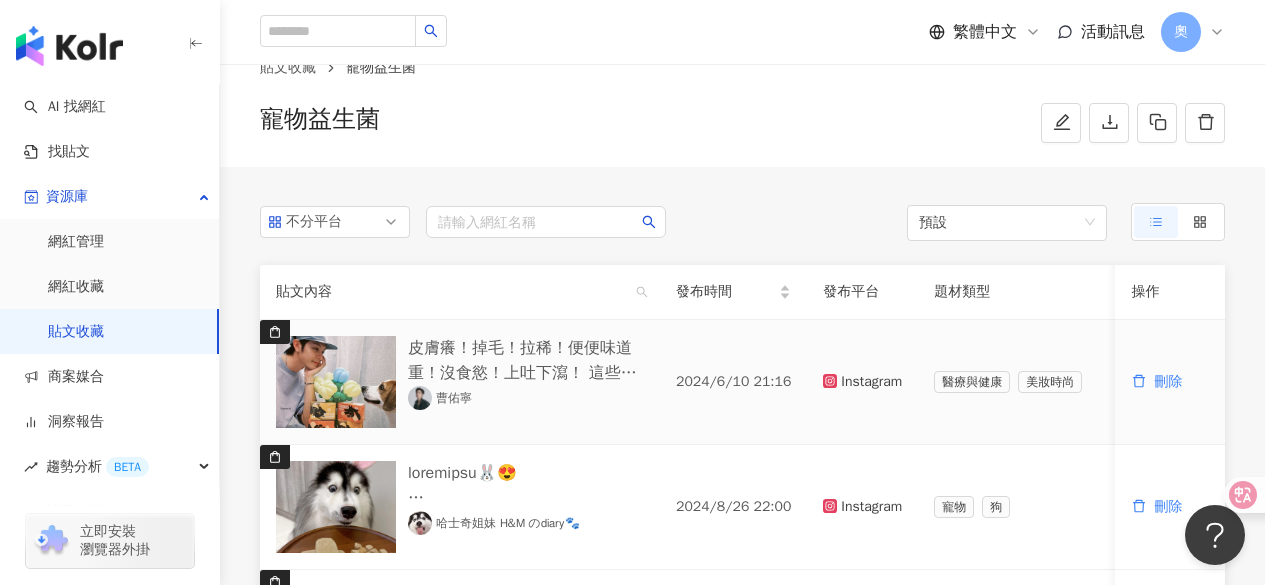scroll, scrollTop: 0, scrollLeft: 0, axis: both 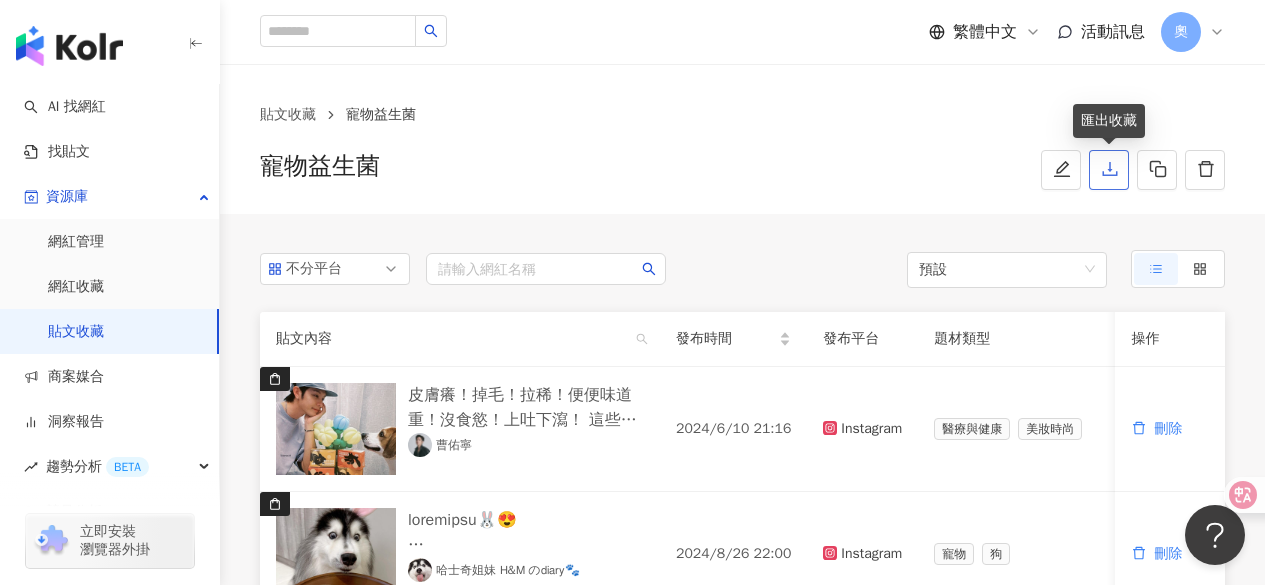 click at bounding box center [1109, 170] 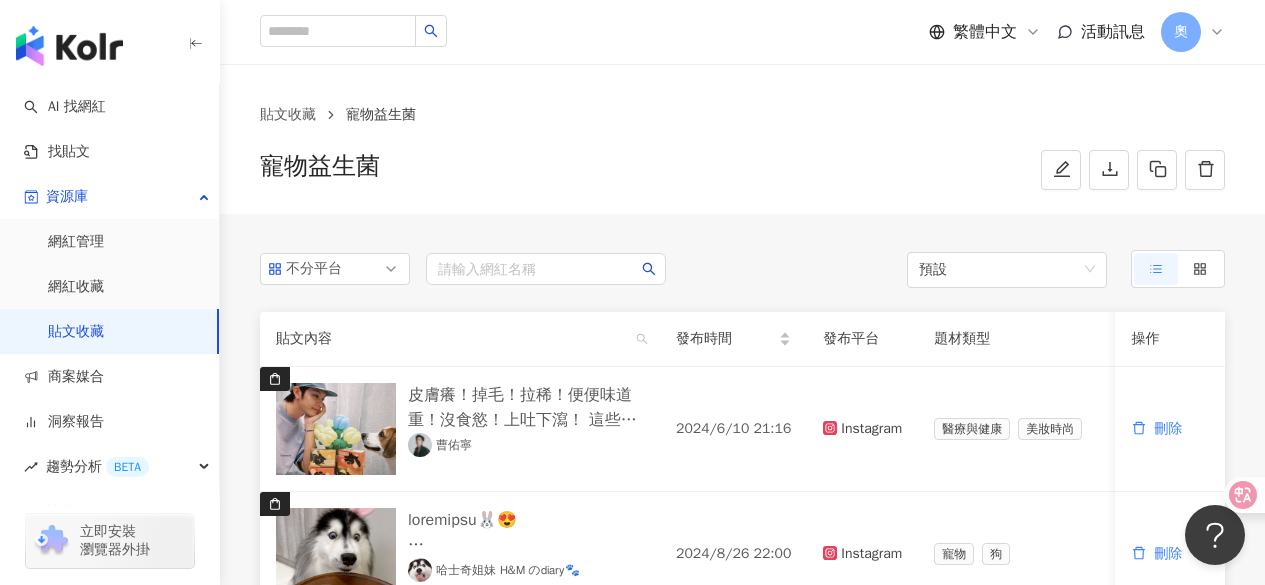 click on "不分平台 請輸入網紅名稱 預設 貼文內容 發布時間 發布平台 題材類型 按讚數 留言數 分享數 互動數 觀看數 操作                     皮膚癢！掉毛！拉稀！便便味道重！沒食慾！上吐下瀉！ 這些問題什麼時候會發生不知道，所以提前準備 @looo.pet
皮膚益生菌─調理體質，改善皮膚問題
腸胃益生菌─幫助吸收，保健效果更顯著
吃的健康很重要 好吃也非常重要❗️
看他的表情就知道了😂😂😂
皮膚益生菌👌皮膚紅腫癢/嚴重掉毛 ✅
腸胃益生菌👌拉希/排便味道重/沒食慾/上吐下瀉✅
導購連結
https://loopet.life/KoX4J
1.不限金額免運(海外除外)
2.兩件95折，三件9折(免運體驗組跟隱藏套組除外)
#LOOPET #寵物腸胃益生菌 #寵物皮膚益生菌 #寵物益生菌 #義大利專利益生菌 #玉米纖維胚芽大豆 #荷蘭認證消化酵素 曹佑寧 2024/6/10 21:16 Instagram 醫療與健康 美妝時尚 18,304 60 - 18,364 -" at bounding box center (742, 528) 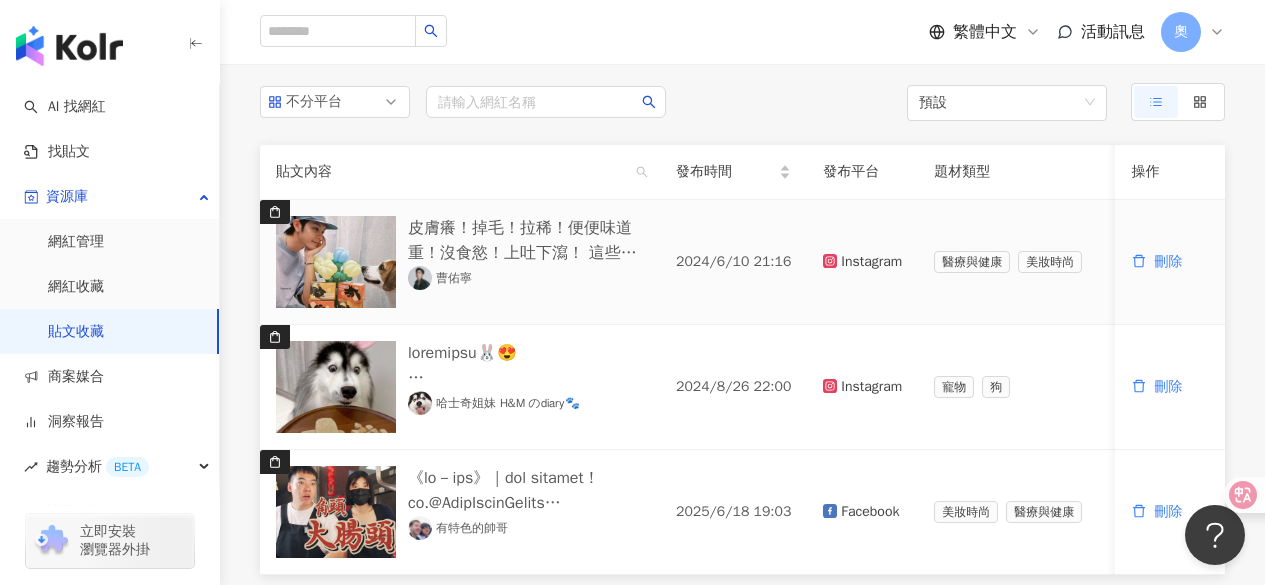 scroll, scrollTop: 200, scrollLeft: 0, axis: vertical 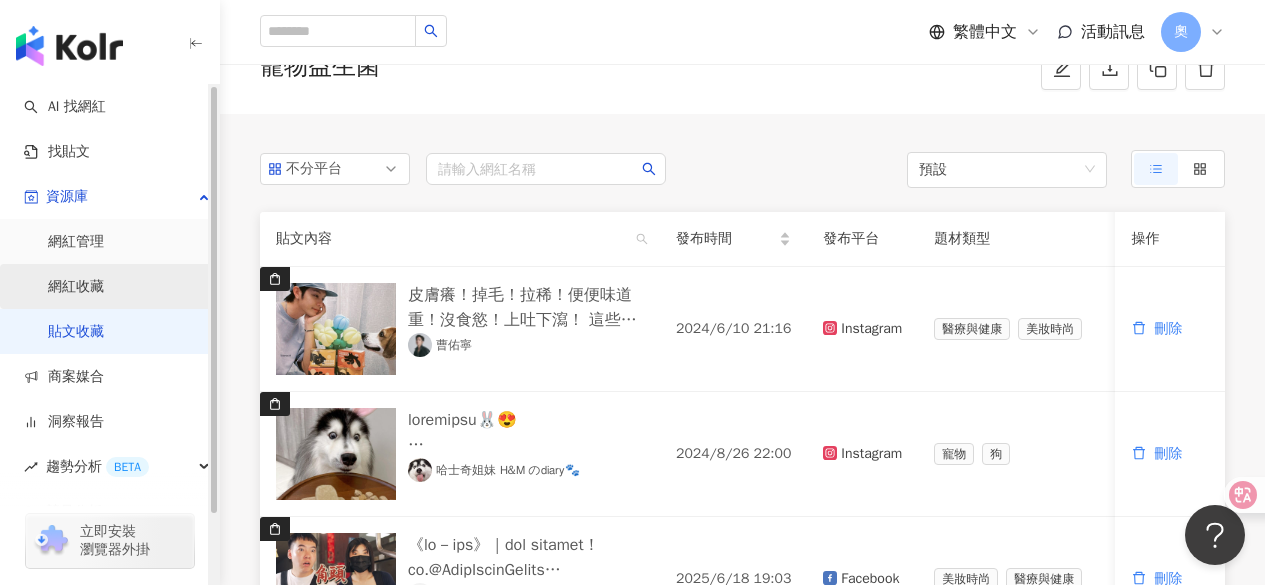click on "網紅收藏" at bounding box center (76, 287) 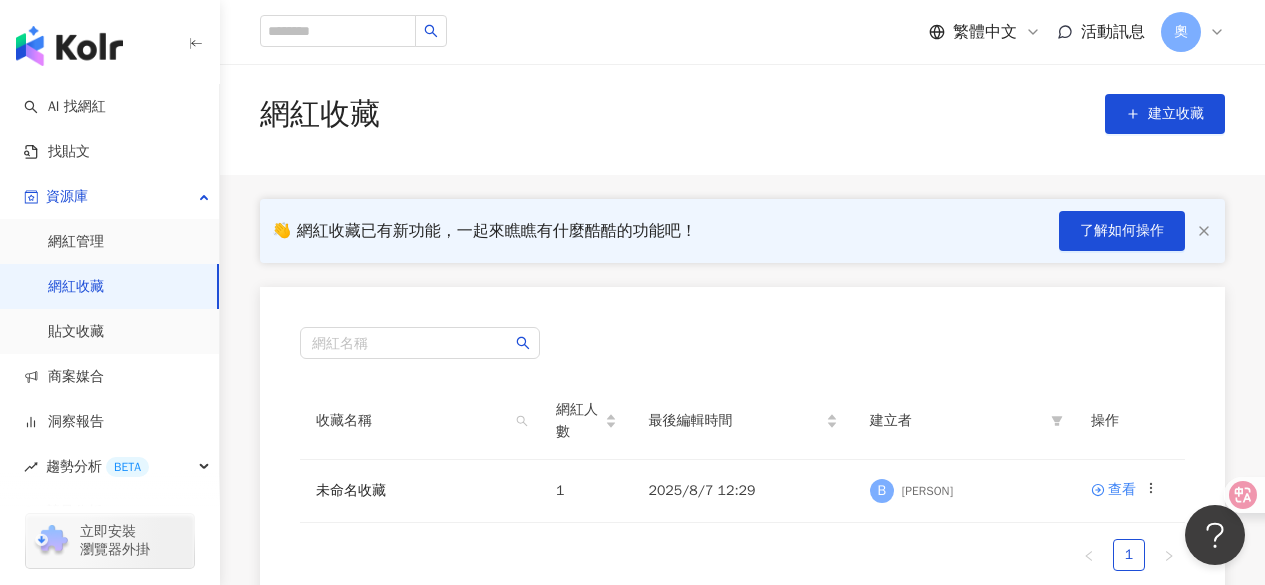 scroll, scrollTop: 100, scrollLeft: 0, axis: vertical 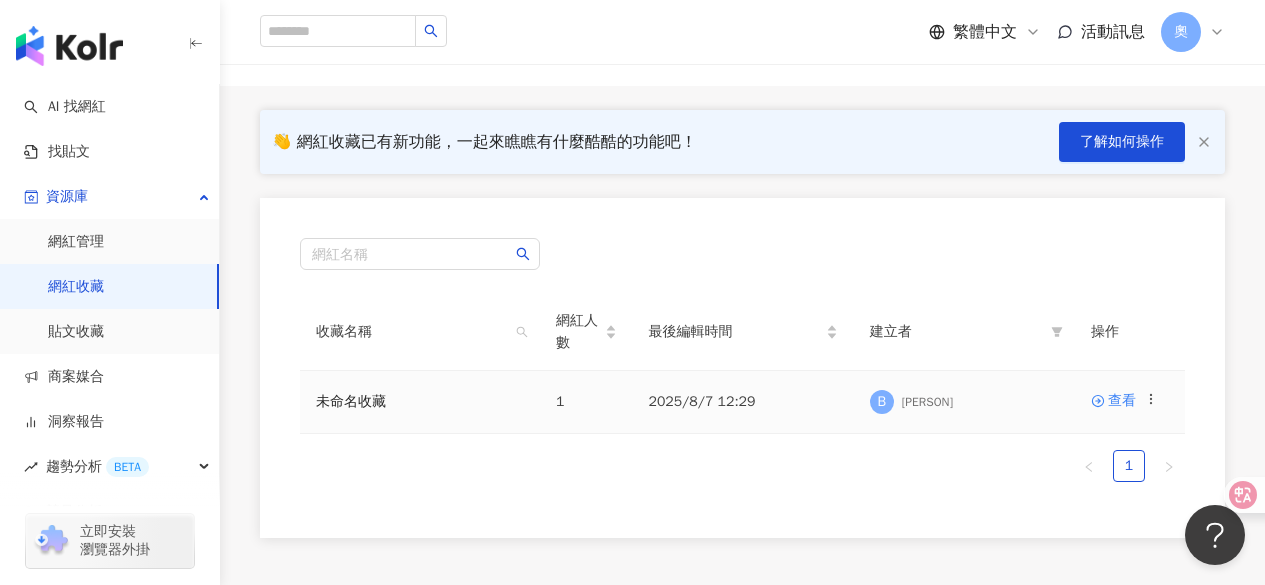click on "查看" at bounding box center [1130, 402] 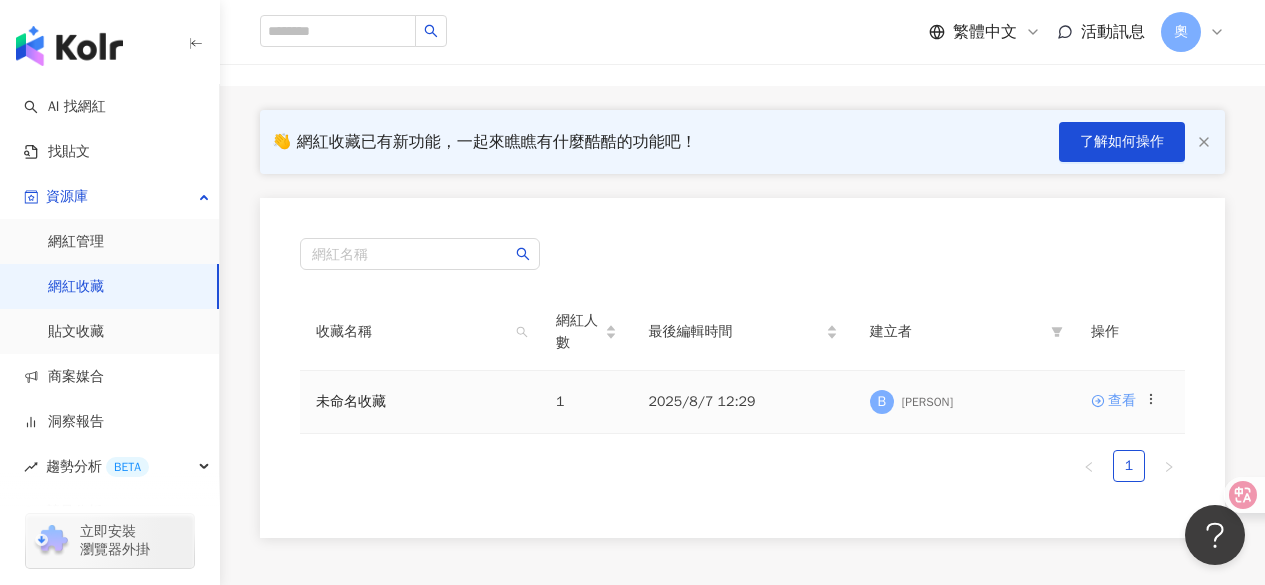 click 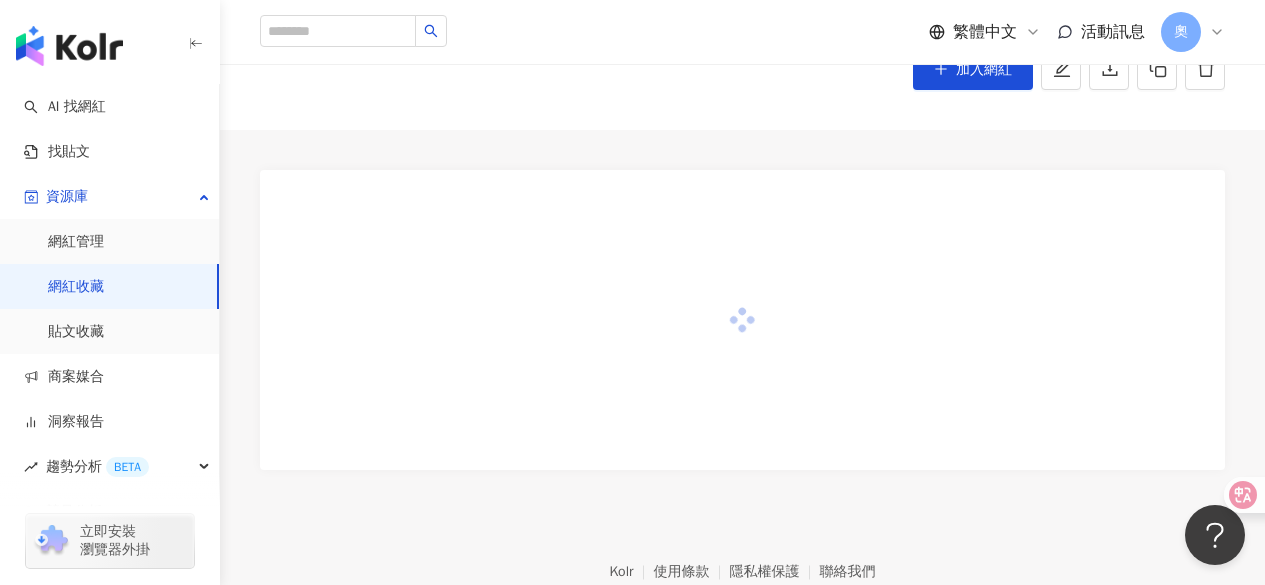 scroll, scrollTop: 0, scrollLeft: 0, axis: both 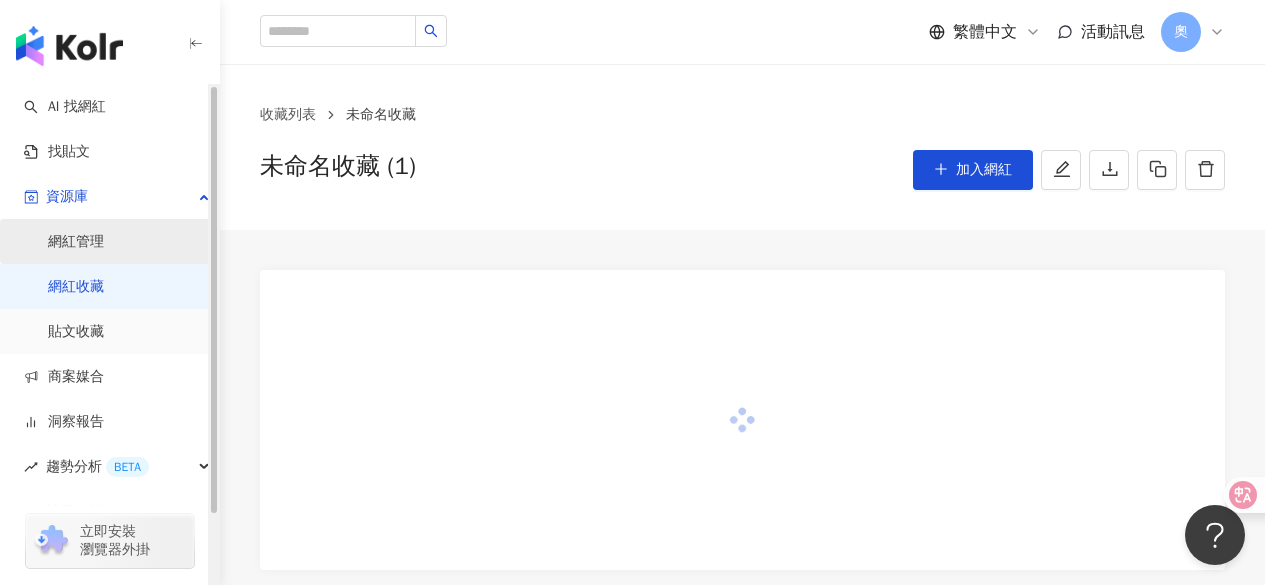 click on "網紅管理" at bounding box center [76, 242] 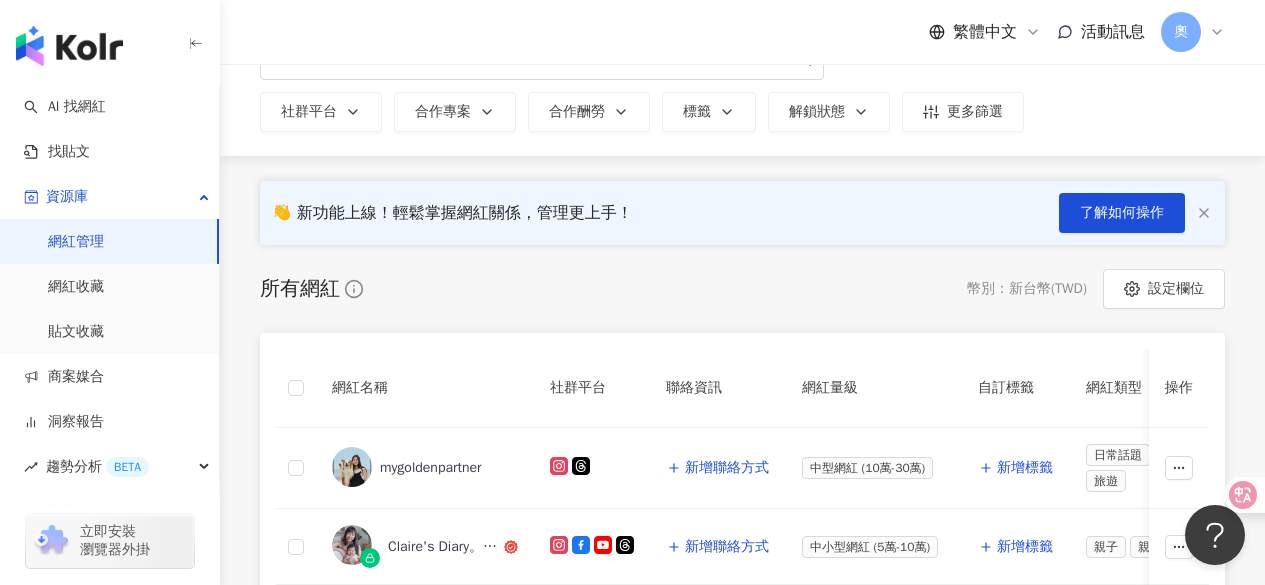 scroll, scrollTop: 200, scrollLeft: 0, axis: vertical 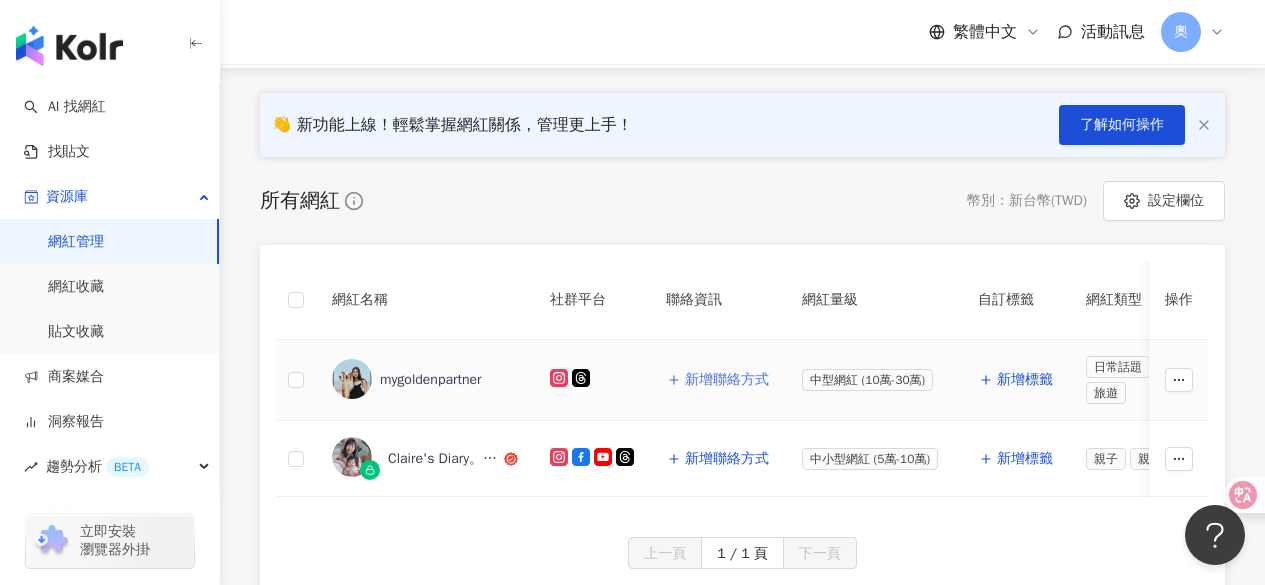 click on "新增聯絡方式" at bounding box center (727, 380) 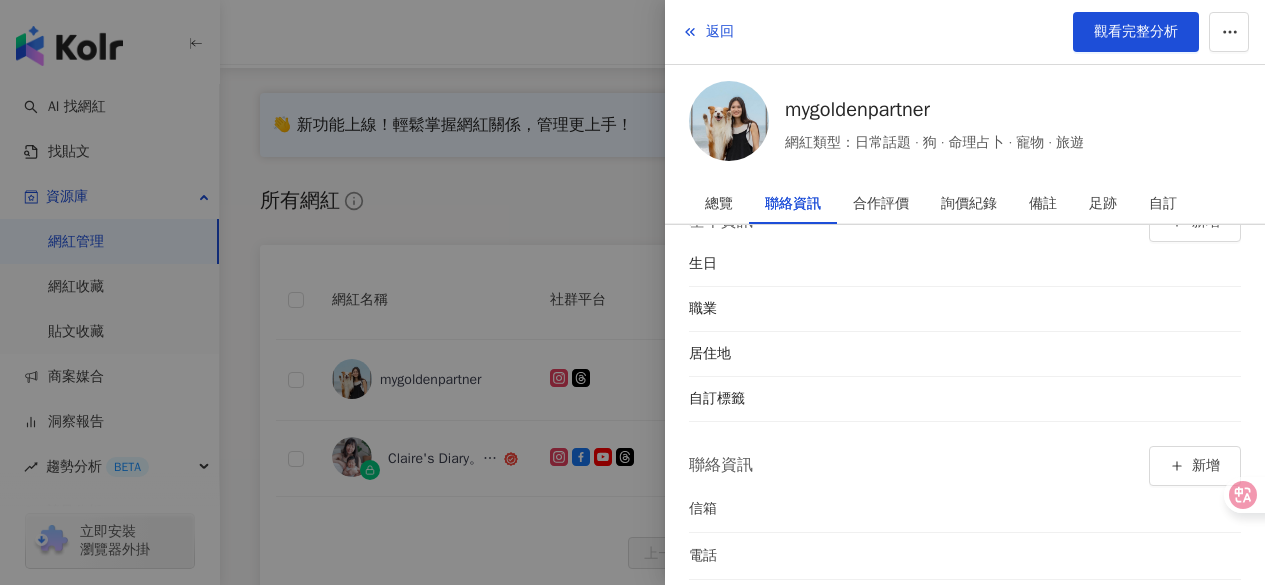 scroll, scrollTop: 64, scrollLeft: 0, axis: vertical 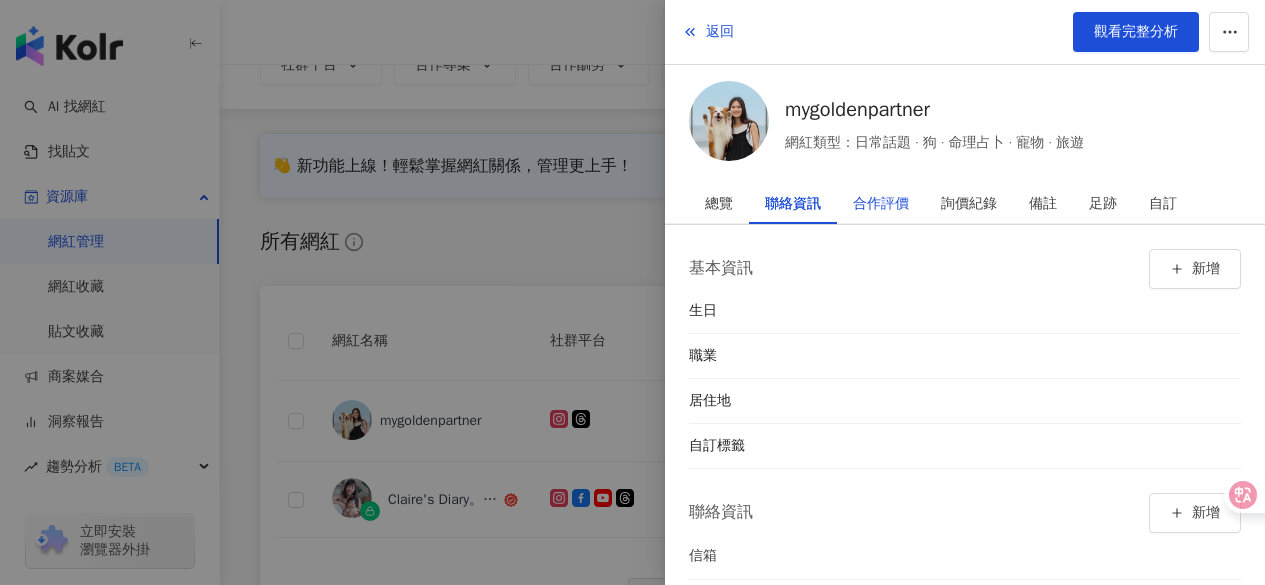 click on "合作評價" at bounding box center (881, 204) 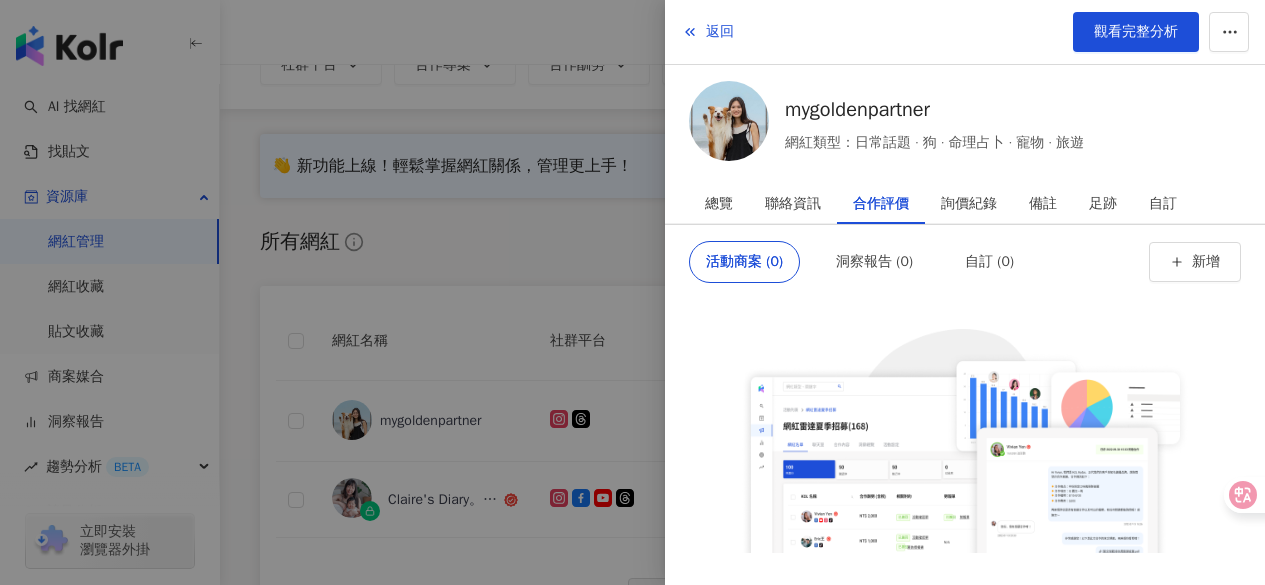click on "活動商案 (0) 洞察報告 (0) 自訂 (0) 新增 您尚未建立任何活動商案 建立完後系統將會自動帶入商案紀錄。 前往建立" at bounding box center (965, 405) 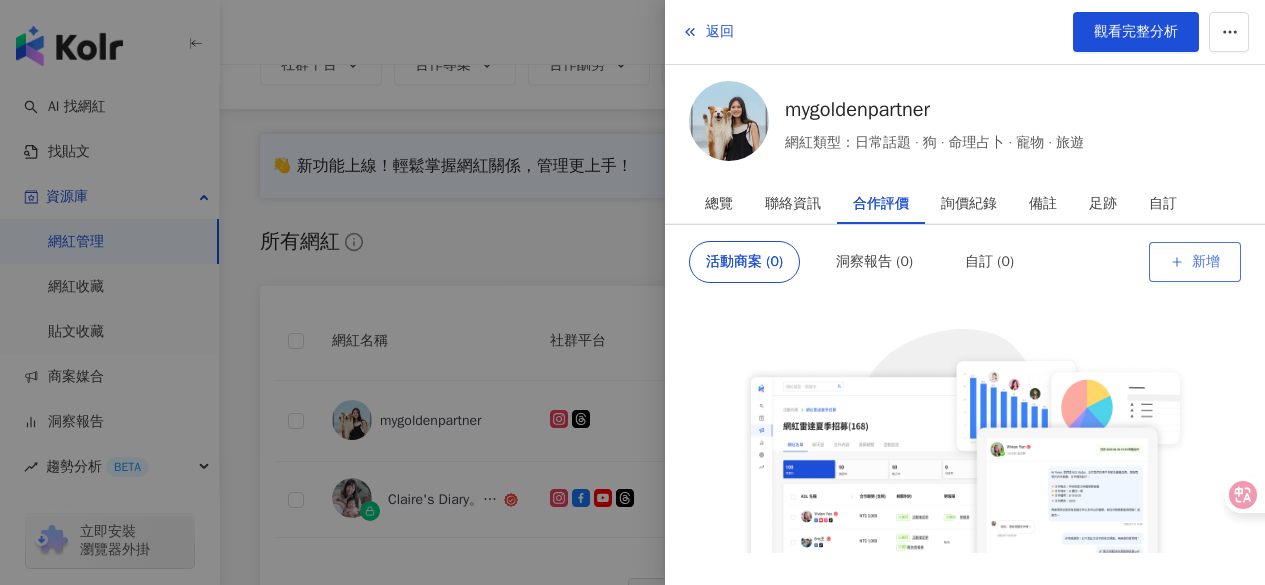 click on "新增" at bounding box center [1206, 262] 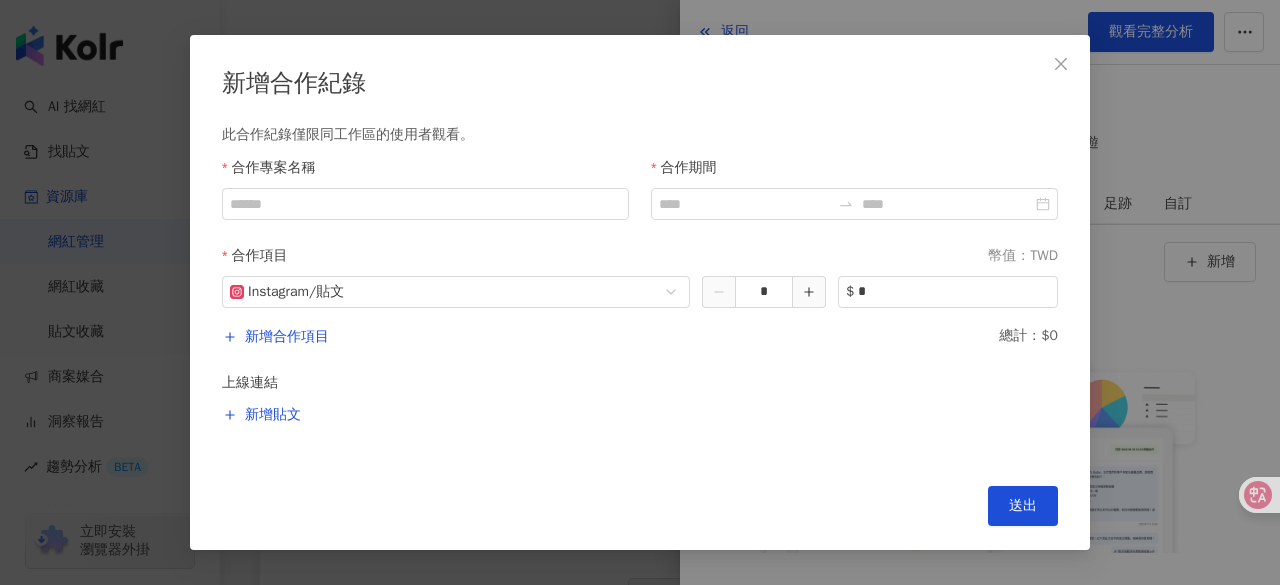 click on "新增合作紀錄 此合作紀錄僅限同工作區的使用者觀看。 合作專案名稱 合作期間 合作項目 幣值：TWD Instagram  /  貼文 * $ * 新增合作項目 總計：$0 上線連結 新增貼文 送出" at bounding box center (640, 292) 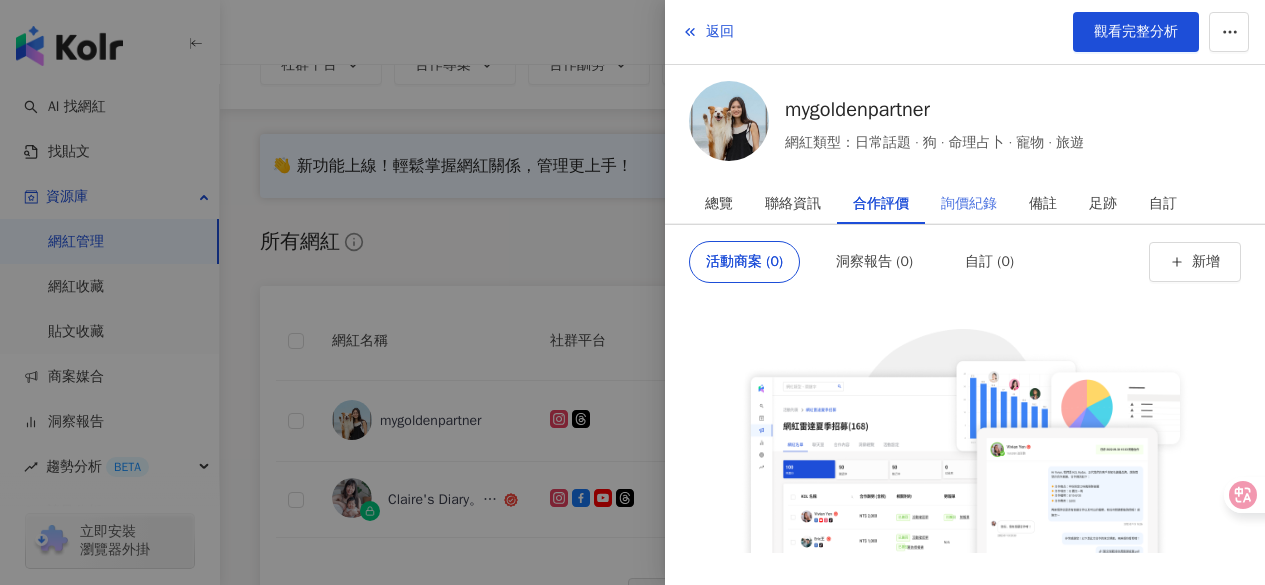 click on "詢價紀錄" at bounding box center [969, 204] 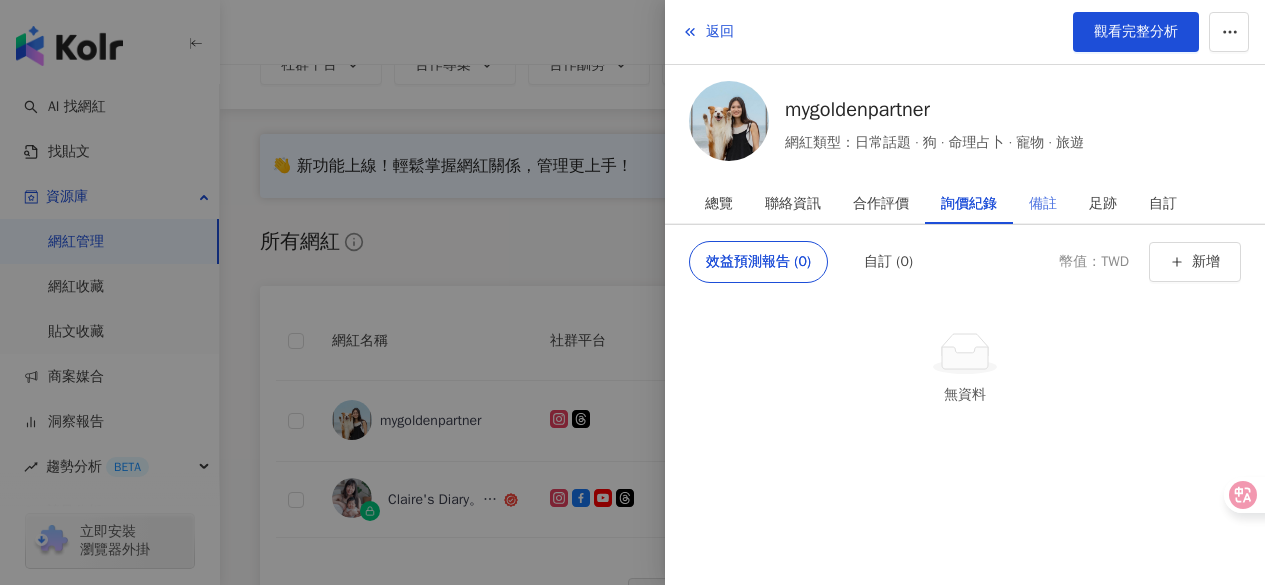 click on "備註" at bounding box center [1043, 204] 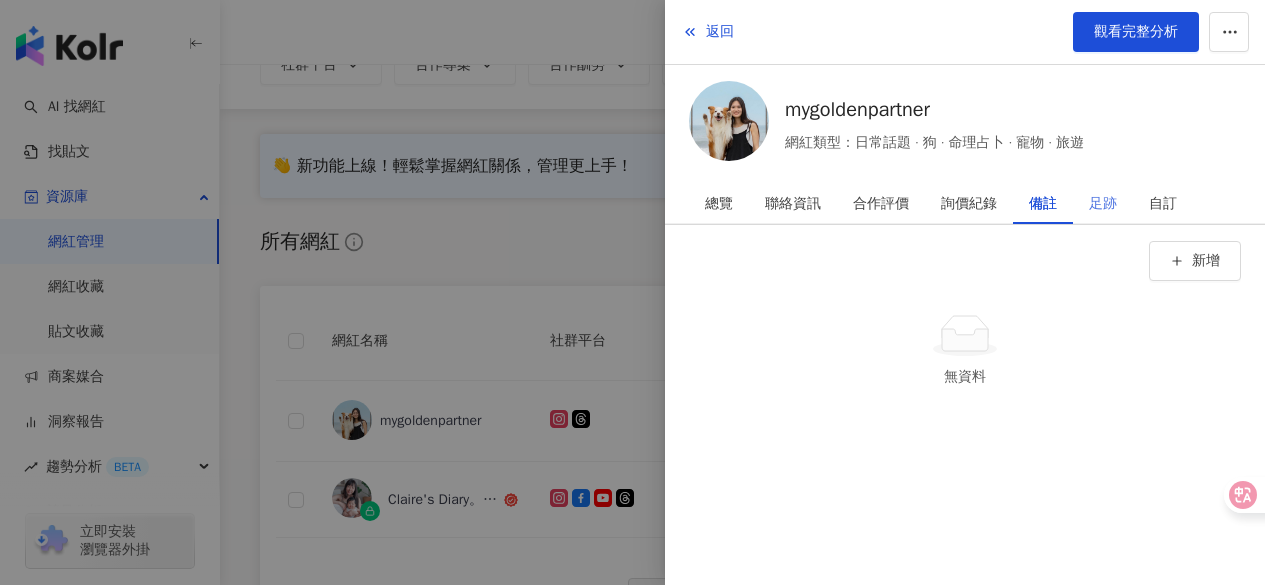 click on "足跡" at bounding box center [1103, 204] 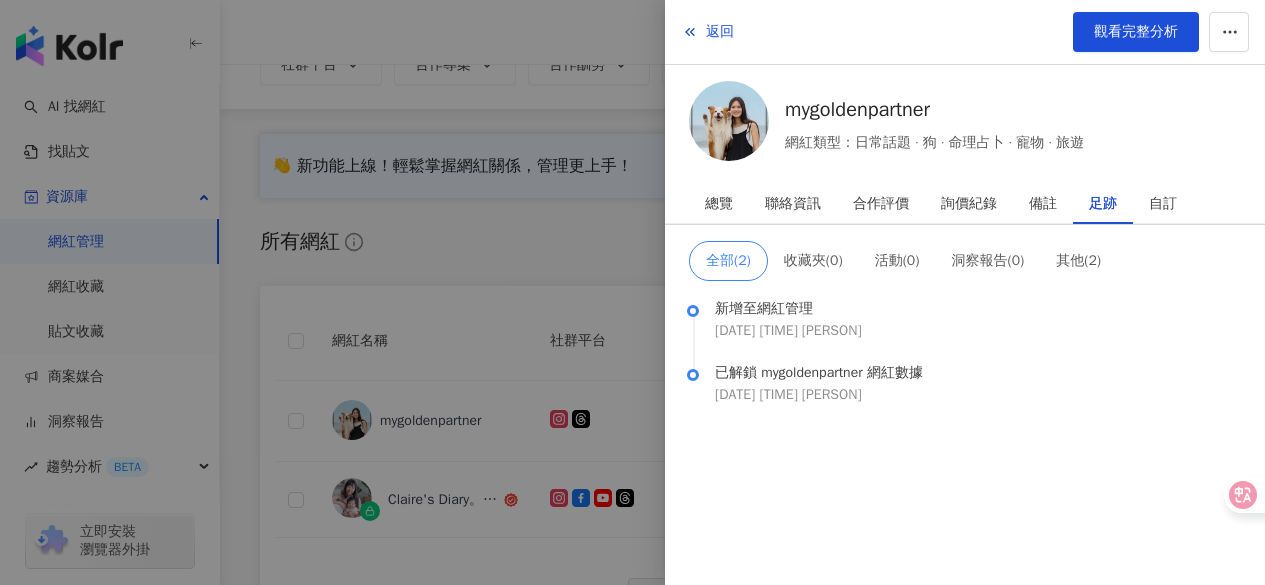 click at bounding box center [632, 292] 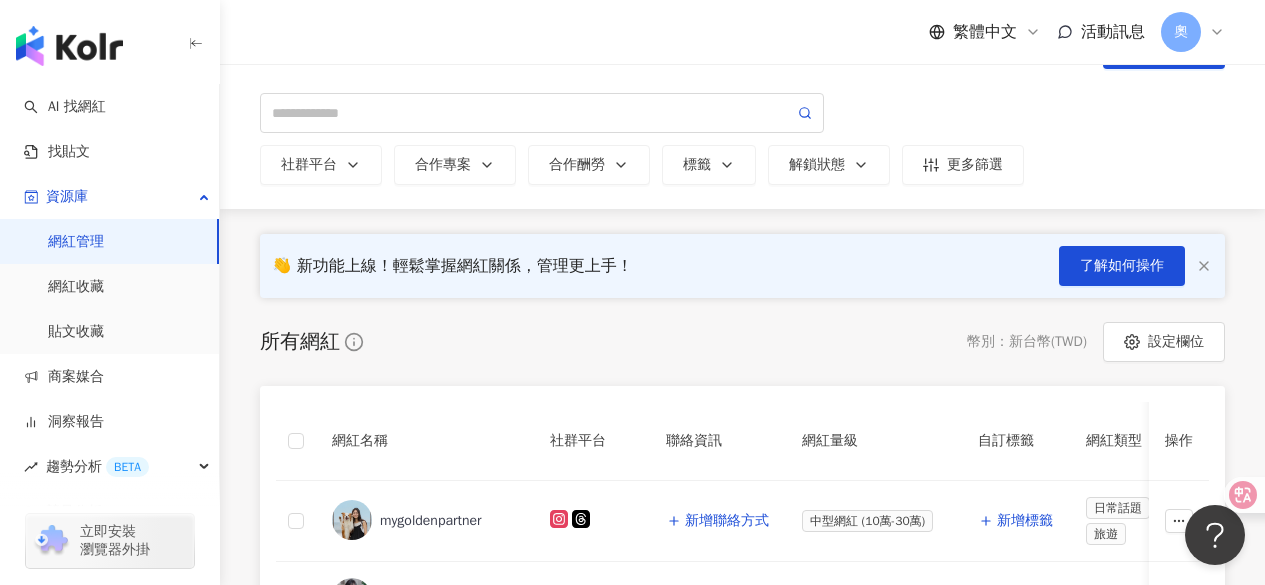 scroll, scrollTop: 159, scrollLeft: 0, axis: vertical 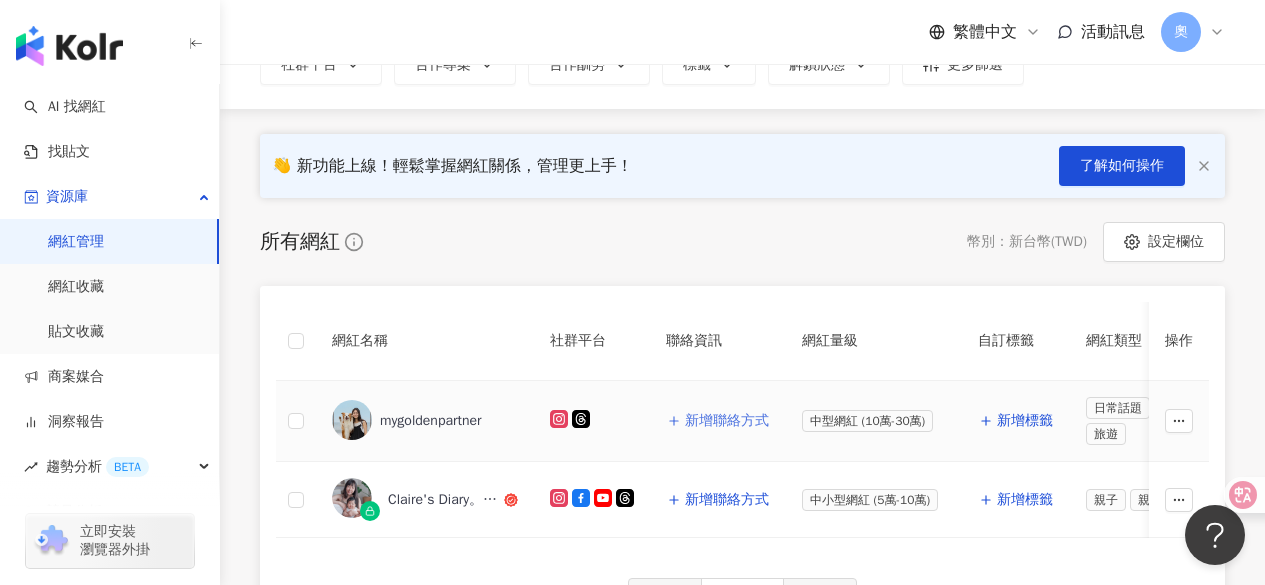 click on "新增聯絡方式" at bounding box center (727, 421) 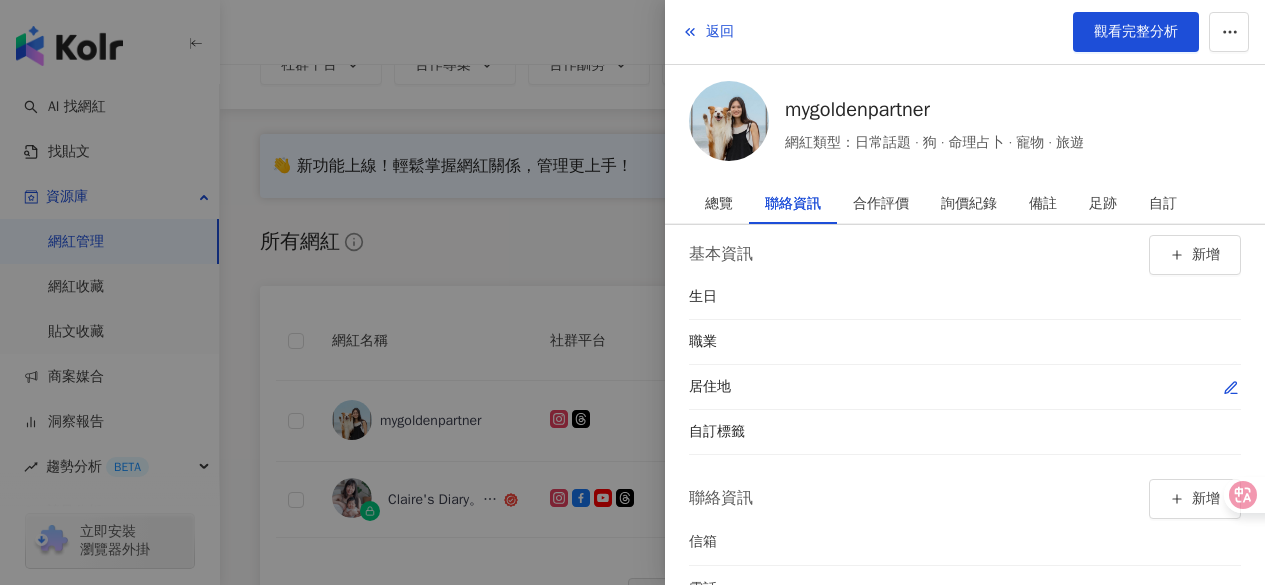 scroll, scrollTop: 0, scrollLeft: 0, axis: both 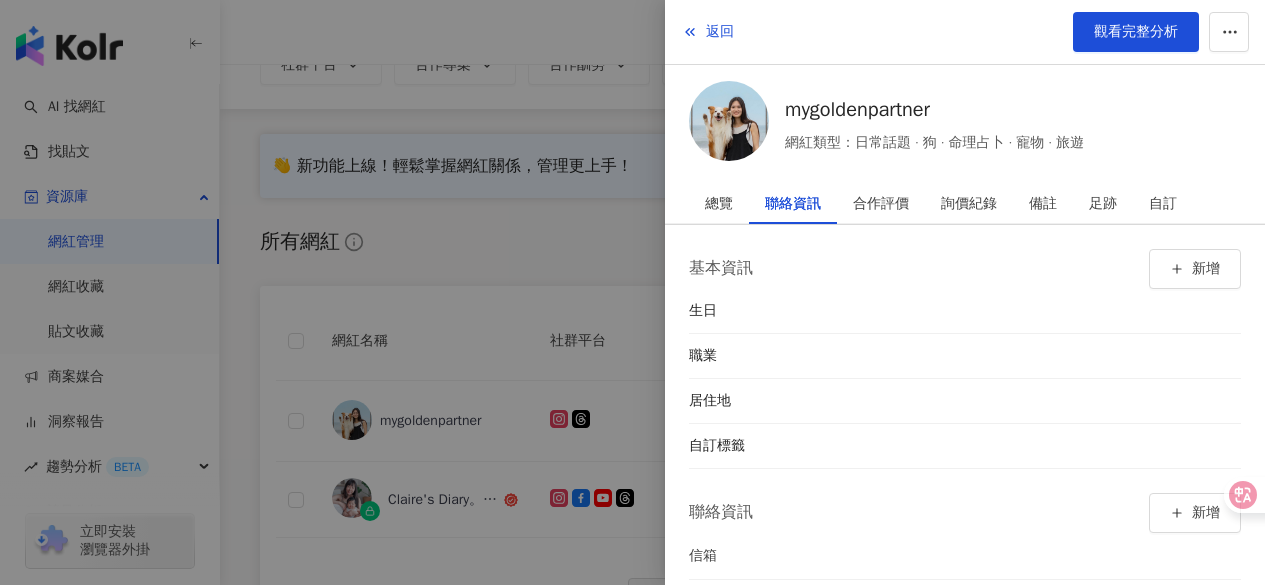 click at bounding box center (632, 292) 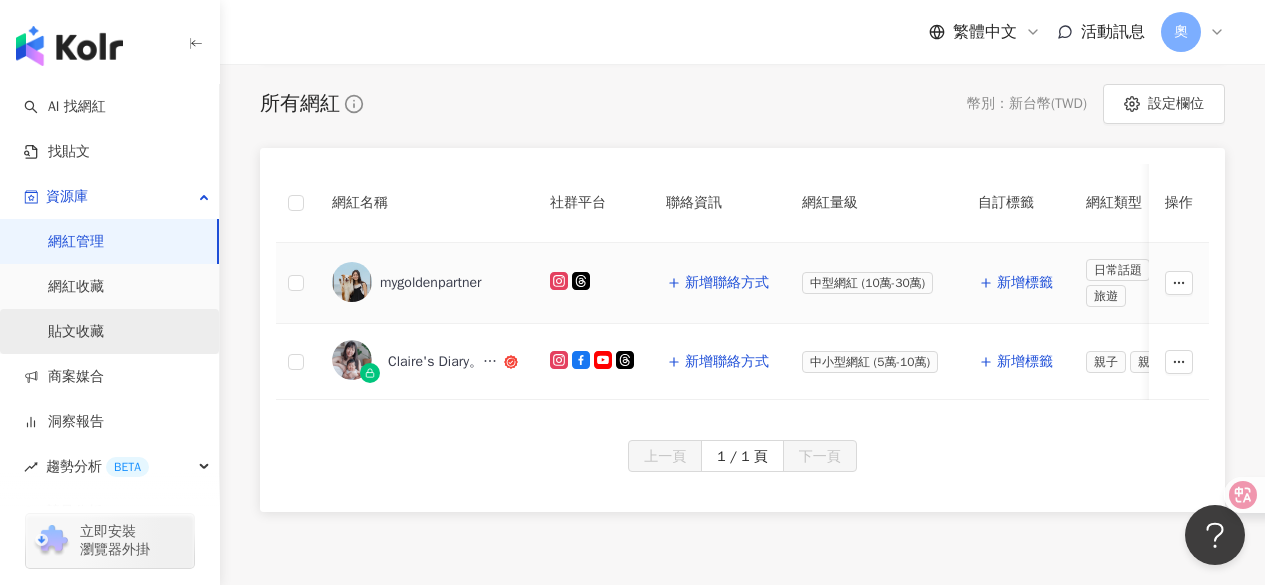 scroll, scrollTop: 300, scrollLeft: 0, axis: vertical 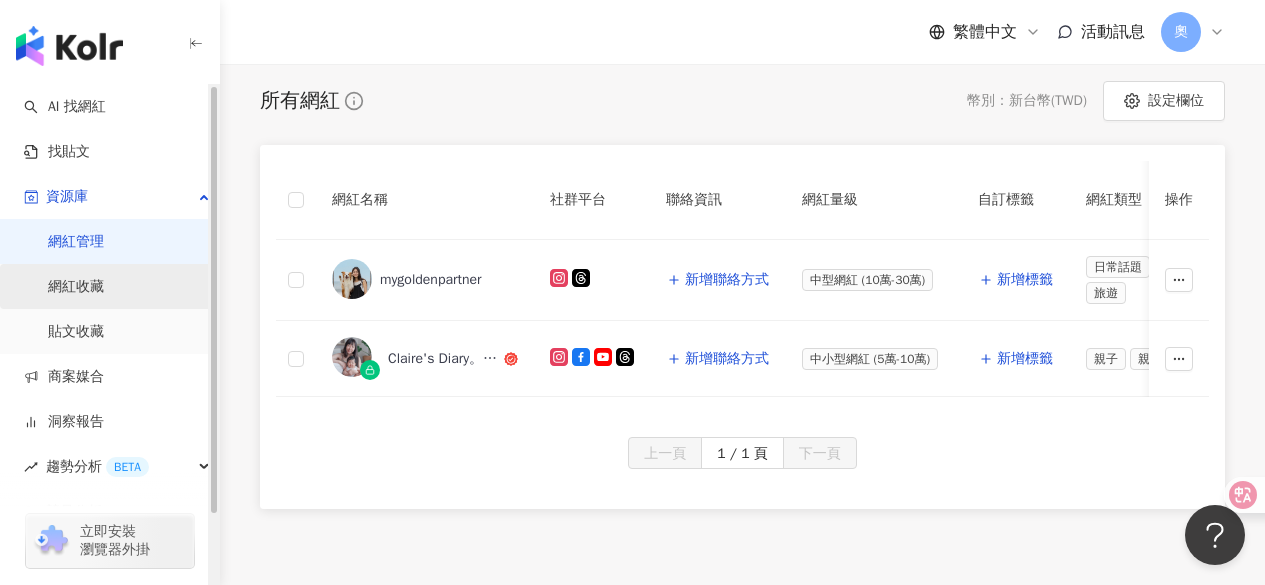 click on "網紅收藏" at bounding box center [76, 287] 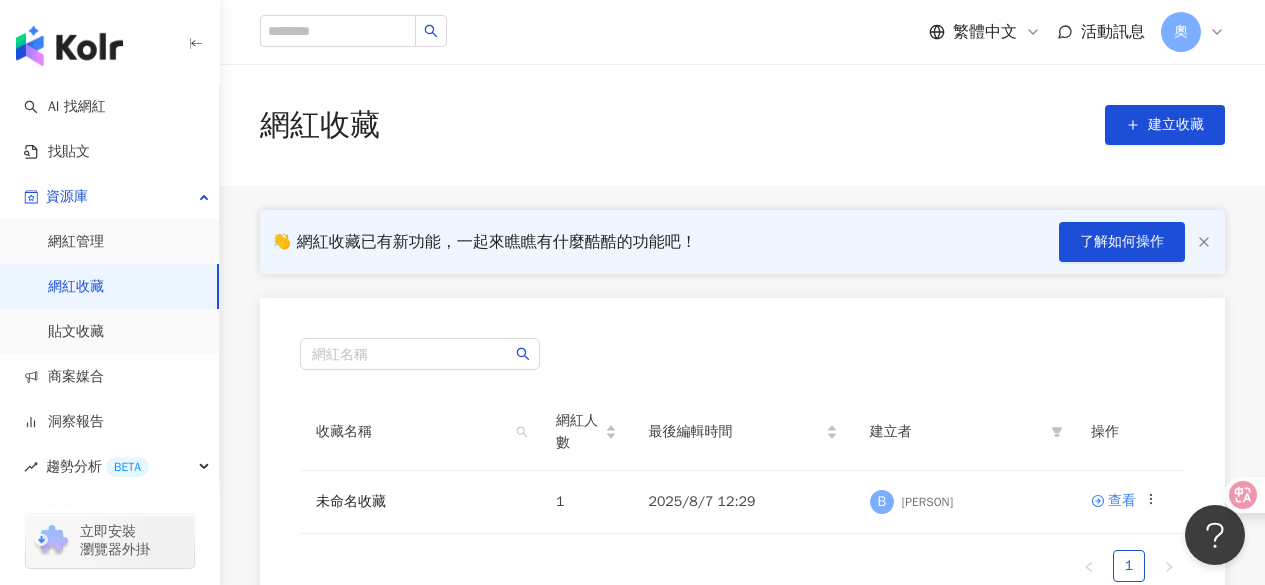 scroll, scrollTop: 100, scrollLeft: 0, axis: vertical 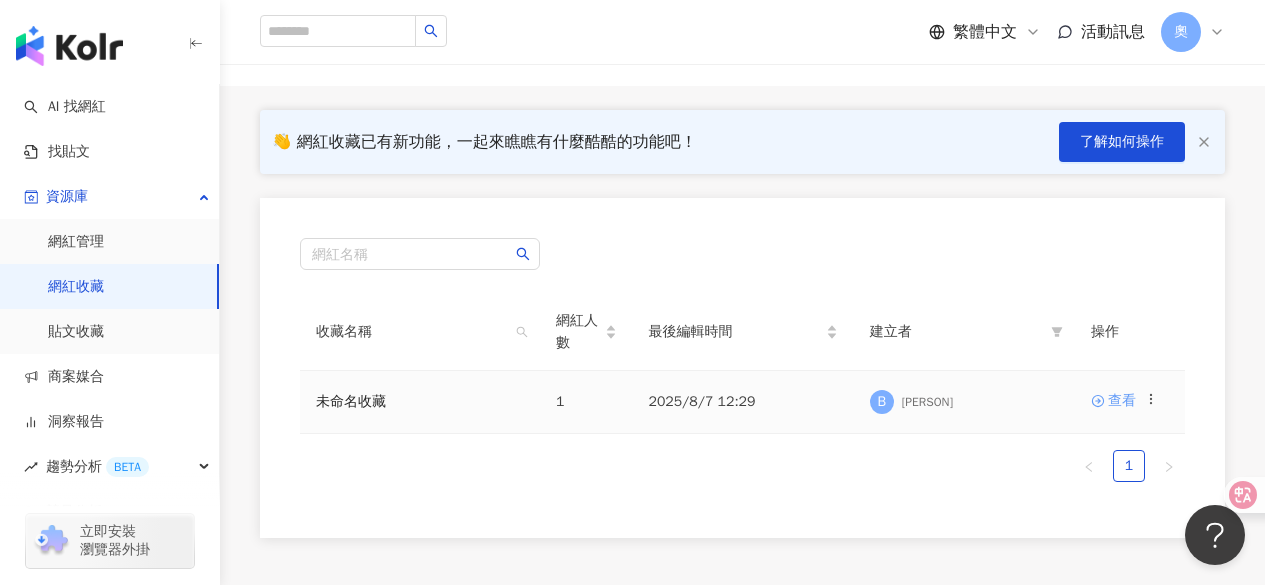 click 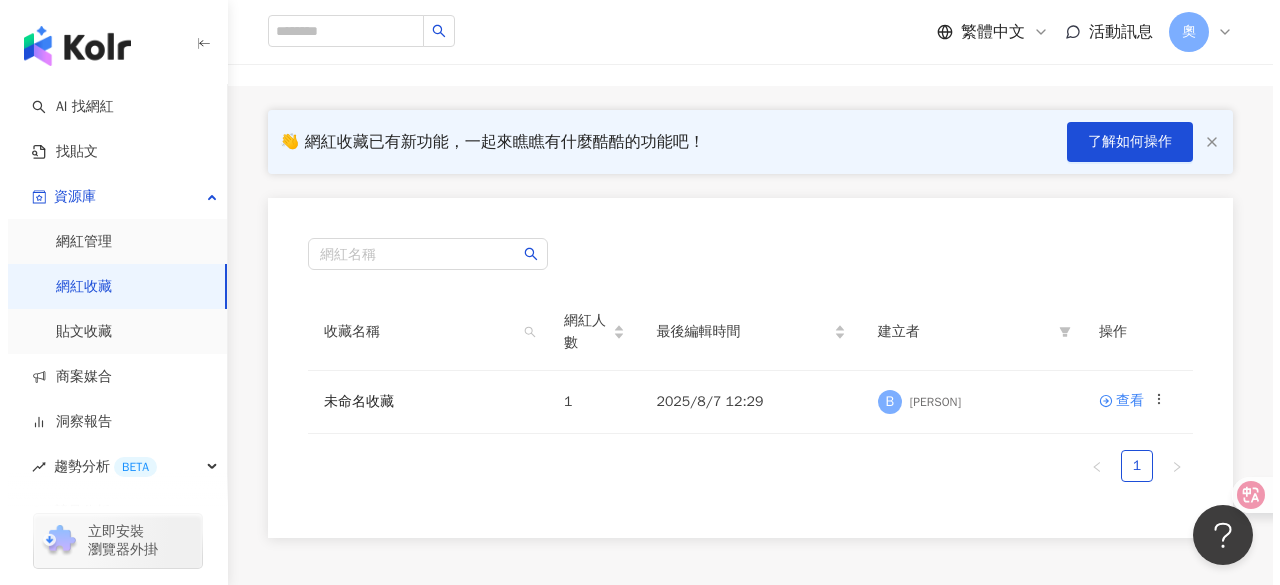 scroll, scrollTop: 0, scrollLeft: 0, axis: both 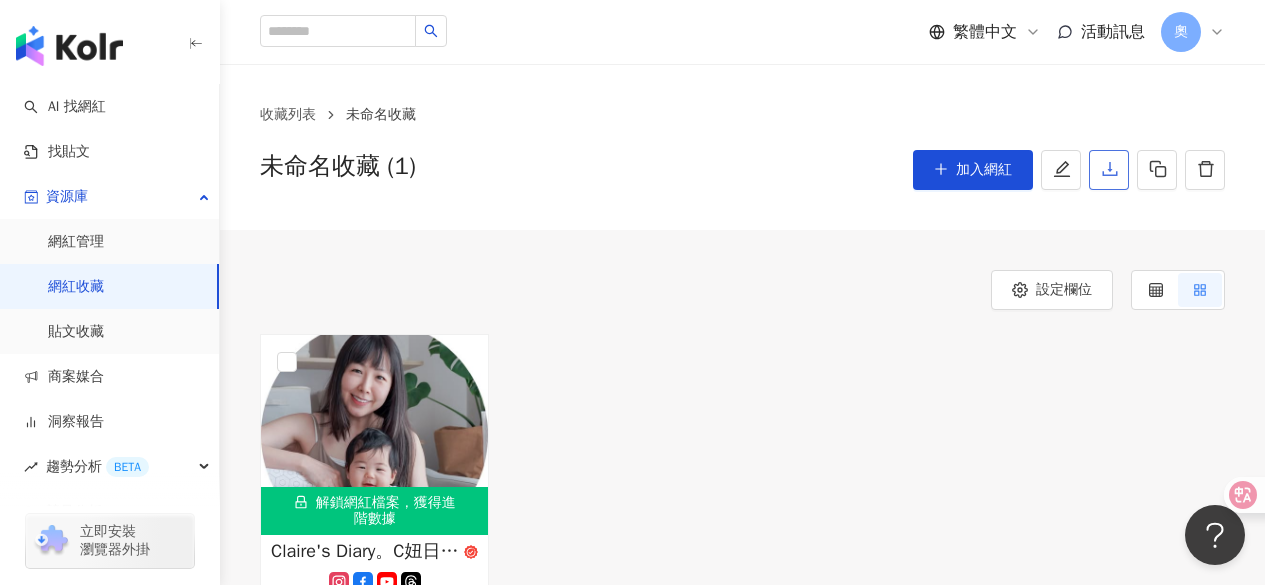 click 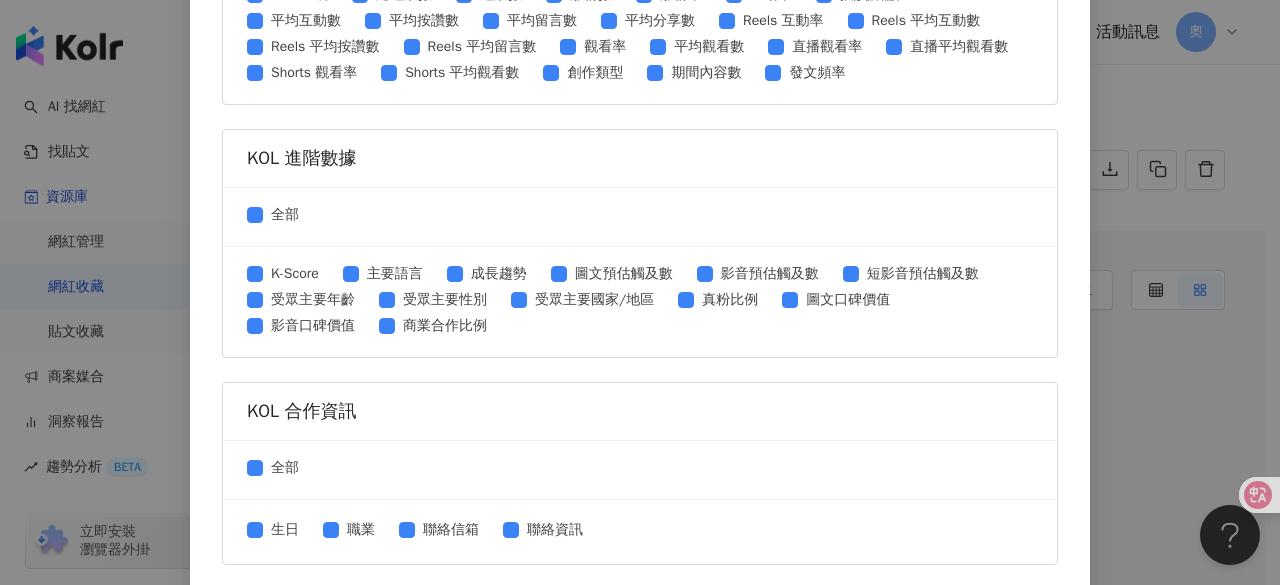 scroll, scrollTop: 968, scrollLeft: 0, axis: vertical 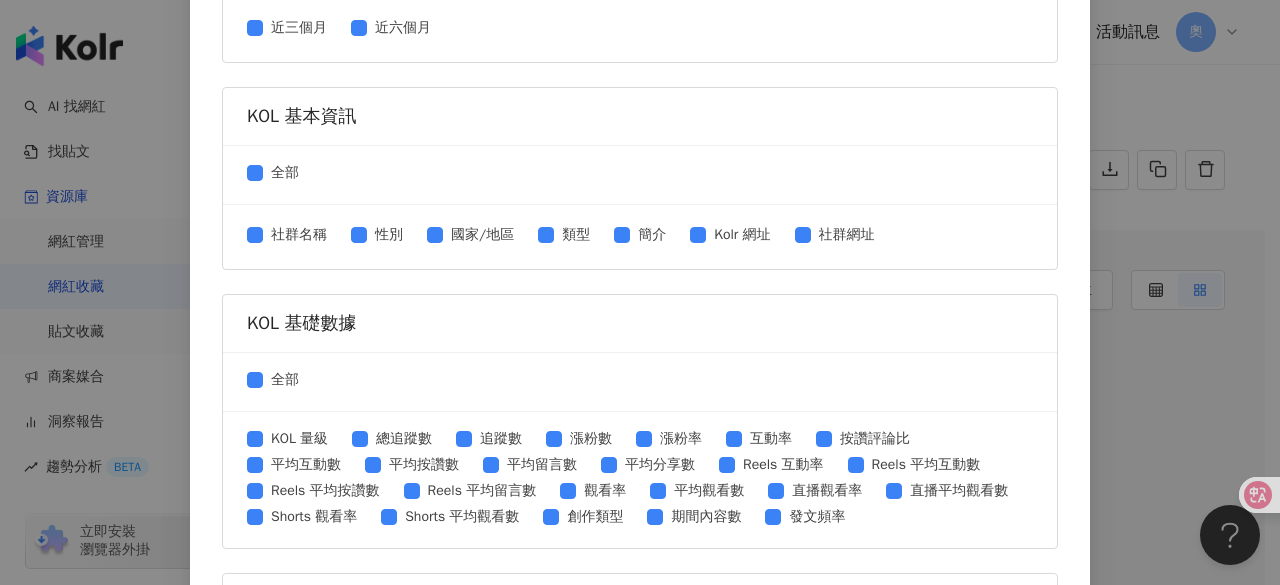 click on "匯出收藏 請選擇您欲匯出的項目 社群平台 全部 Facebook Instagram YouTube TikTok X 數據時間 全部 近三個月 近六個月 KOL 基本資訊 全部 社群名稱 性別 國家/地區 類型 簡介 Kolr 網址 社群網址 KOL 基礎數據 全部 KOL 量級 總追蹤數 追蹤數 漲粉數 漲粉率 互動率 按讚評論比 平均互動數 平均按讚數 平均留言數 平均分享數 Reels 互動率 Reels 平均互動數 Reels 平均按讚數 Reels 平均留言數 觀看率 平均觀看數 直播觀看率 直播平均觀看數 Shorts 觀看率 Shorts 平均觀看數 創作類型 期間內容數 發文頻率 KOL 進階數據 全部 K-Score 主要語言 成長趨勢 圖文預估觸及數 影音預估觸及數 短影音預估觸及數 受眾主要年齡 受眾主要性別 受眾主要國家/地區 真粉比例 圖文口碑價值 影音口碑價值 商業合作比例 KOL 合作資訊 全部 生日 職業 聯絡信箱 聯絡資訊 匯出" at bounding box center (640, 292) 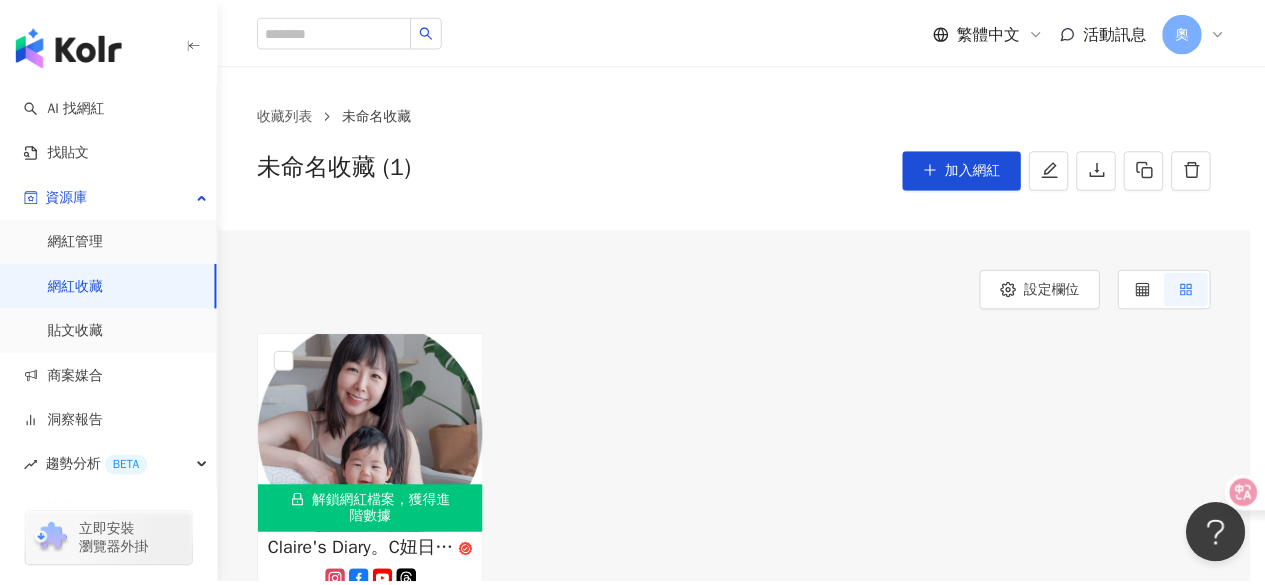 scroll, scrollTop: 0, scrollLeft: 0, axis: both 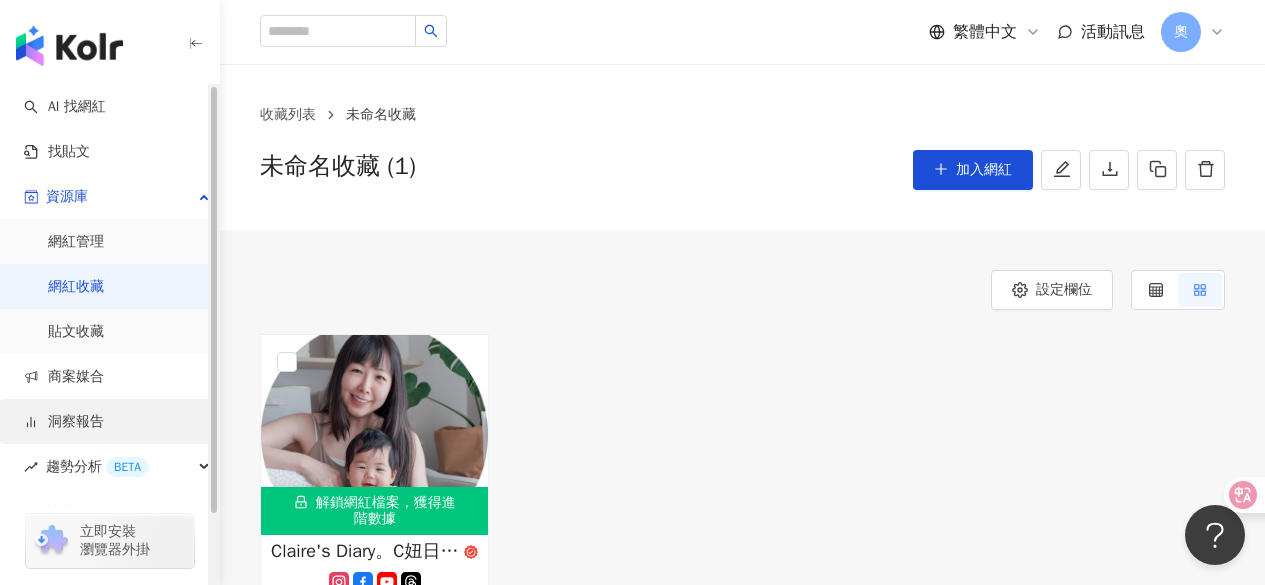 click on "洞察報告" at bounding box center (64, 422) 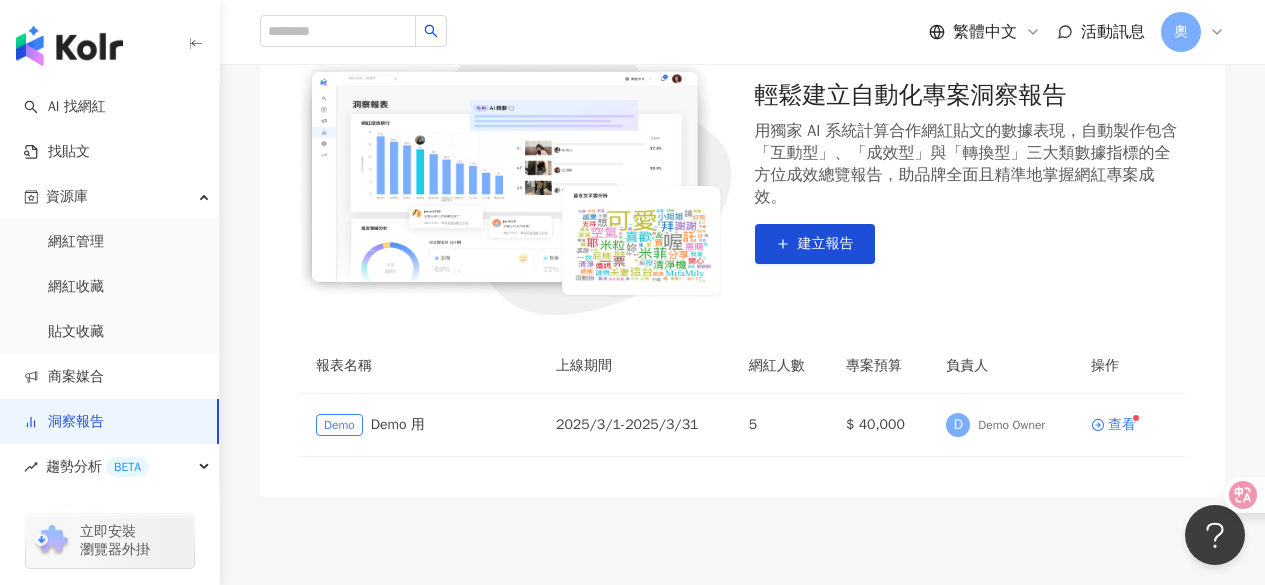 scroll, scrollTop: 300, scrollLeft: 0, axis: vertical 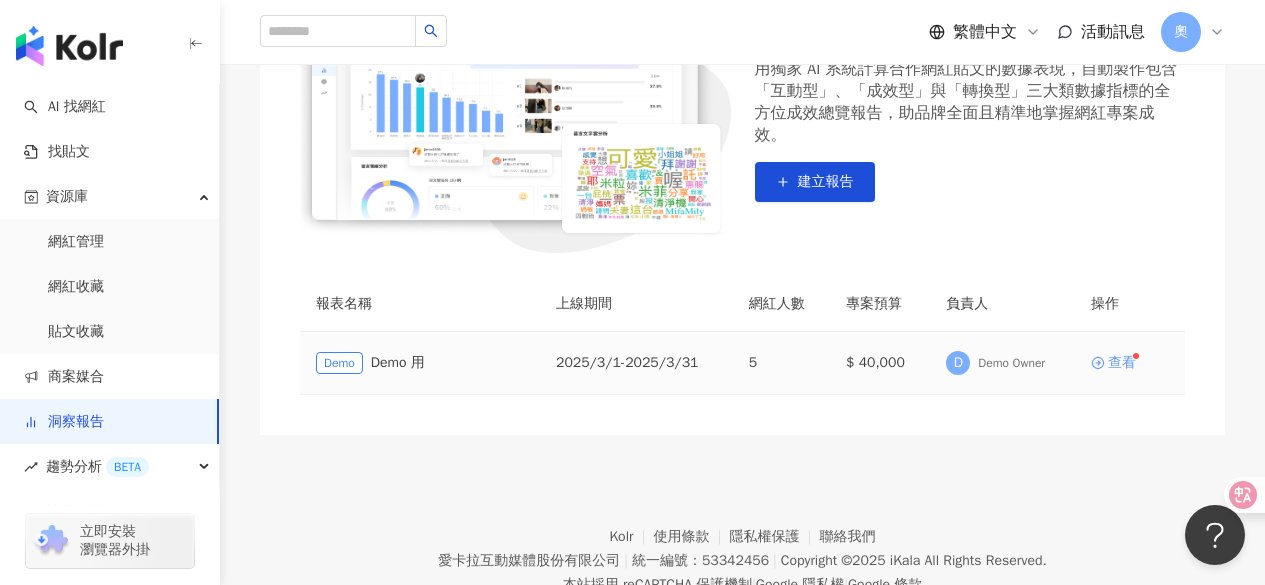 click on "查看" at bounding box center [1122, 363] 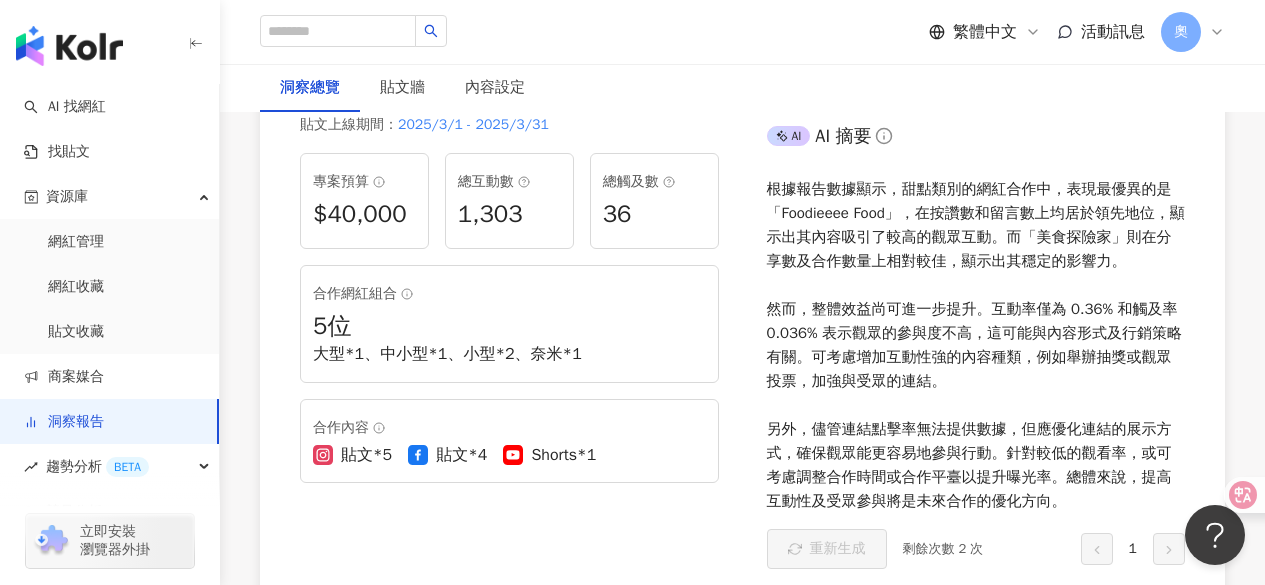 scroll, scrollTop: 100, scrollLeft: 0, axis: vertical 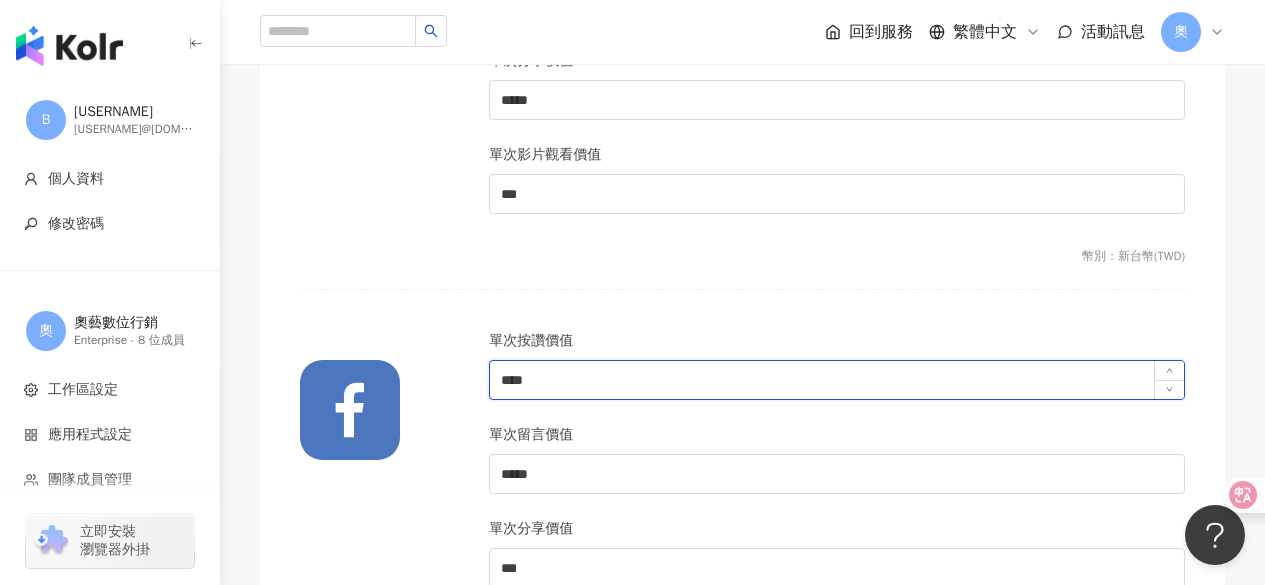 click on "****" at bounding box center (837, 380) 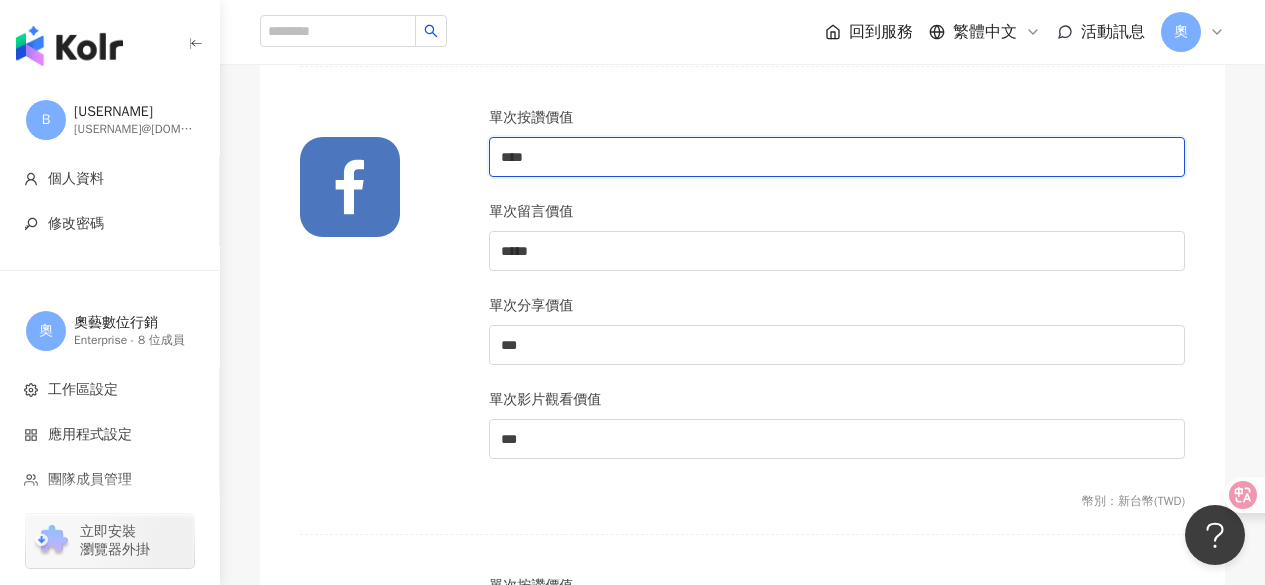 scroll, scrollTop: 800, scrollLeft: 0, axis: vertical 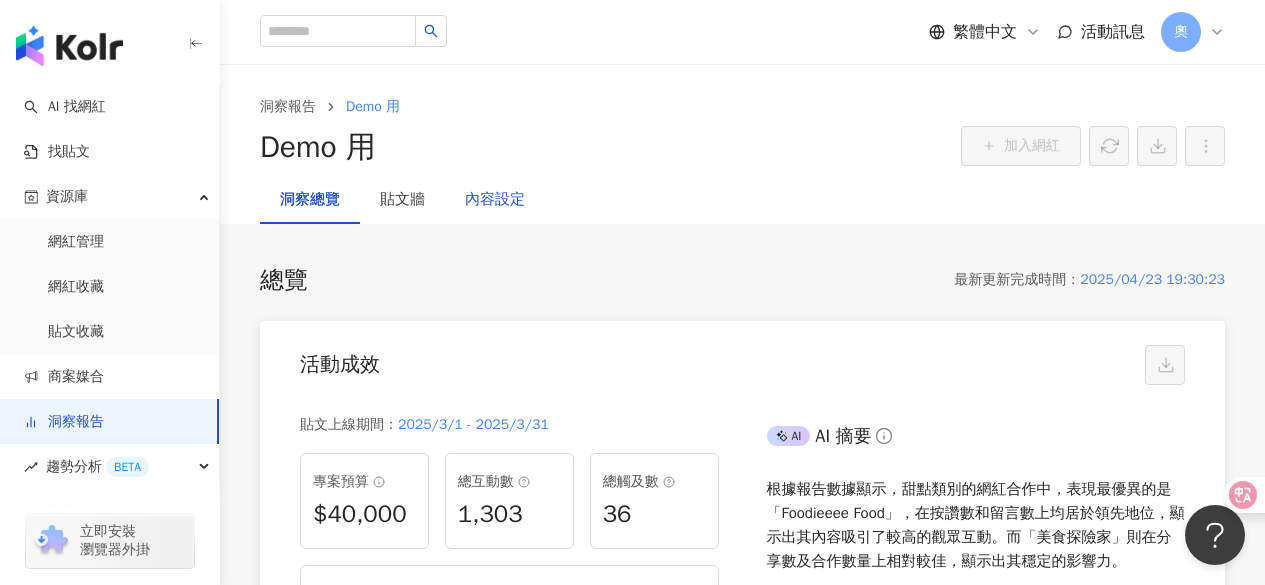 click on "內容設定" at bounding box center [495, 200] 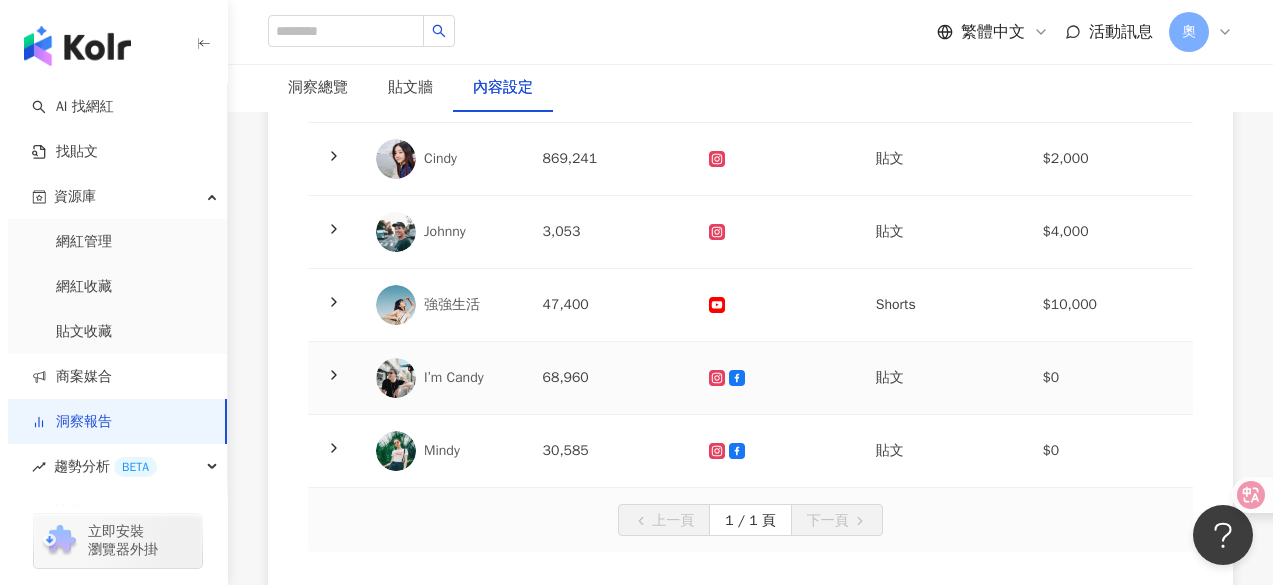 scroll, scrollTop: 0, scrollLeft: 0, axis: both 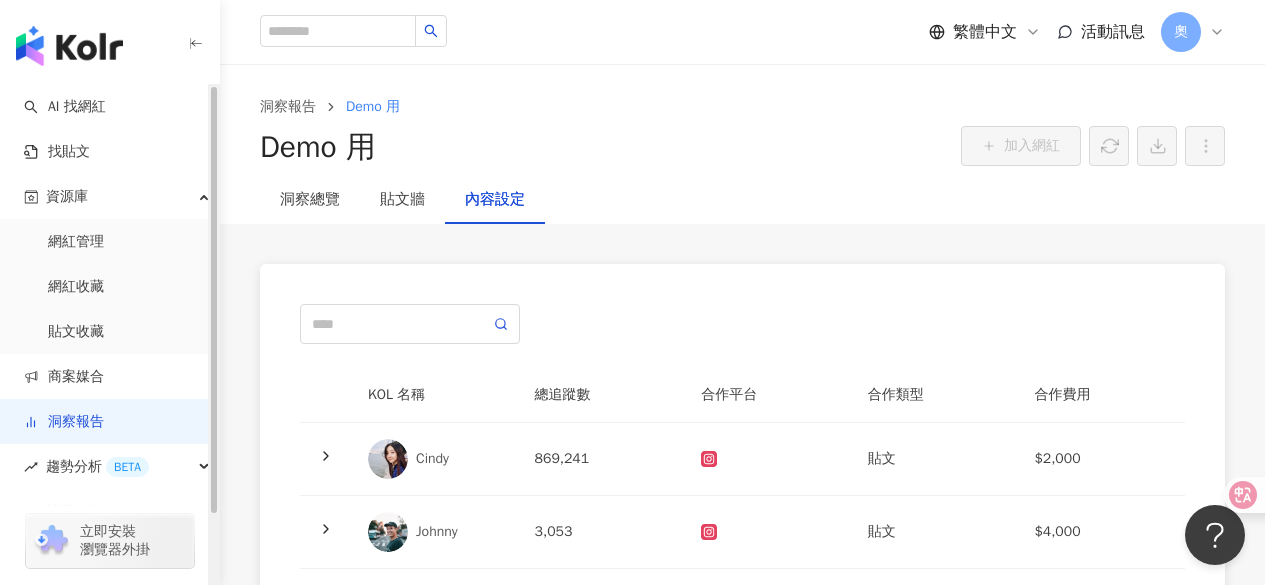 click on "洞察報告" at bounding box center [64, 422] 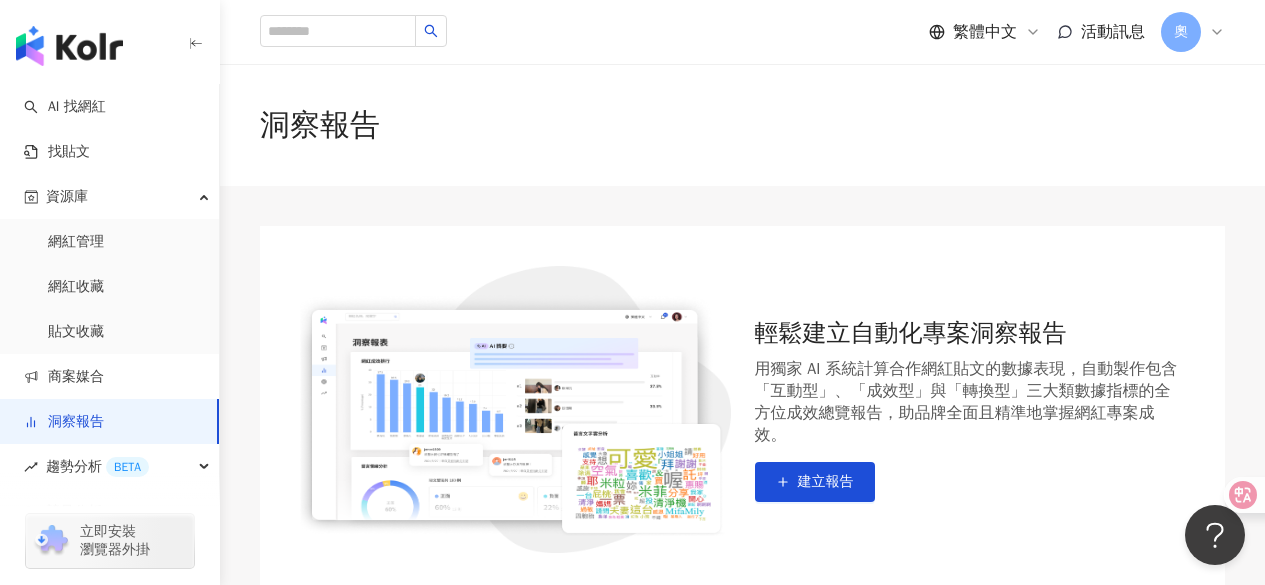 click on "輕鬆建立自動化專案洞察報告 用獨家 AI 系統計算合作網紅貼文的數據表現，自動製作包含「互動型」、「成效型」與「轉換型」三大類數據指標的全方位成效總覽報告，助品牌全面且精準地掌握網紅專案成效。 建立報告" at bounding box center (742, 409) 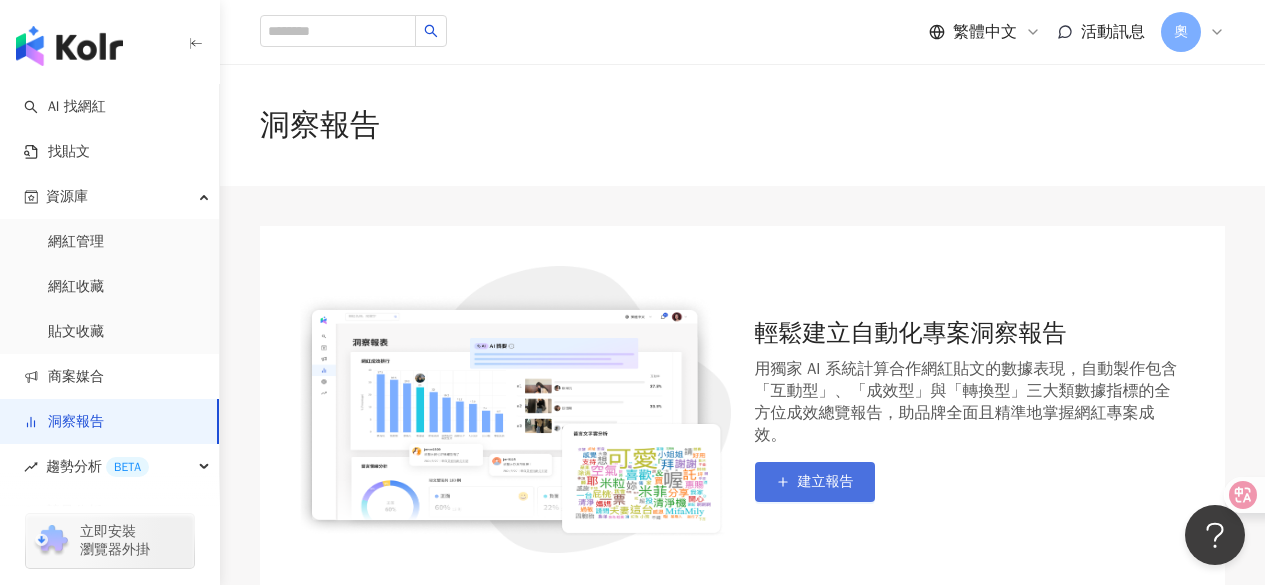 click on "建立報告" at bounding box center (826, 482) 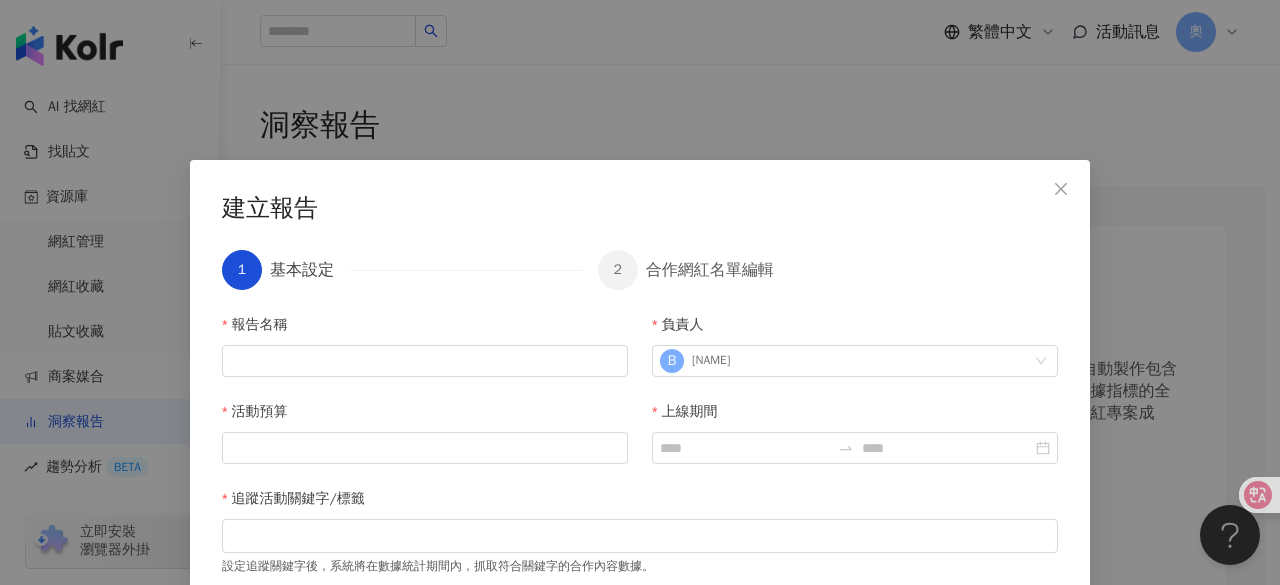 scroll, scrollTop: 103, scrollLeft: 0, axis: vertical 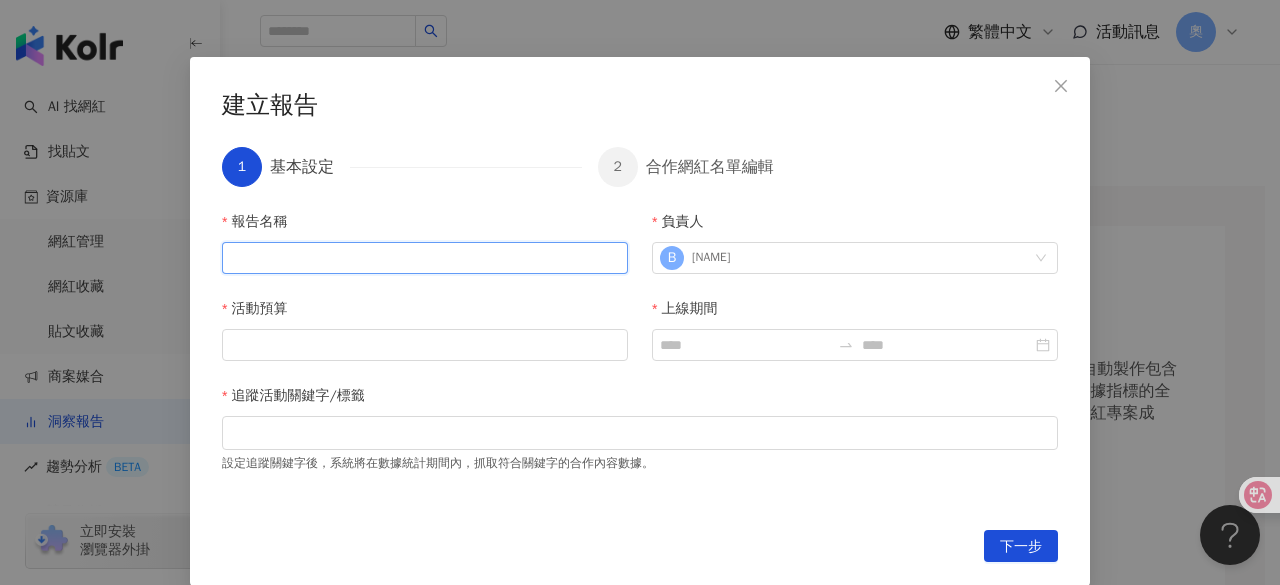 click on "報告名稱" at bounding box center [425, 258] 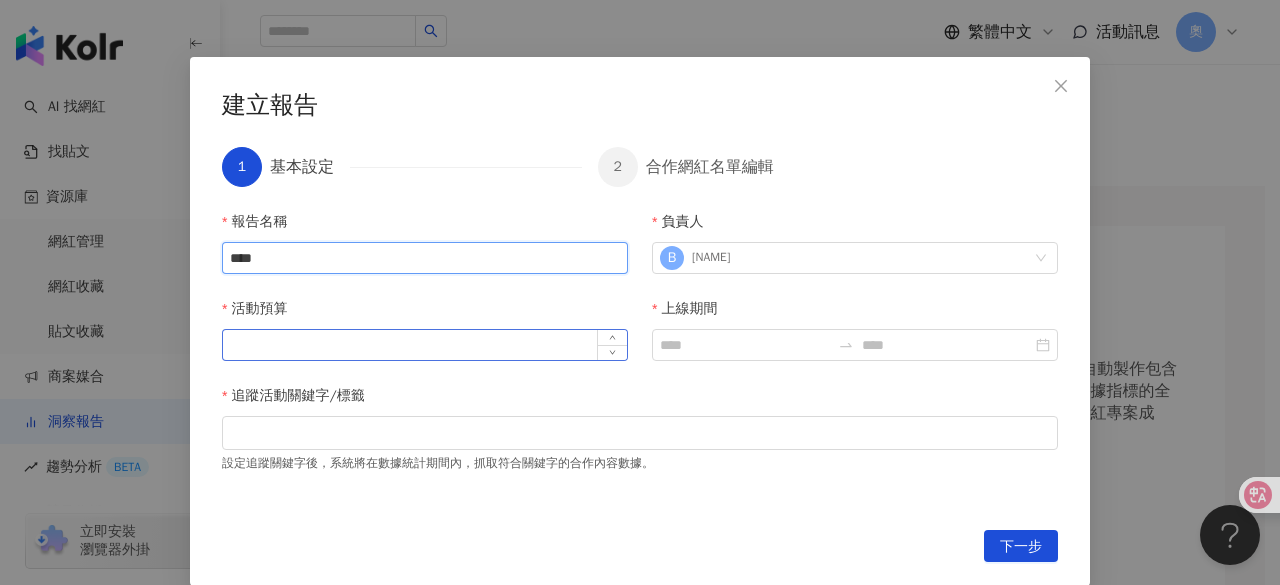type on "****" 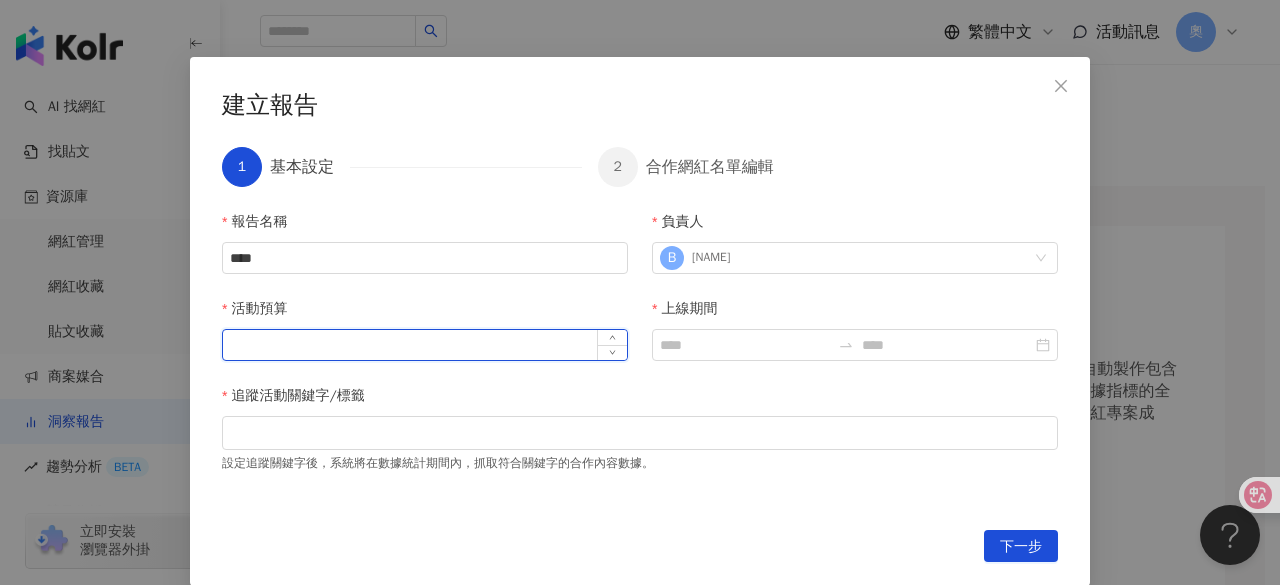 click on "活動預算" at bounding box center (425, 345) 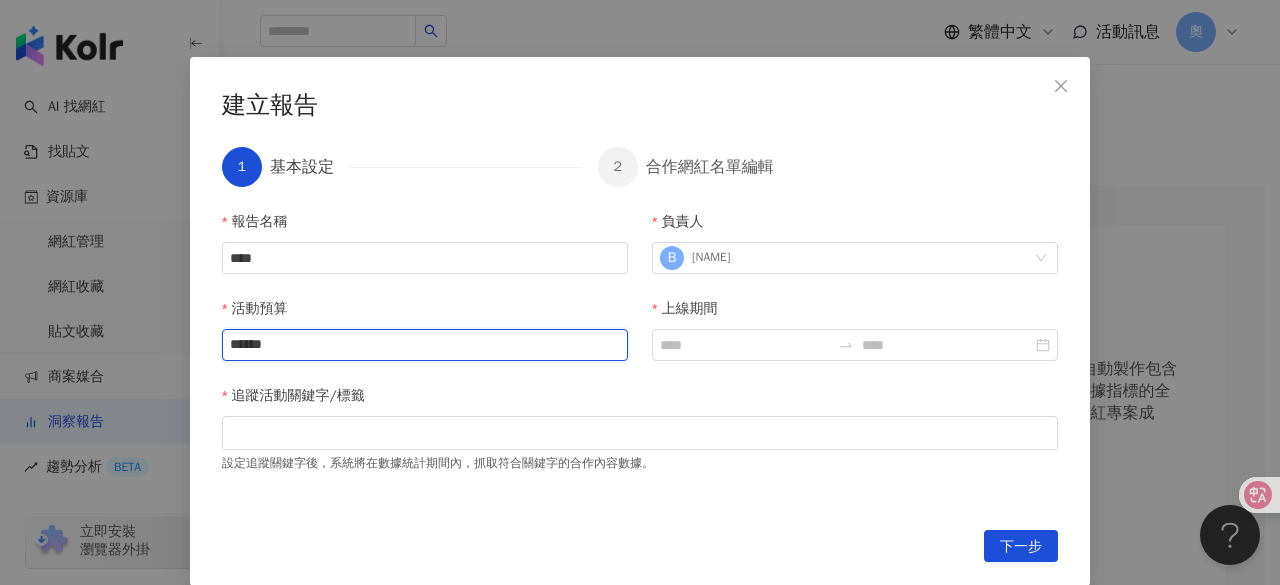 type on "******" 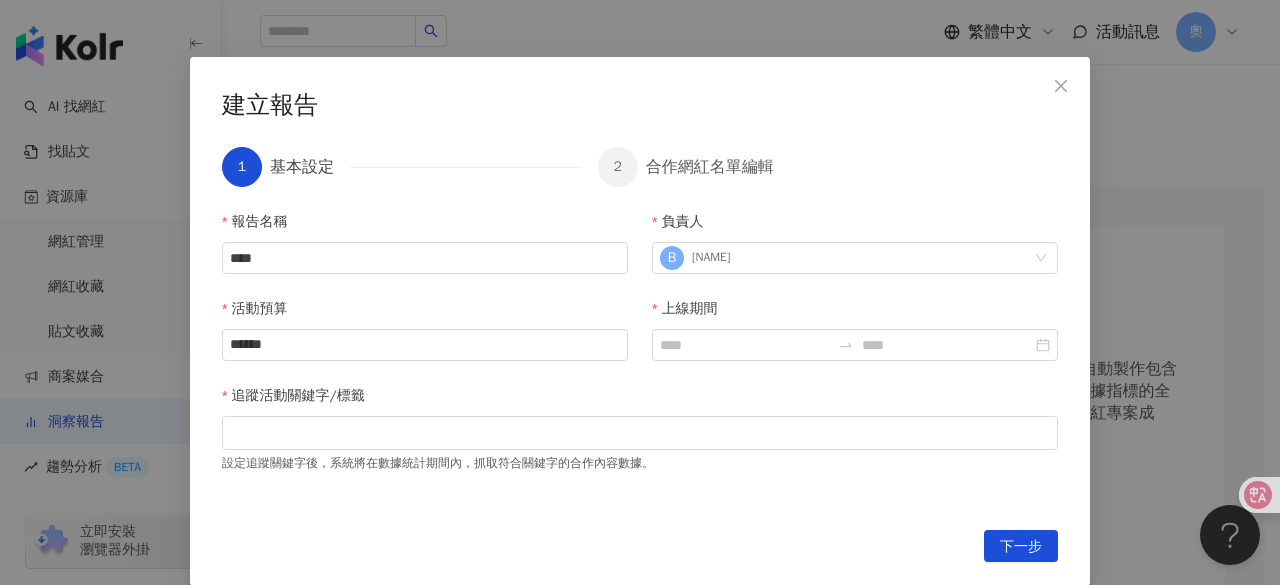 click on "活動預算" at bounding box center (425, 313) 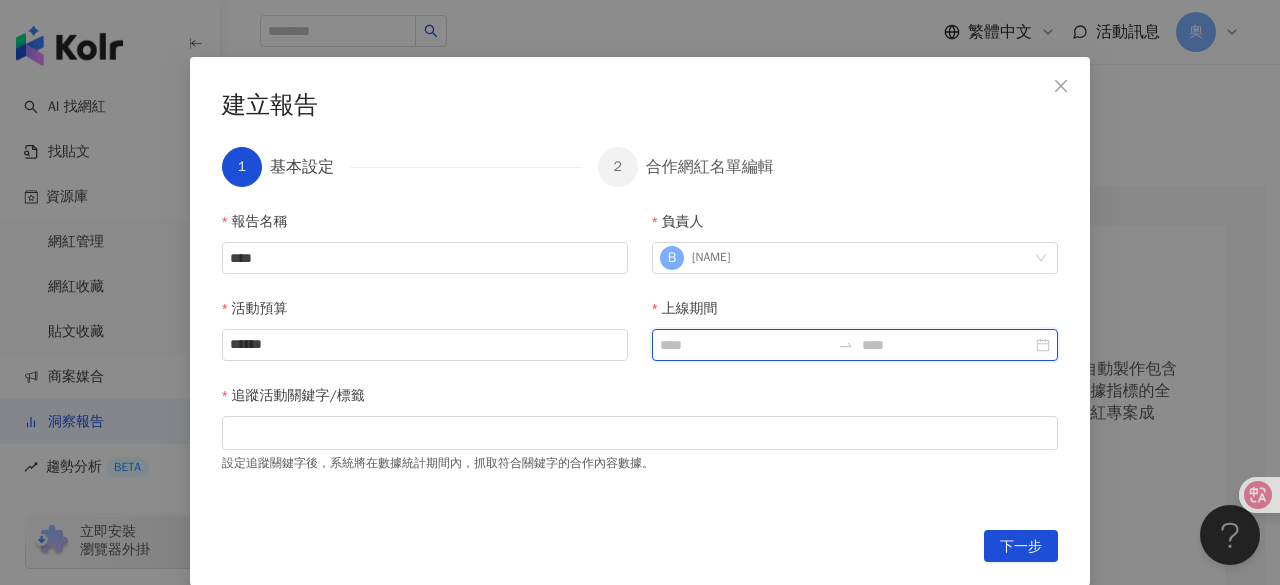 click on "上線期間" at bounding box center [745, 345] 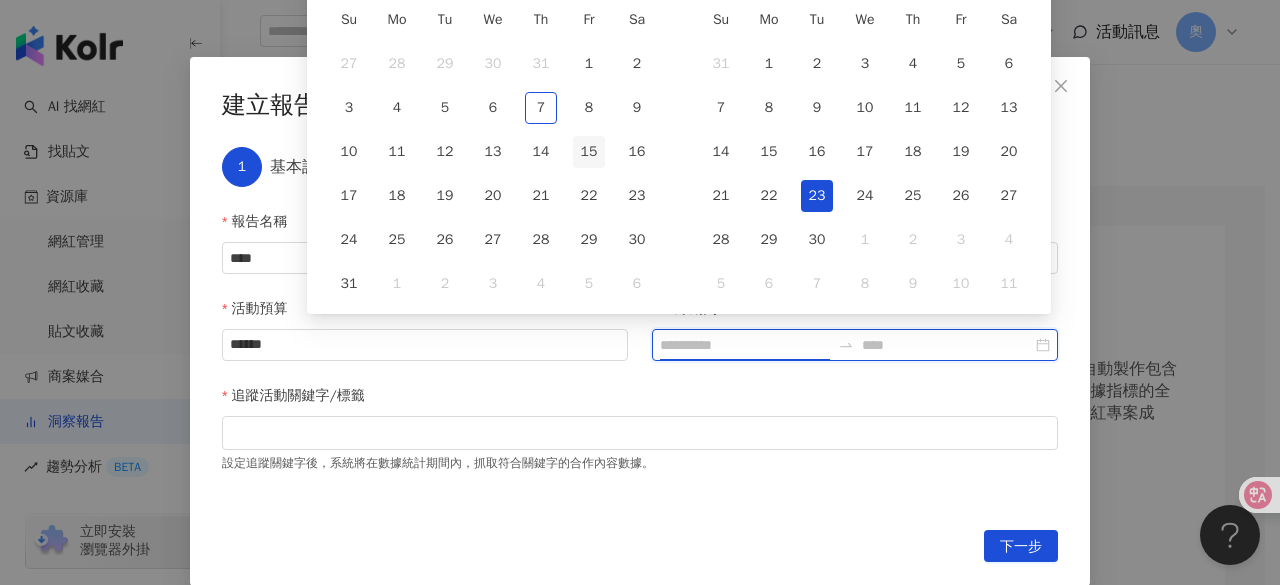 type on "**********" 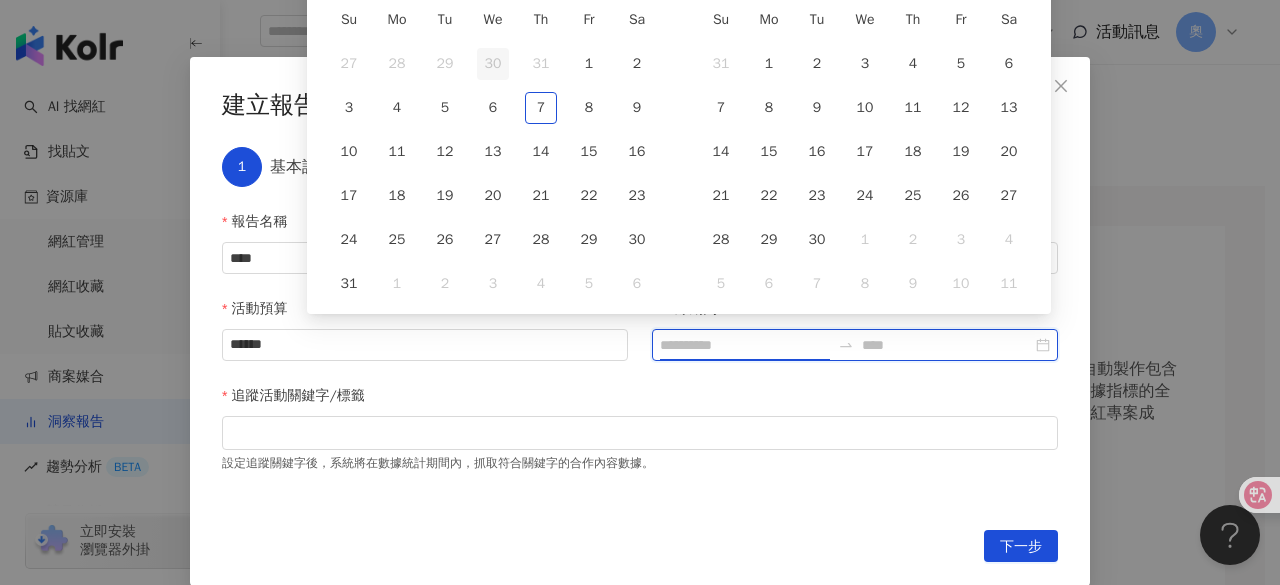 type on "**********" 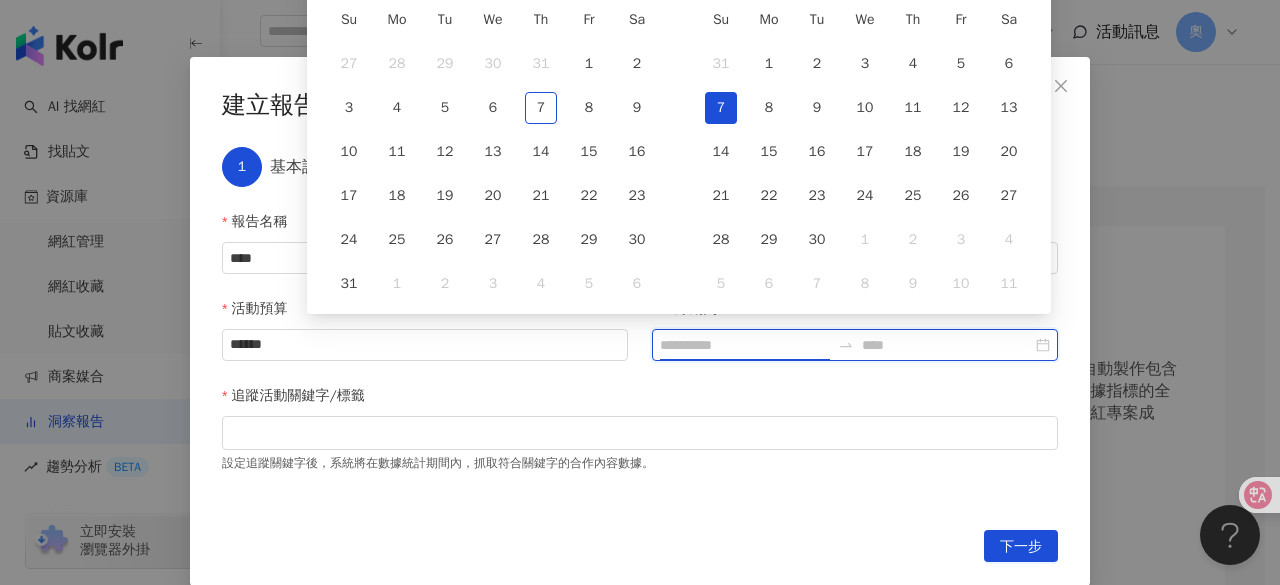 type on "**********" 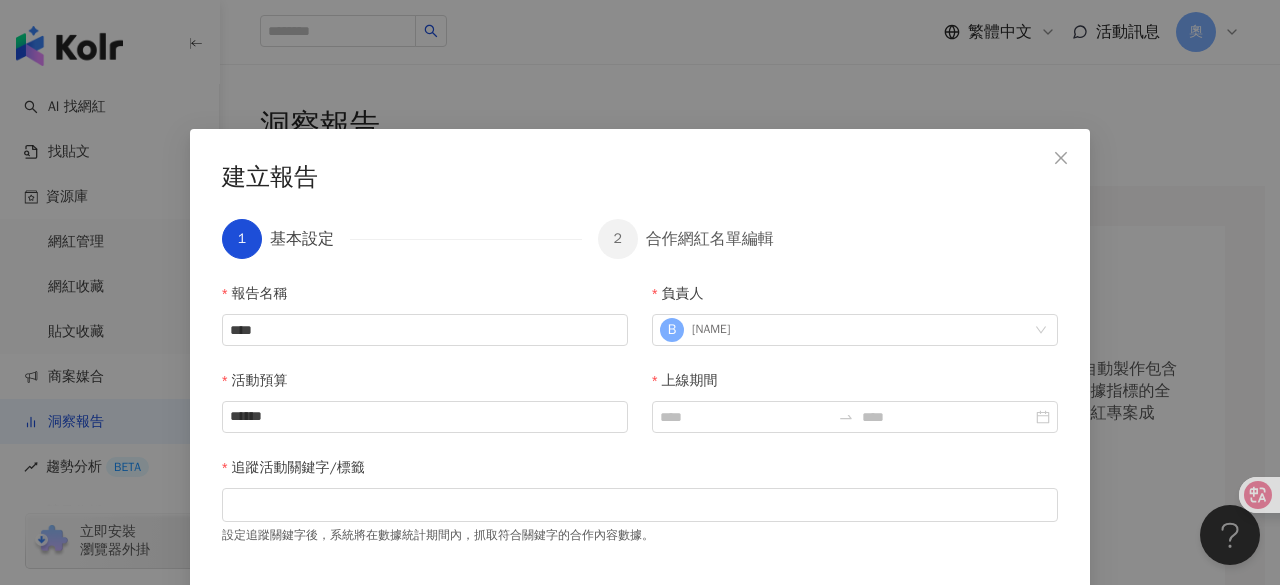 scroll, scrollTop: 0, scrollLeft: 0, axis: both 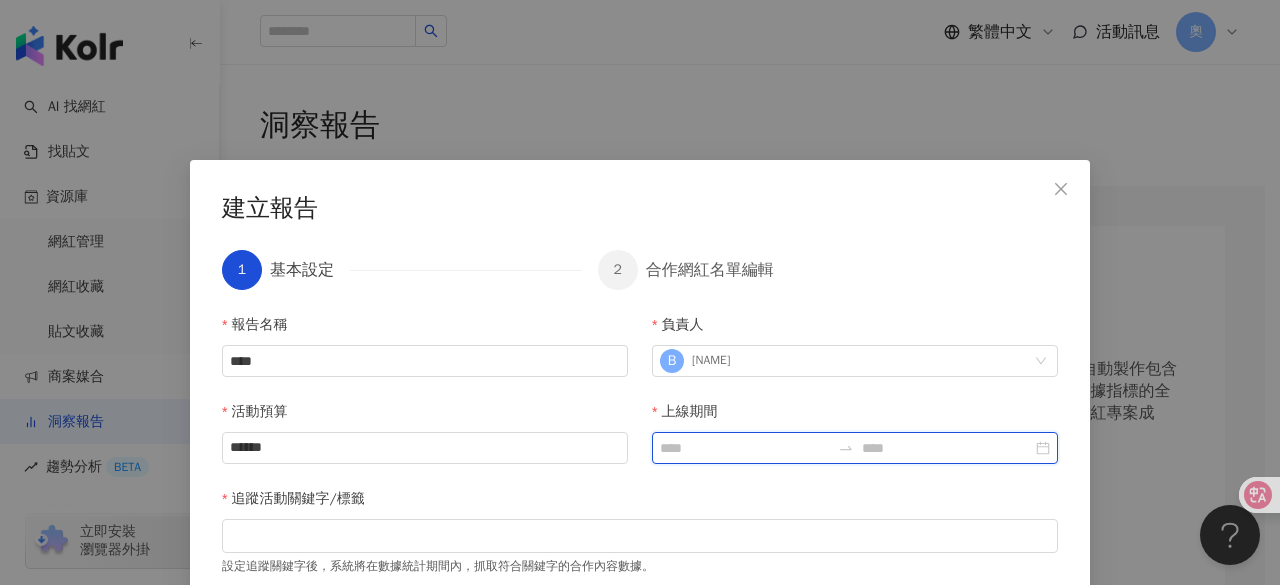 click on "上線期間" at bounding box center (745, 448) 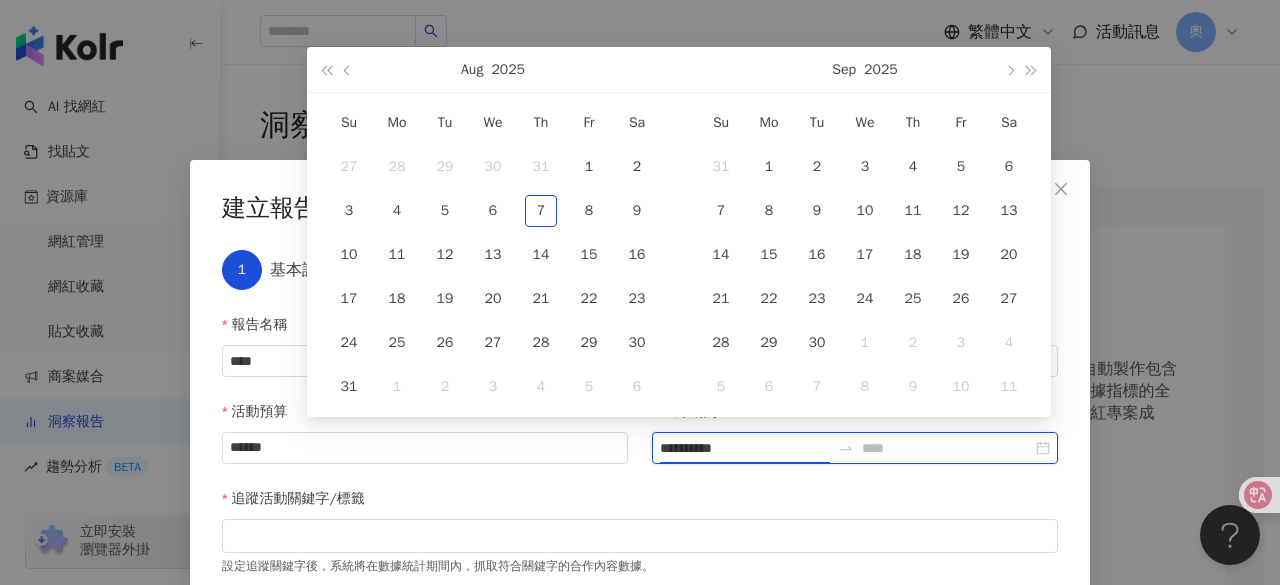 type on "**********" 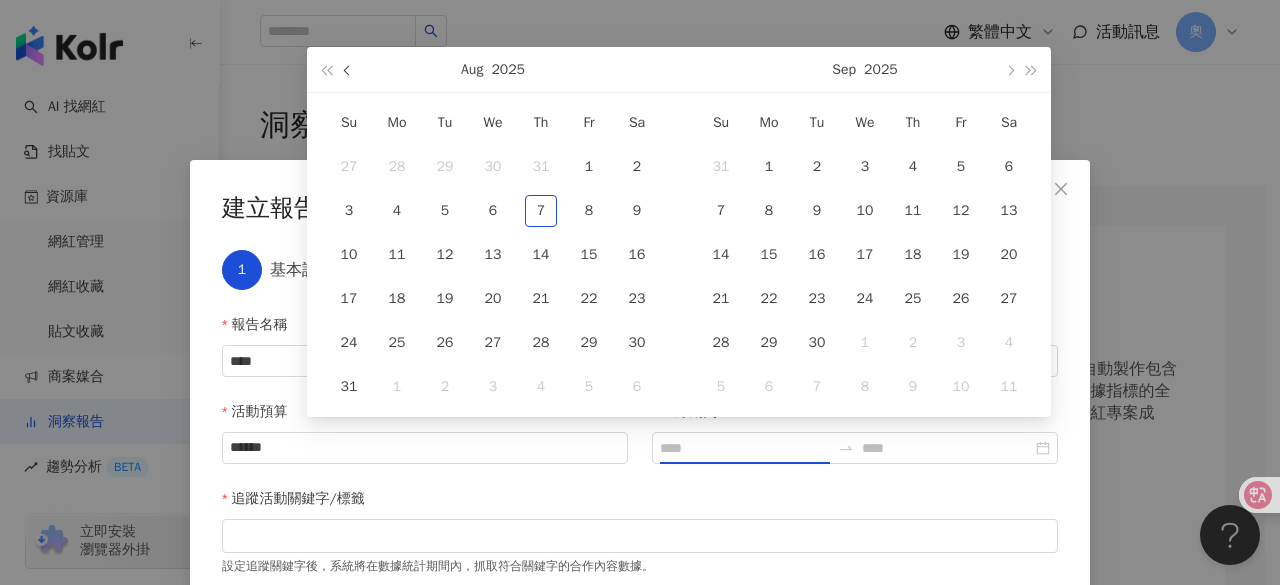 click at bounding box center (348, 69) 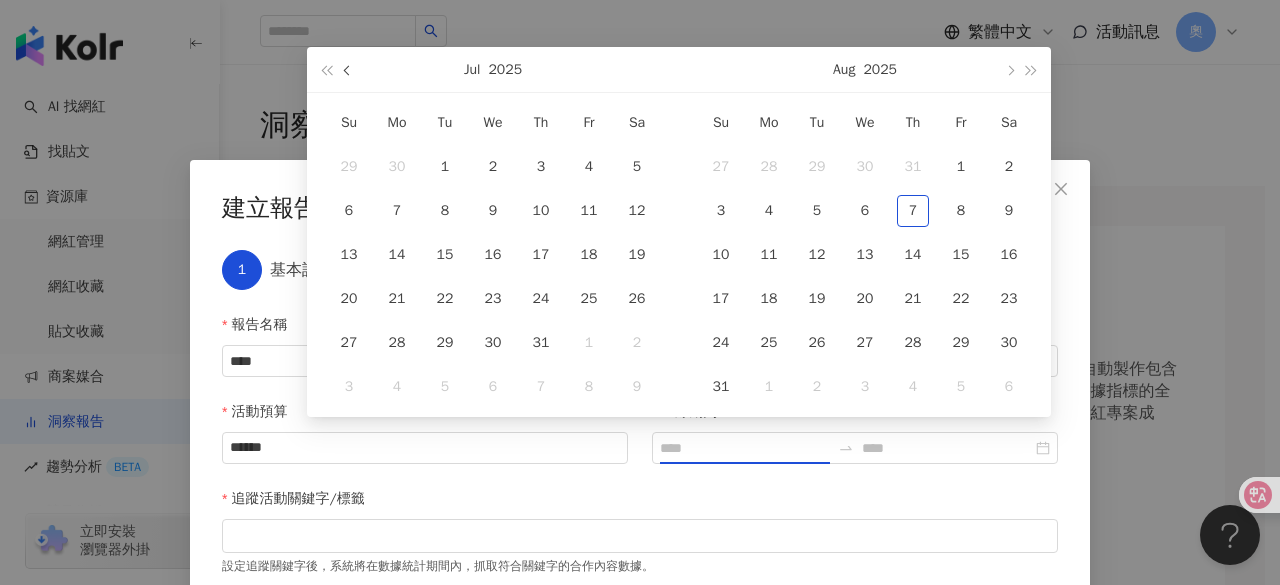 click at bounding box center [348, 69] 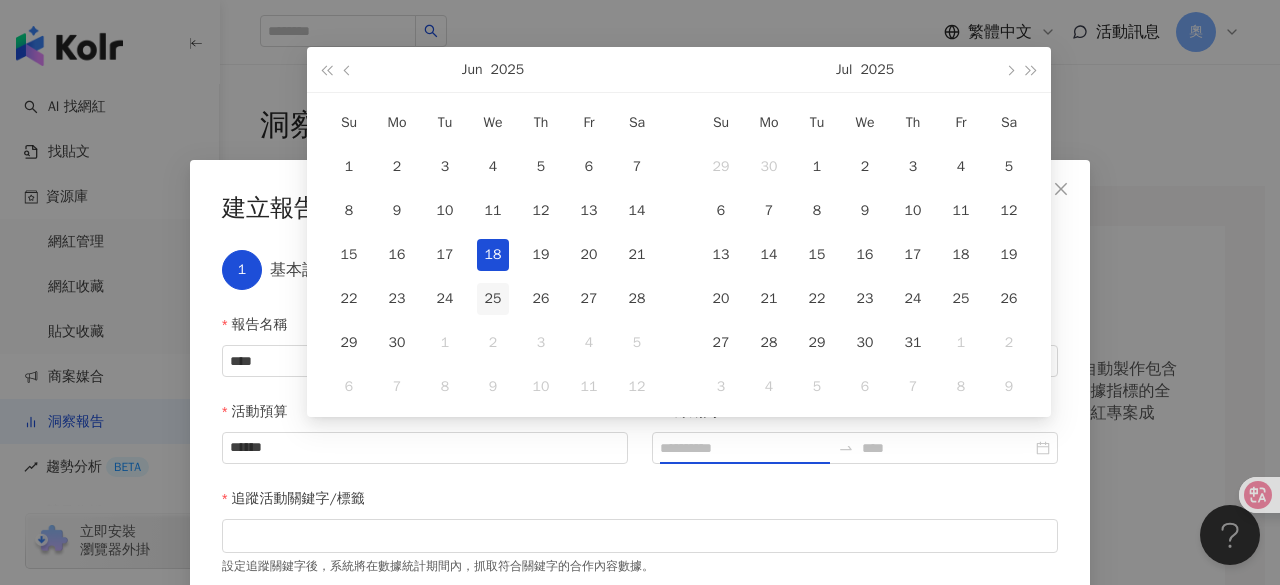 type on "**********" 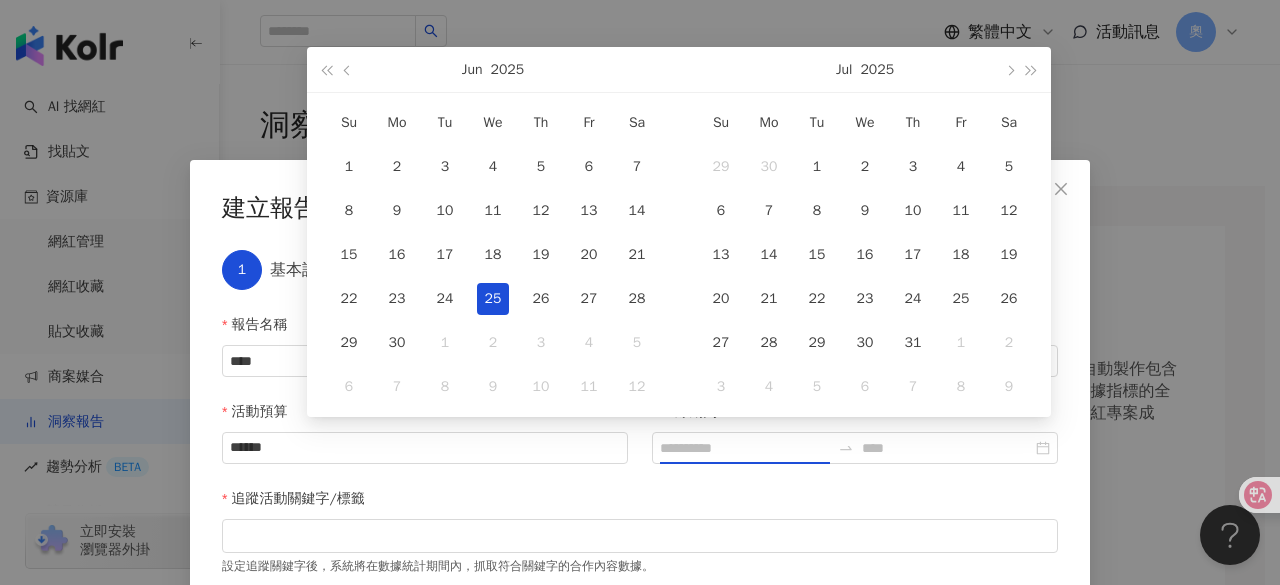 click on "25" at bounding box center (493, 299) 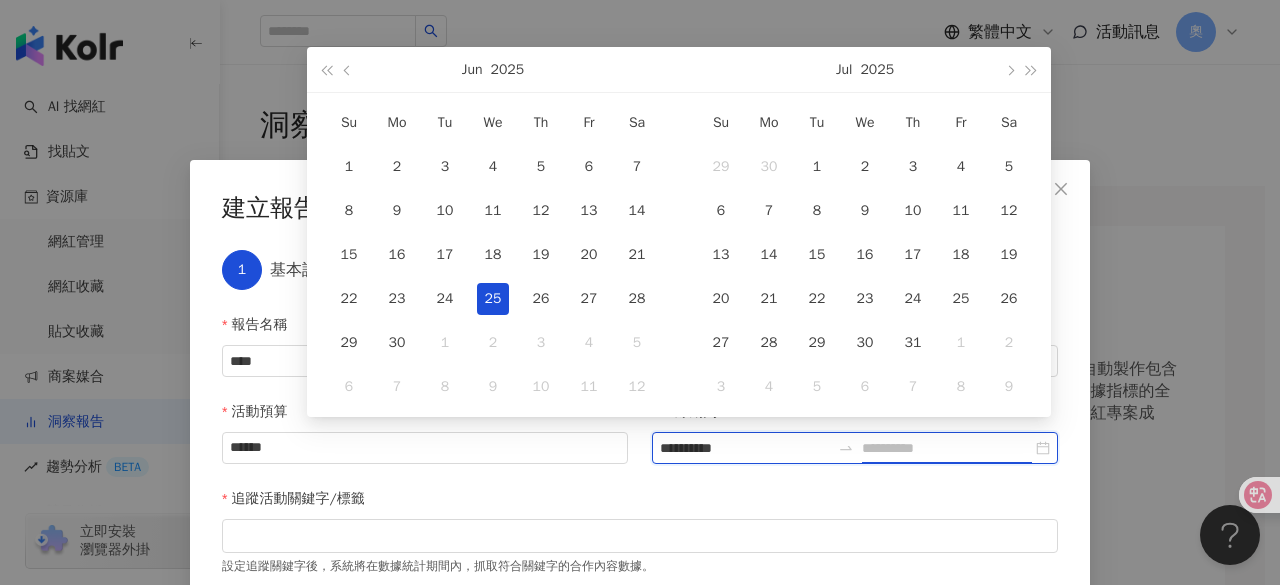 type on "**********" 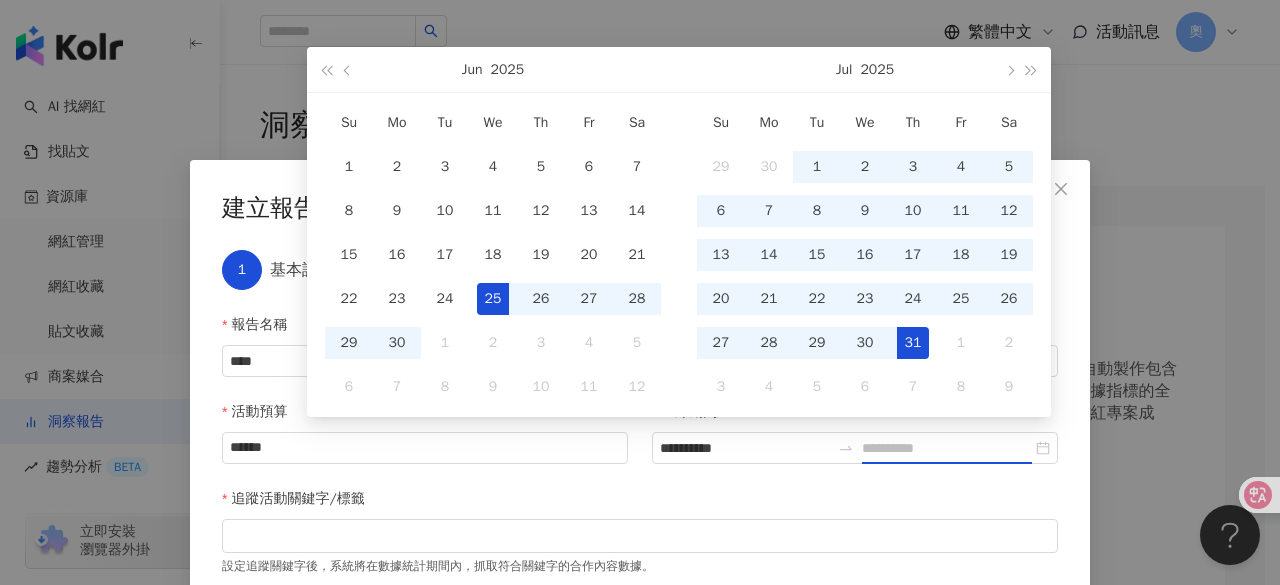 click on "31" at bounding box center (913, 343) 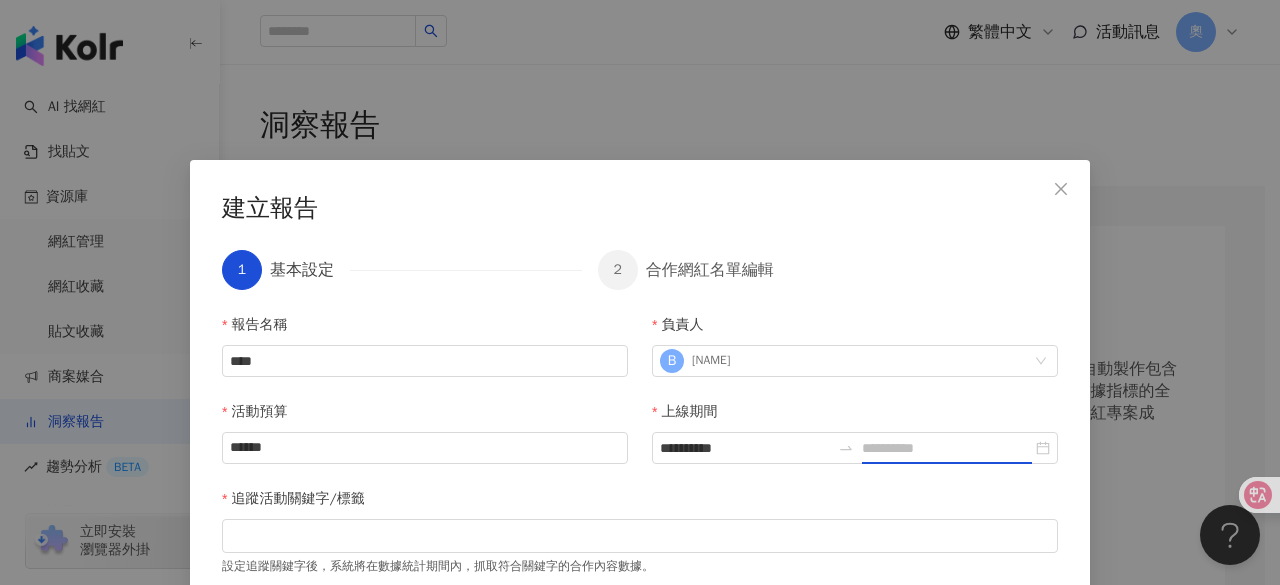 type on "**********" 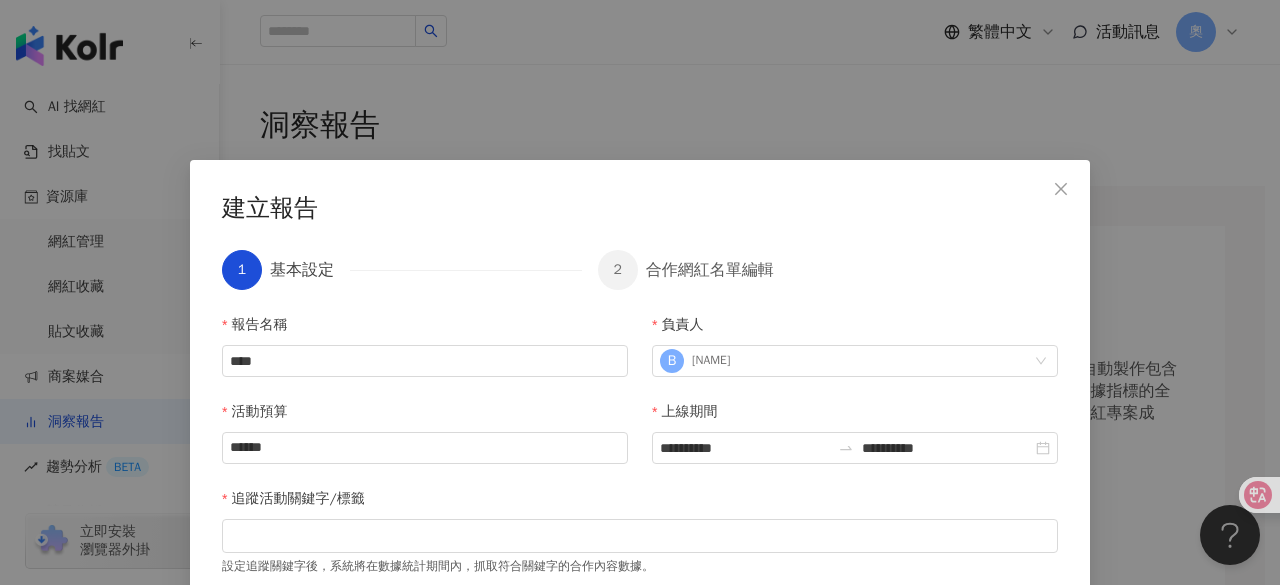 scroll, scrollTop: 127, scrollLeft: 0, axis: vertical 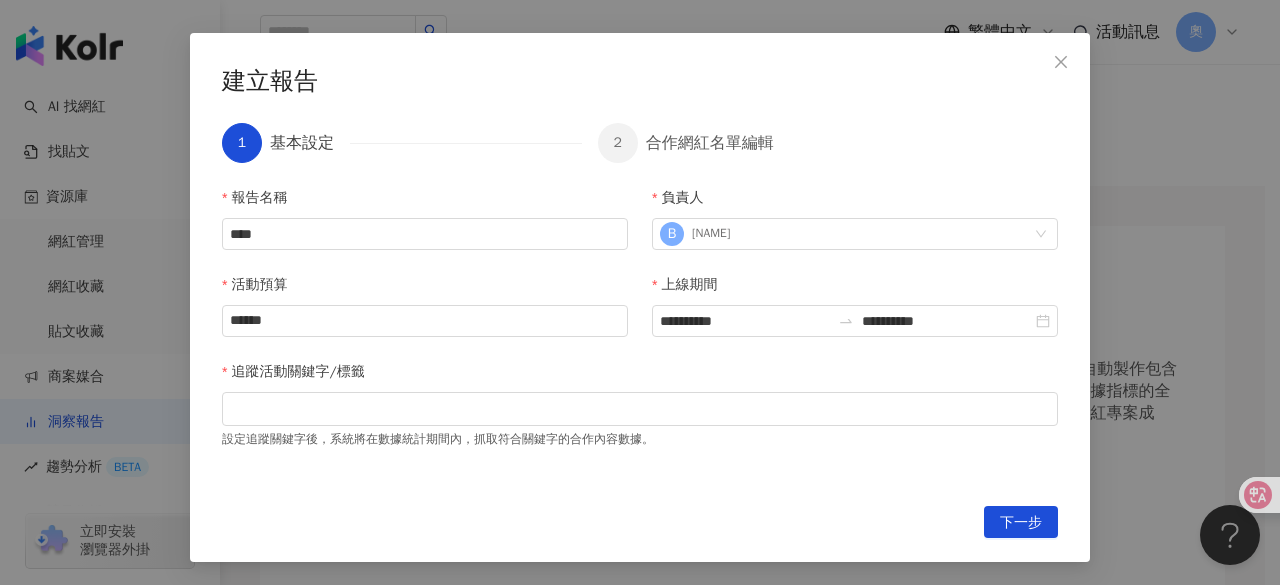 click on "追蹤活動關鍵字/標籤" at bounding box center [640, 376] 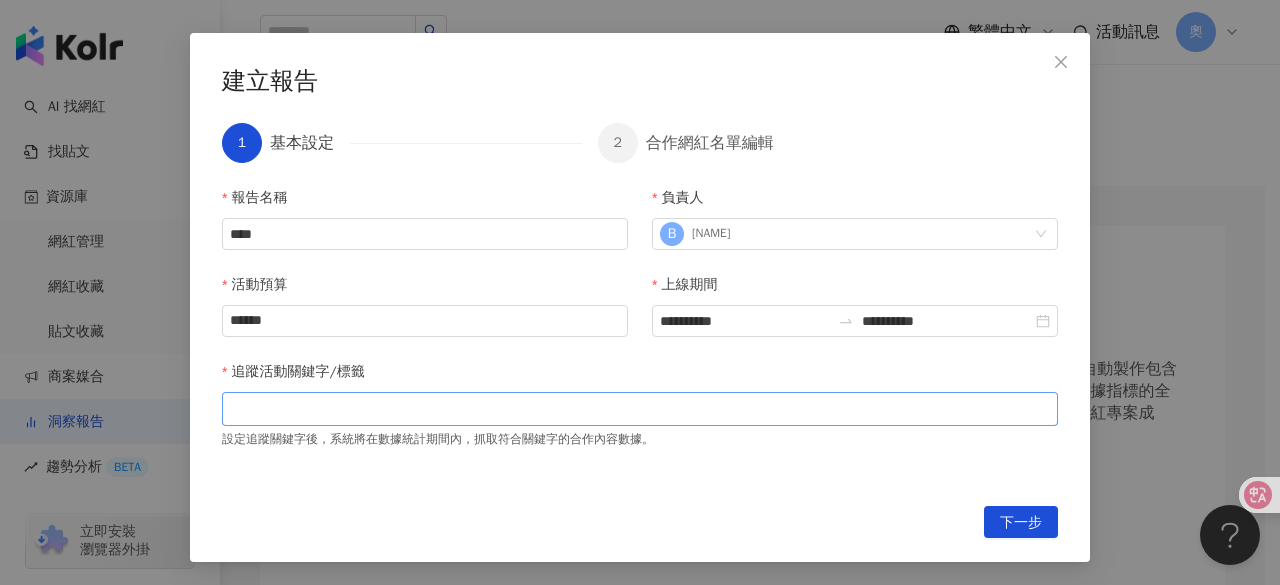 click at bounding box center [640, 408] 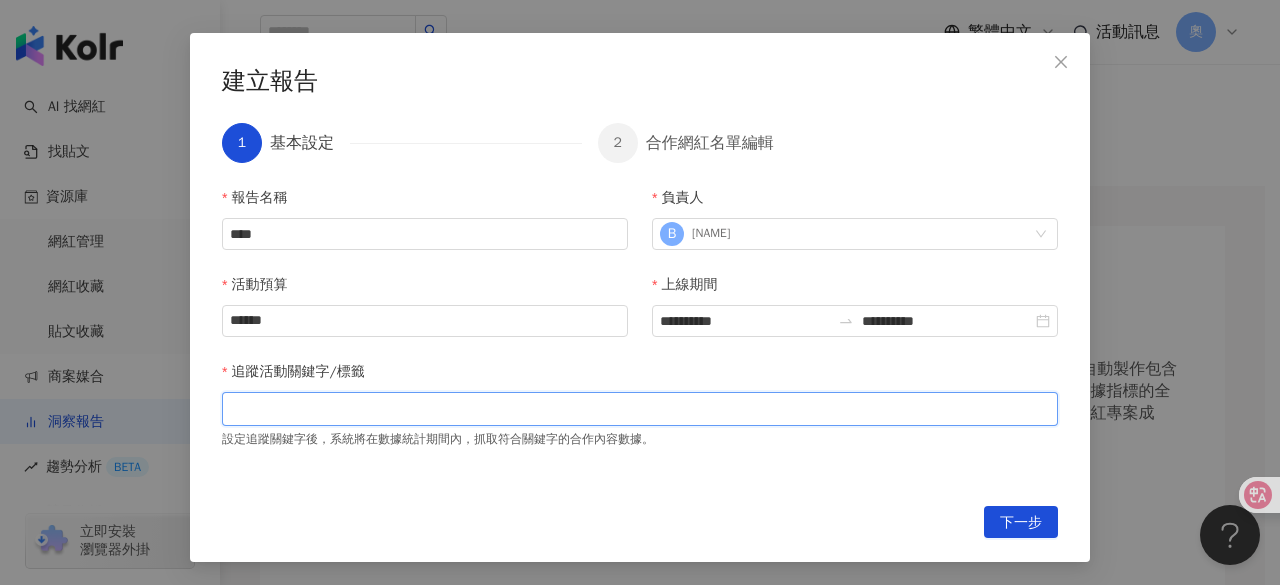 type on "*" 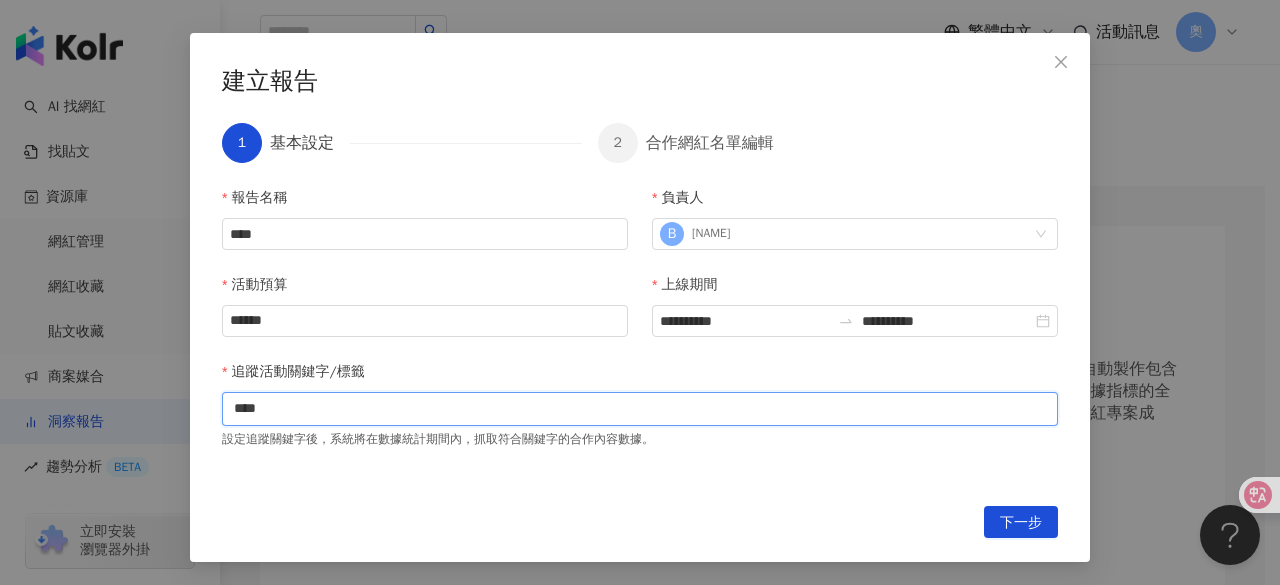 type on "***" 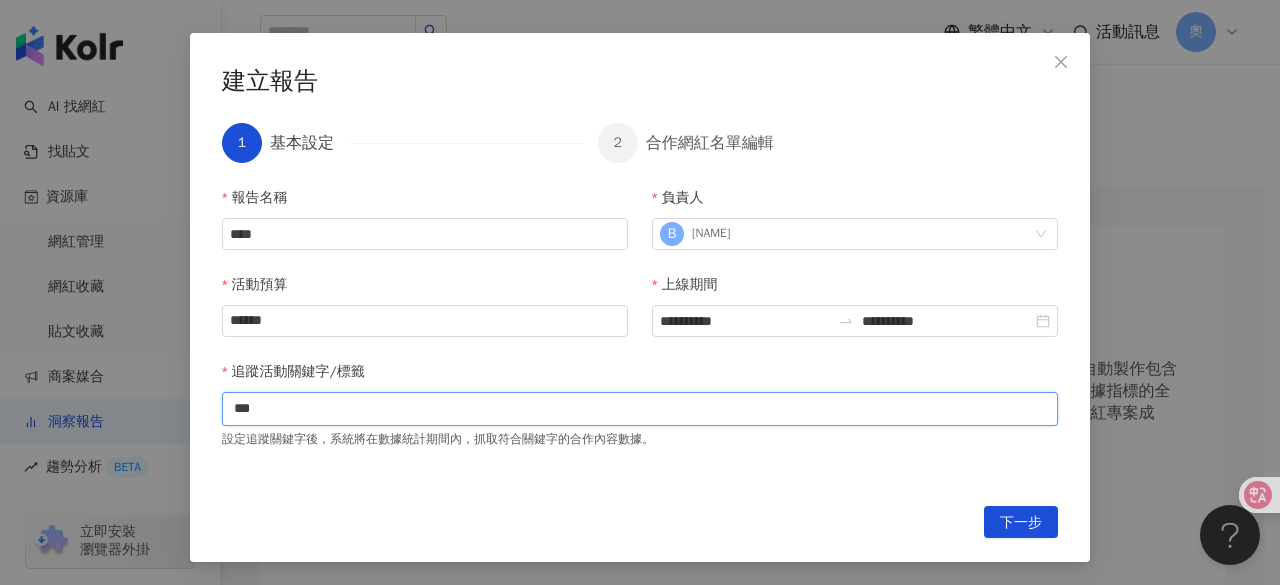 type 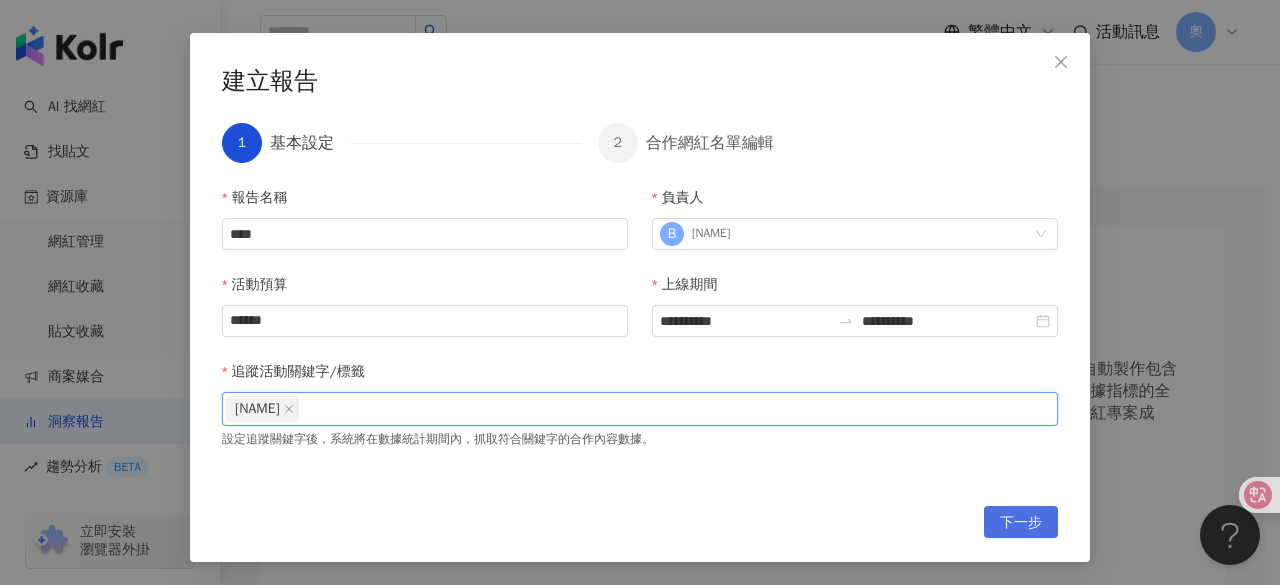 click on "下一步" at bounding box center (1021, 522) 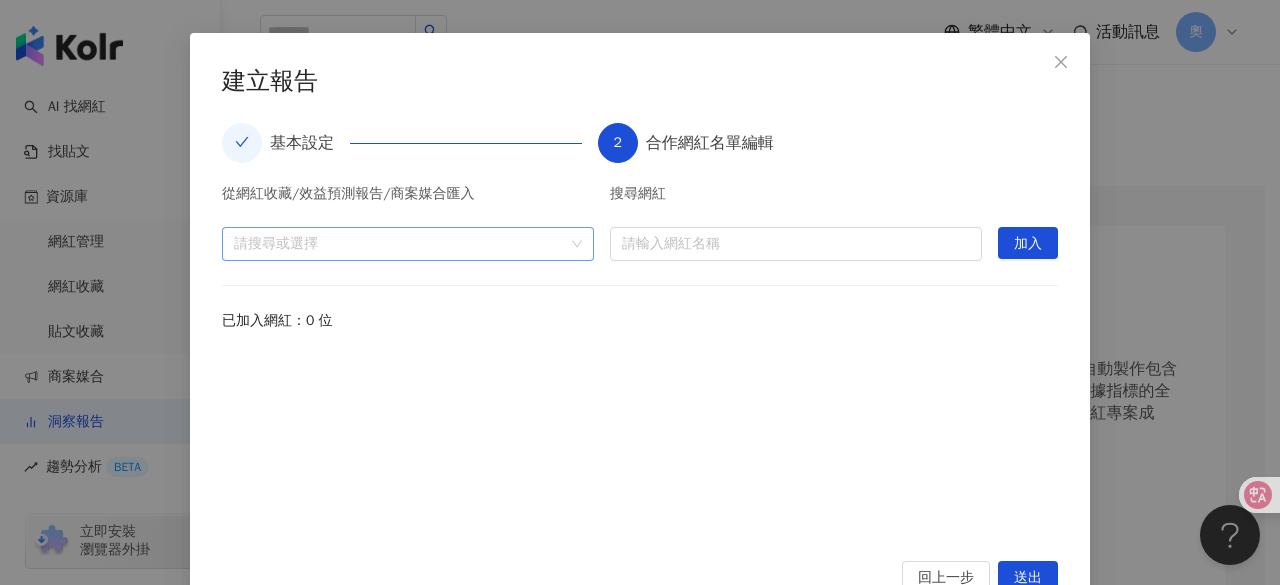 click at bounding box center (397, 243) 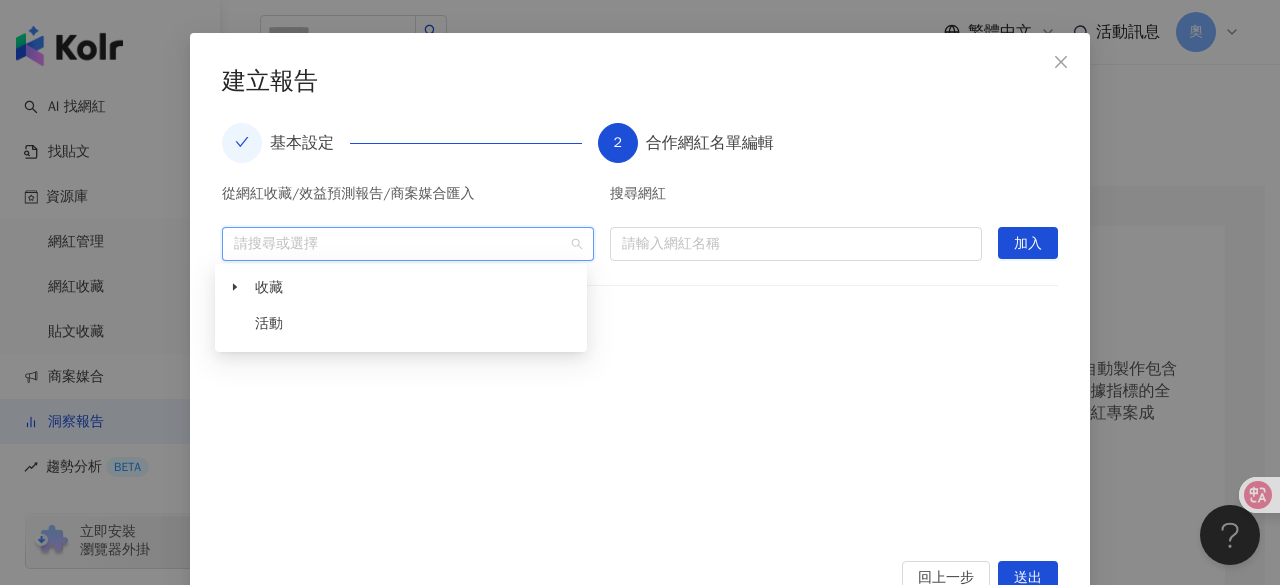 click on "搜尋網紅" at bounding box center [796, 199] 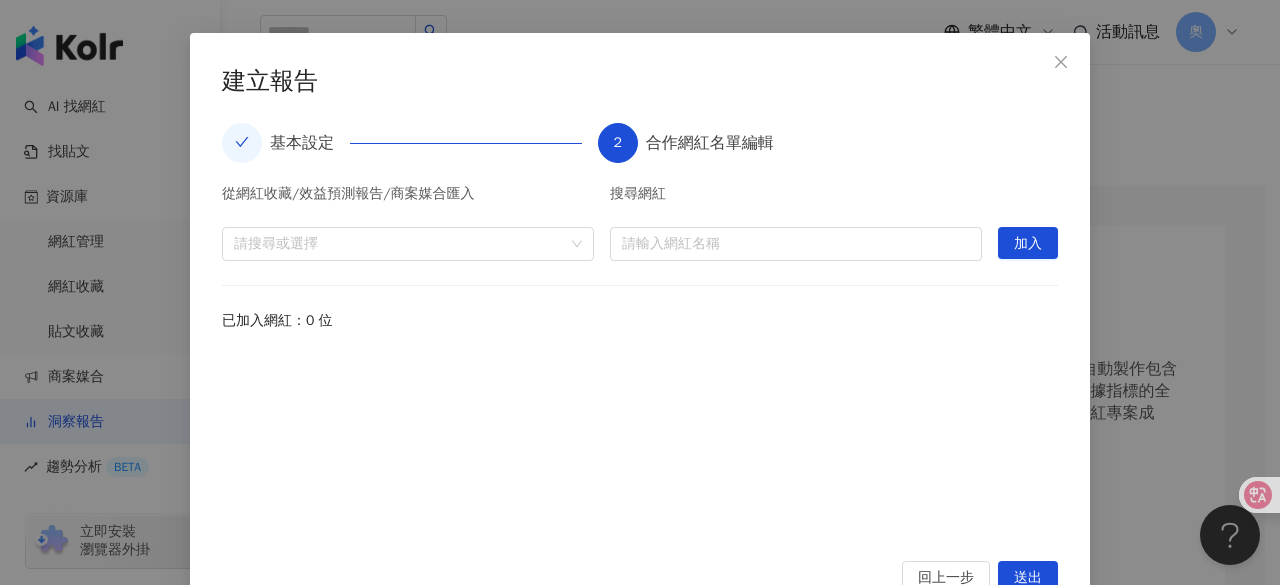 click on "從網紅收藏/效益預測報告/商案媒合匯入   請搜尋或選擇" at bounding box center [408, 224] 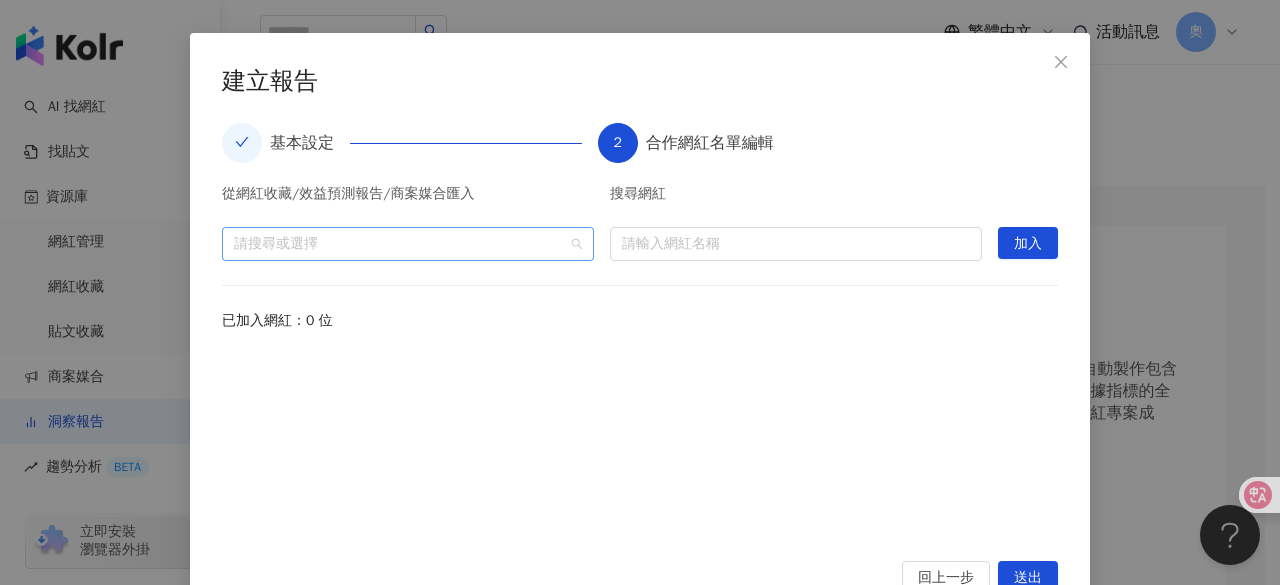 click at bounding box center (397, 243) 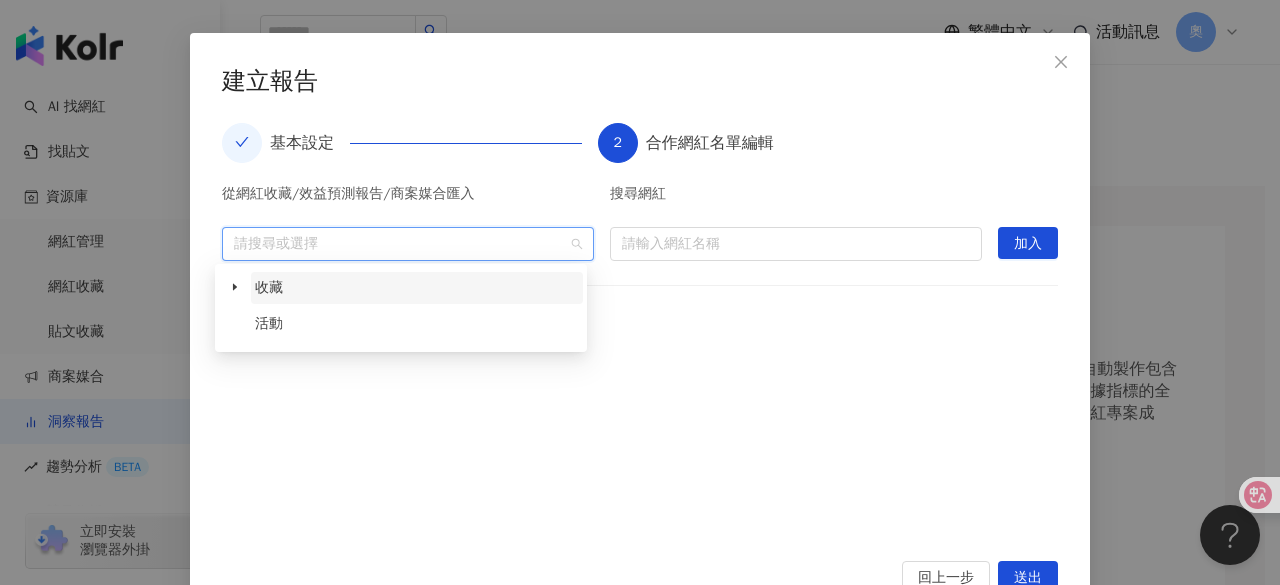 click on "收藏" at bounding box center [417, 288] 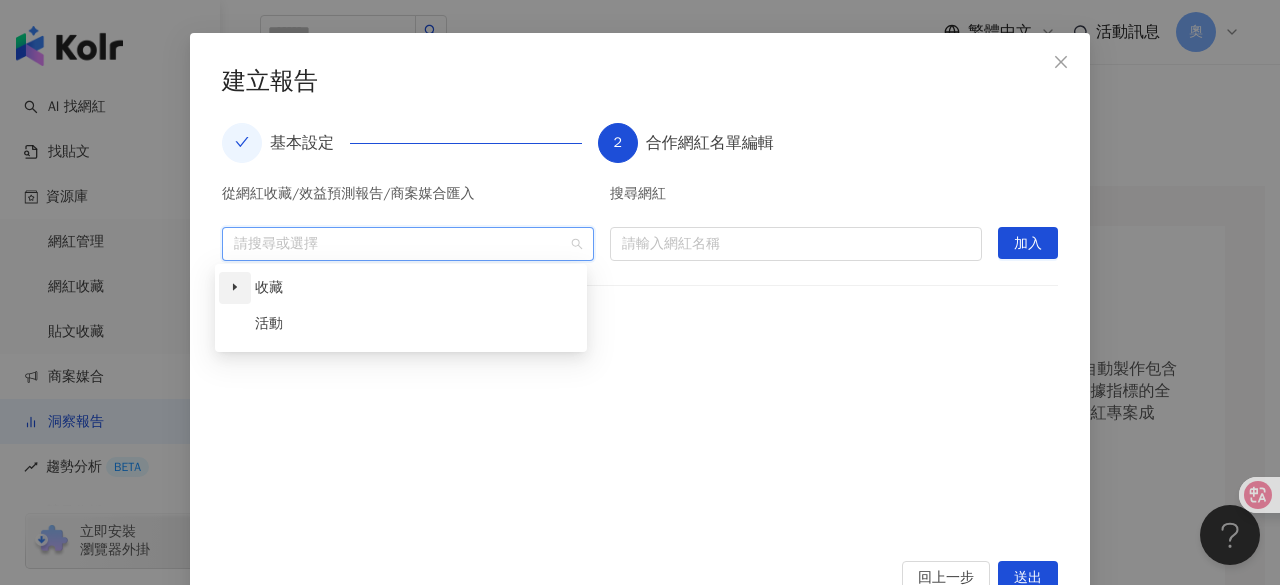 click 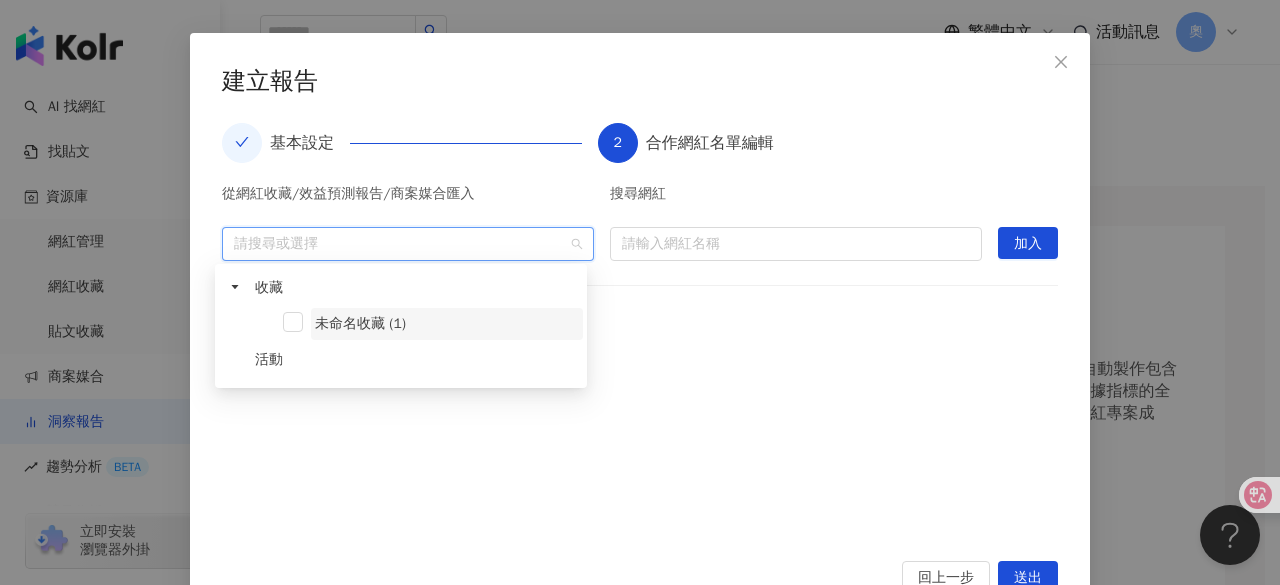 click on "未命名收藏 (1)" at bounding box center [447, 324] 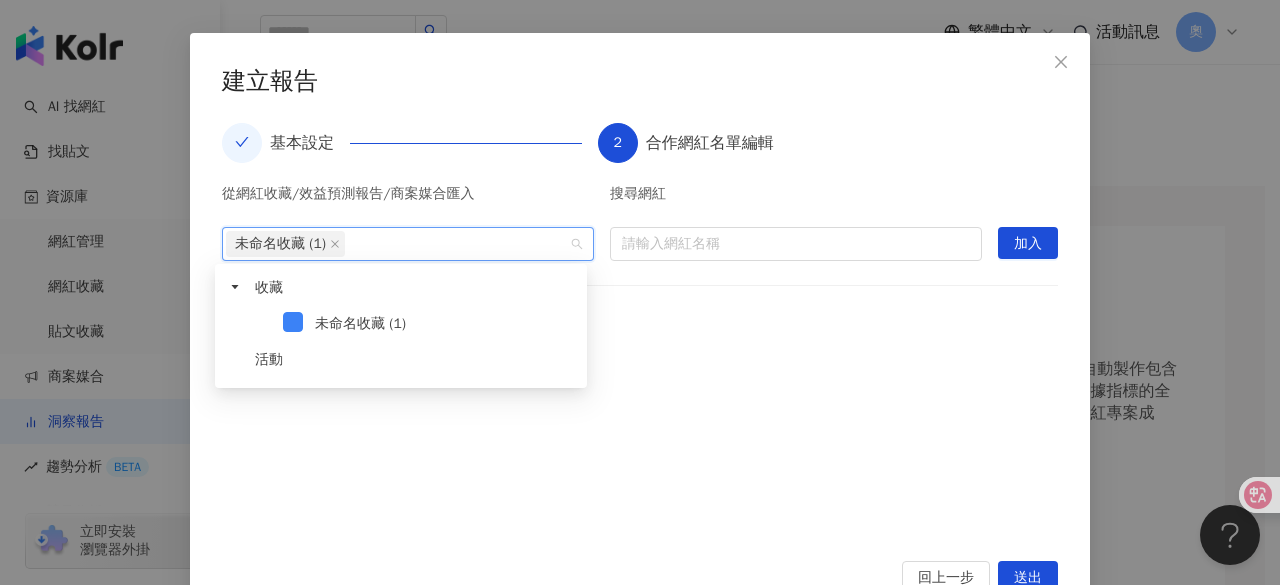 click on "已加入網紅：0 位" at bounding box center [640, 321] 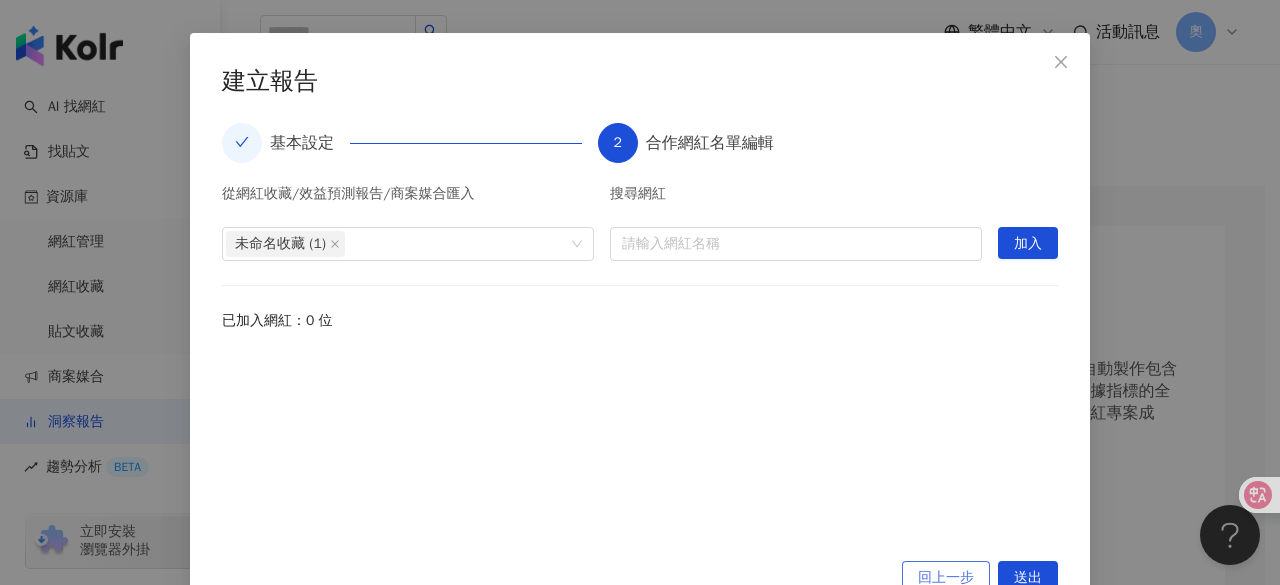 click on "回上一步" at bounding box center (946, 578) 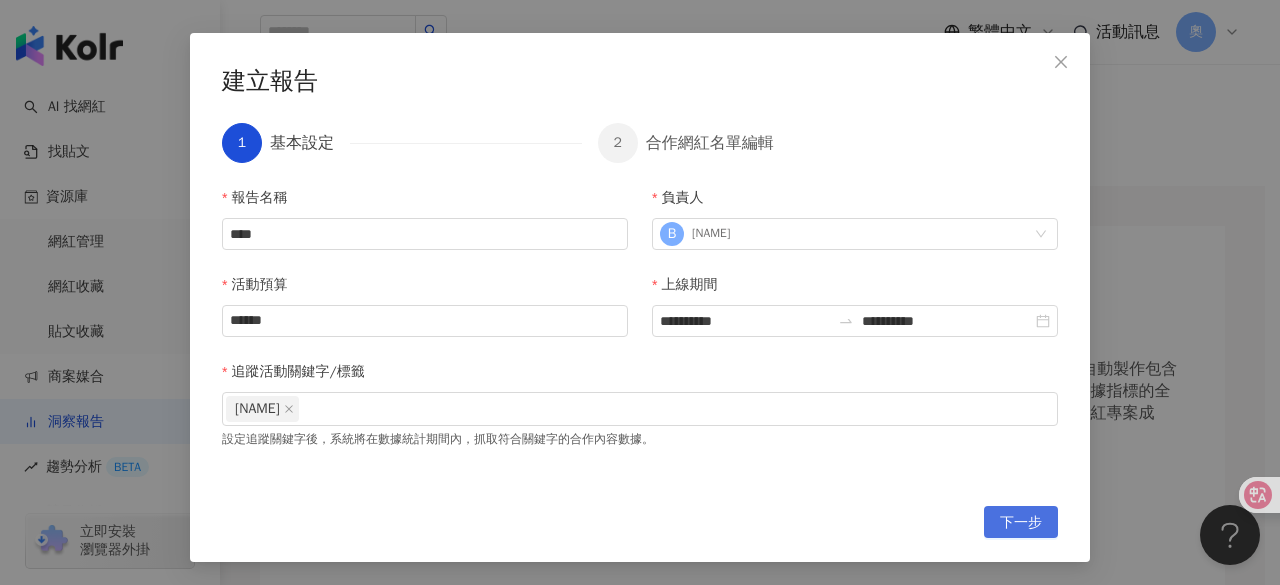 click on "下一步" at bounding box center (1021, 523) 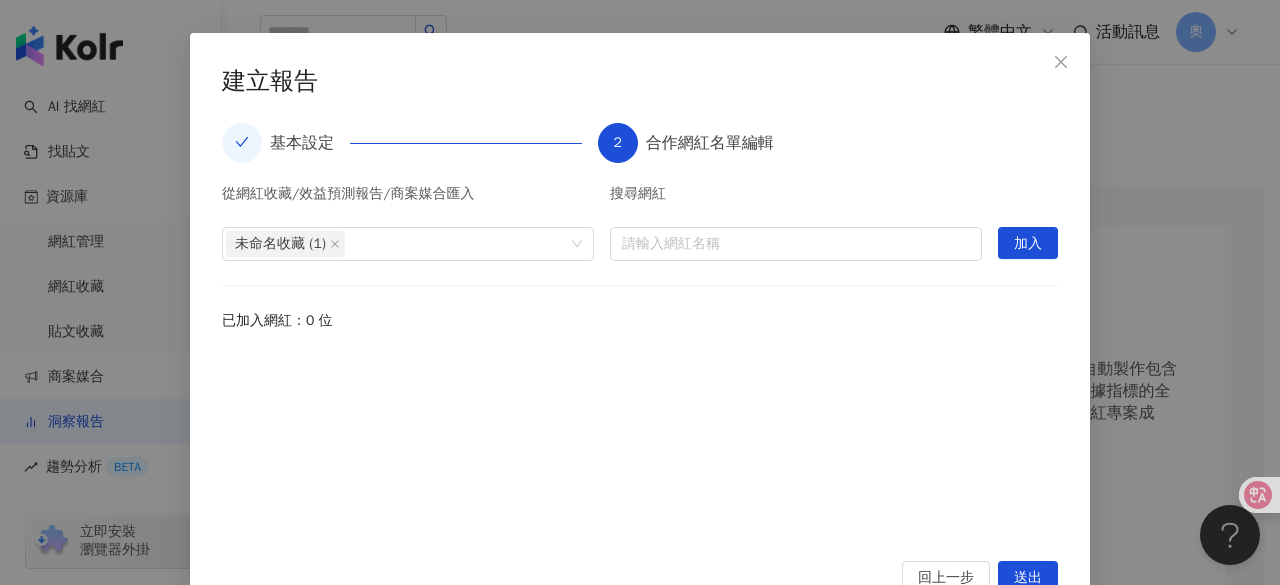 click on "**********" at bounding box center [640, 292] 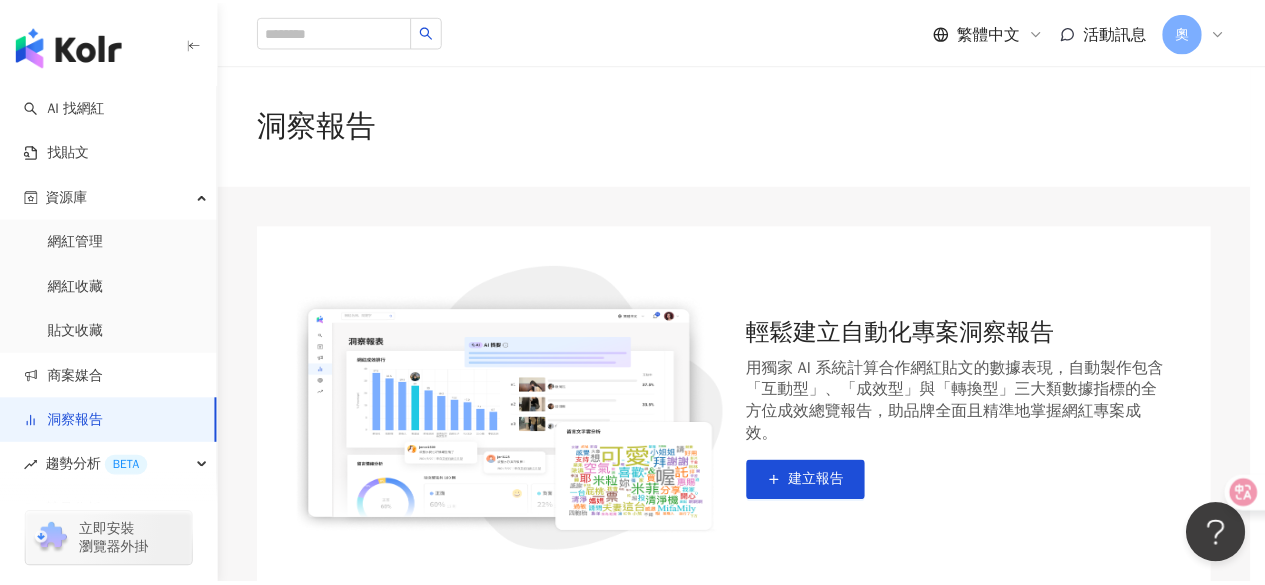 scroll, scrollTop: 0, scrollLeft: 0, axis: both 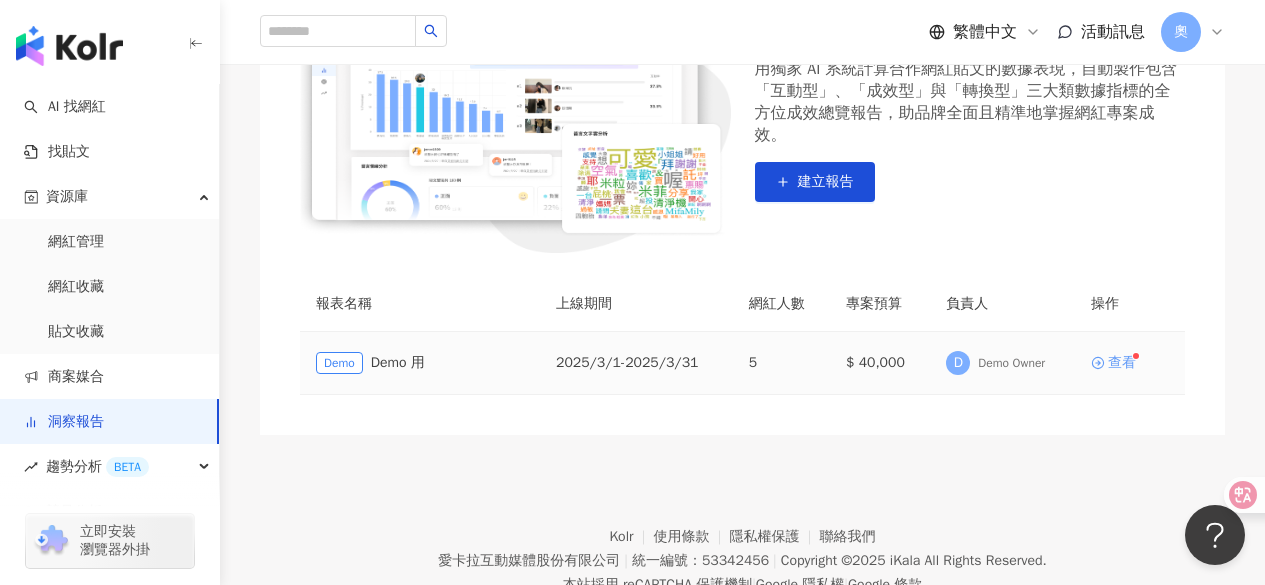 click on "查看" at bounding box center [1113, 363] 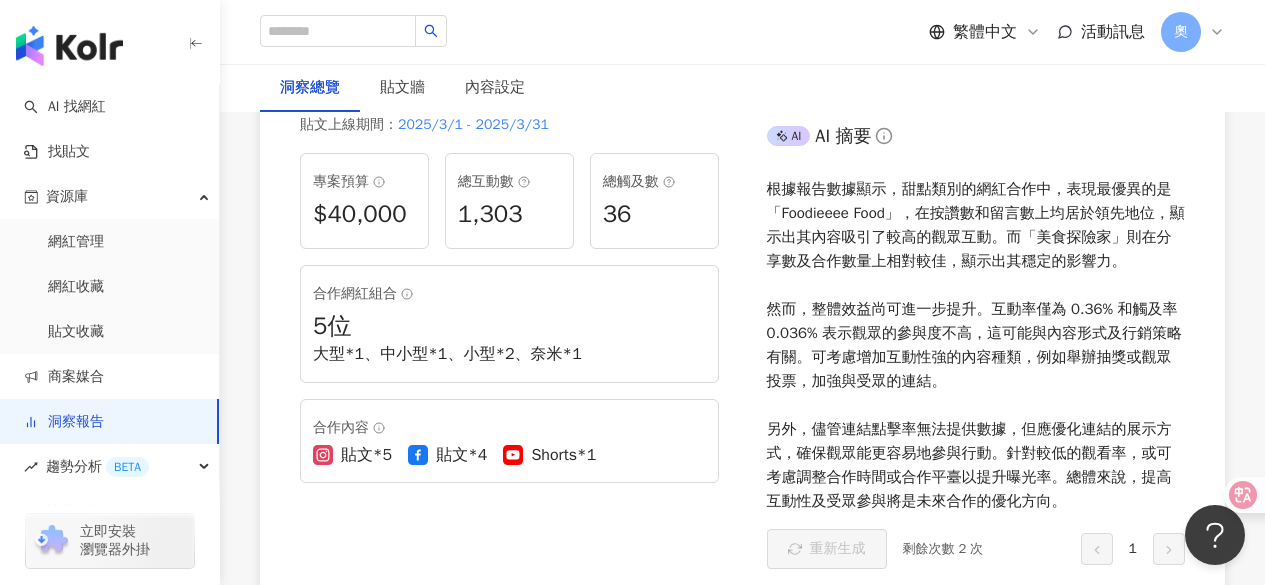 scroll, scrollTop: 0, scrollLeft: 0, axis: both 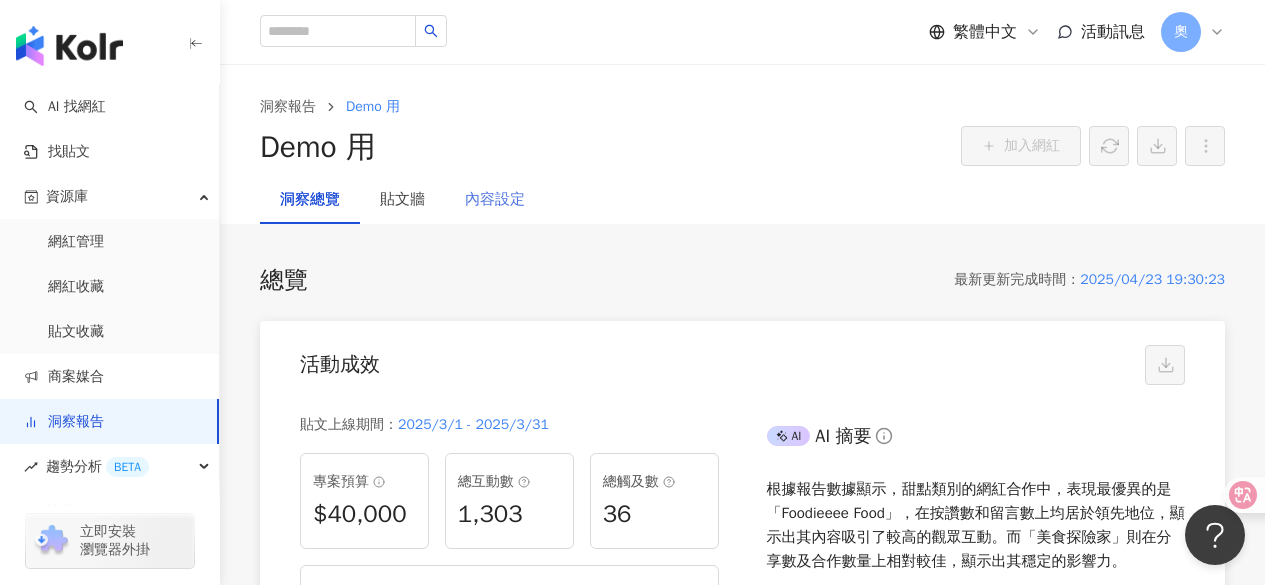 click on "內容設定" at bounding box center (495, 200) 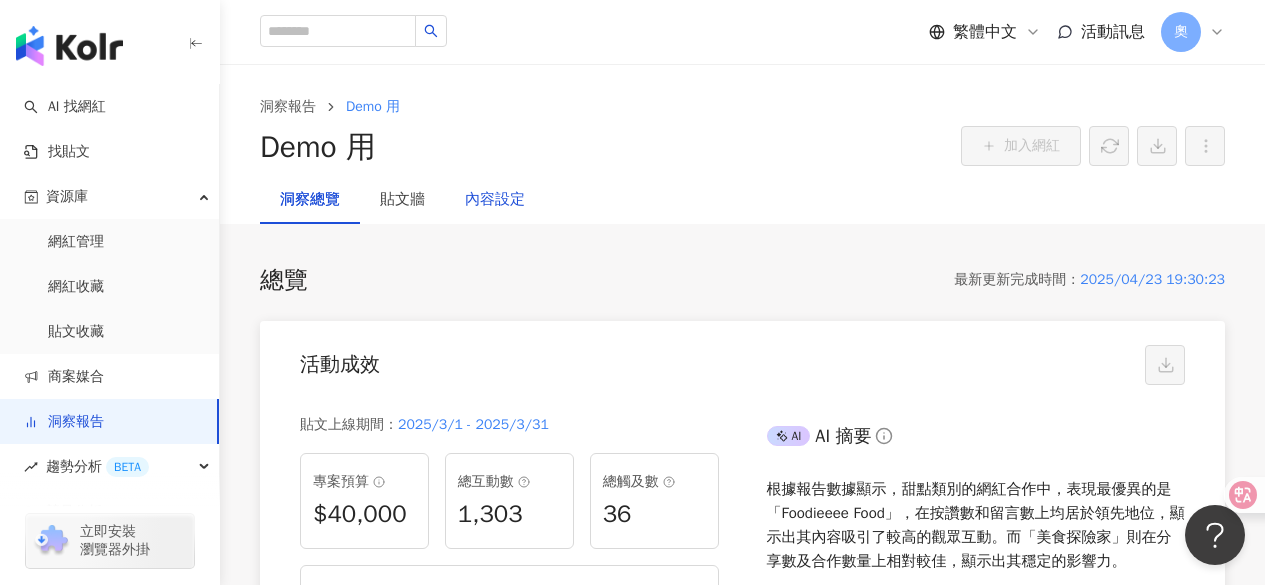 click on "內容設定" at bounding box center [495, 200] 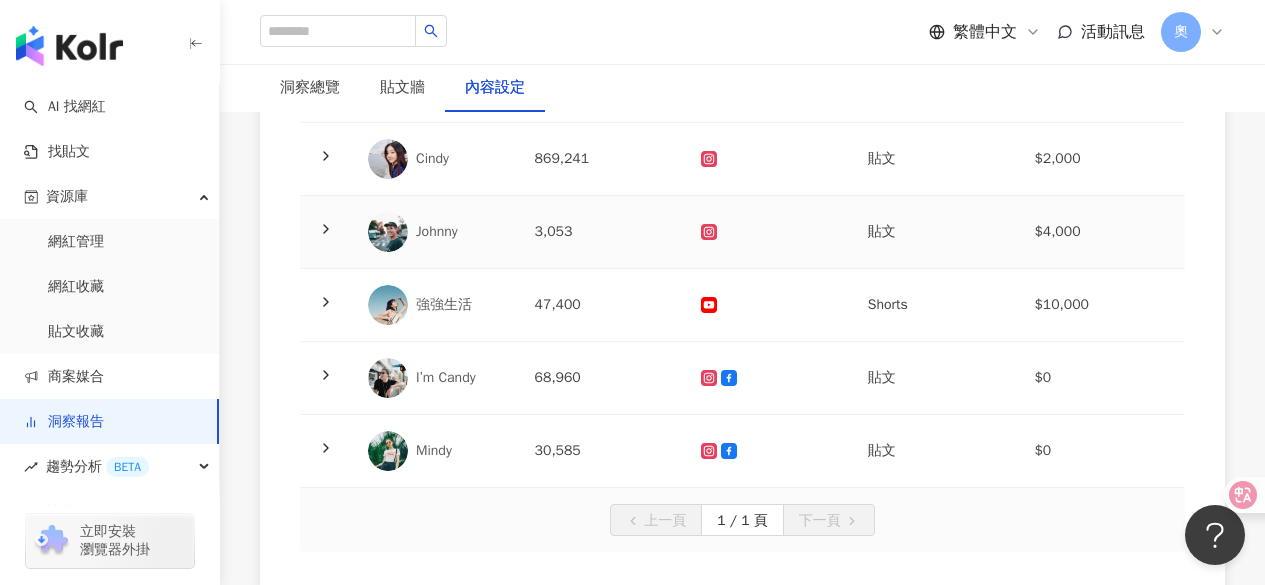 scroll, scrollTop: 200, scrollLeft: 0, axis: vertical 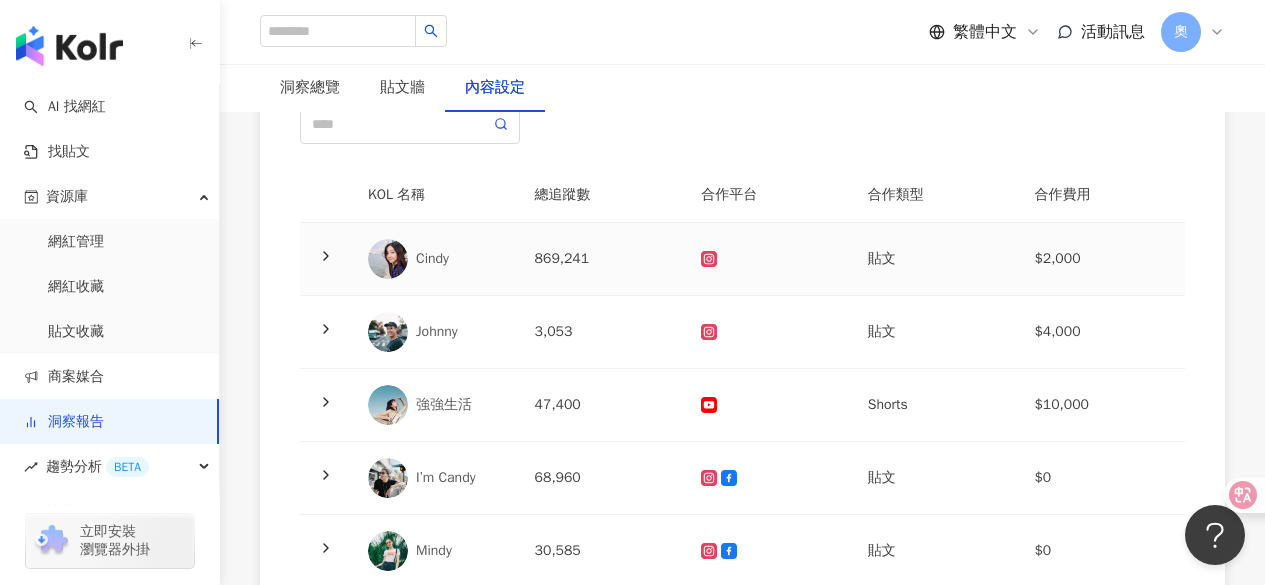 click at bounding box center (326, 259) 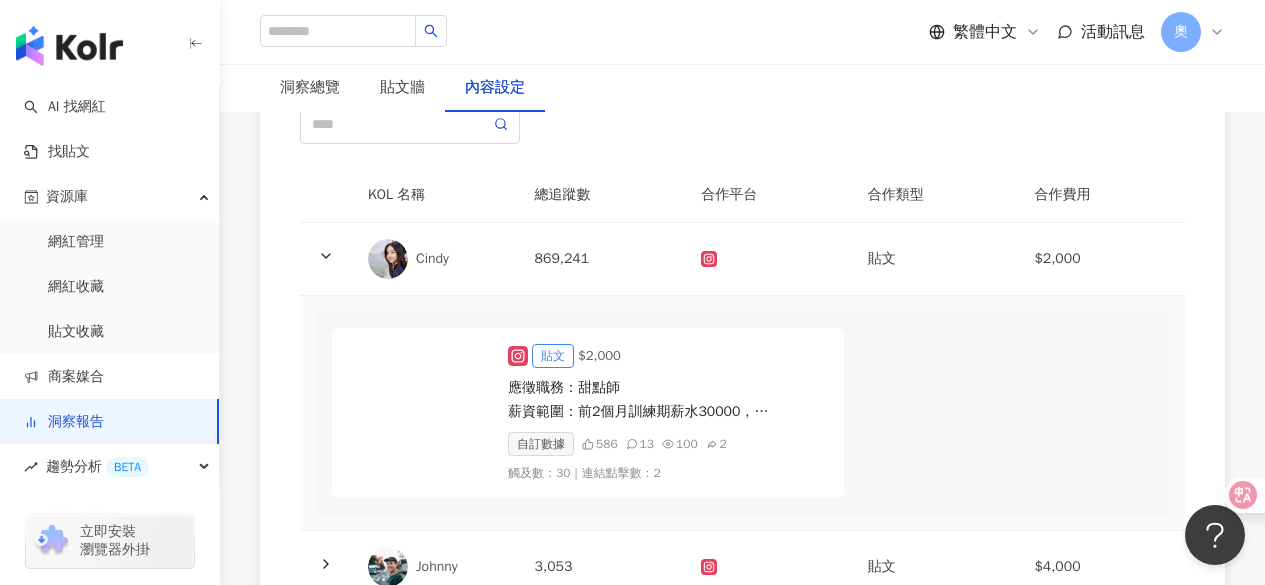 scroll, scrollTop: 400, scrollLeft: 0, axis: vertical 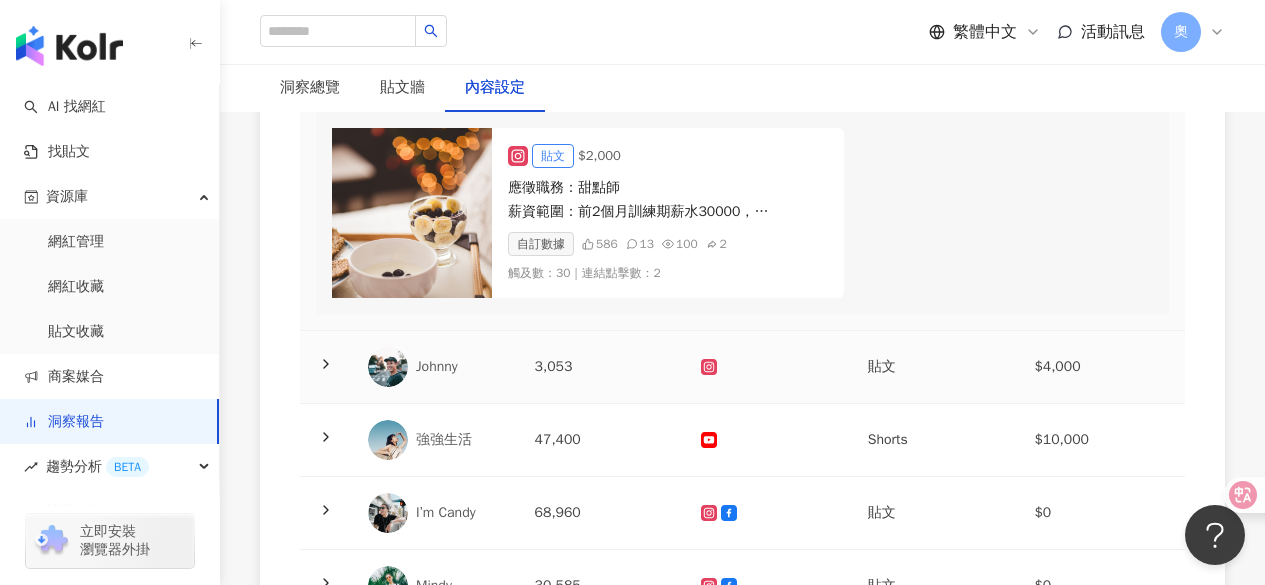 click 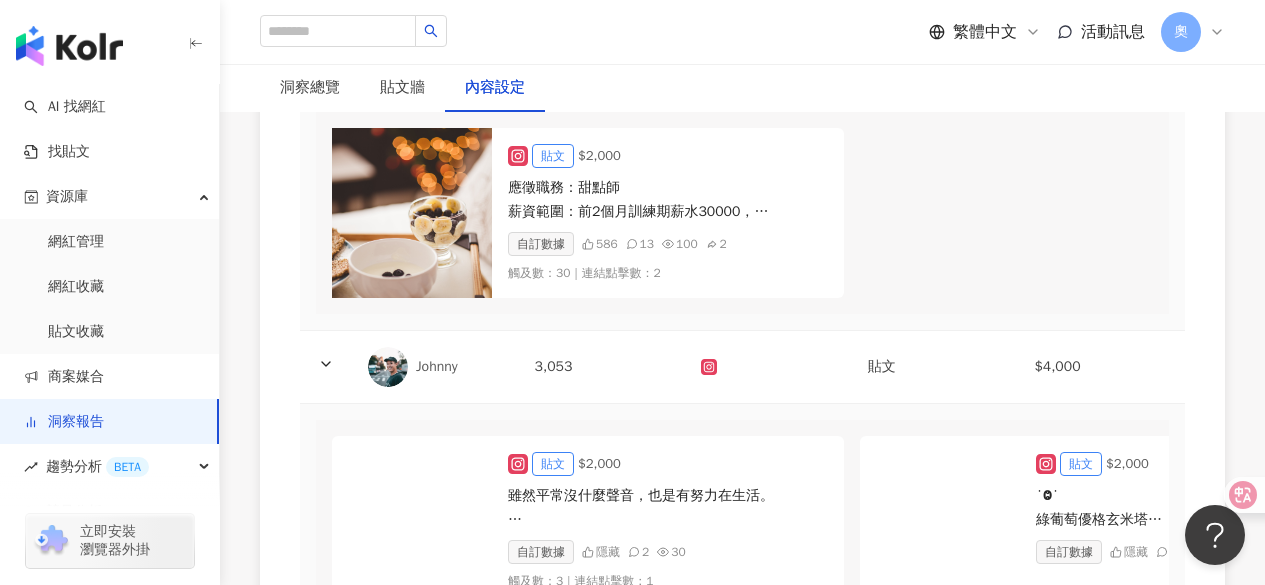 scroll, scrollTop: 0, scrollLeft: 0, axis: both 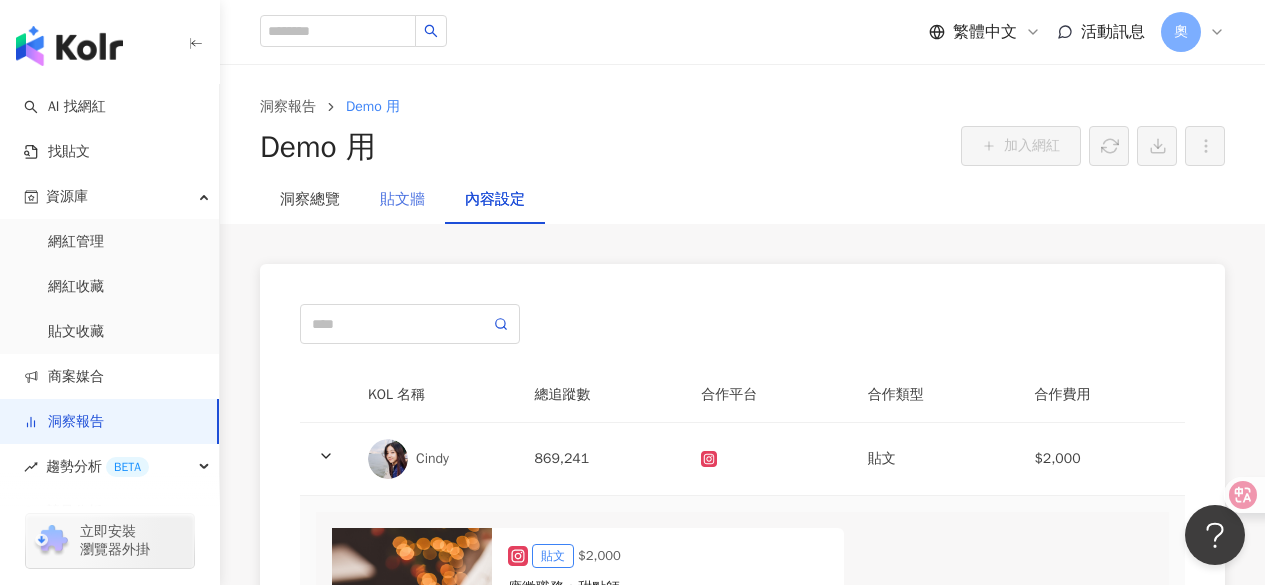 click on "貼文牆" at bounding box center (402, 200) 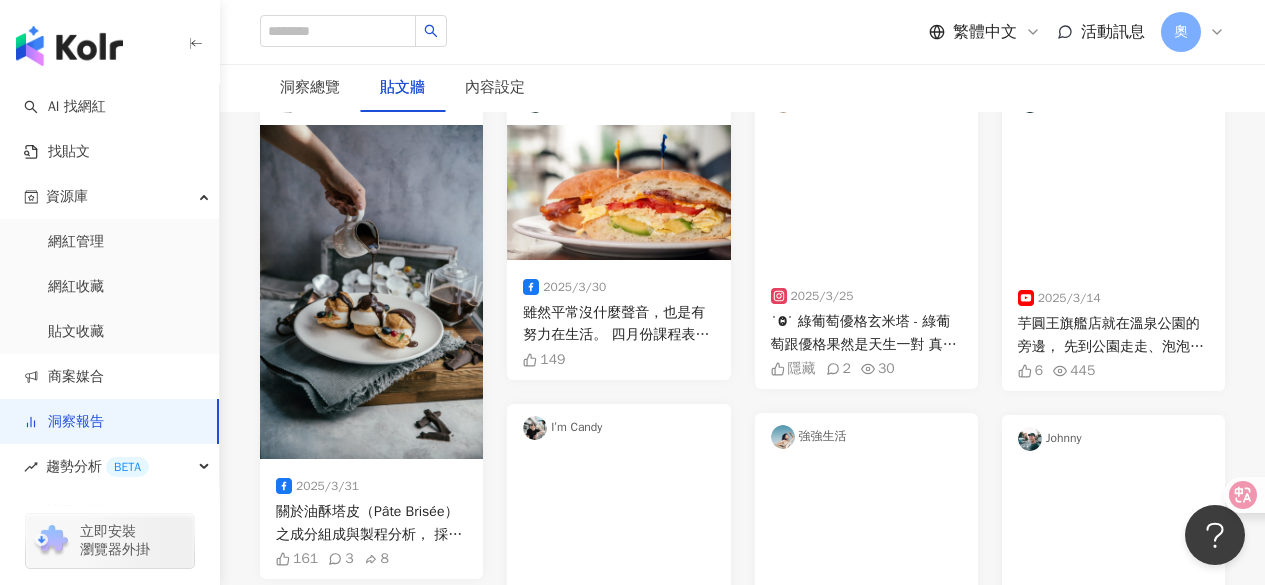 scroll, scrollTop: 100, scrollLeft: 0, axis: vertical 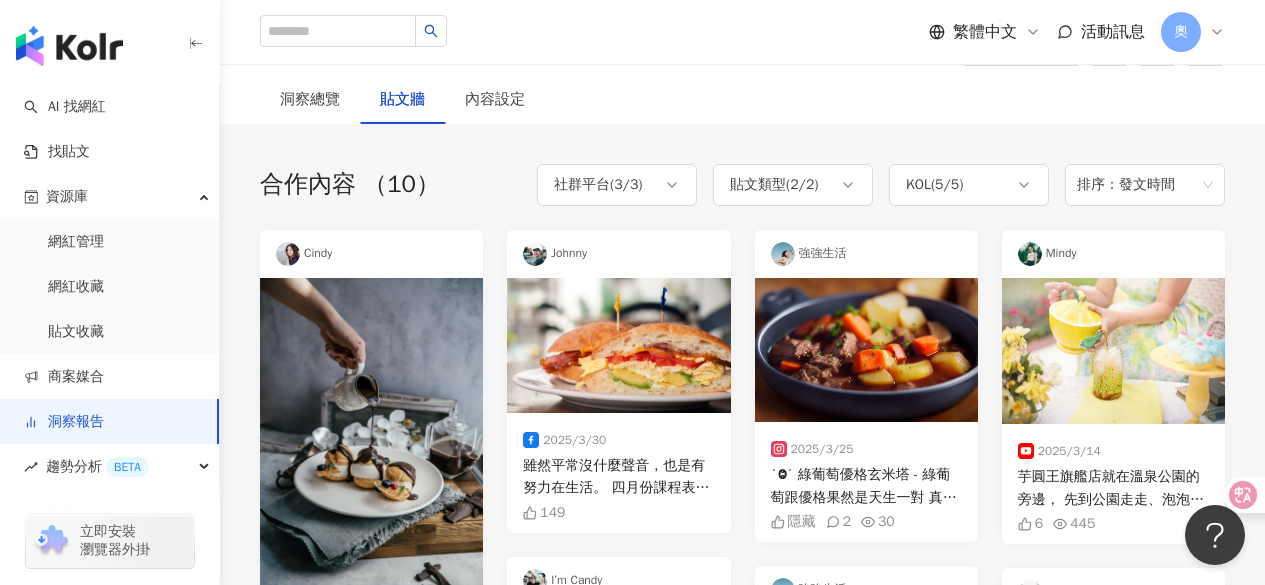click on "洞察報告 Demo 用 Demo 用 加入網紅" at bounding box center [742, 20] 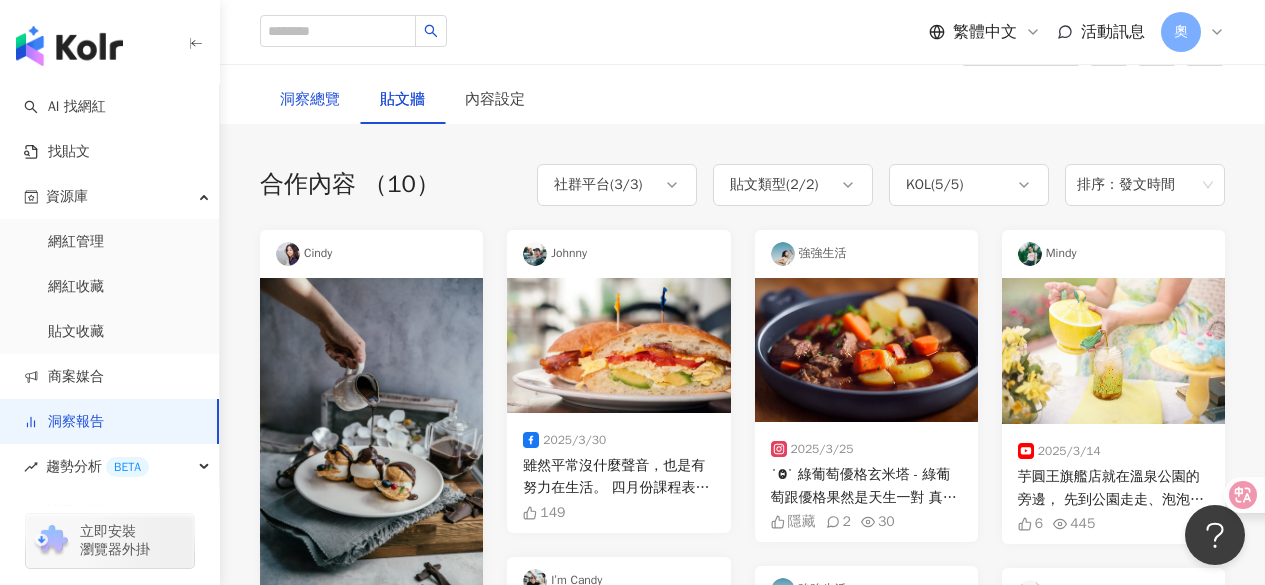 click on "洞察總覽" at bounding box center [310, 100] 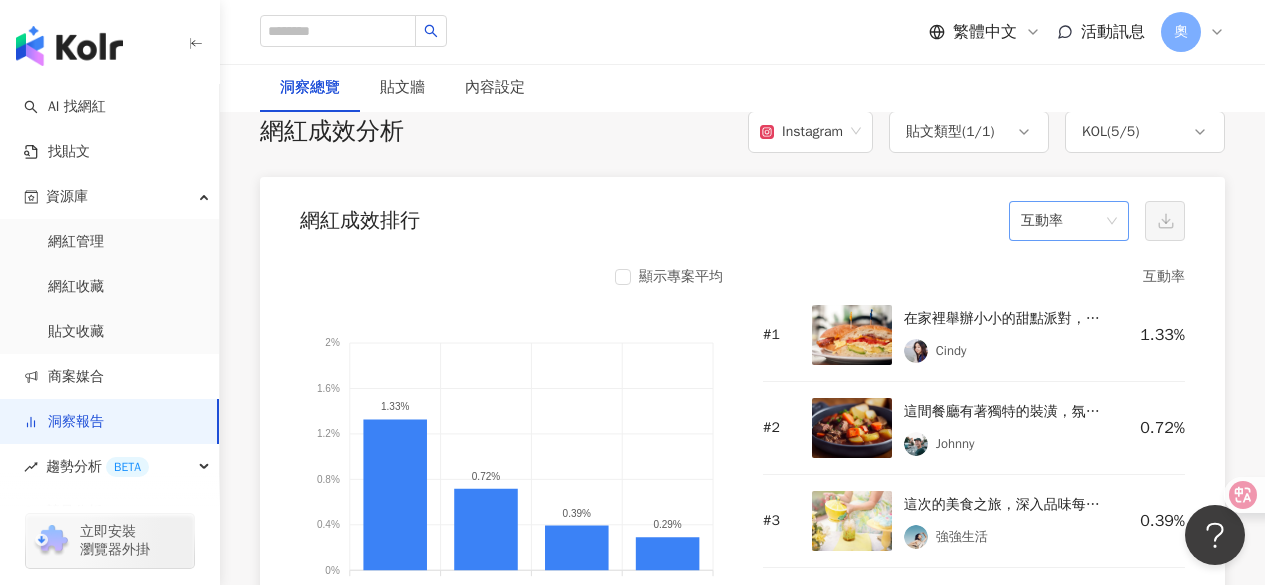 scroll, scrollTop: 1600, scrollLeft: 0, axis: vertical 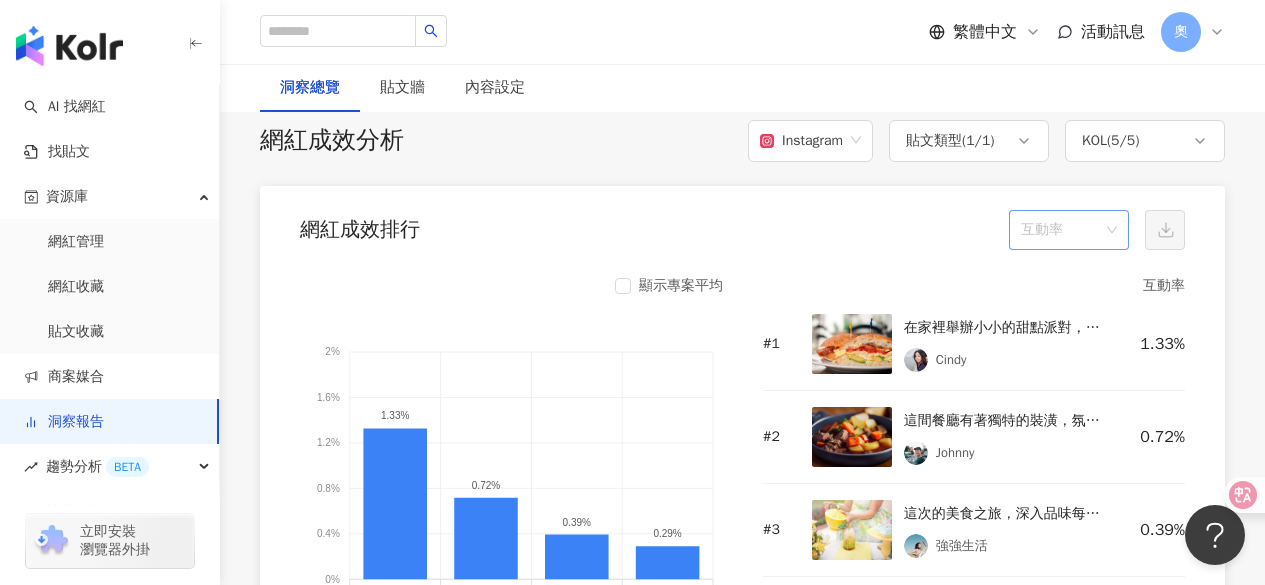 click on "互動率" at bounding box center (1069, 230) 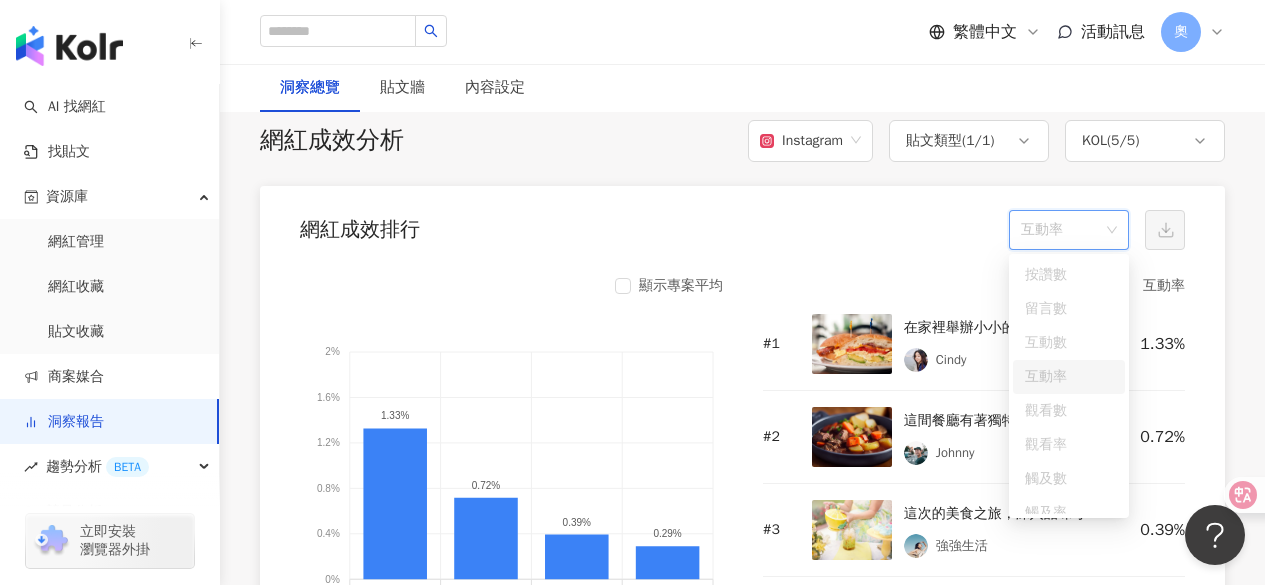 scroll, scrollTop: 84, scrollLeft: 0, axis: vertical 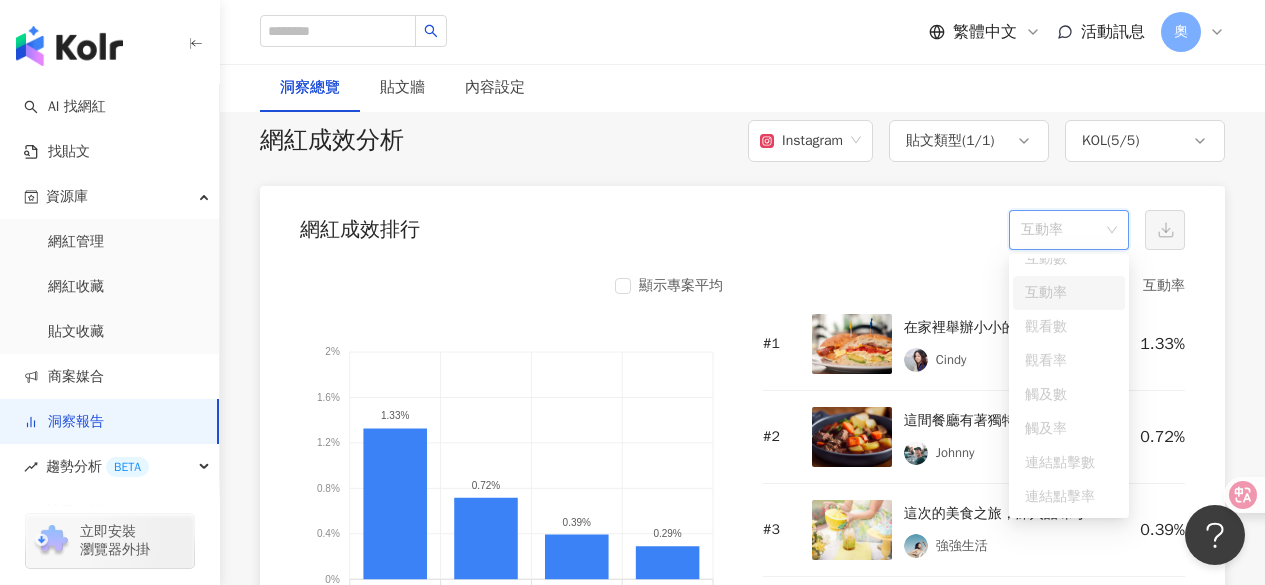 click on "網紅成效排行 互動率" at bounding box center [742, 224] 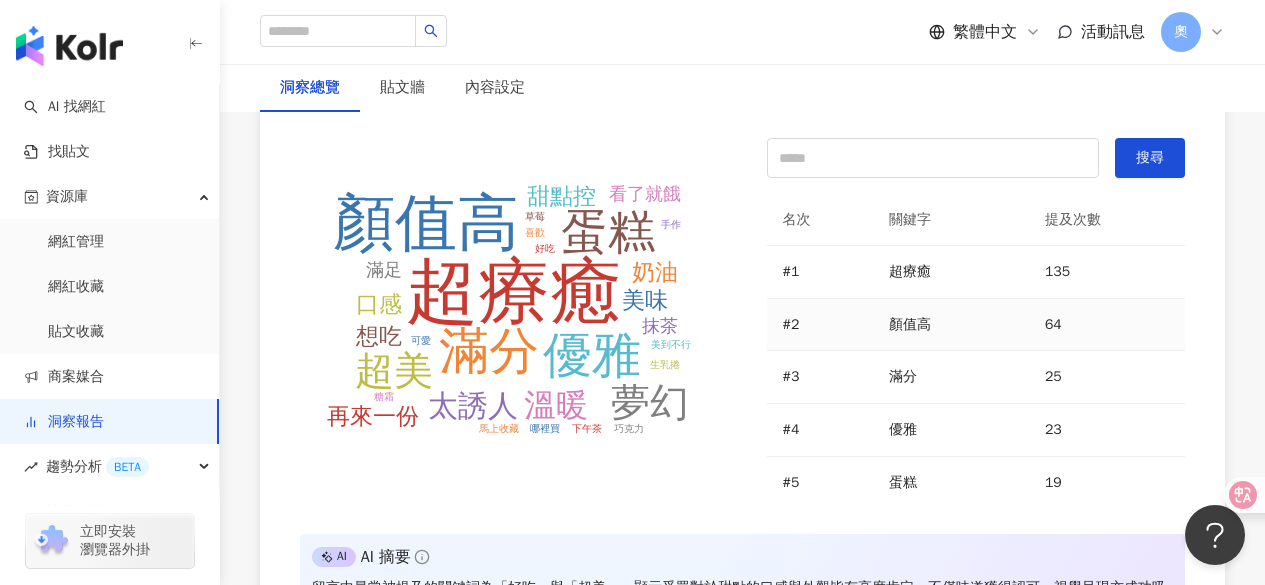 scroll, scrollTop: 4484, scrollLeft: 0, axis: vertical 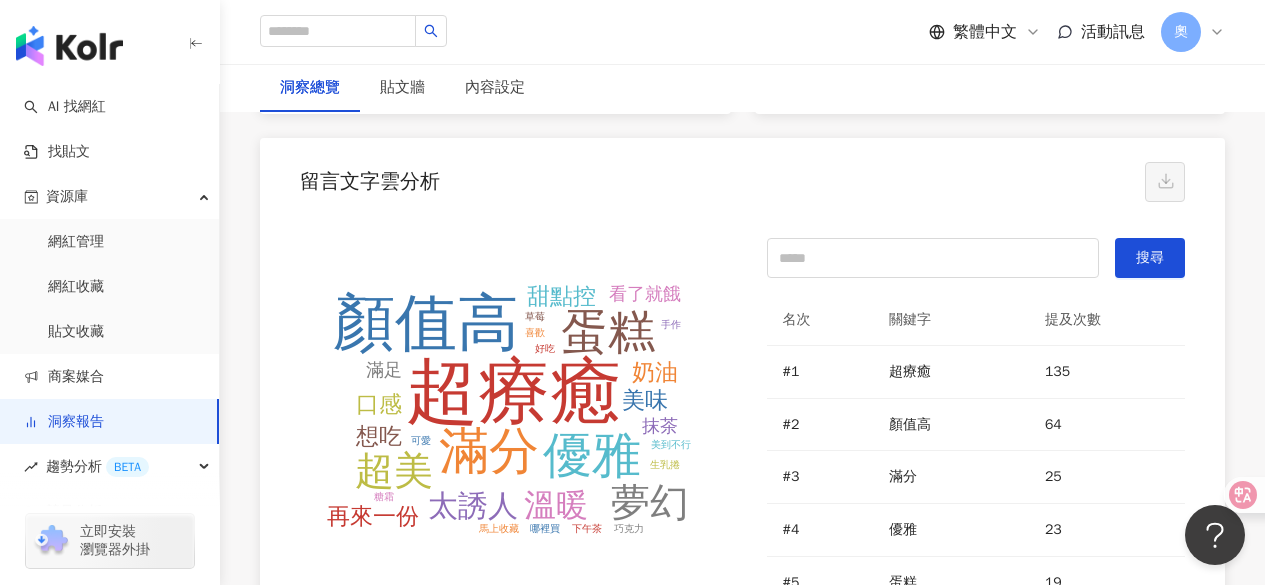 drag, startPoint x: 871, startPoint y: 236, endPoint x: 856, endPoint y: 233, distance: 15.297058 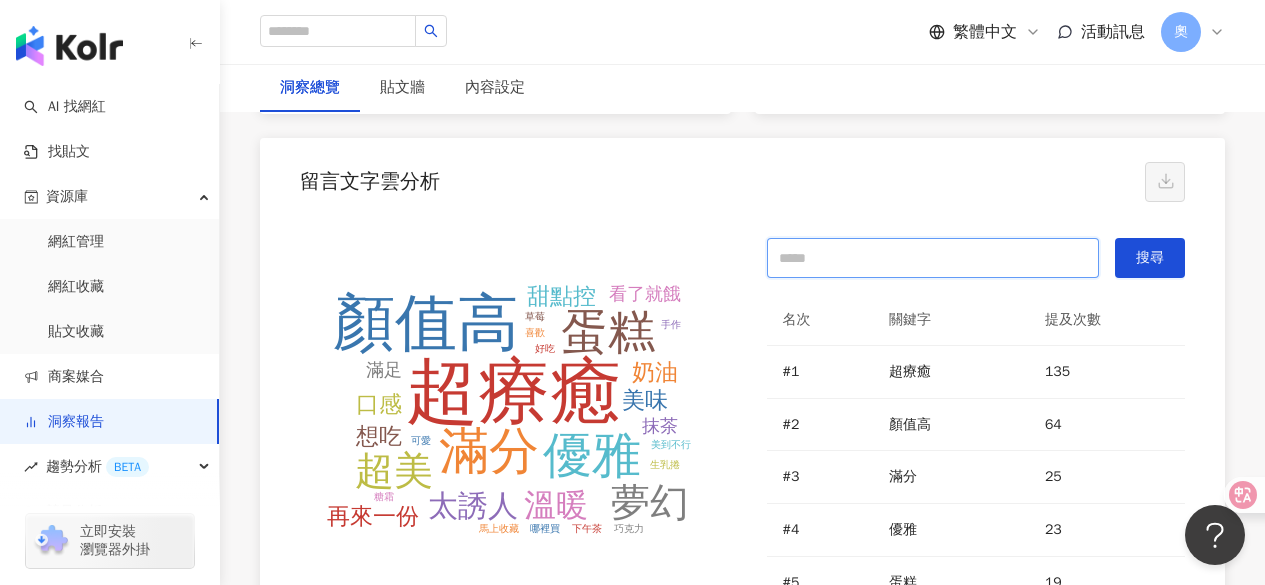 click at bounding box center (933, 258) 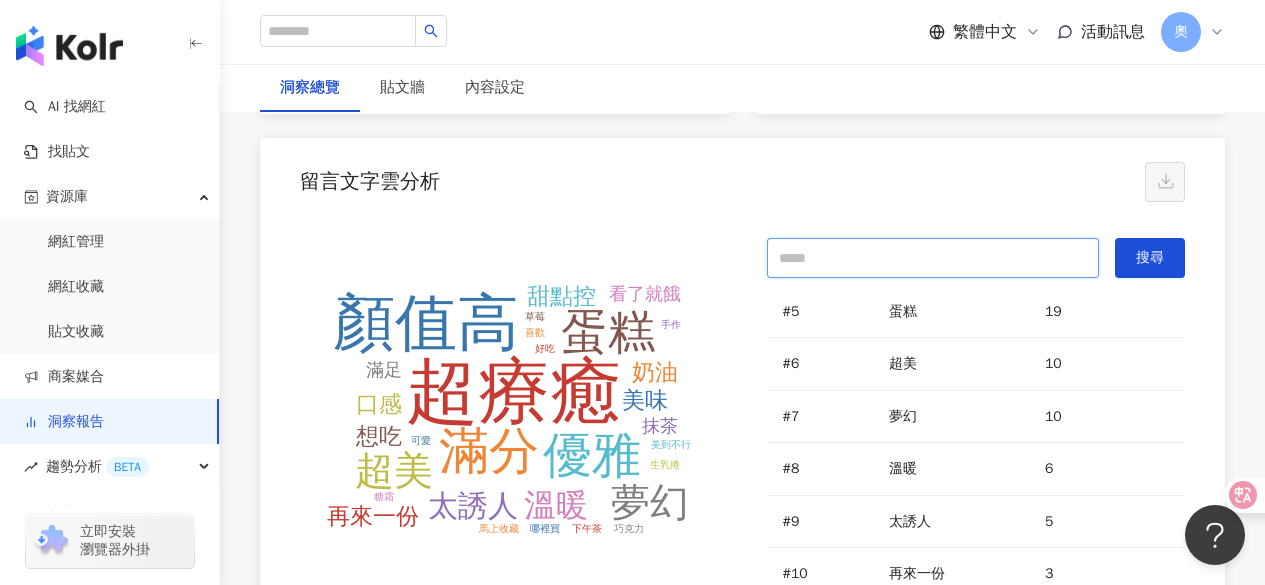 scroll, scrollTop: 300, scrollLeft: 0, axis: vertical 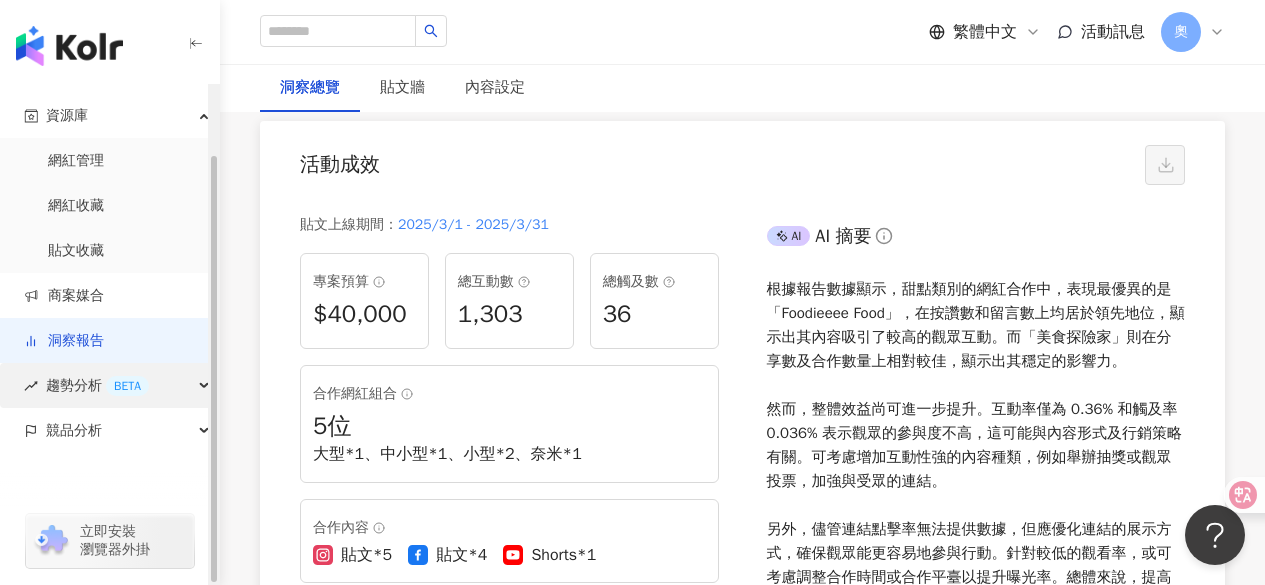 click on "趨勢分析 BETA" at bounding box center (109, 385) 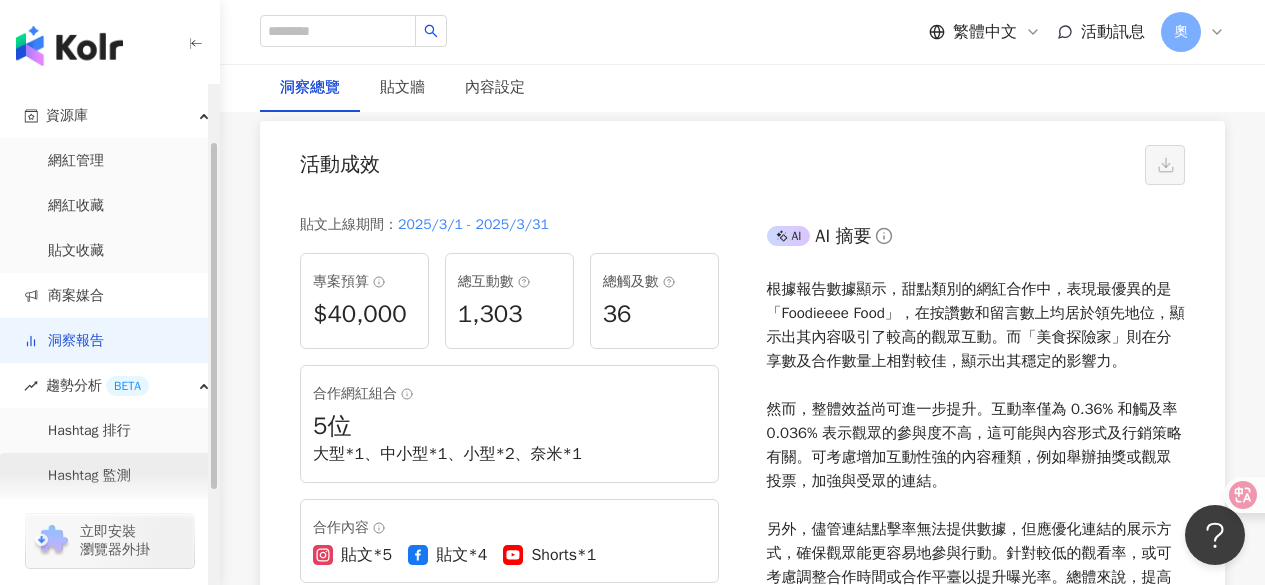 click on "Hashtag 監測" at bounding box center (89, 476) 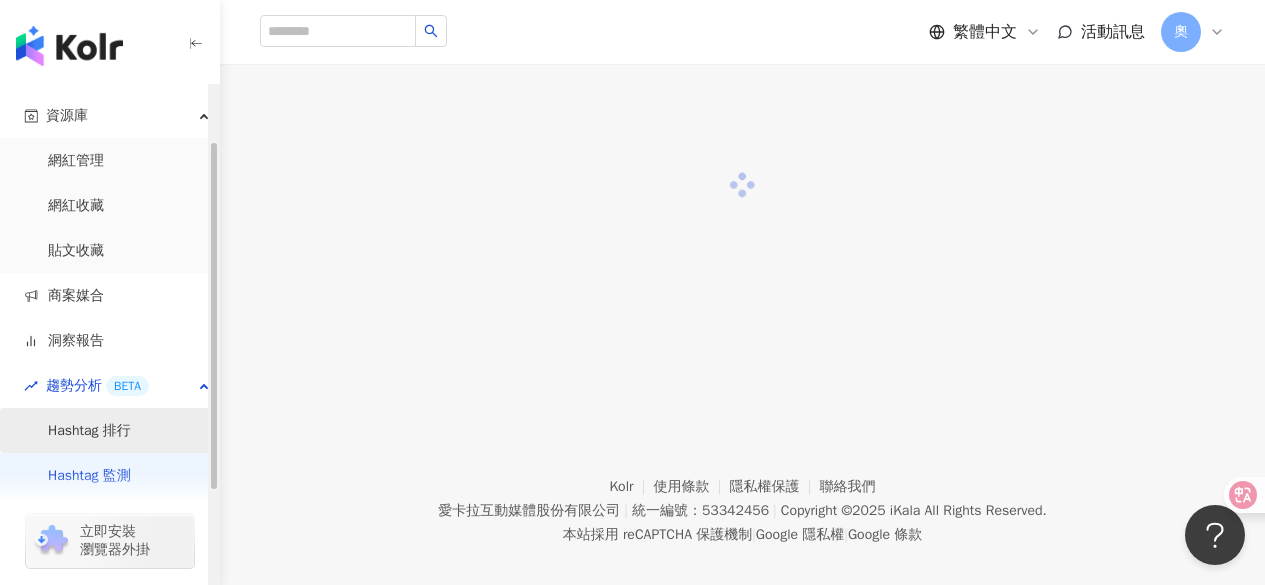 scroll, scrollTop: 0, scrollLeft: 0, axis: both 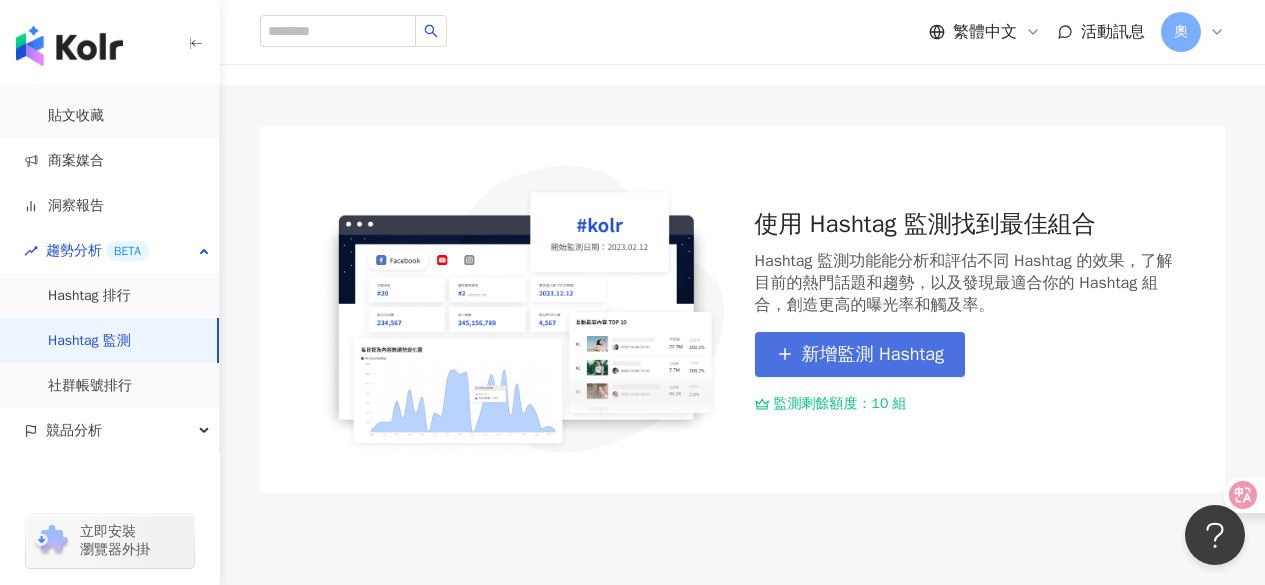 drag, startPoint x: 896, startPoint y: 346, endPoint x: 858, endPoint y: 341, distance: 38.327538 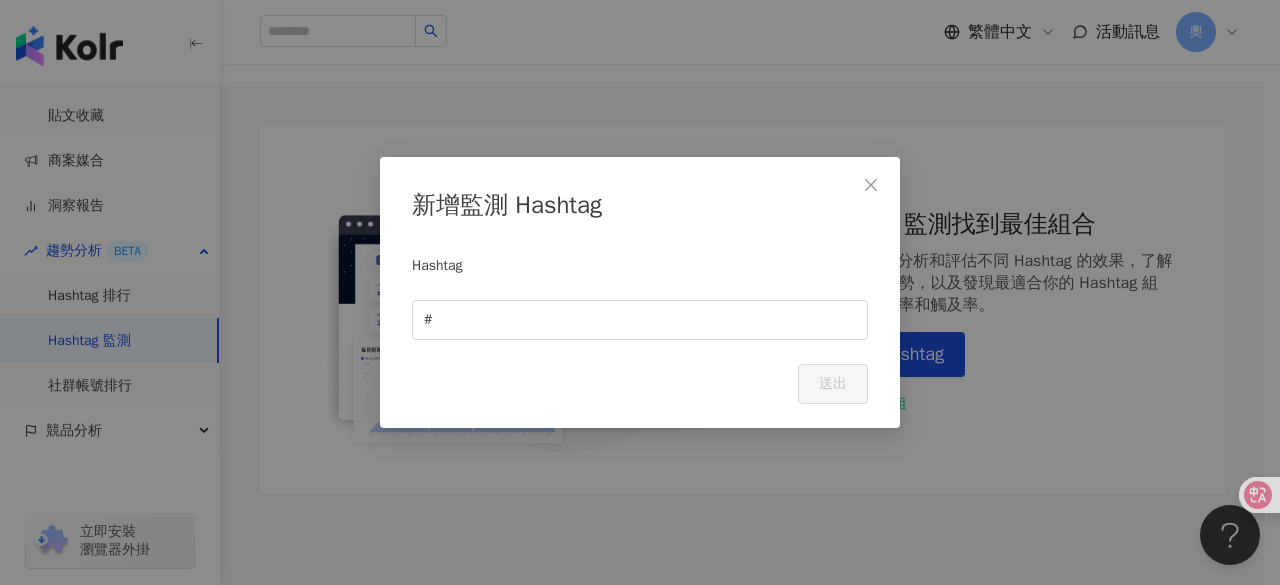 click on "新增監測 Hashtag Hashtag # Cancel 送出" at bounding box center (640, 293) 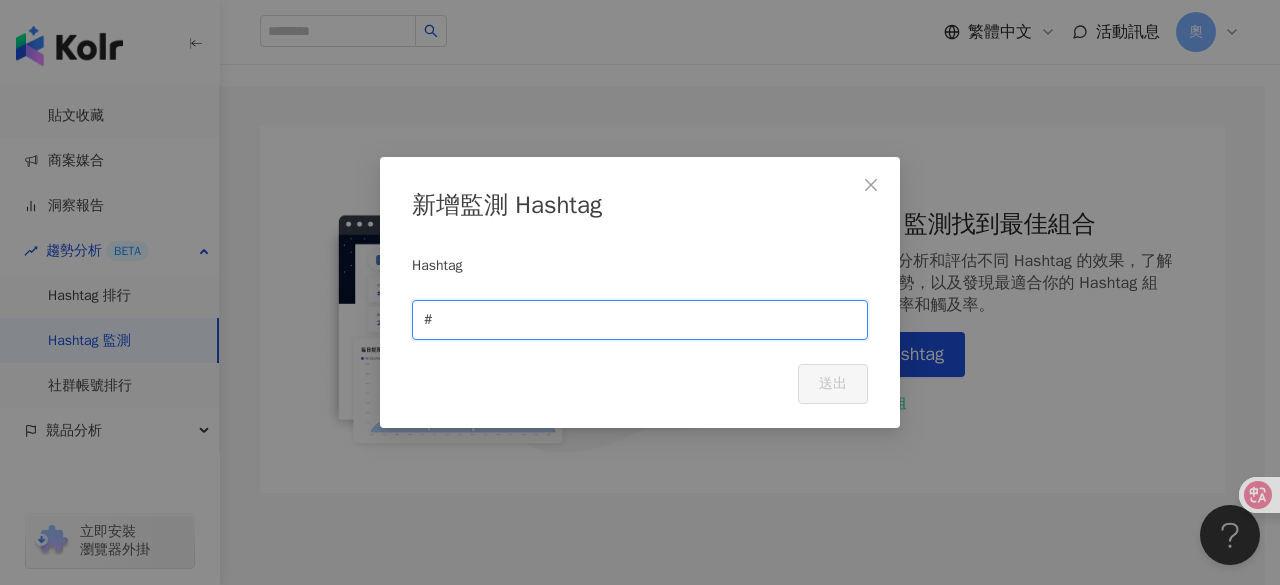 click at bounding box center [646, 320] 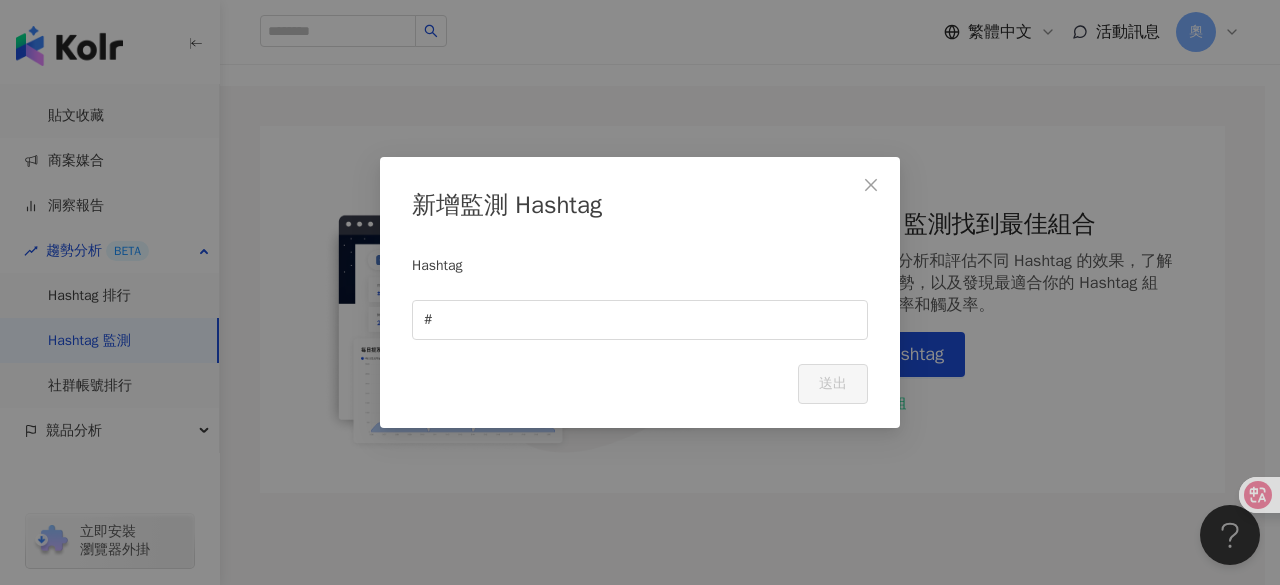 click on "新增監測 Hashtag Hashtag # Cancel 送出" at bounding box center [640, 292] 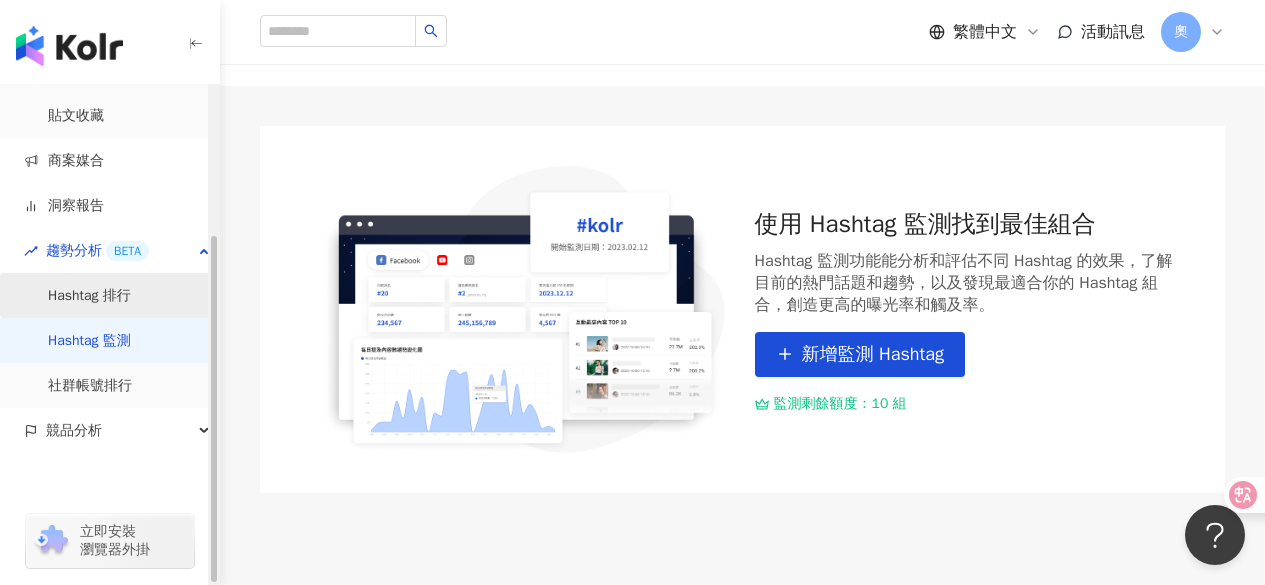 click on "Hashtag 排行" at bounding box center [89, 296] 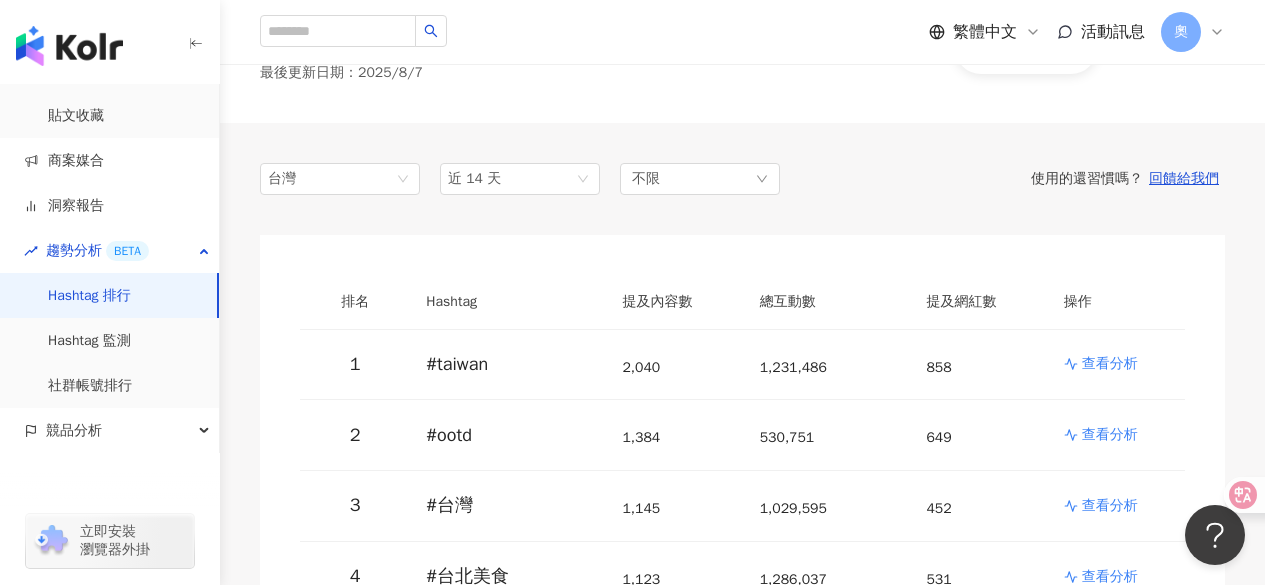 scroll, scrollTop: 100, scrollLeft: 0, axis: vertical 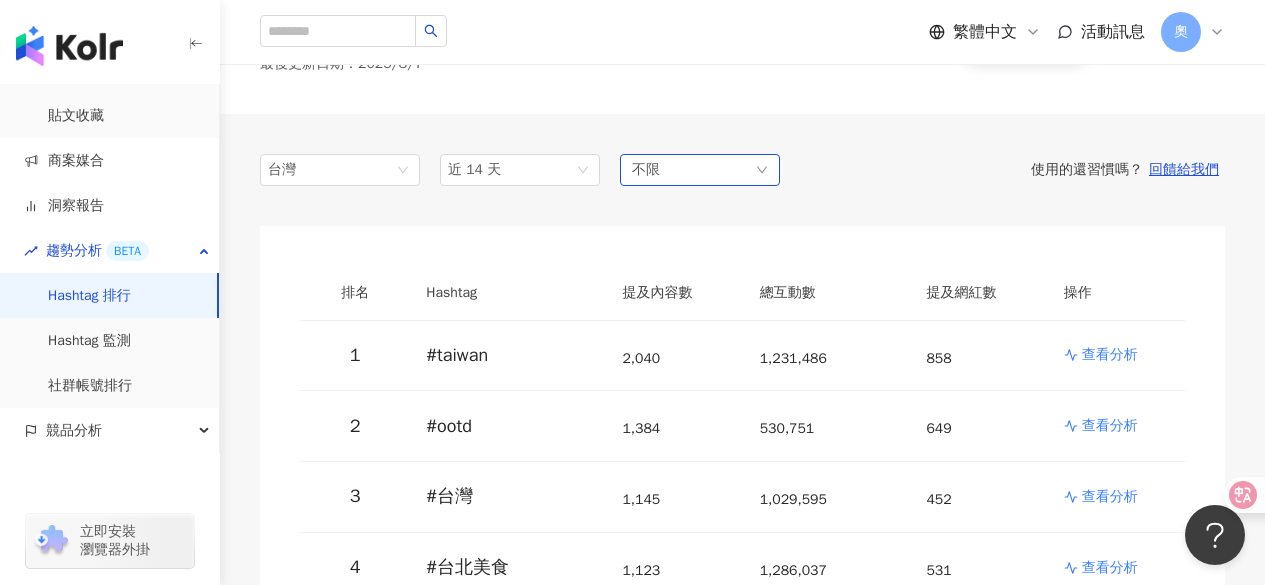 click on "不限" at bounding box center (646, 170) 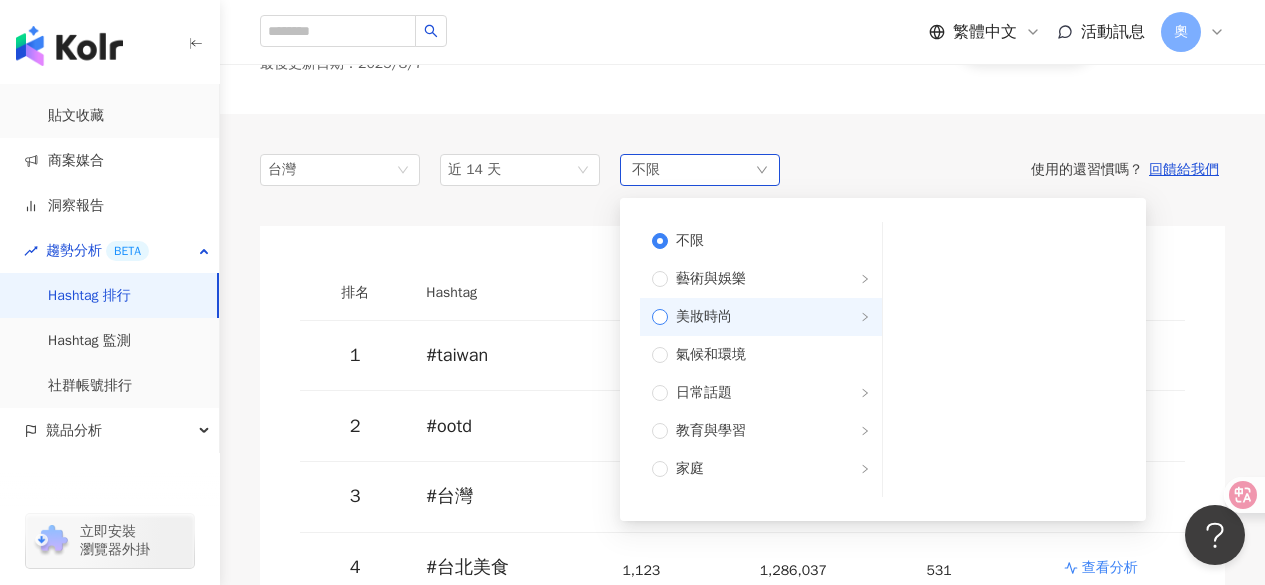 click on "美妝時尚" at bounding box center [704, 317] 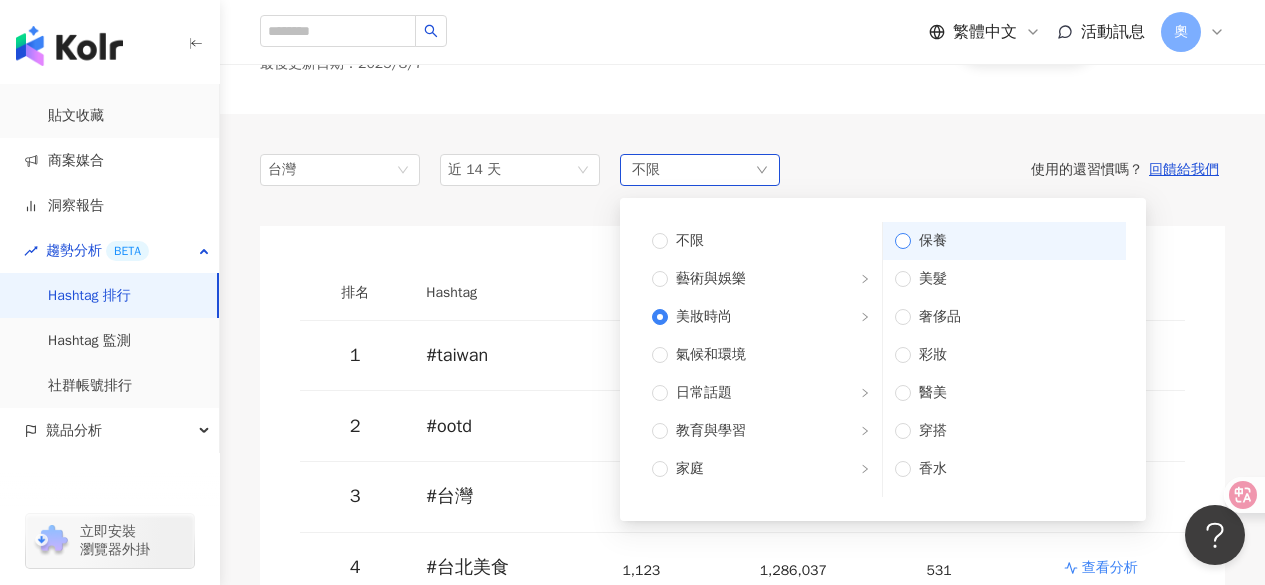 click on "保養" at bounding box center [1012, 241] 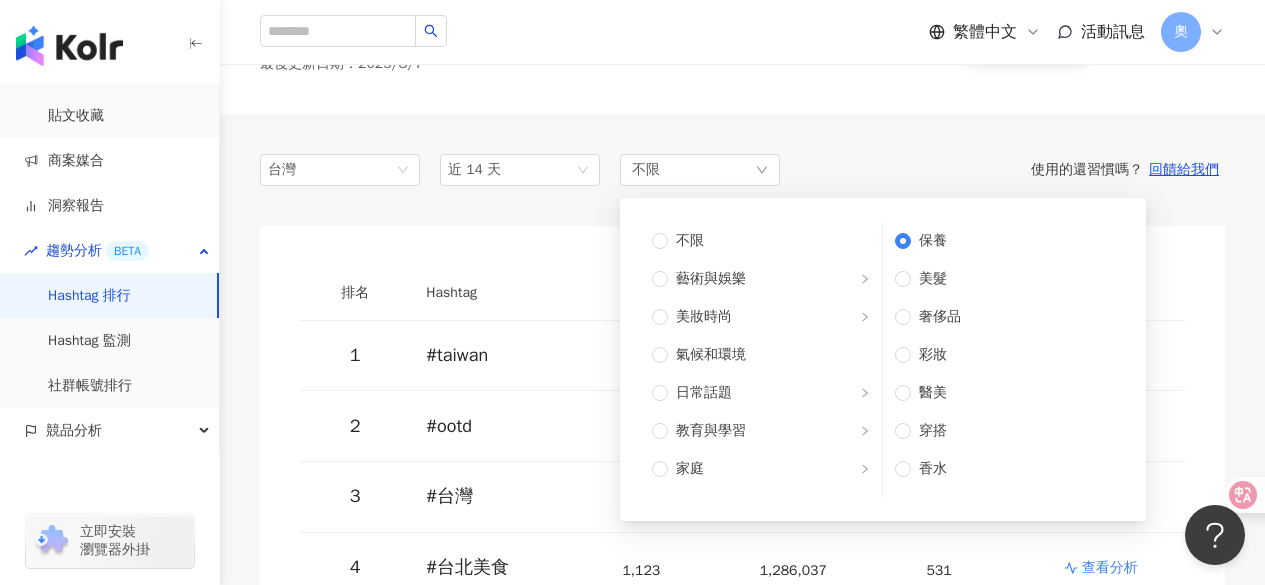 click on "台灣 近 14 天 不限 不限 藝術與娛樂 美妝時尚 氣候和環境 日常話題 教育與學習 家庭 財經 美食 命理占卜 遊戲 法政社會 生活風格 影視娛樂 醫療與健康 寵物 攝影 感情 宗教 促購導購 運動 科技 交通工具 旅遊 成人 保養 美髮 奢侈品 彩妝 醫美 穿搭 香水 使用的還習慣嗎？ 回饋給我們 排名 Hashtag 提及內容數 總互動數 提及網紅數 操作             1 # taiwan 2,040 1,231,486 858 查看分析 2 # ootd 1,384 530,751 649 查看分析 3 # 台灣 1,145 1,029,595 452 查看分析 4 # 台北美食 1,123 1,286,037 531 查看分析 5 # 台中 1,033 764,873 577 查看分析 6 # 台中美食 948 1,168,685 432 查看分析 7 # 台北 895 1,279,219 507 查看分析 8 # 搞笑 889 1,879,215 351 查看分析 9 # taipei 851 428,309 449 查看分析 10 # 台南 843 678,382 375 查看分析 11 # 星座 810 3,356,936 82 查看分析 12 # 日常 746 897,345 394 查看分析 13 # 高雄 719 335,944 396 查看分析 14 #" at bounding box center [742, 3792] 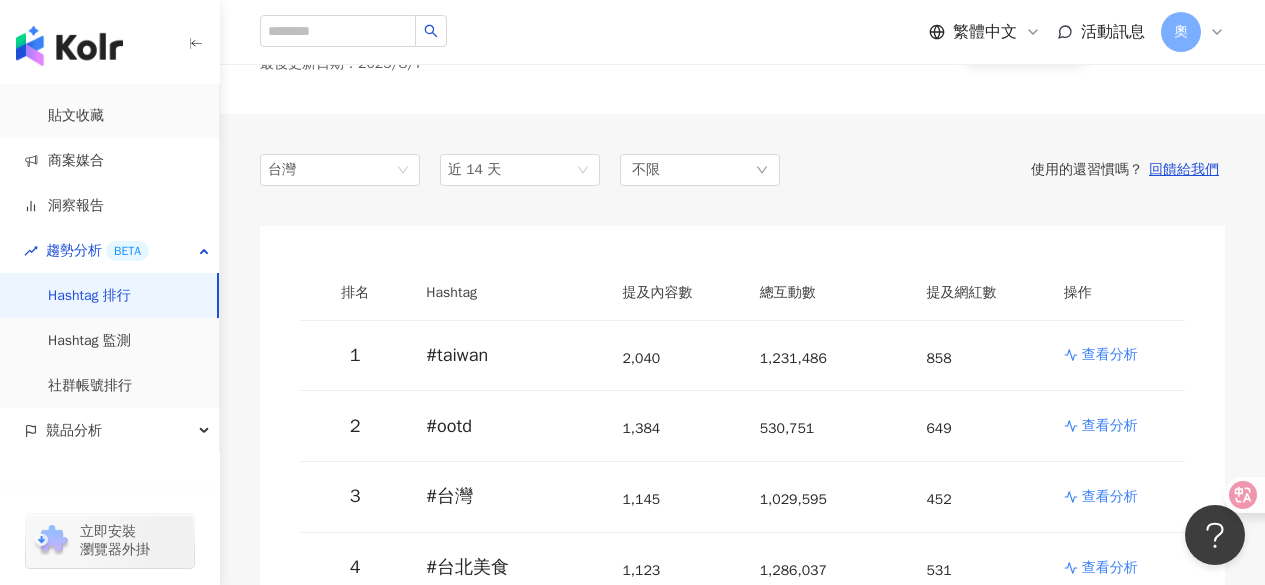 click on "台灣 近 14 天 不限 不限 藝術與娛樂 美妝時尚 氣候和環境 日常話題 教育與學習 家庭 財經 美食 命理占卜 遊戲 法政社會 生活風格 影視娛樂 醫療與健康 寵物 攝影 感情 宗教 促購導購 運動 科技 交通工具 旅遊 成人 保養 美髮 奢侈品 彩妝 醫美 穿搭 香水 使用的還習慣嗎？ 回饋給我們 排名 Hashtag 提及內容數 總互動數 提及網紅數 操作             1 # taiwan 2,040 1,231,486 858 查看分析 2 # ootd 1,384 530,751 649 查看分析 3 # 台灣 1,145 1,029,595 452 查看分析 4 # 台北美食 1,123 1,286,037 531 查看分析 5 # 台中 1,033 764,873 577 查看分析 6 # 台中美食 948 1,168,685 432 查看分析 7 # 台北 895 1,279,219 507 查看分析 8 # 搞笑 889 1,879,215 351 查看分析 9 # taipei 851 428,309 449 查看分析 10 # 台南 843 678,382 375 查看分析 11 # 星座 810 3,356,936 82 查看分析 12 # 日常 746 897,345 394 查看分析 13 # 高雄 719 335,944 396 查看分析 14 #" at bounding box center [742, 3792] 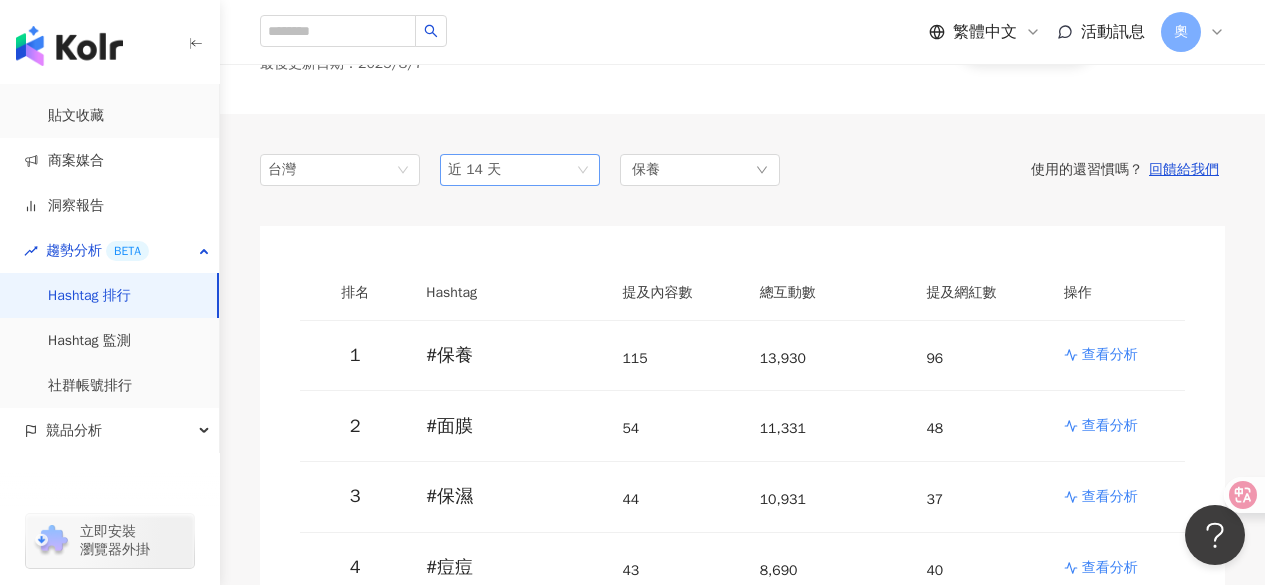 click on "近 14 天" at bounding box center [520, 170] 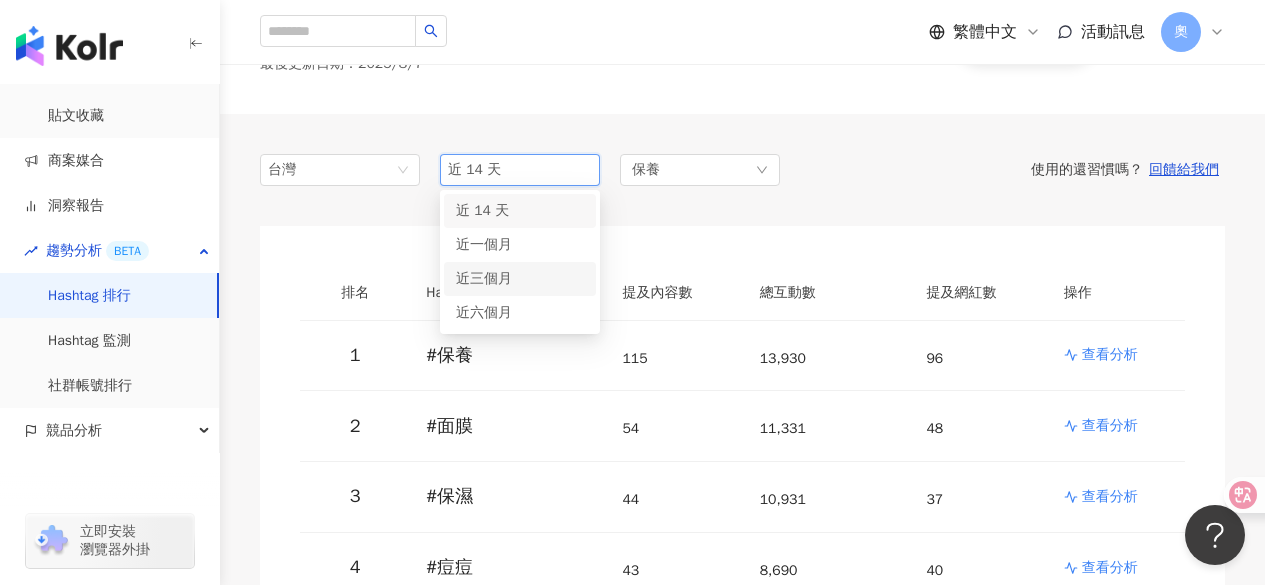 click on "近三個月" at bounding box center (520, 279) 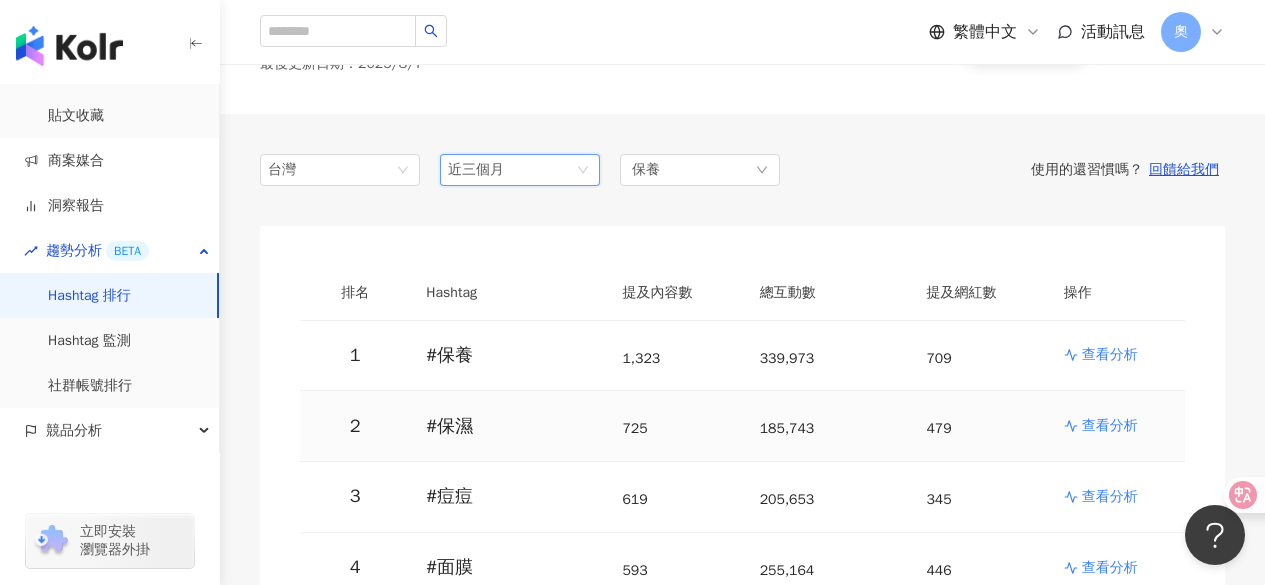 scroll, scrollTop: 200, scrollLeft: 0, axis: vertical 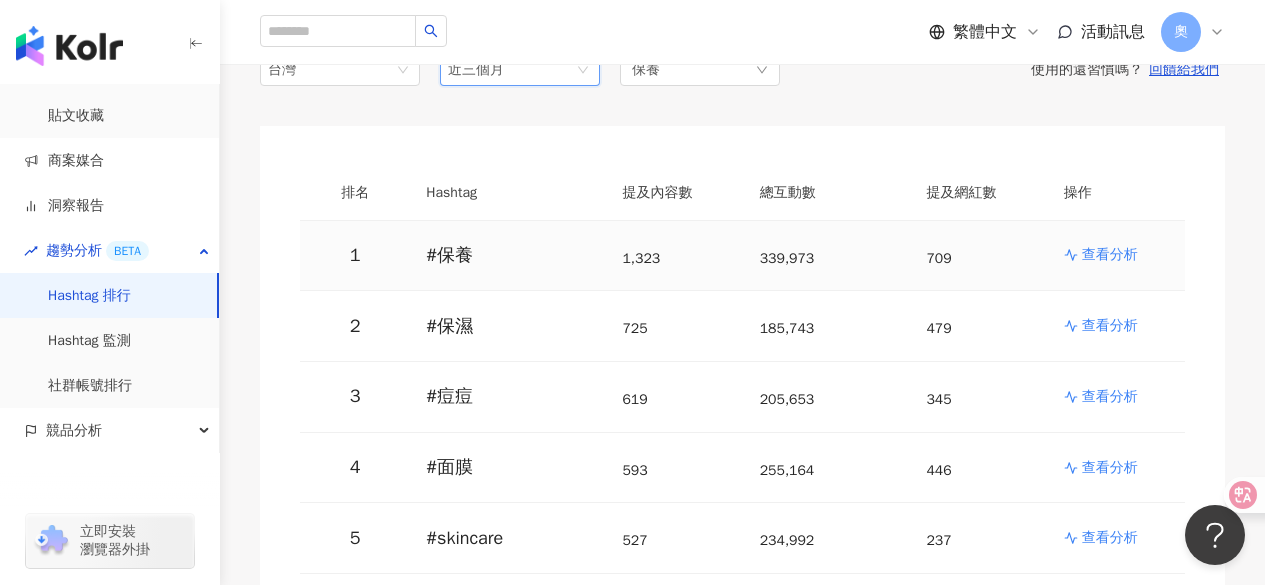 click on "查看分析" at bounding box center [1110, 255] 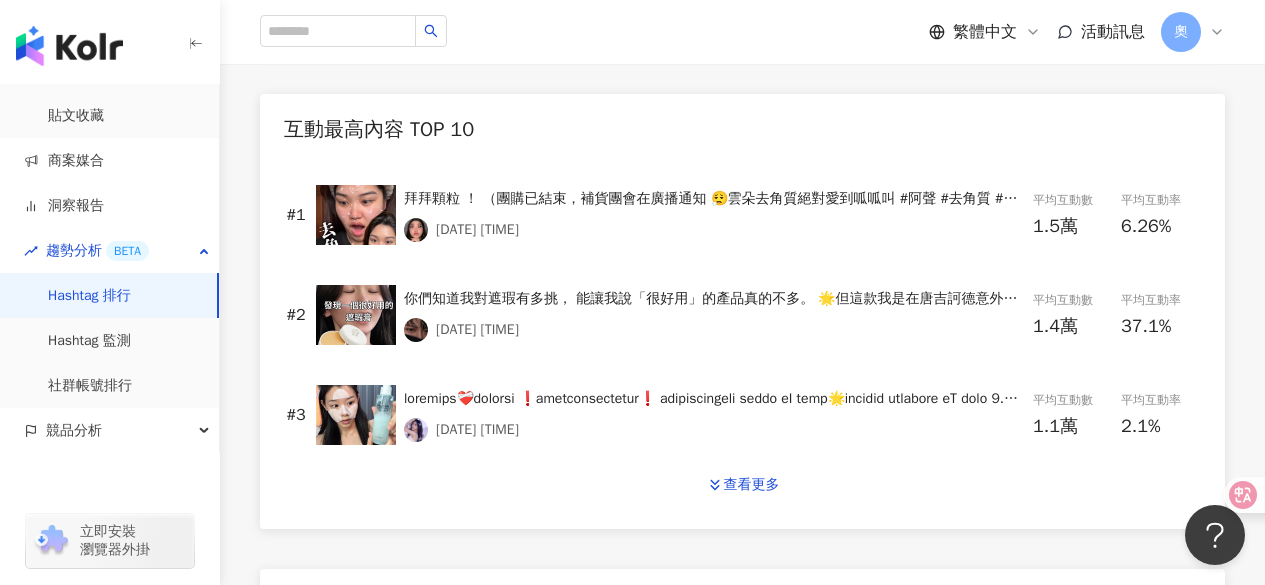 scroll, scrollTop: 900, scrollLeft: 0, axis: vertical 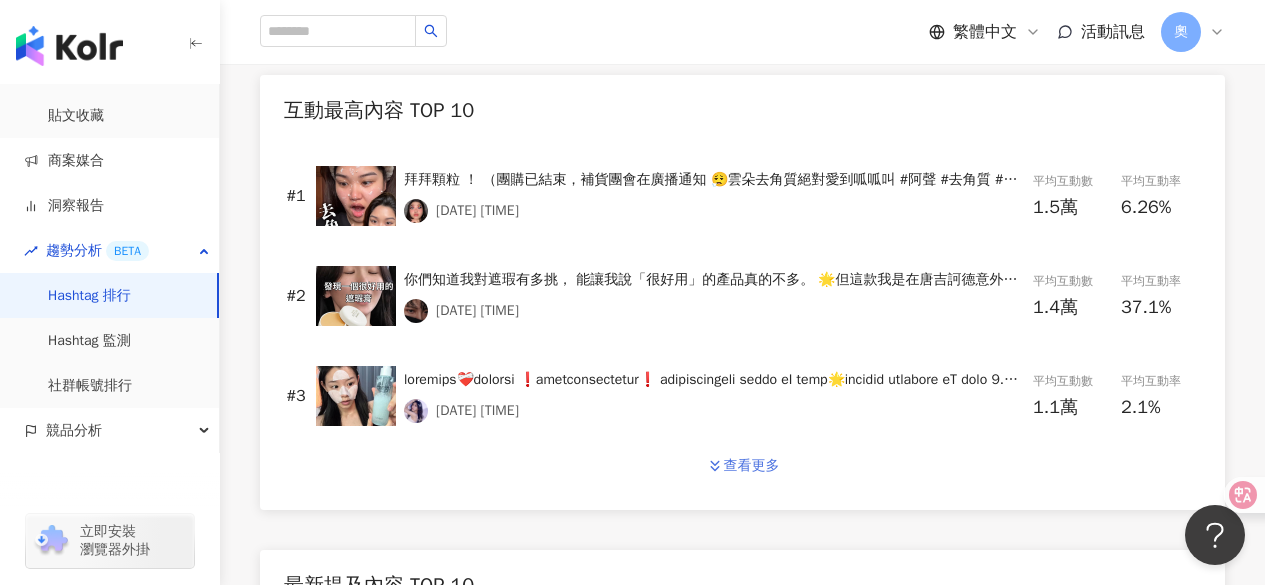 click on "查看更多" at bounding box center (752, 466) 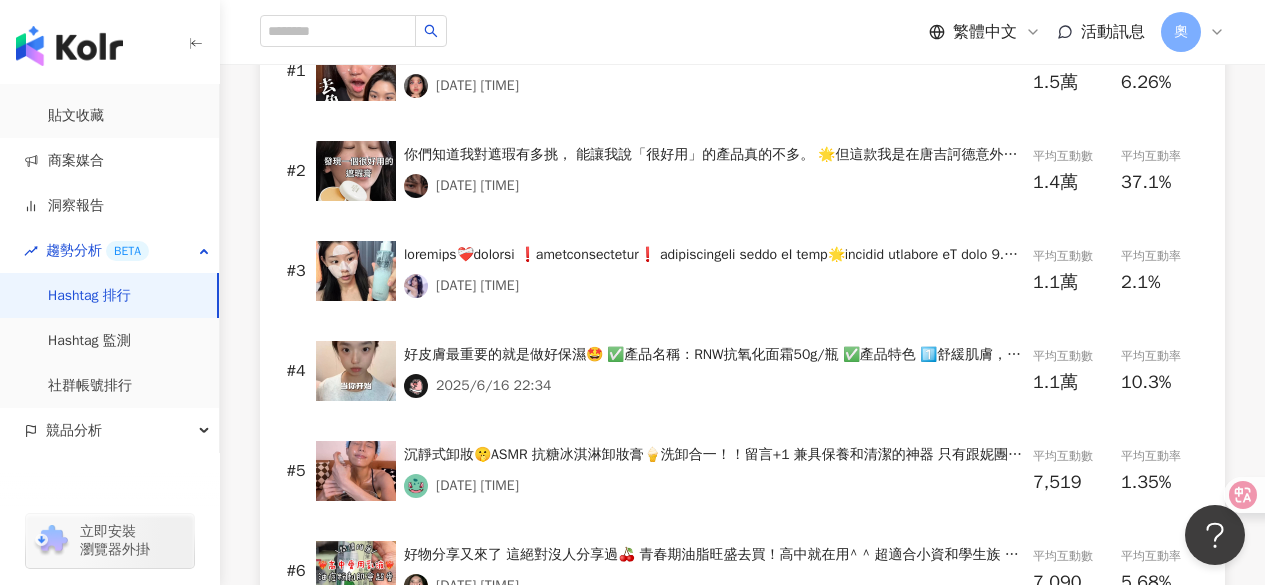 scroll, scrollTop: 1100, scrollLeft: 0, axis: vertical 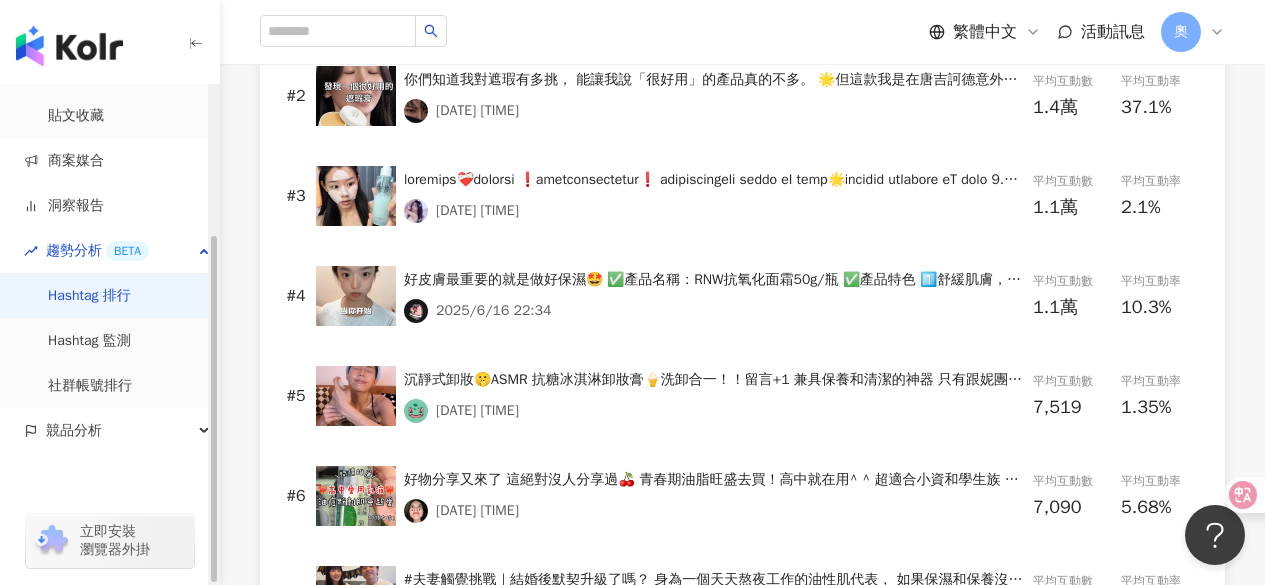 click on "Hashtag 排行" at bounding box center (89, 296) 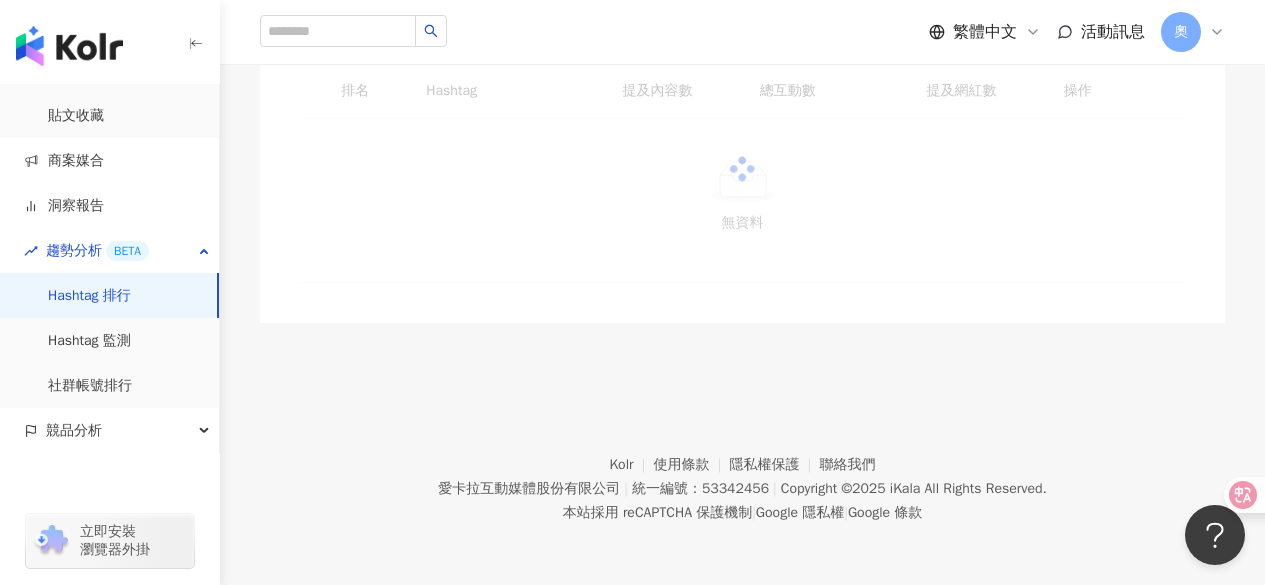 scroll, scrollTop: 0, scrollLeft: 0, axis: both 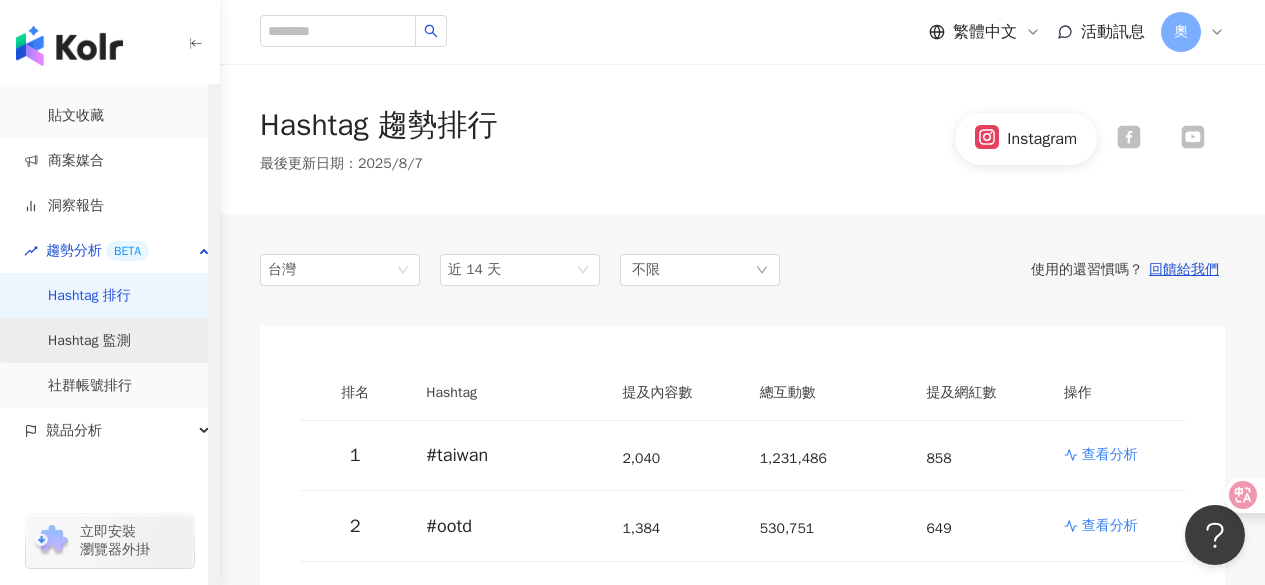 click on "Hashtag 監測" at bounding box center [89, 341] 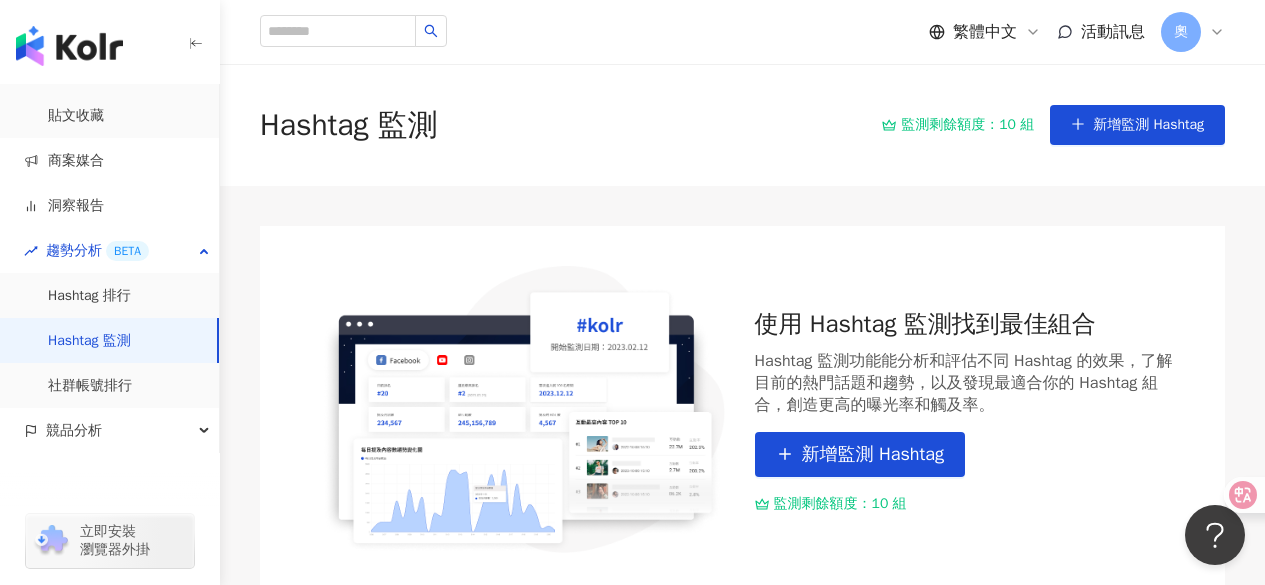 scroll, scrollTop: 100, scrollLeft: 0, axis: vertical 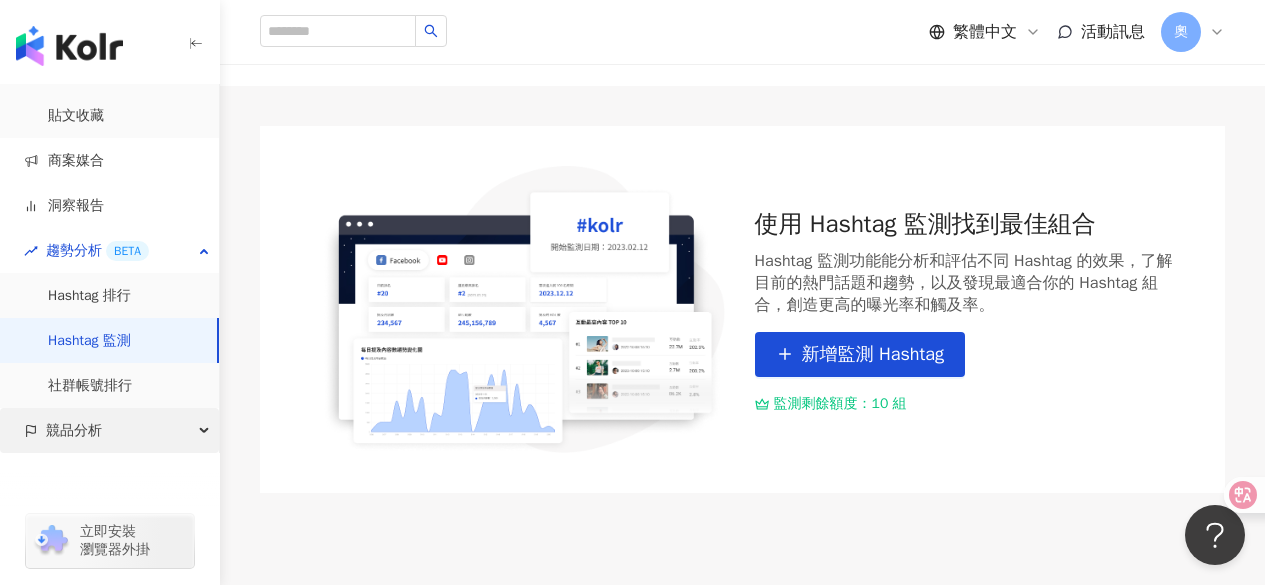 click on "競品分析" at bounding box center (74, 430) 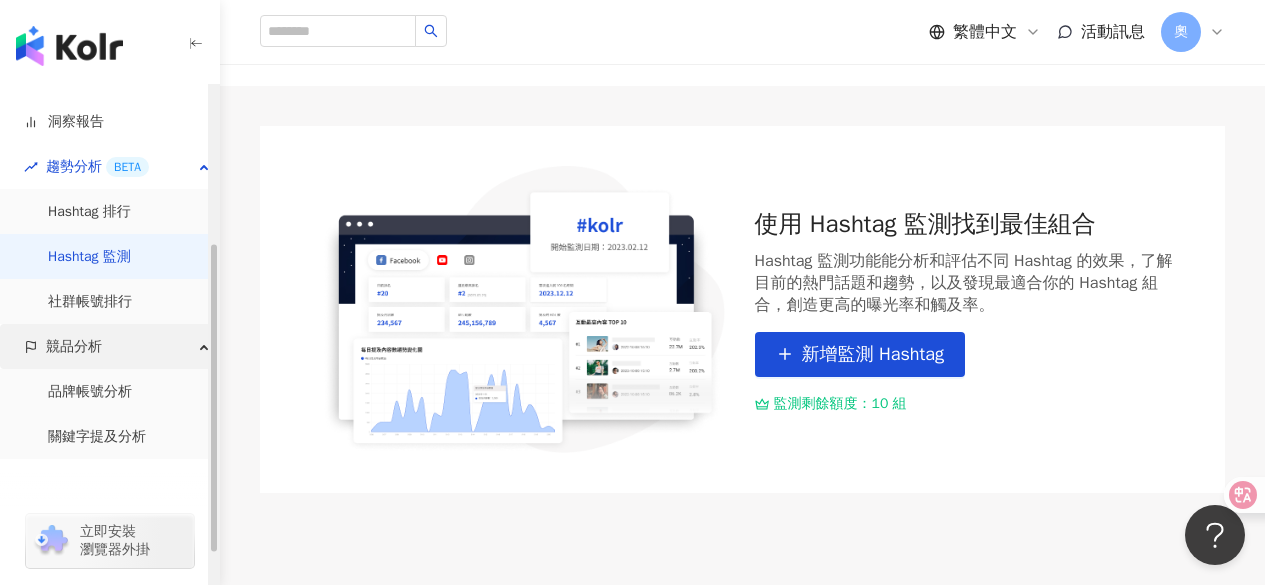 scroll, scrollTop: 306, scrollLeft: 0, axis: vertical 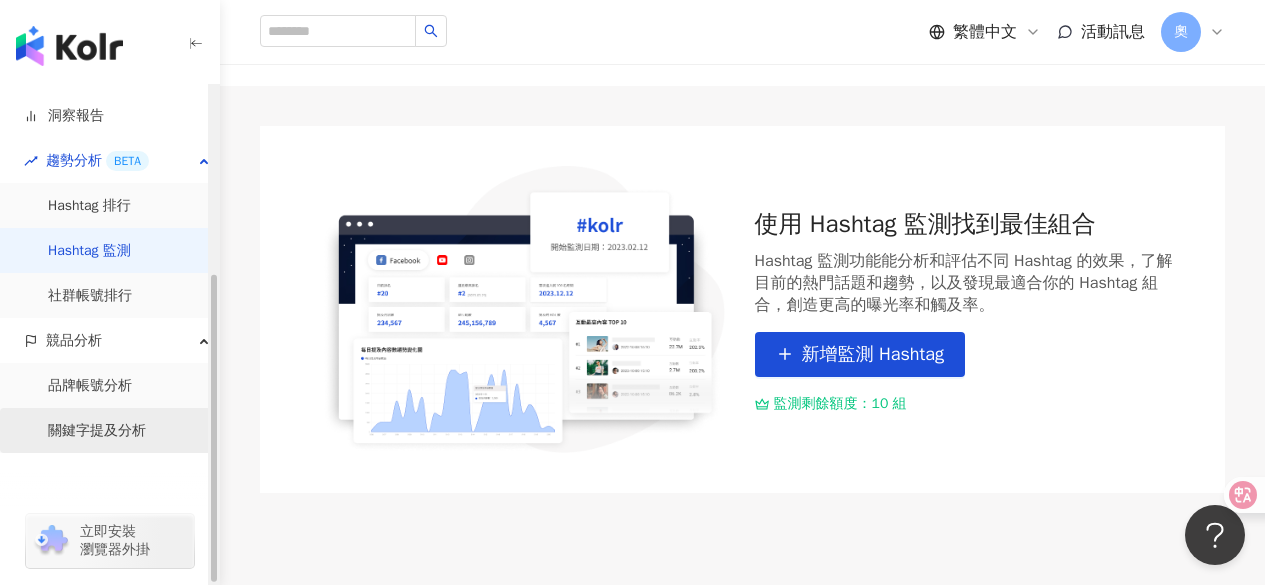 click on "關鍵字提及分析" at bounding box center (97, 431) 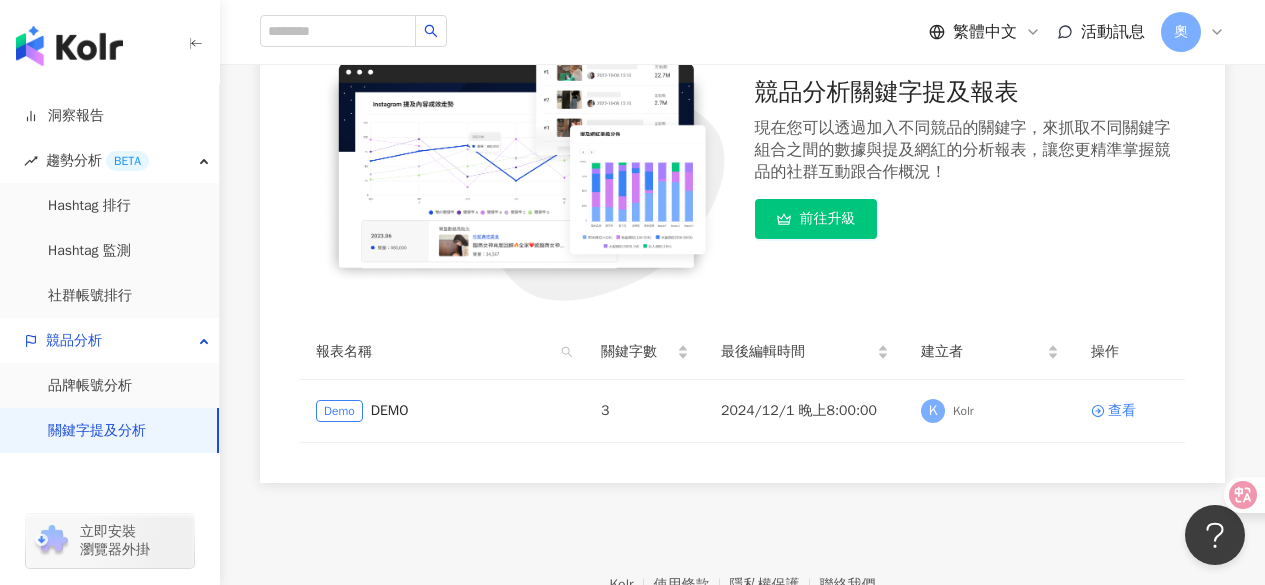 scroll, scrollTop: 300, scrollLeft: 0, axis: vertical 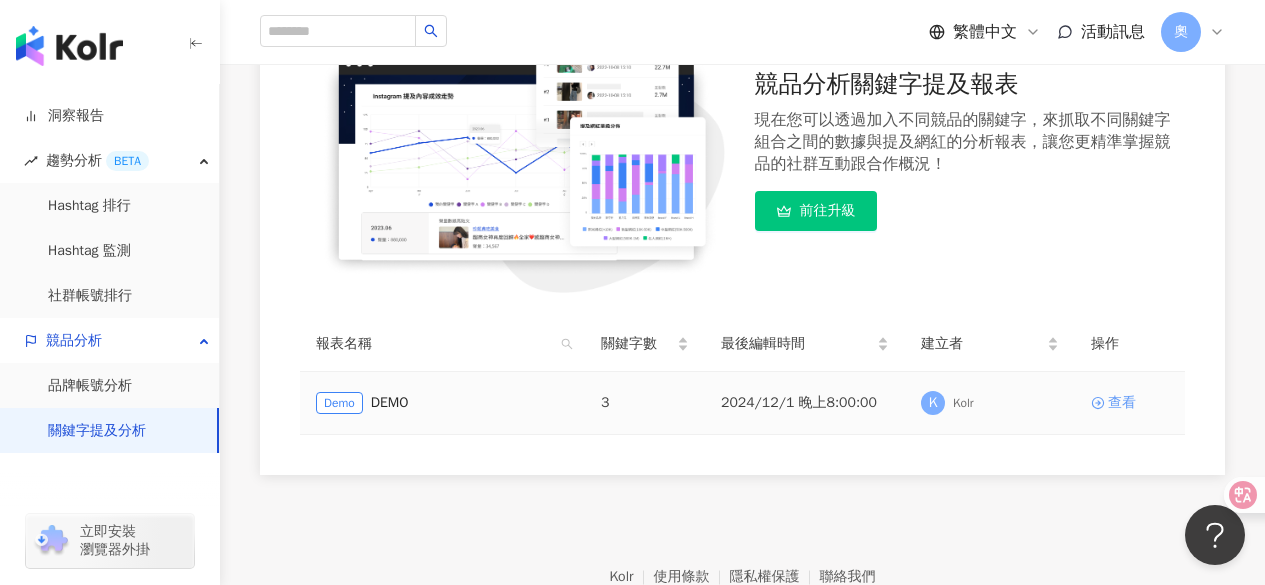 click on "查看" at bounding box center [1122, 403] 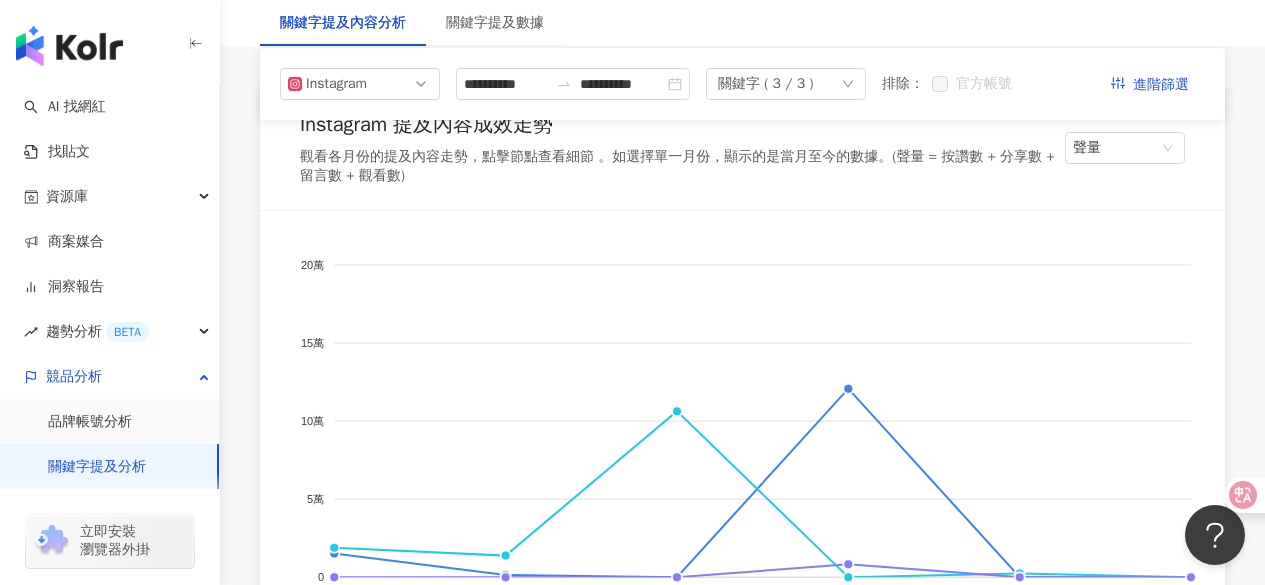 scroll, scrollTop: 200, scrollLeft: 0, axis: vertical 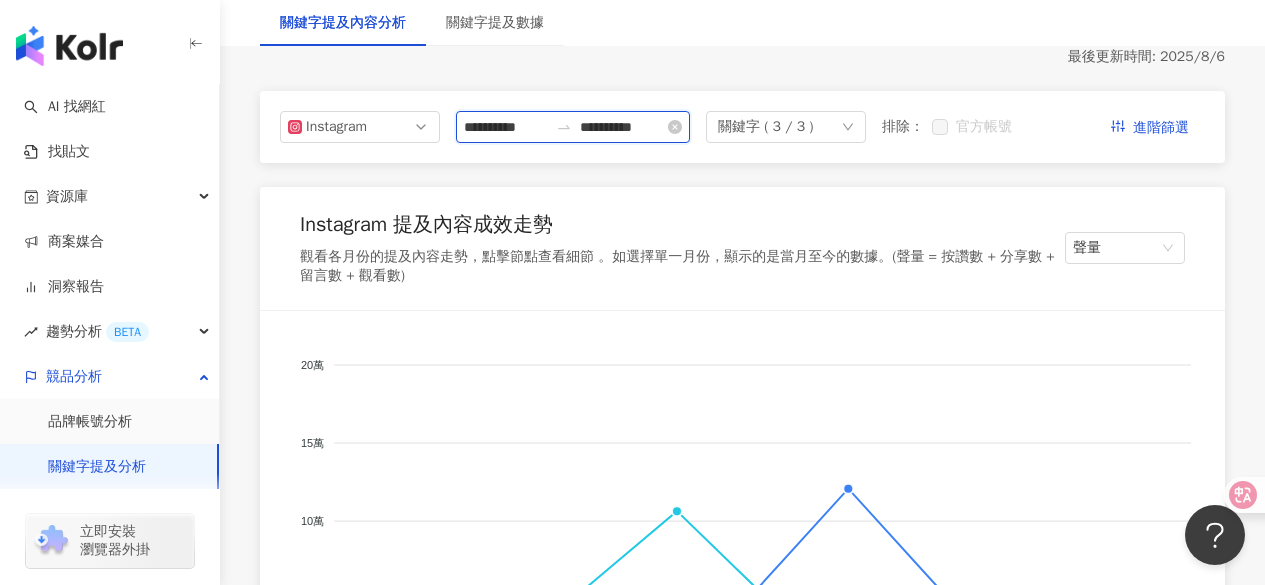 click on "**********" at bounding box center (506, 127) 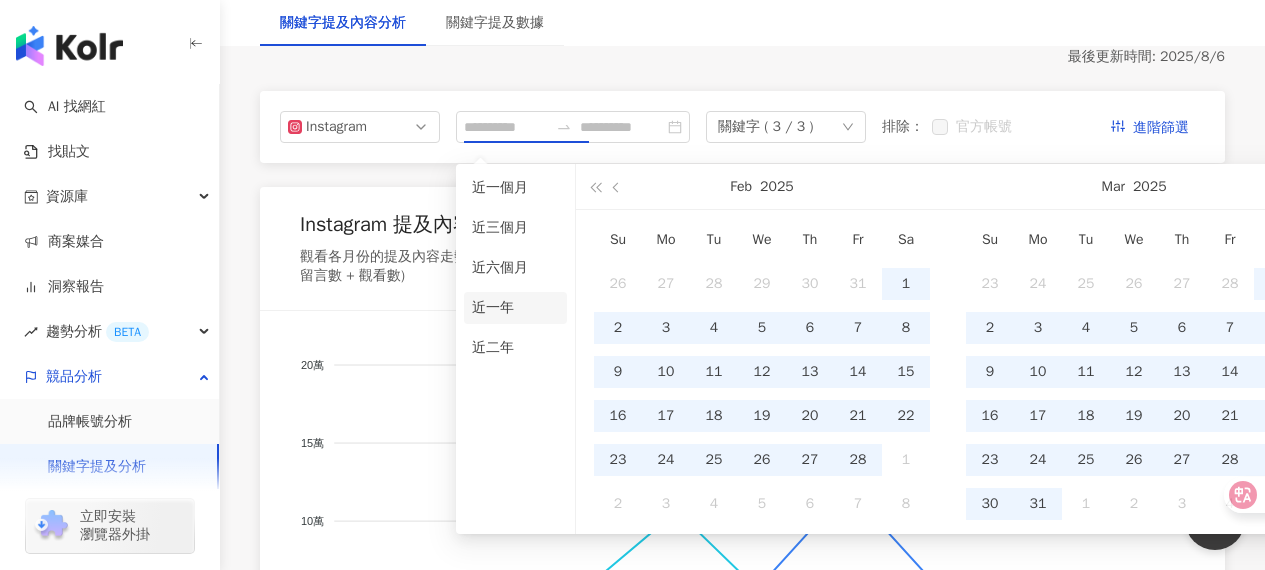 click on "近一年" at bounding box center (515, 308) 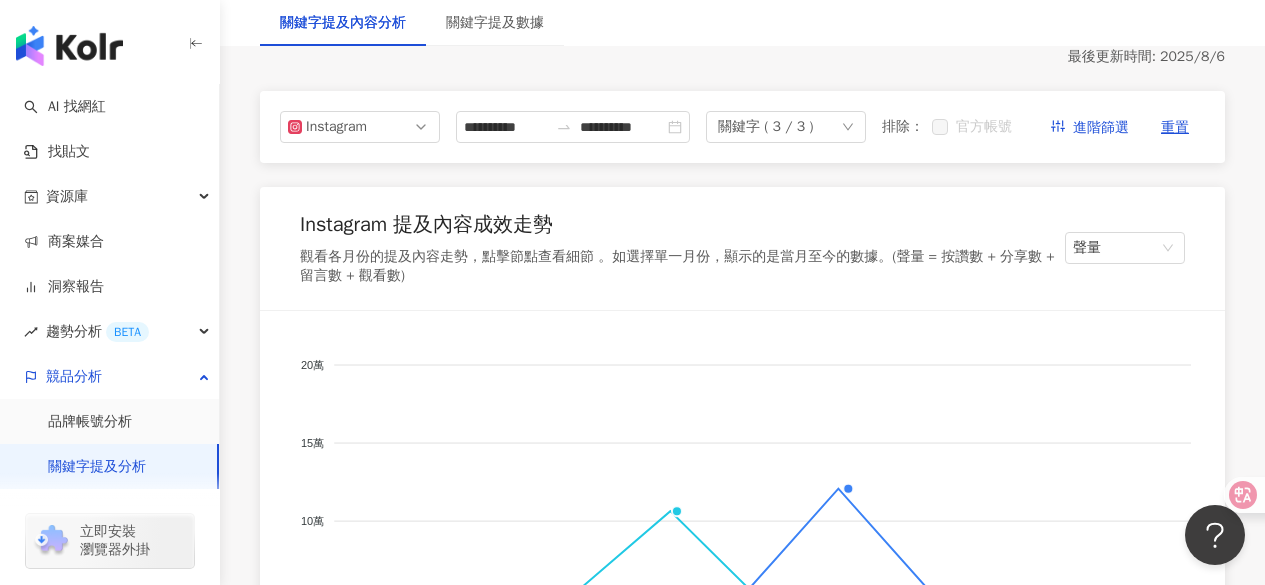 type on "**********" 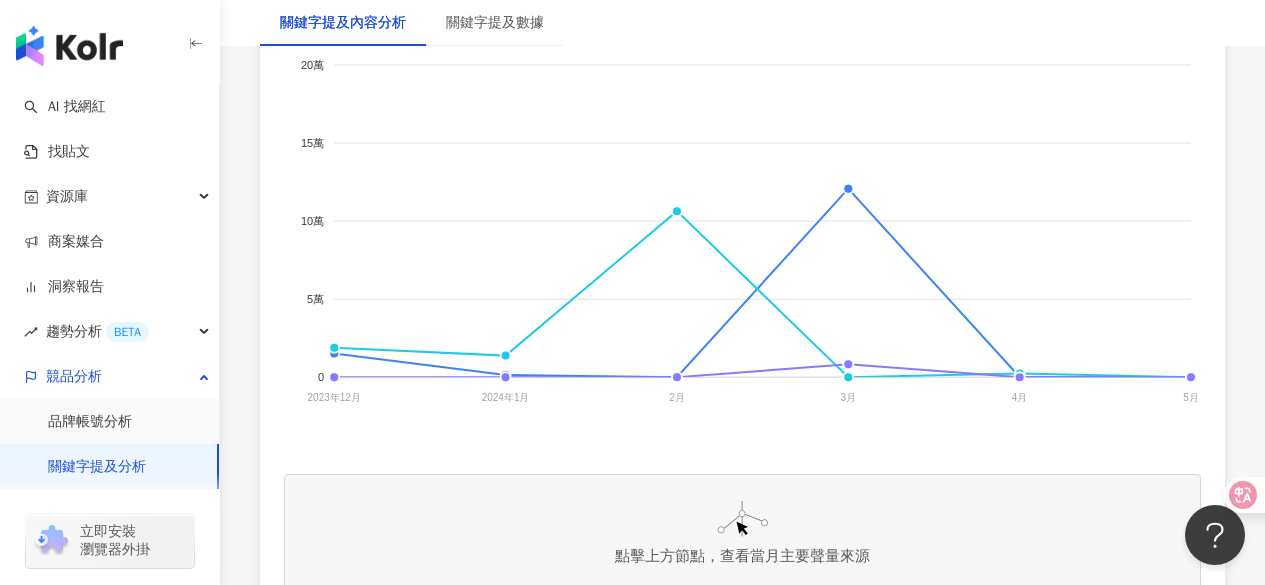 scroll, scrollTop: 600, scrollLeft: 0, axis: vertical 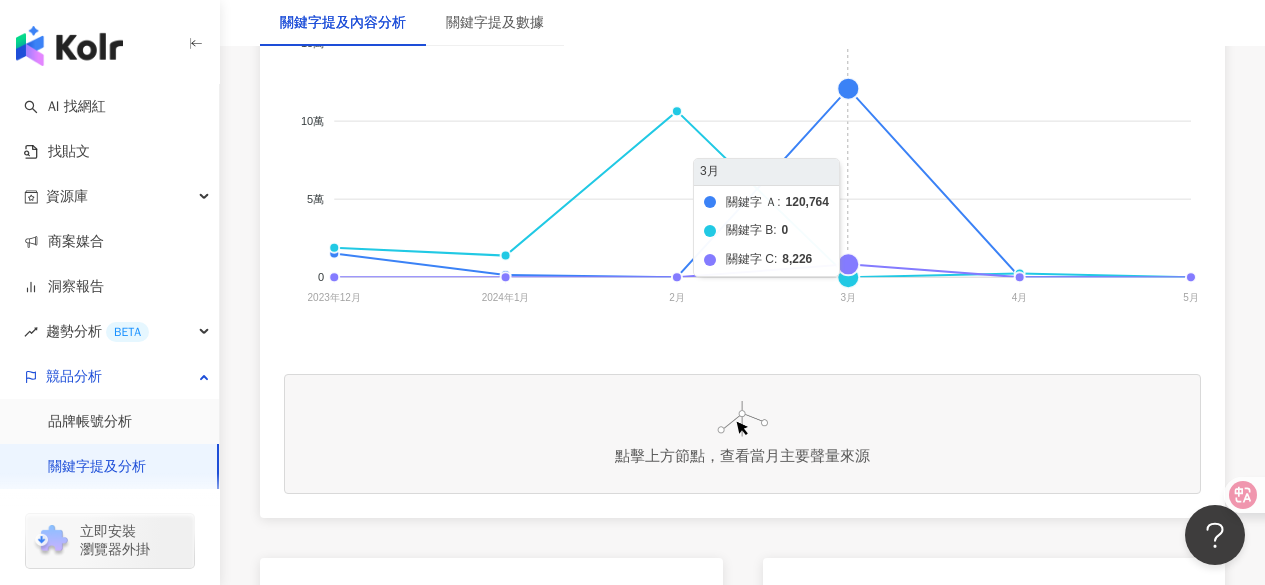 click on "關鍵字 Ａ 關鍵字 B 關鍵字 C" 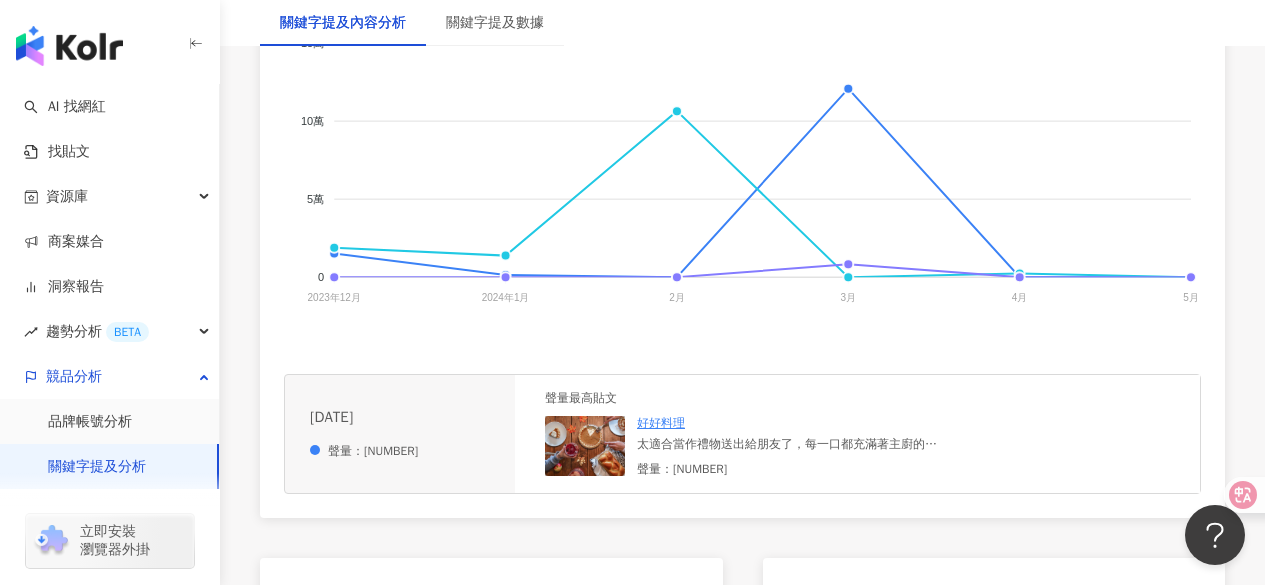 click at bounding box center (585, 446) 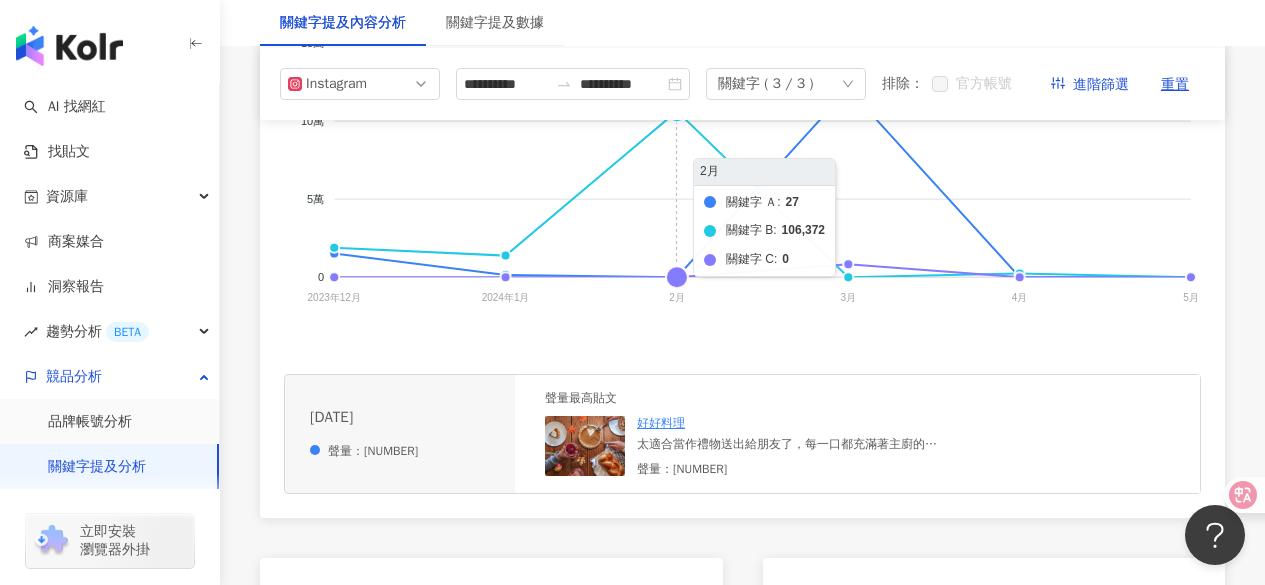 scroll, scrollTop: 100, scrollLeft: 0, axis: vertical 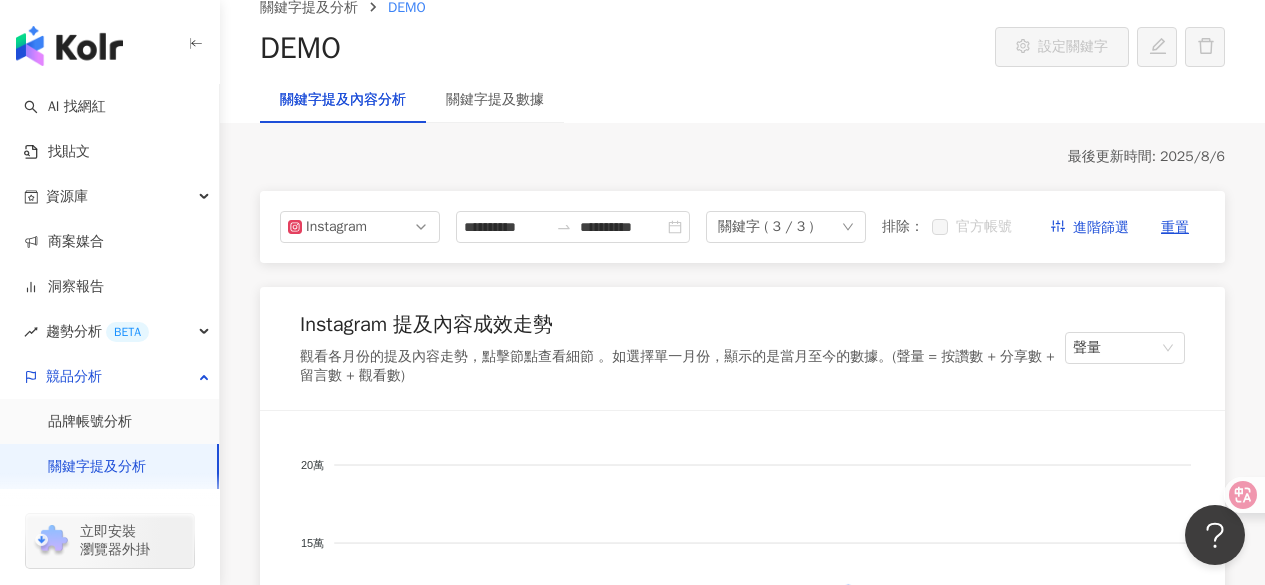 click on "關鍵字提及數據" at bounding box center (495, 100) 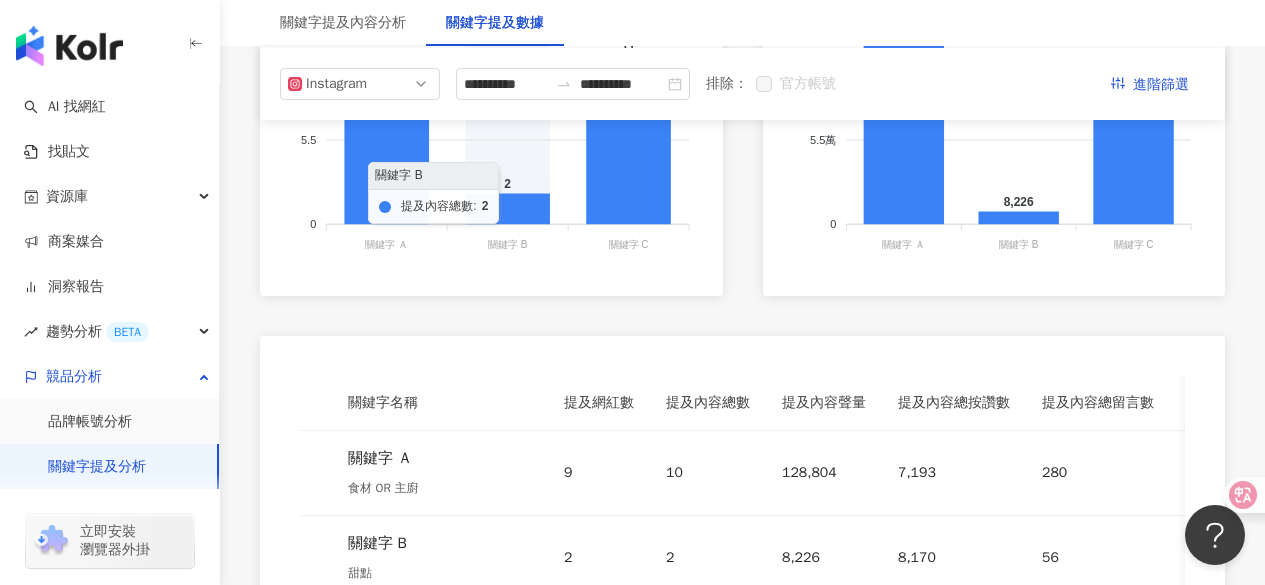 scroll, scrollTop: 700, scrollLeft: 0, axis: vertical 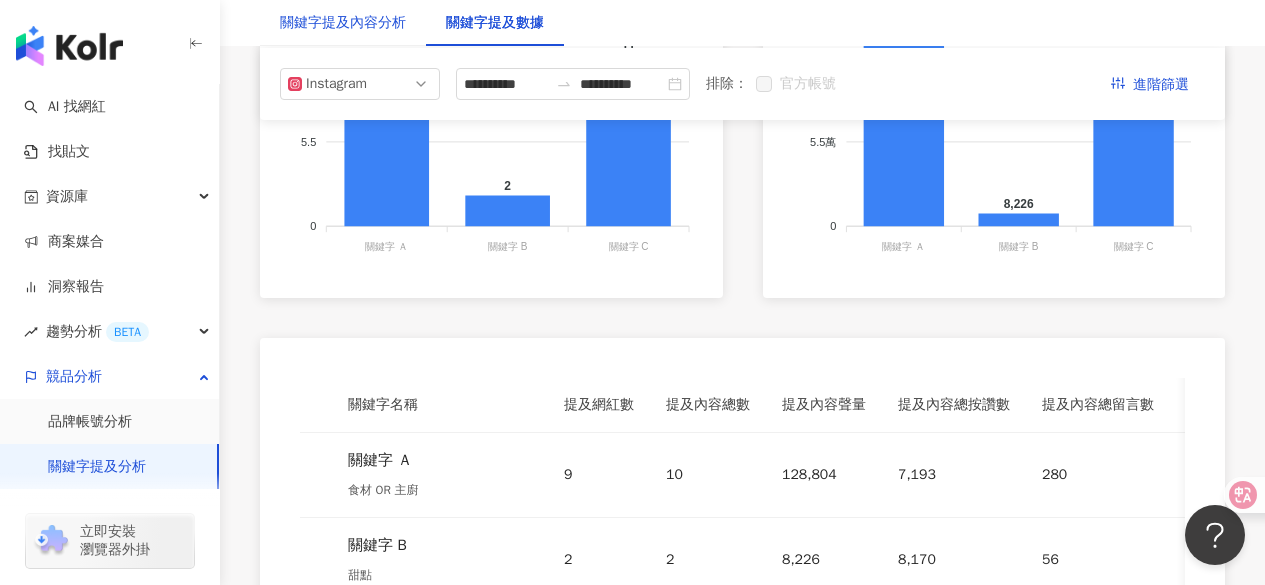 click on "關鍵字提及內容分析" at bounding box center [343, 23] 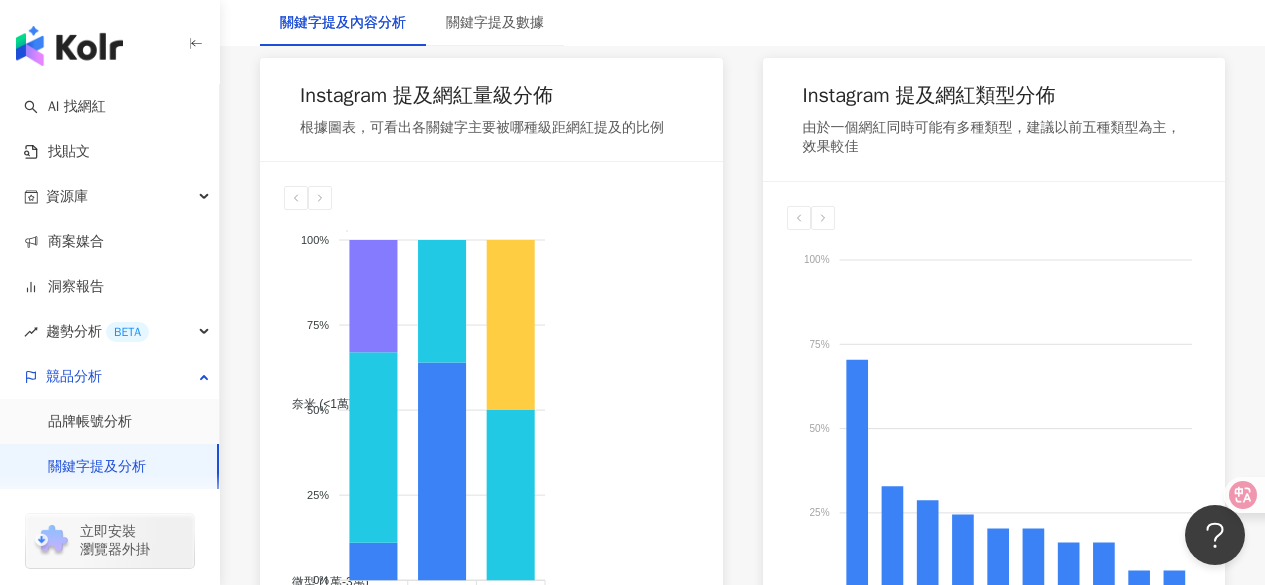 scroll, scrollTop: 1200, scrollLeft: 0, axis: vertical 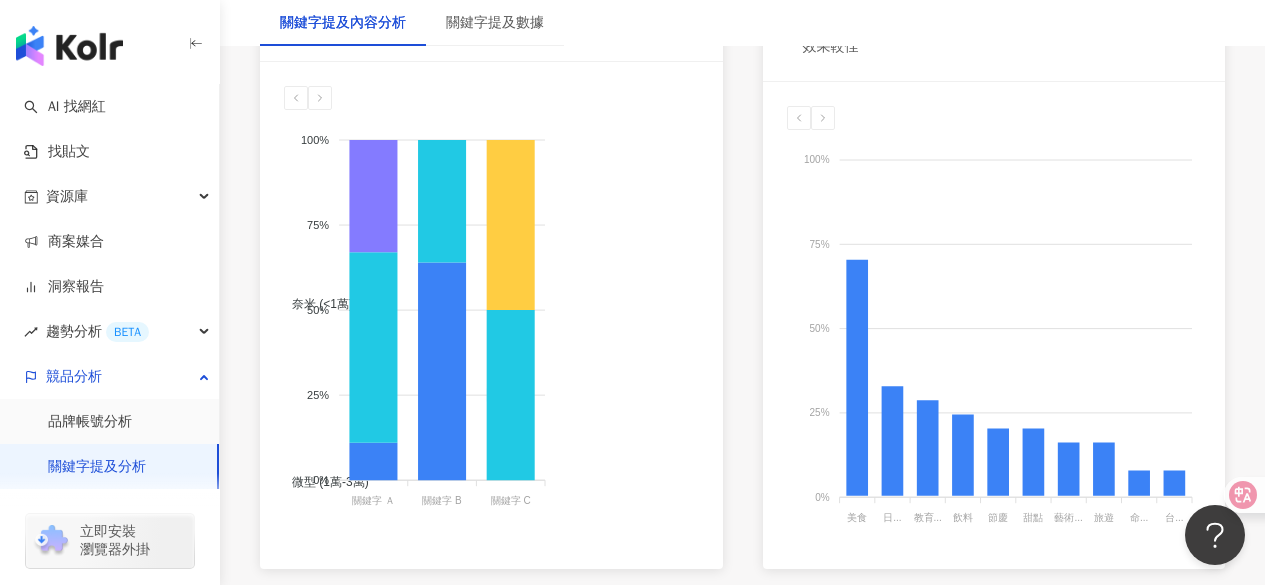 click on "奈米 (<1萬) 微型 (1萬-3萬) 小型 (3萬-5萬) 中小型 (5萬-10萬) 中型 (10萬-30萬) 中大型 (30萬-50萬) 大型 (50萬-100萬) 百萬  (>100萬) 100% 100% 75% 75% 50% 50% 25% 25% 0% 0% 關鍵字 Ａ 關鍵字 Ａ 關鍵字 B 關鍵字 B 關鍵字 C 關鍵字 C 關鍵字 C 奈米 (<1萬): 0% 微型 (1萬-3萬): 50% 小型 (3萬-5萬): 0% 中小型 (5萬-10萬): 50% 中型 (10萬-30萬): 0% 中大型 (30萬-50萬): 0% 大型 (50萬-100萬): 0% 百萬  (>100萬): 0%" at bounding box center [491, 305] 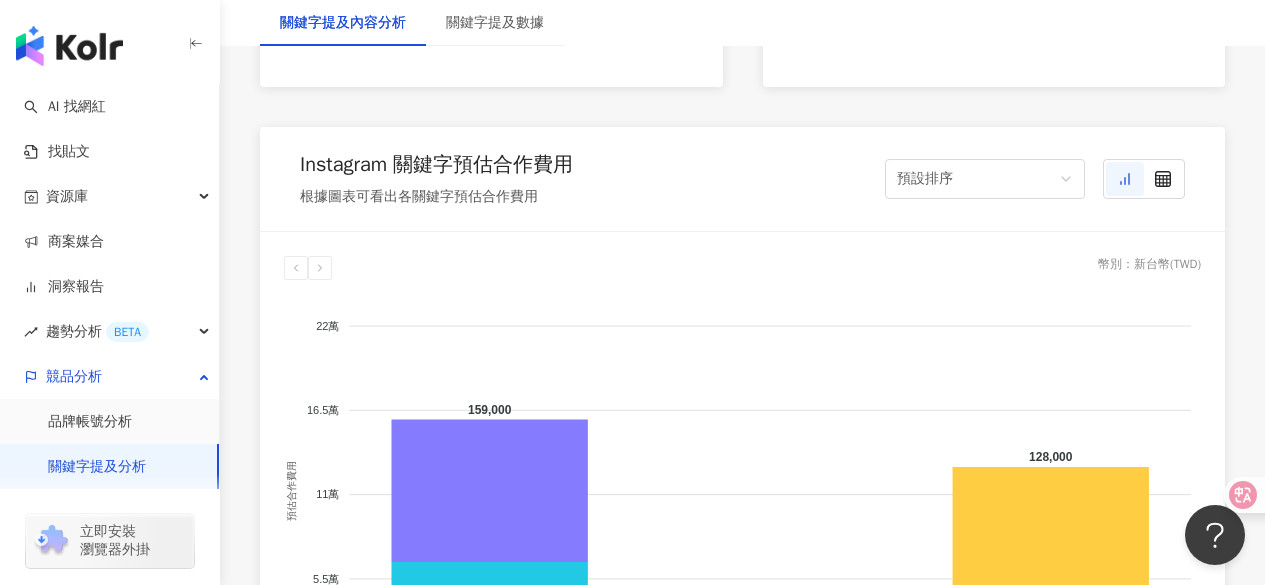 scroll, scrollTop: 1800, scrollLeft: 0, axis: vertical 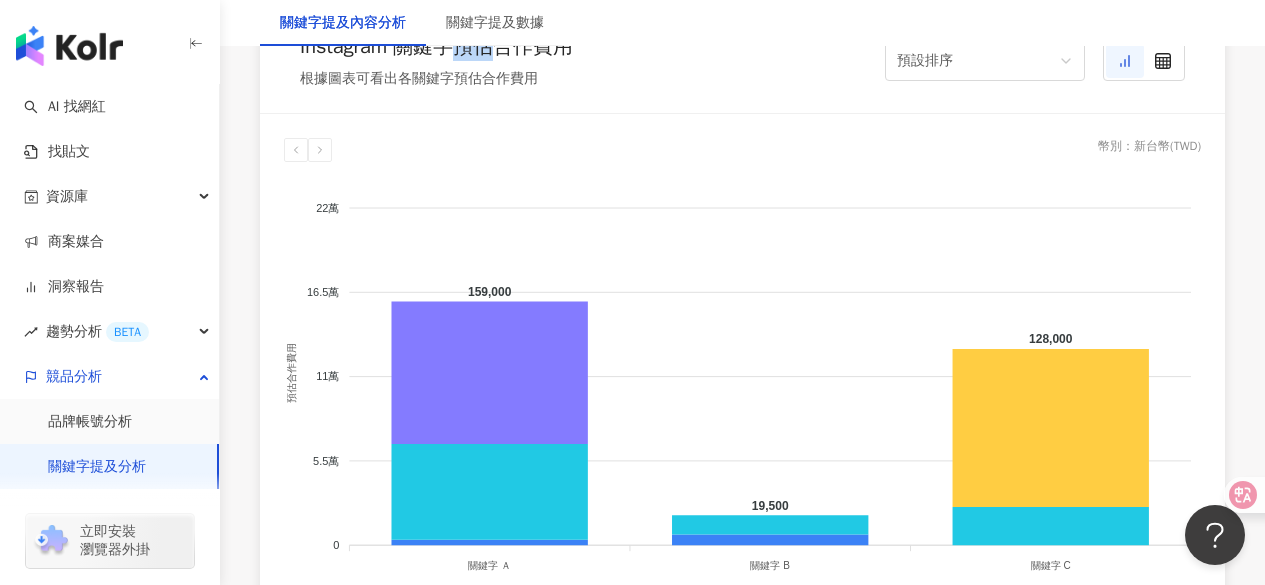 drag, startPoint x: 469, startPoint y: 60, endPoint x: 498, endPoint y: 49, distance: 31.016125 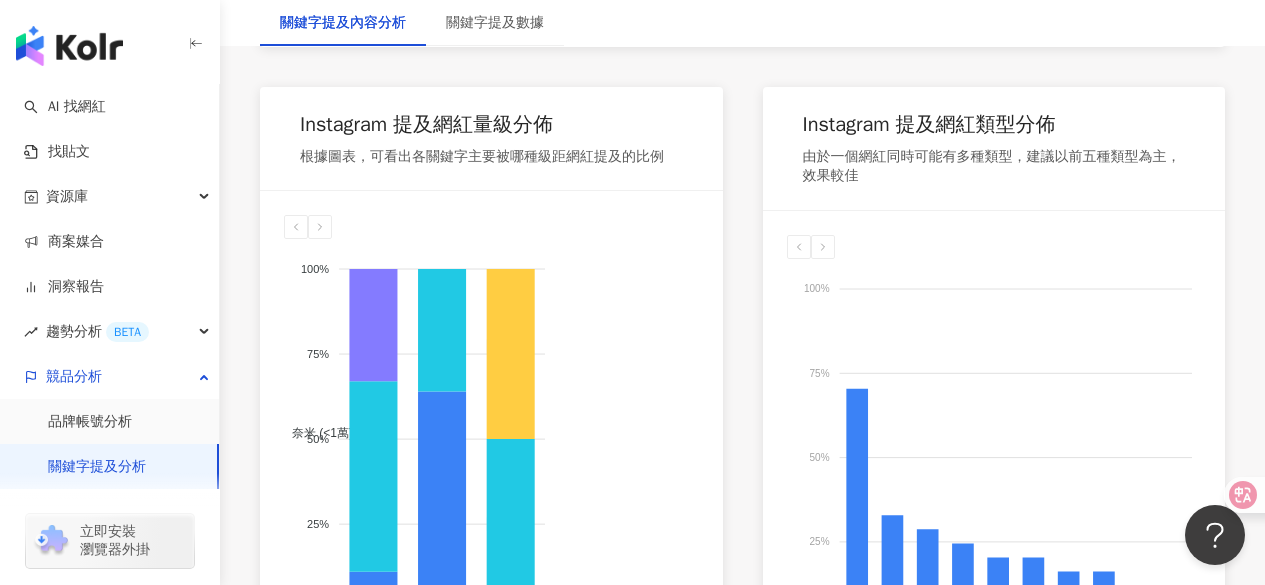 scroll, scrollTop: 1100, scrollLeft: 0, axis: vertical 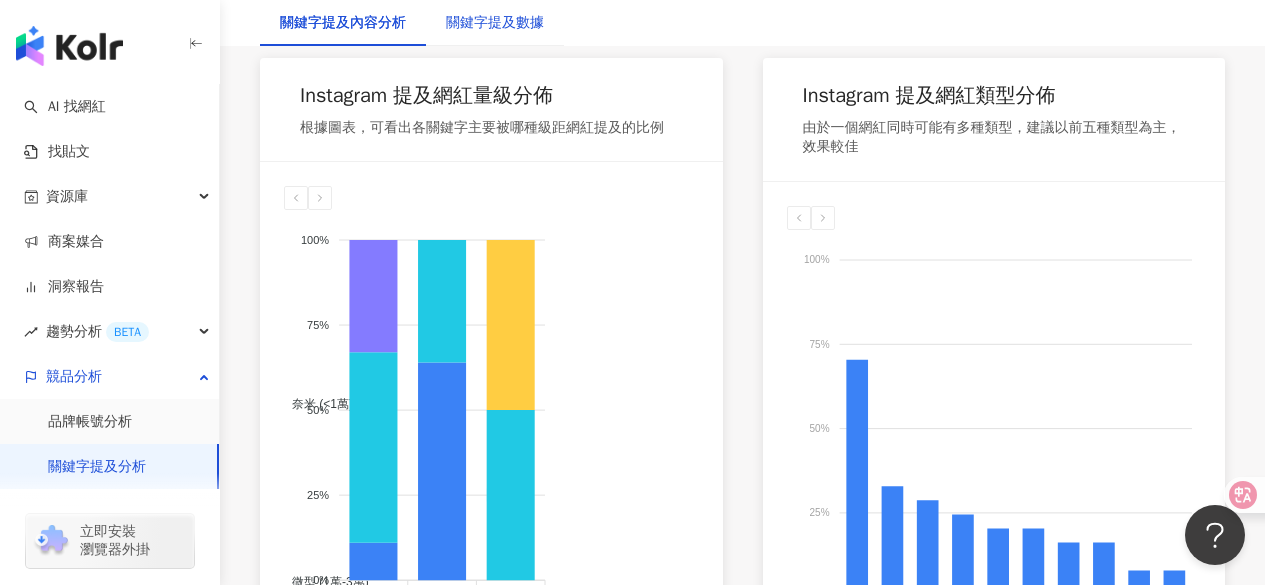 click on "關鍵字提及數據" at bounding box center [495, 23] 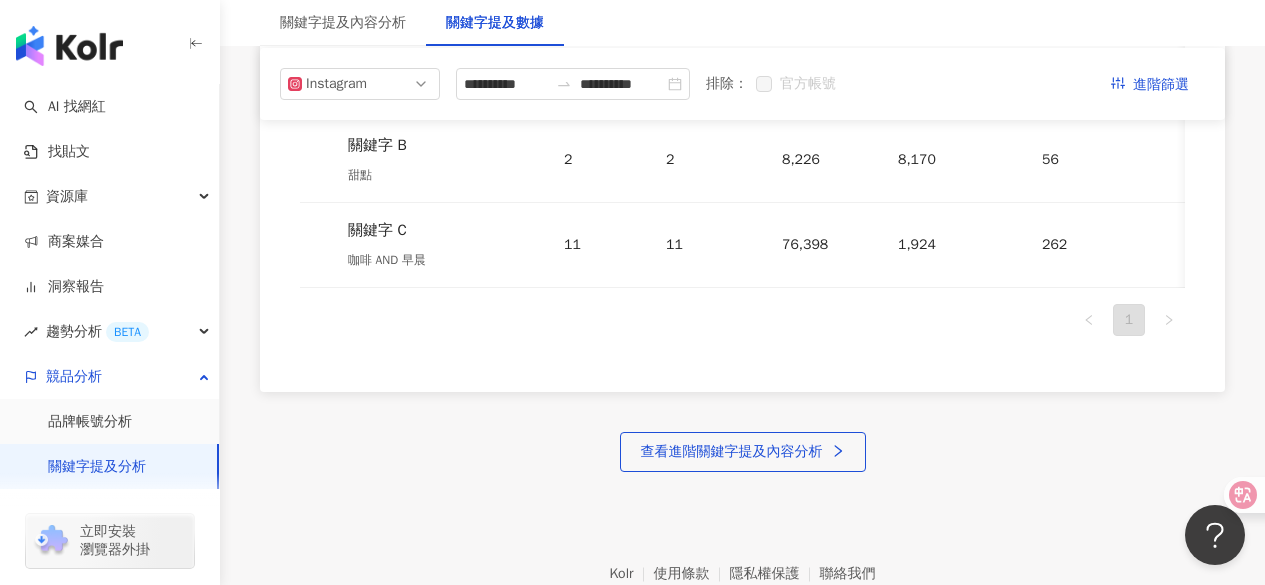 scroll, scrollTop: 0, scrollLeft: 0, axis: both 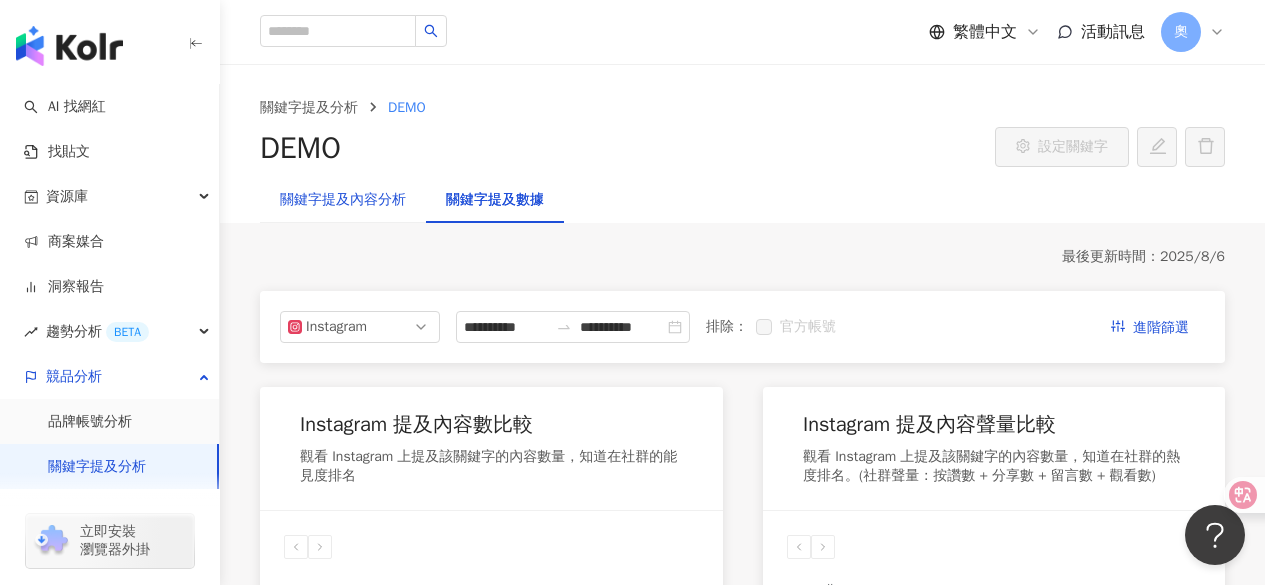 click on "關鍵字提及內容分析" at bounding box center (343, 200) 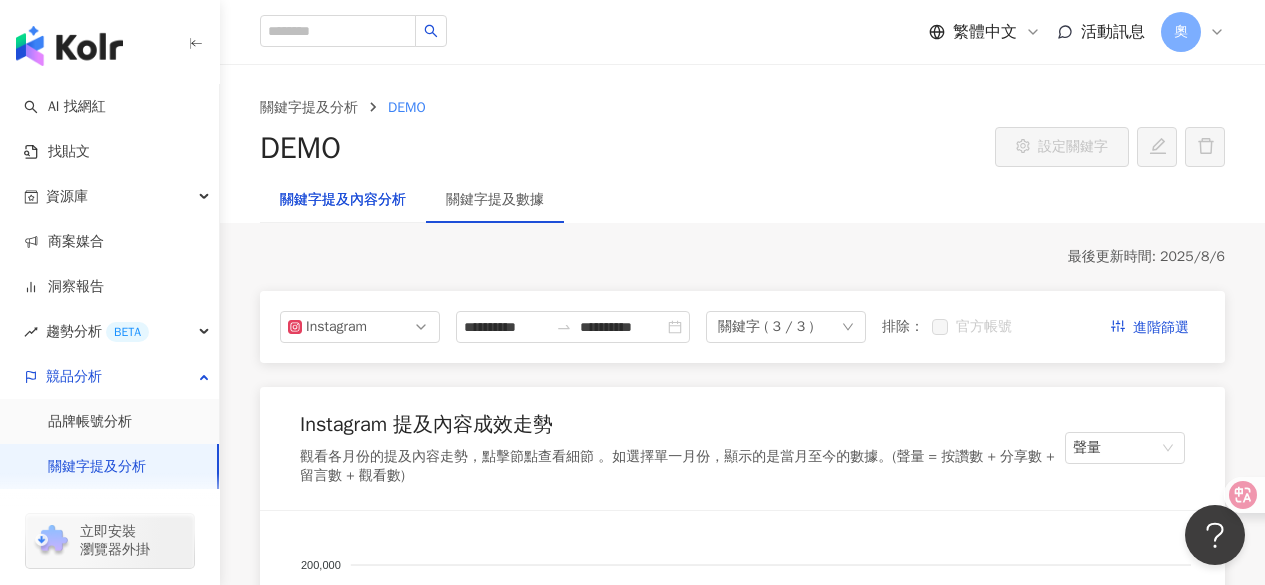 click on "關鍵字提及內容分析" at bounding box center [343, 200] 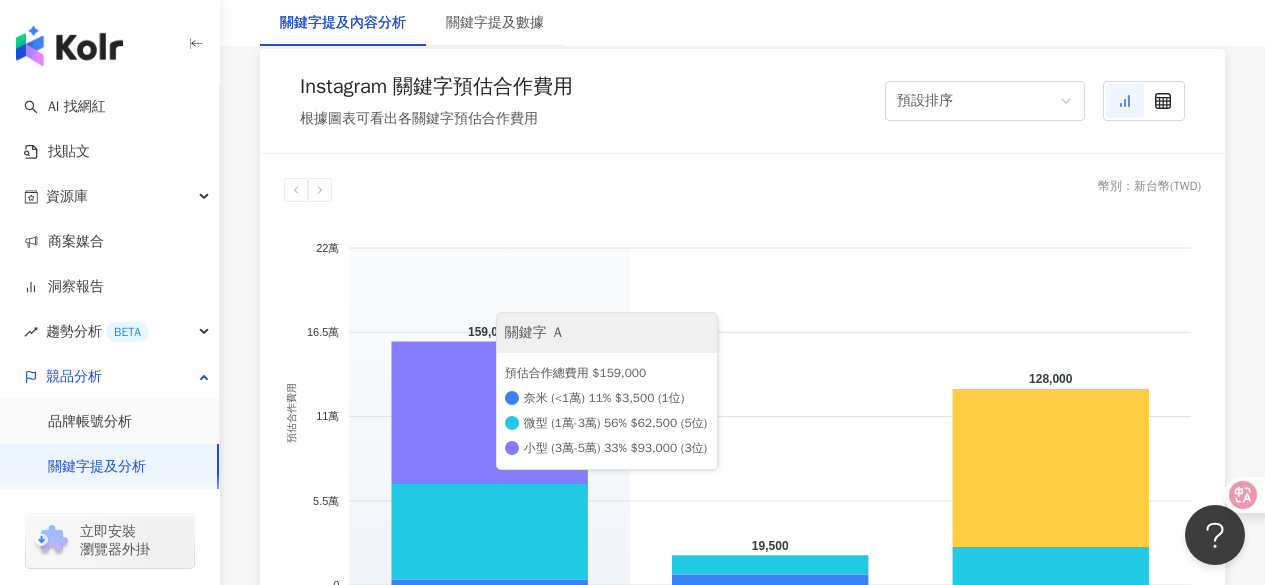scroll, scrollTop: 1800, scrollLeft: 0, axis: vertical 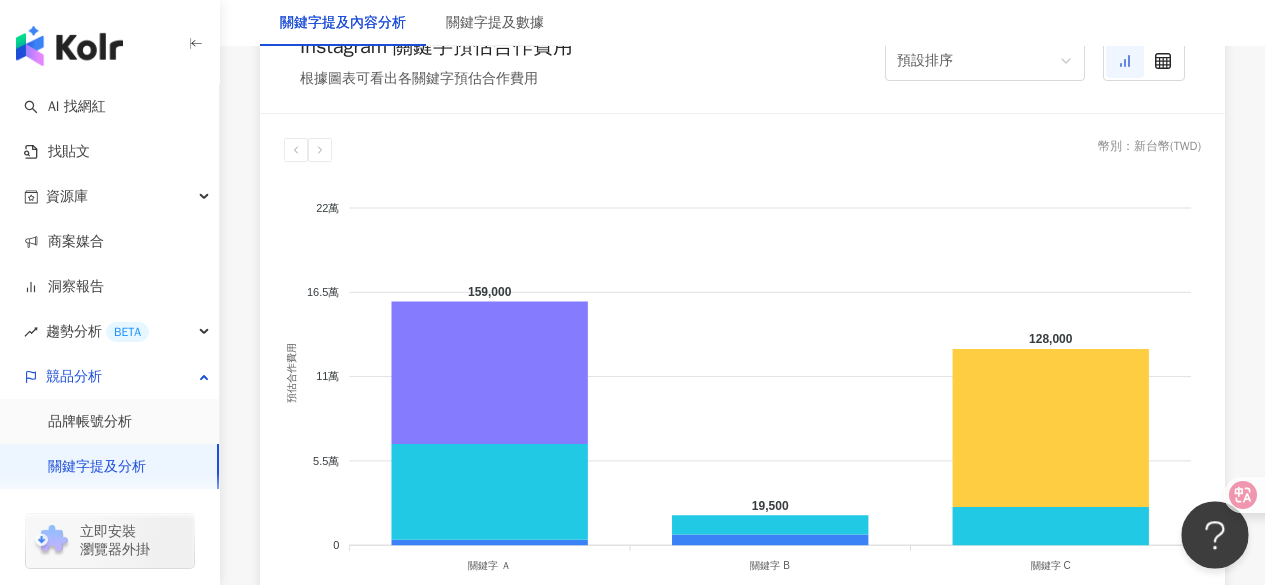 click at bounding box center [1211, 531] 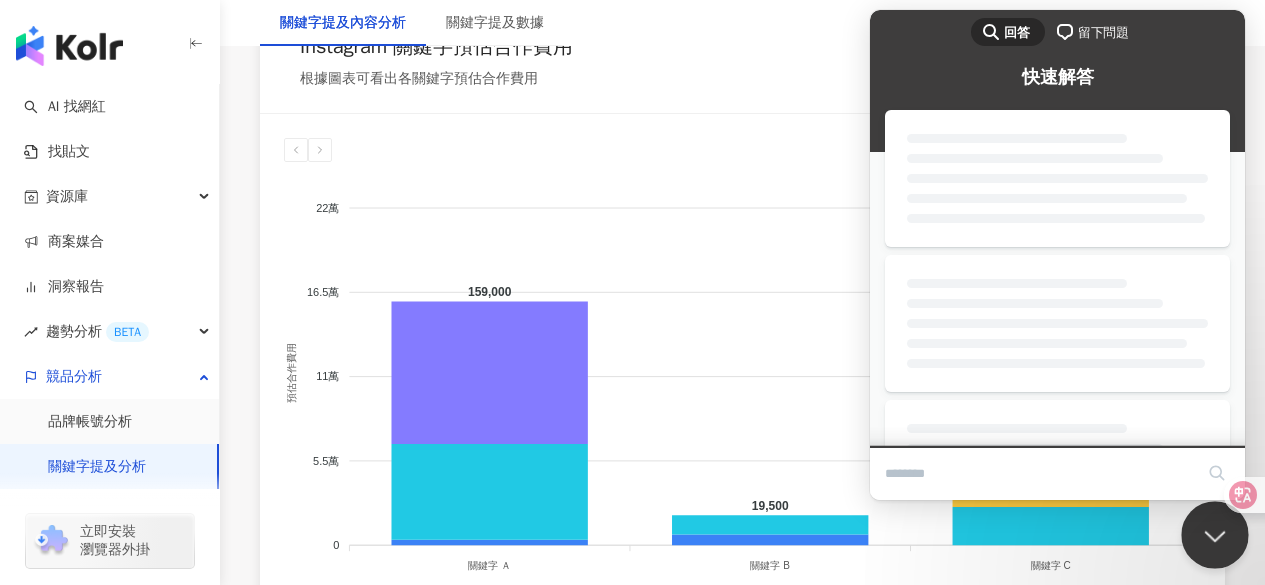 scroll, scrollTop: 0, scrollLeft: 0, axis: both 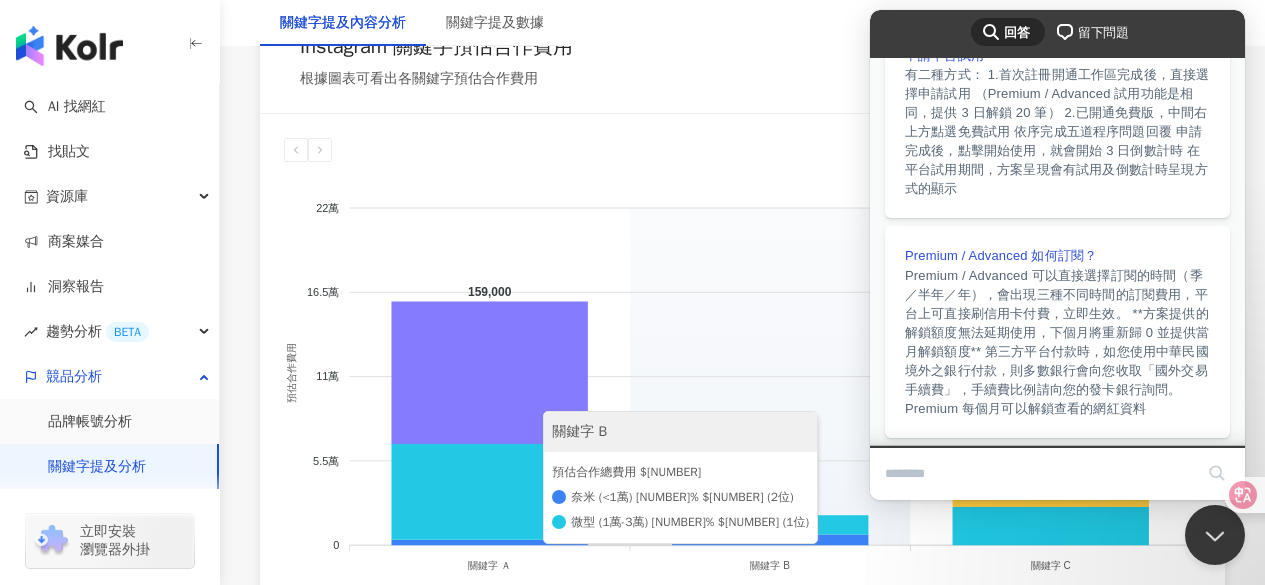 click 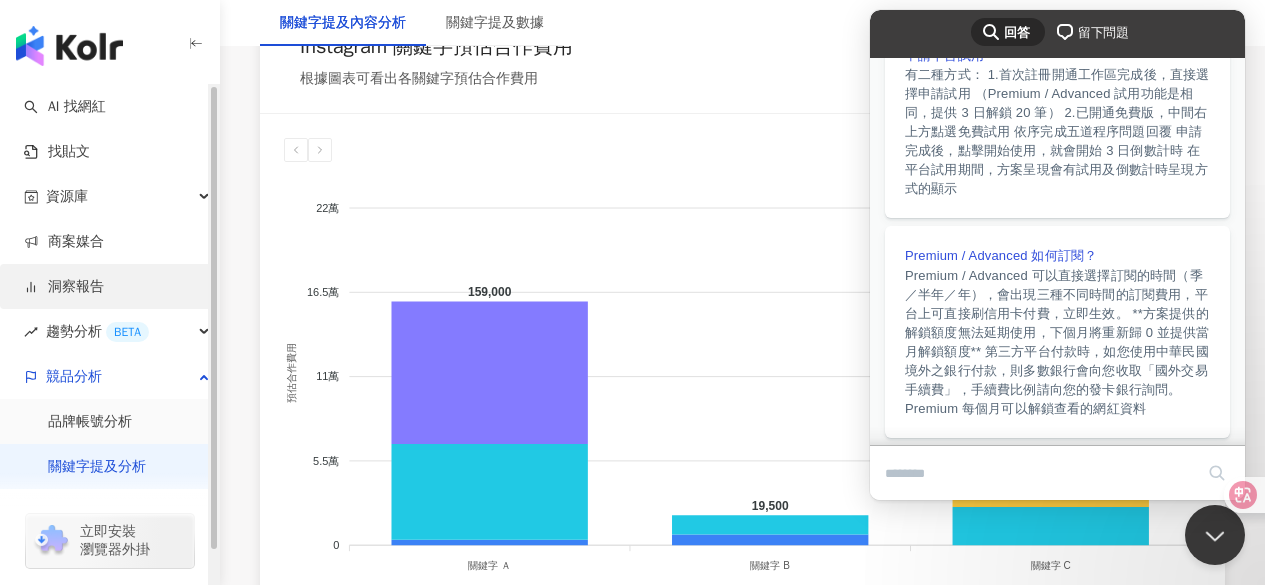 click on "洞察報告" at bounding box center [64, 287] 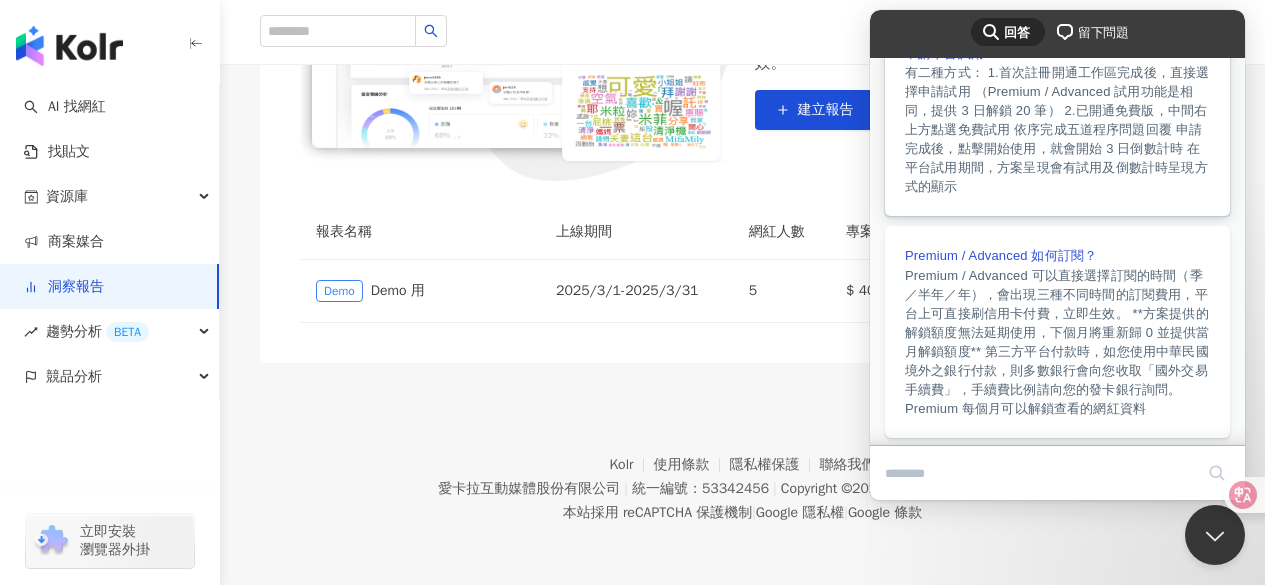 scroll, scrollTop: 0, scrollLeft: 0, axis: both 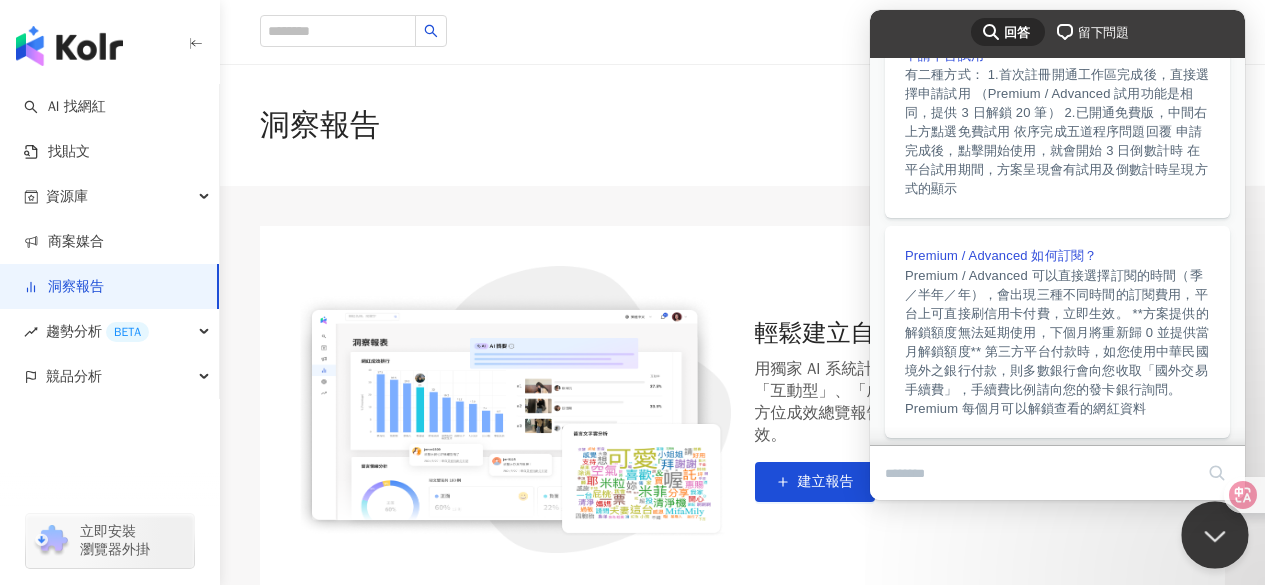 click at bounding box center [1211, 531] 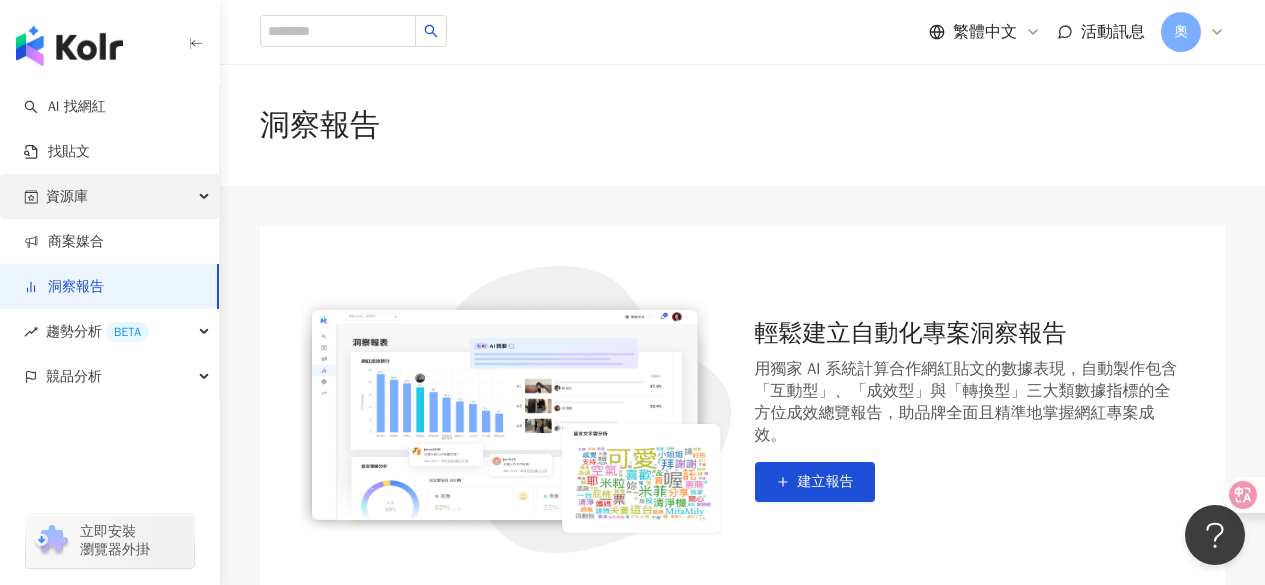 click on "資源庫" at bounding box center (109, 196) 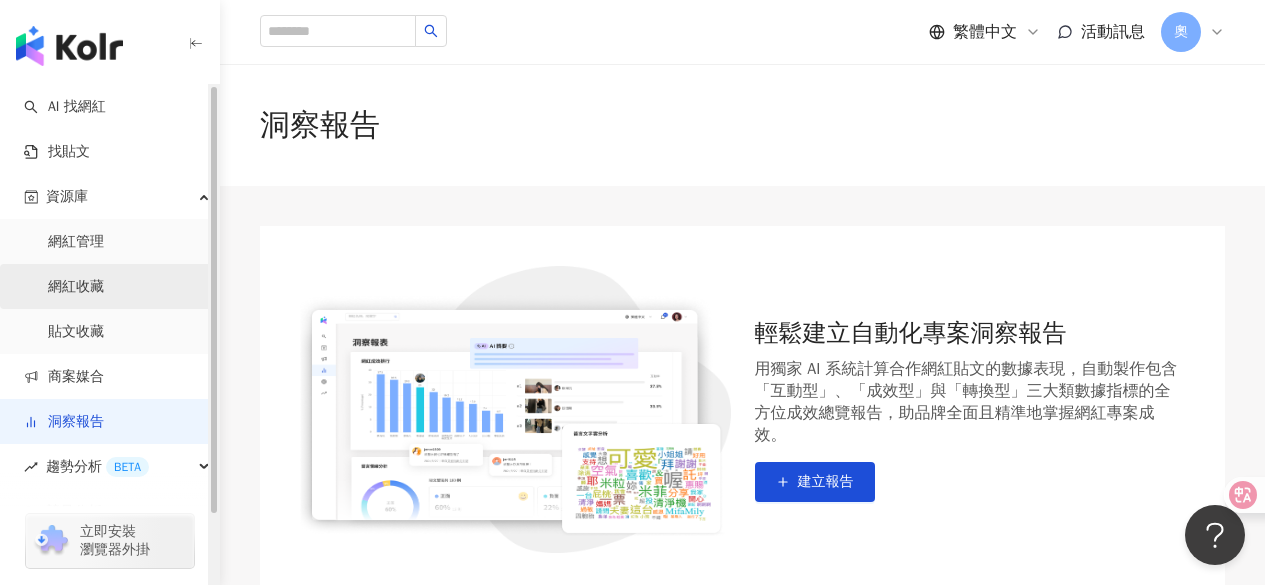 click on "網紅收藏" at bounding box center [76, 287] 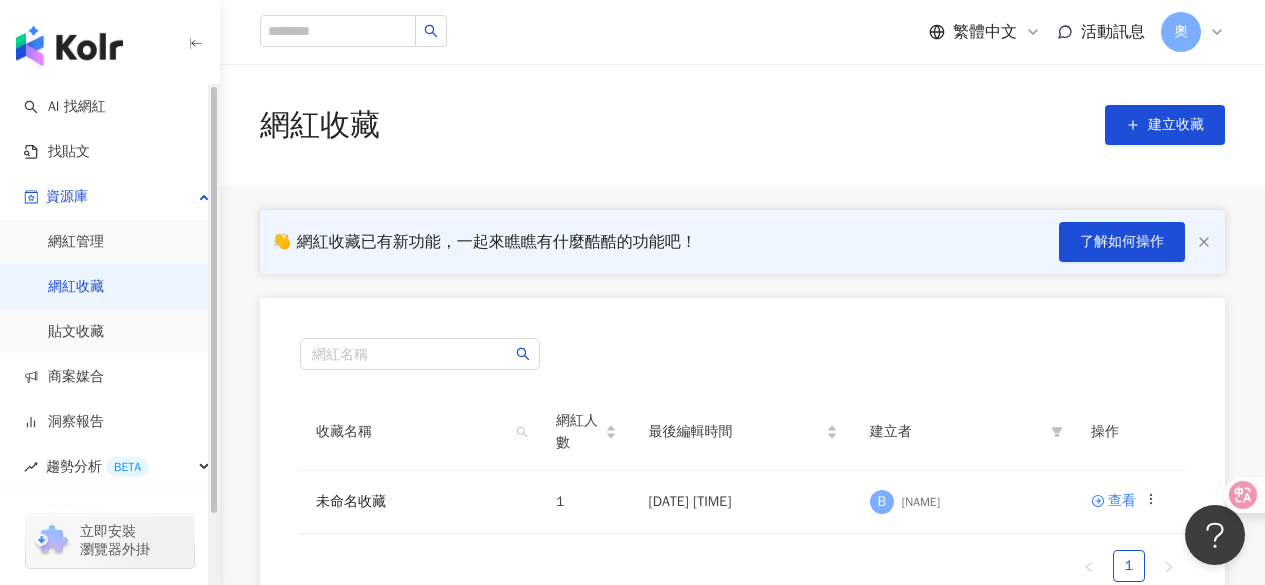click at bounding box center [69, 46] 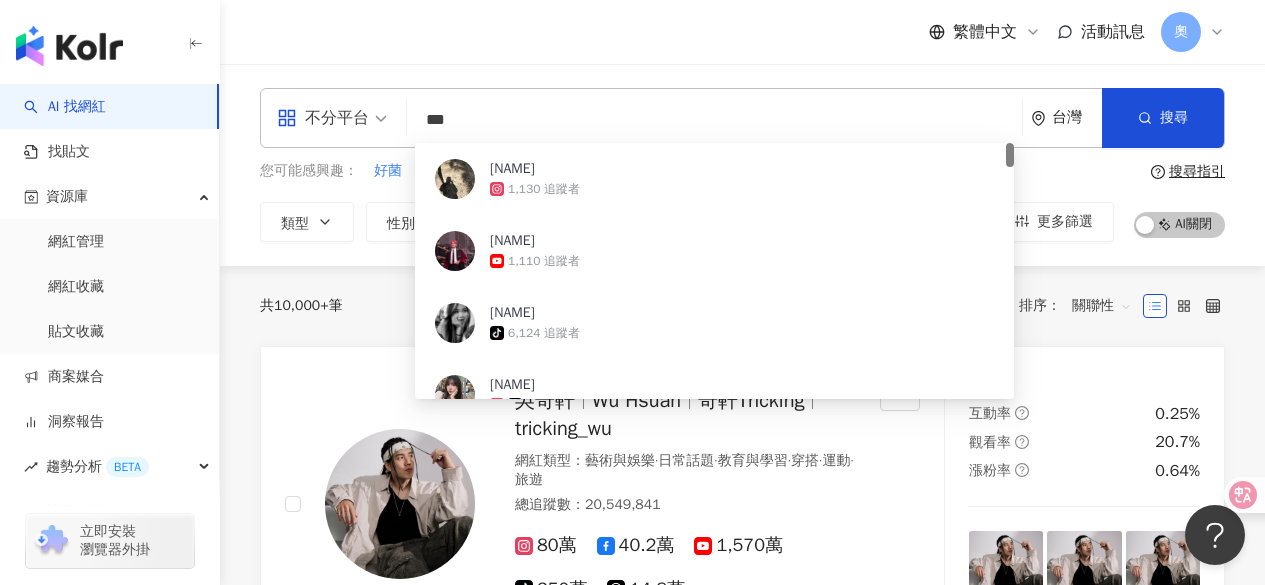 type on "***" 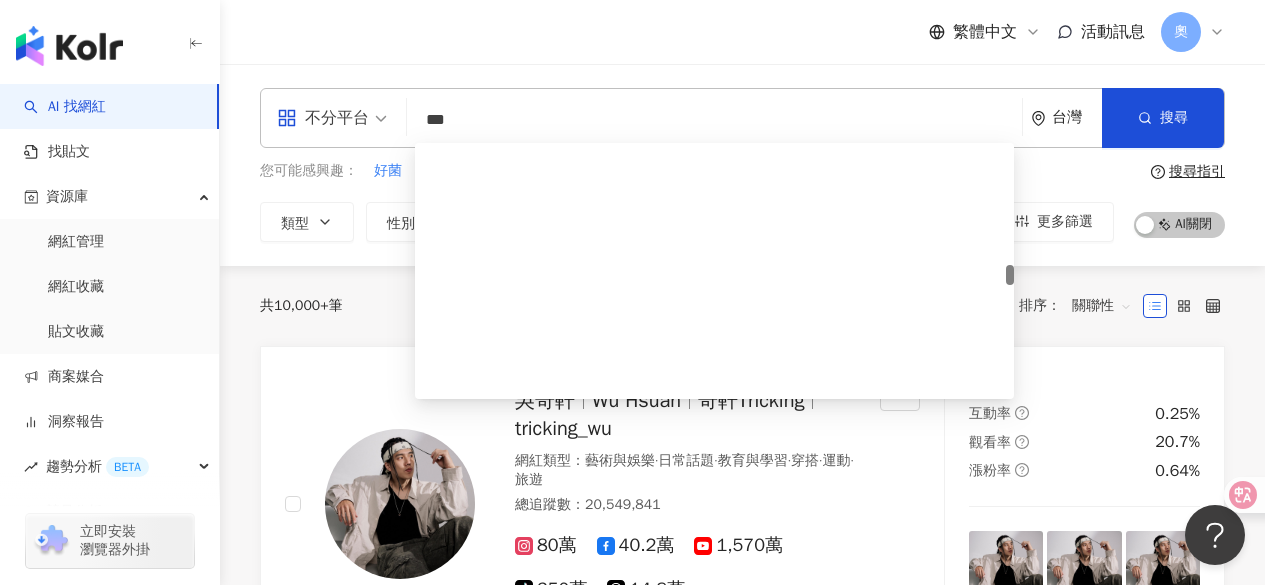 scroll, scrollTop: 1600, scrollLeft: 0, axis: vertical 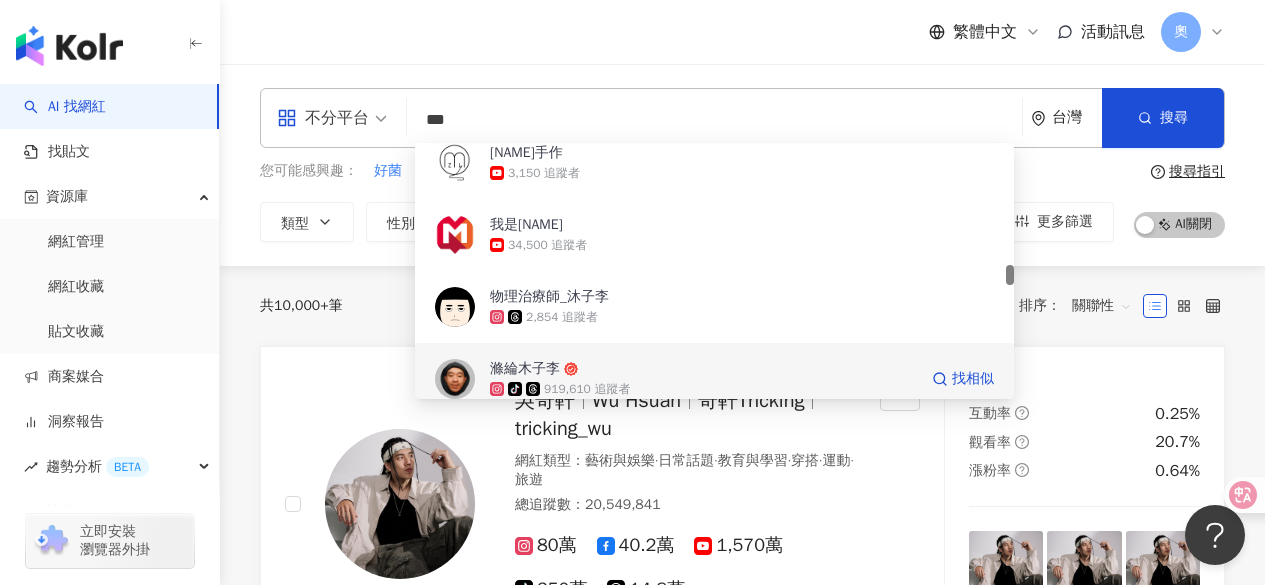 click on "滌綸木子李 tiktok-icon 919,610   追蹤者 找相似" at bounding box center [714, 379] 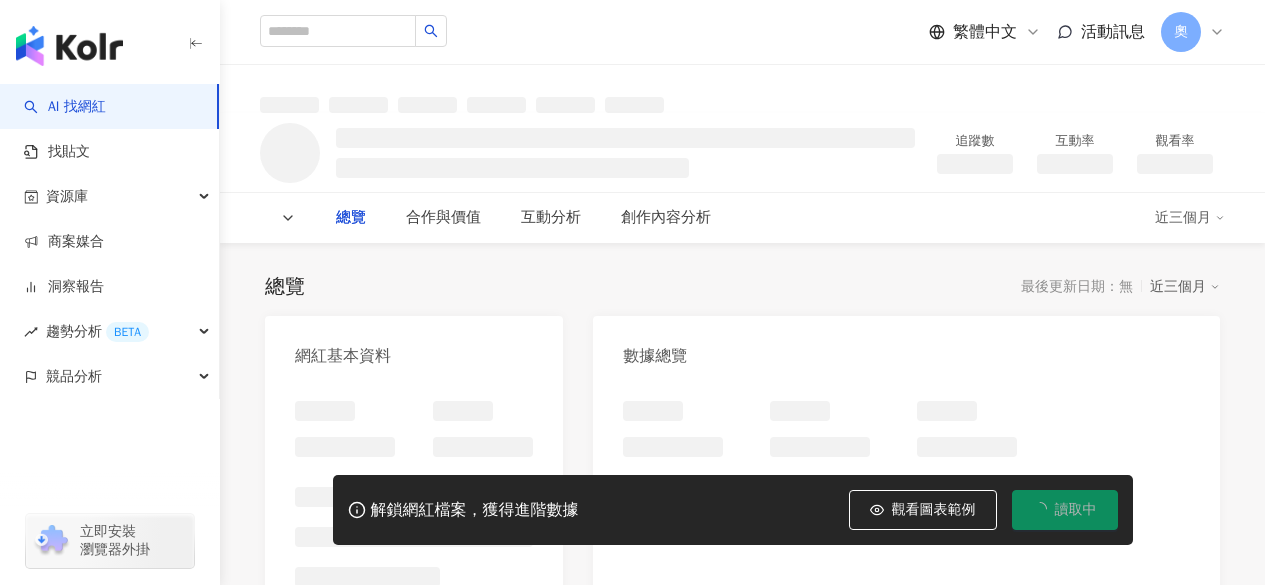scroll, scrollTop: 0, scrollLeft: 0, axis: both 